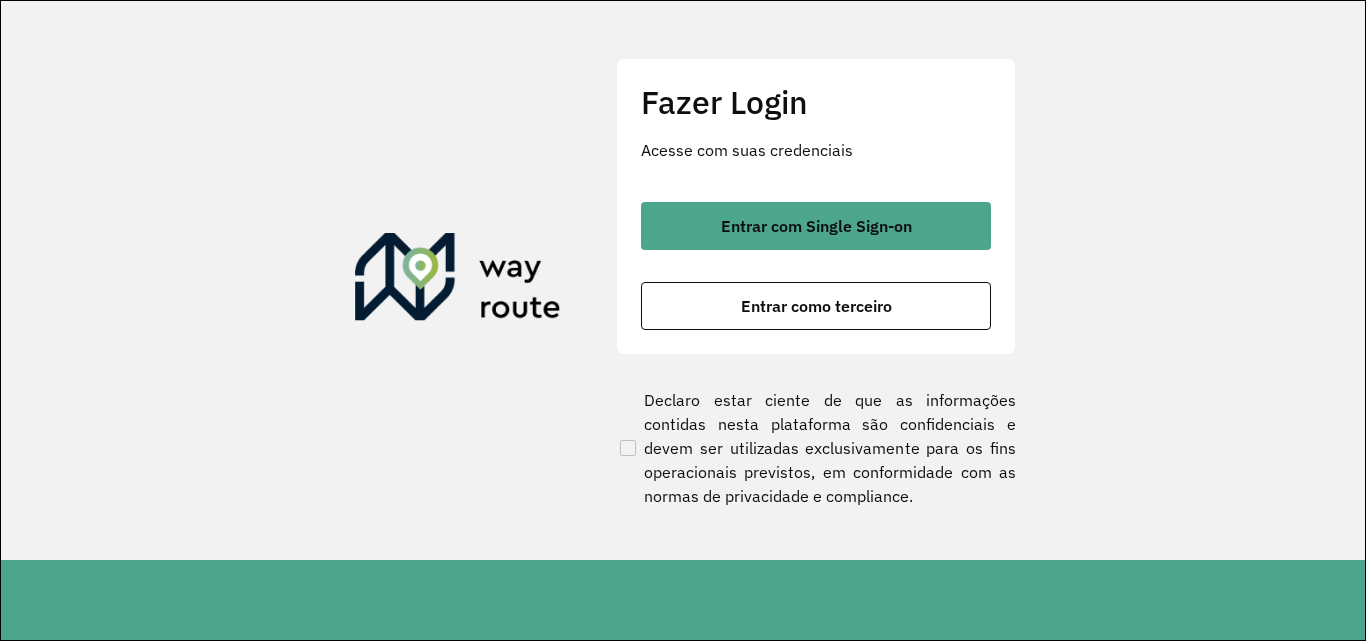 scroll, scrollTop: 0, scrollLeft: 0, axis: both 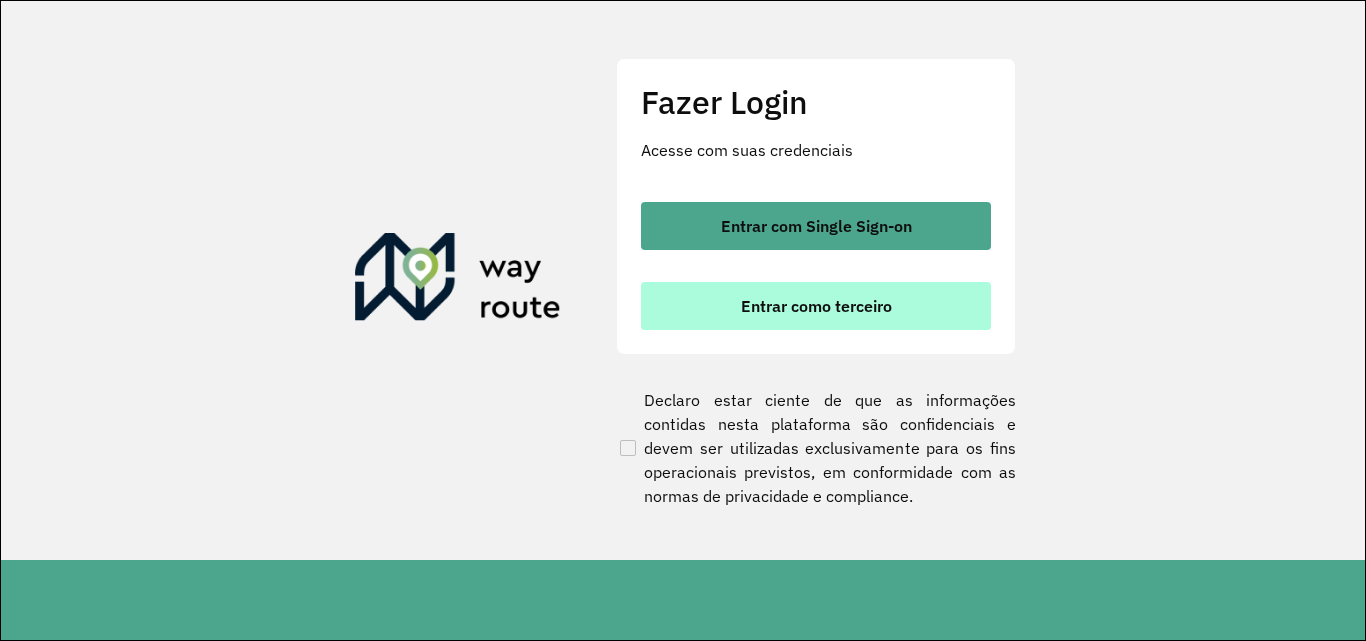 click on "Entrar como terceiro" at bounding box center (816, 306) 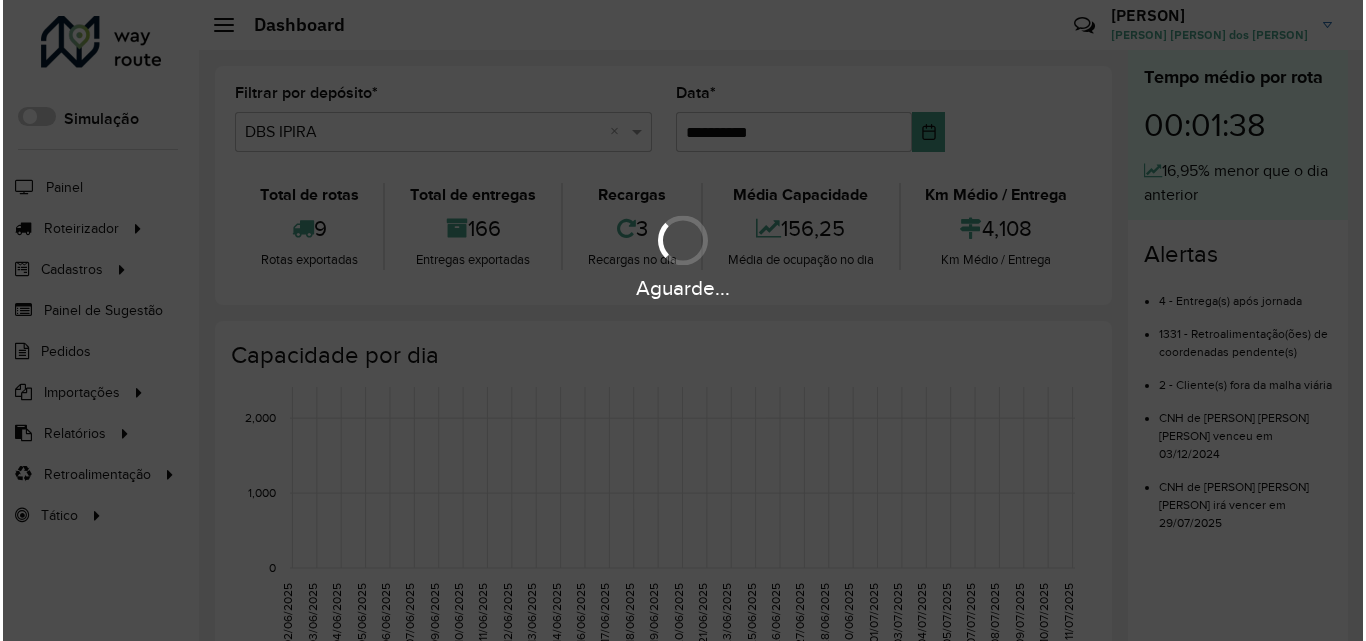 scroll, scrollTop: 0, scrollLeft: 0, axis: both 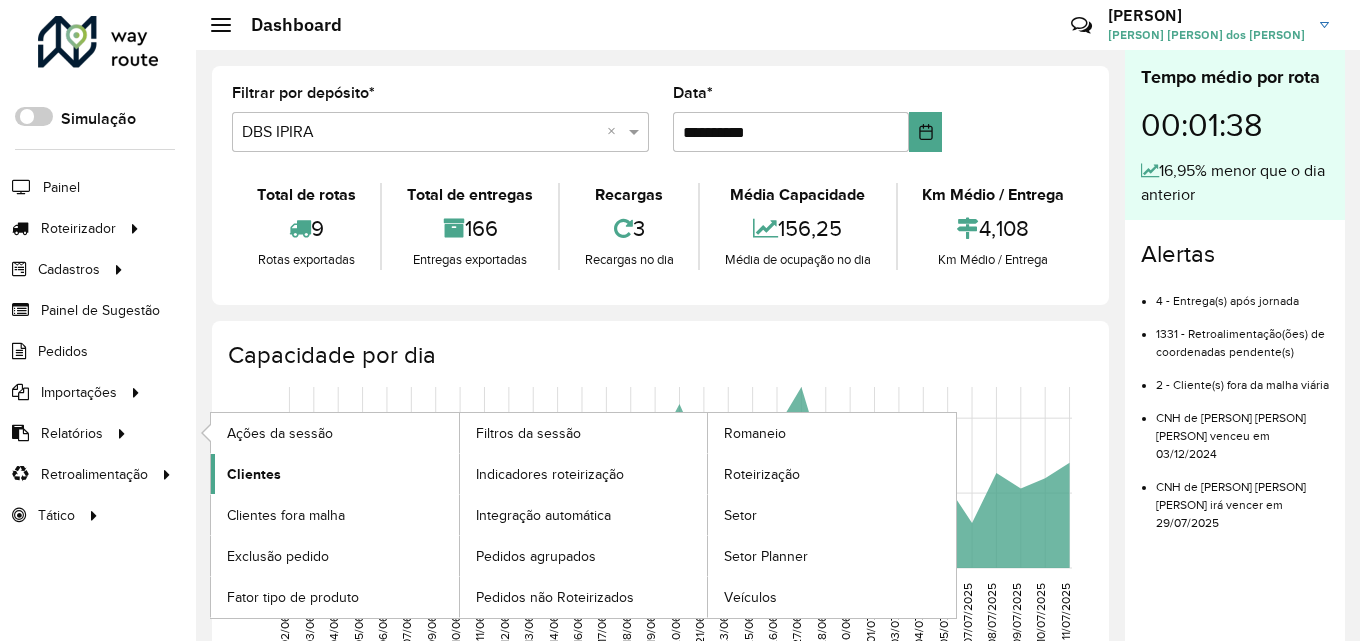 click on "Clientes" 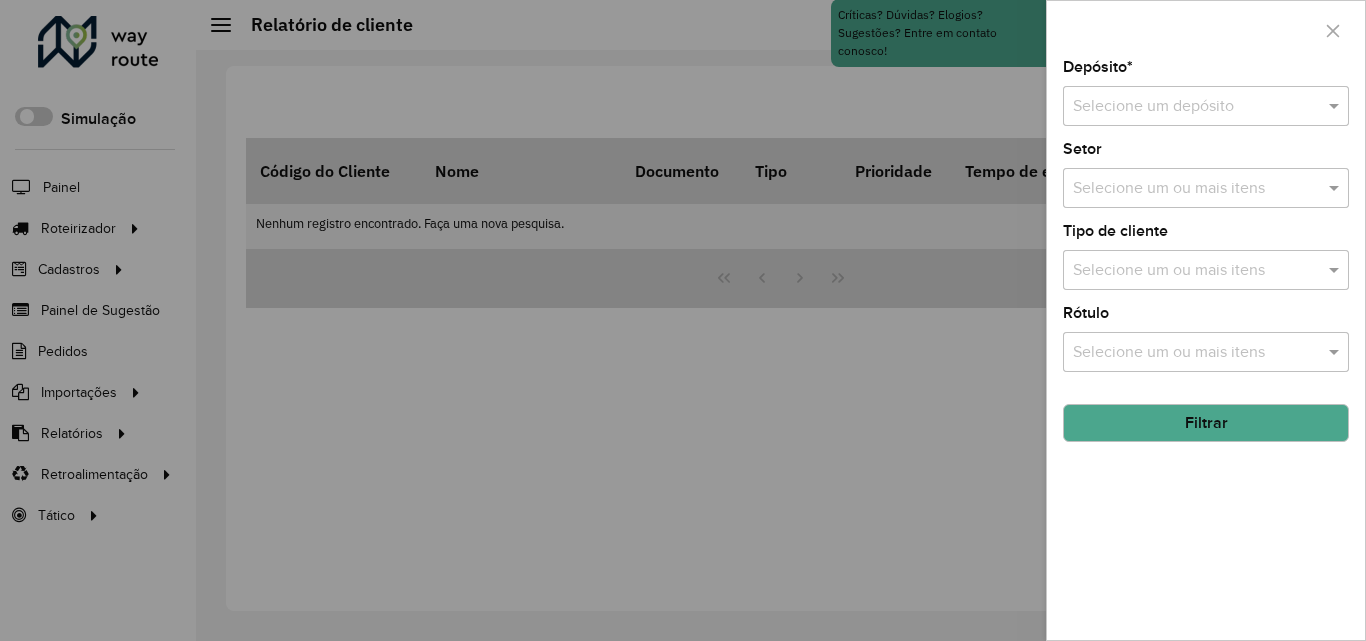 click at bounding box center [683, 320] 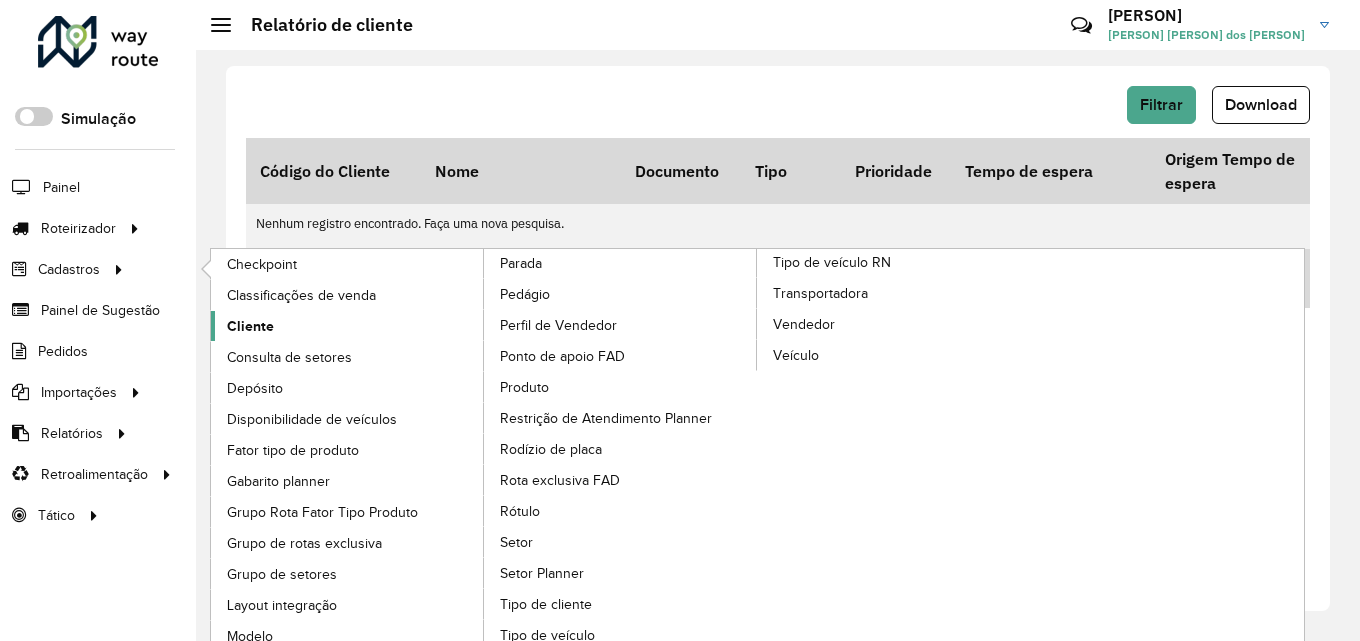 click on "Cliente" 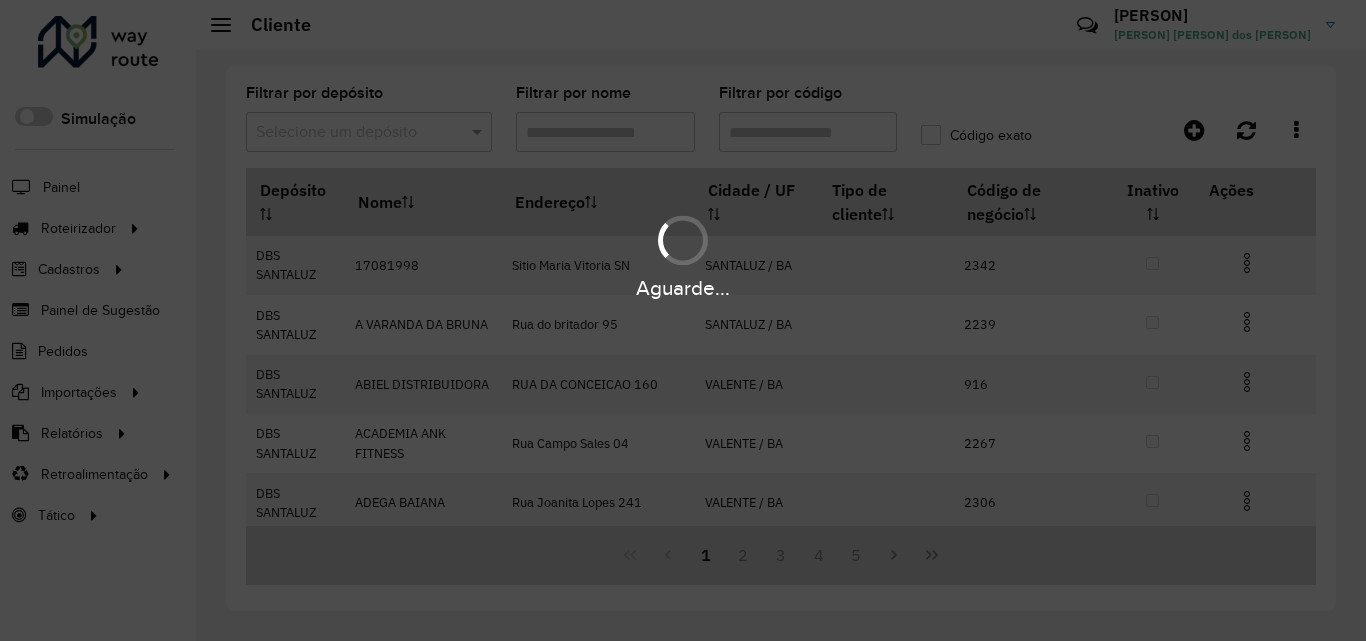 click on "Aguarde...  Pop-up bloqueado!  Seu navegador bloqueou automáticamente a abertura de uma nova janela.   Acesse as configurações e adicione o endereço do sistema a lista de permissão.   Fechar  Roteirizador AmbevTech Simulação Painel Roteirizador Entregas Vendas Cadastros Checkpoint Classificações de venda Cliente Consulta de setores Depósito Disponibilidade de veículos Fator tipo de produto Gabarito planner Grupo Rota Fator Tipo Produto Grupo de rotas exclusiva Grupo de setores Layout integração Modelo Parada Pedágio Perfil de Vendedor Ponto de apoio FAD Produto Restrição de Atendimento Planner Rodízio de placa Rota exclusiva FAD Rótulo Setor Setor Planner Tipo de cliente Tipo de veículo Tipo de veículo RN Transportadora Vendedor Veículo Painel de Sugestão Pedidos Importações Classificação e volume de venda Clientes Fator tipo produto Gabarito planner Grade de atendimento Janela de atendimento Localização Pedidos Restrição de Atendimento Planner Tempo de espera Vendedor Veículos" at bounding box center (683, 320) 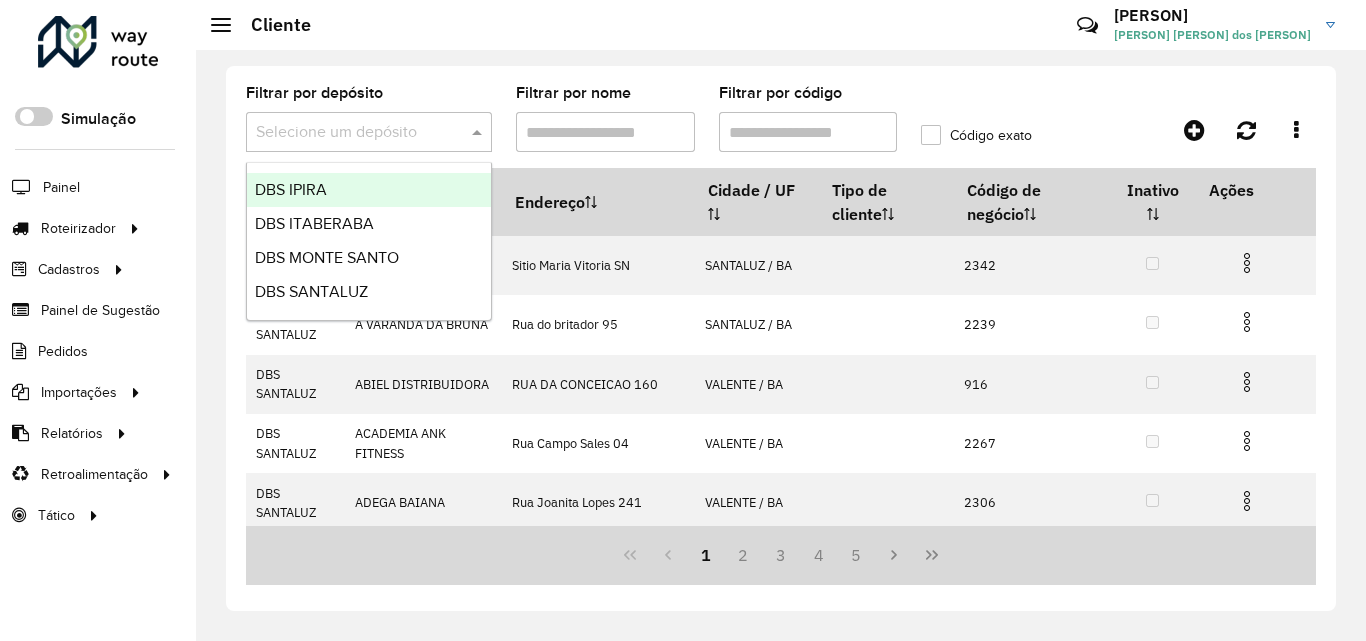 click at bounding box center (479, 132) 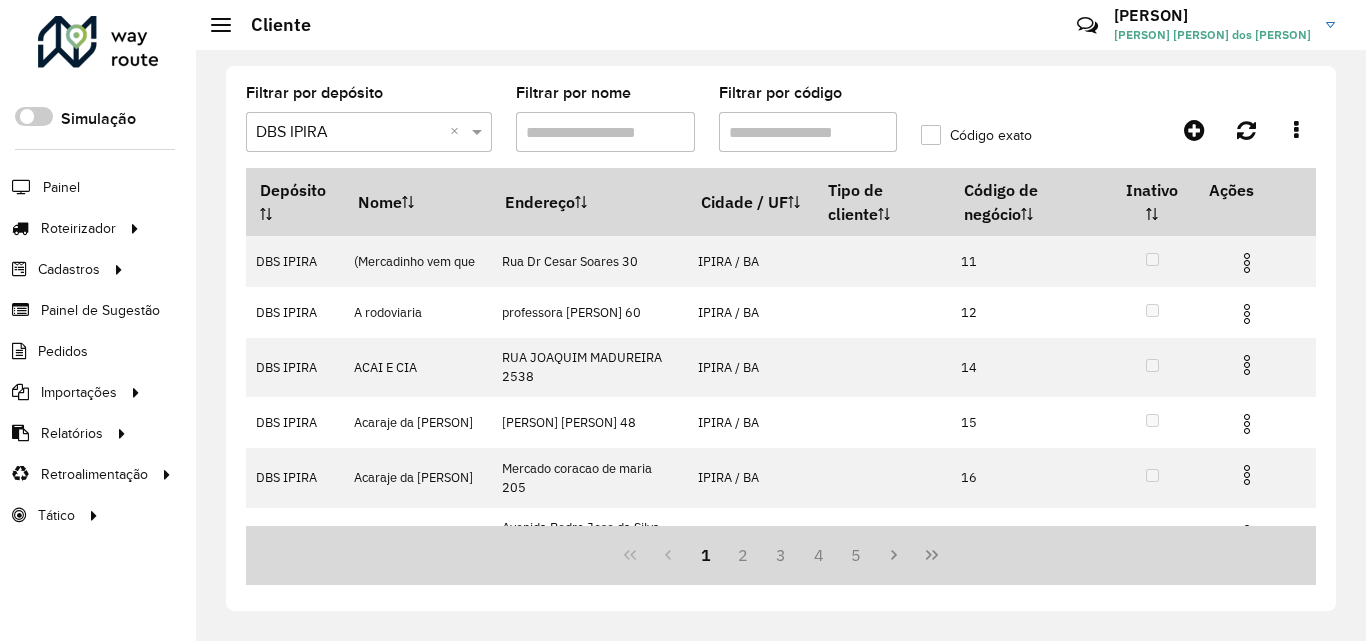 click on "Filtrar por nome" at bounding box center (605, 132) 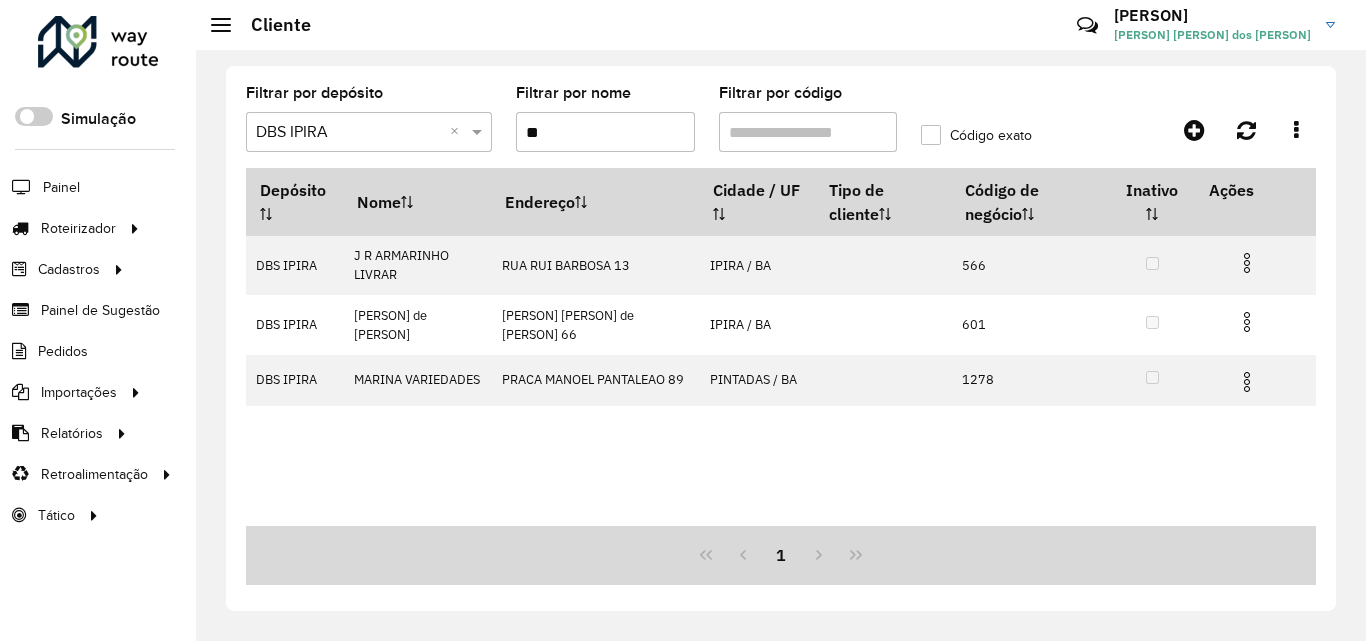 type on "*" 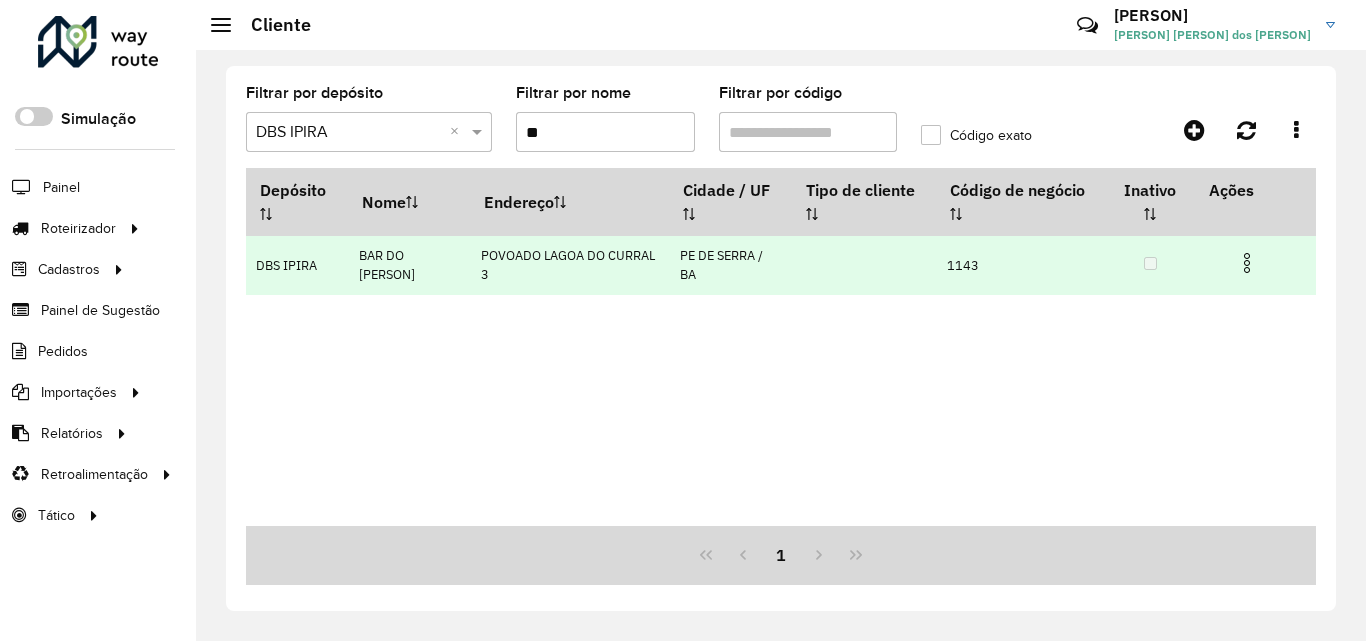 type on "*" 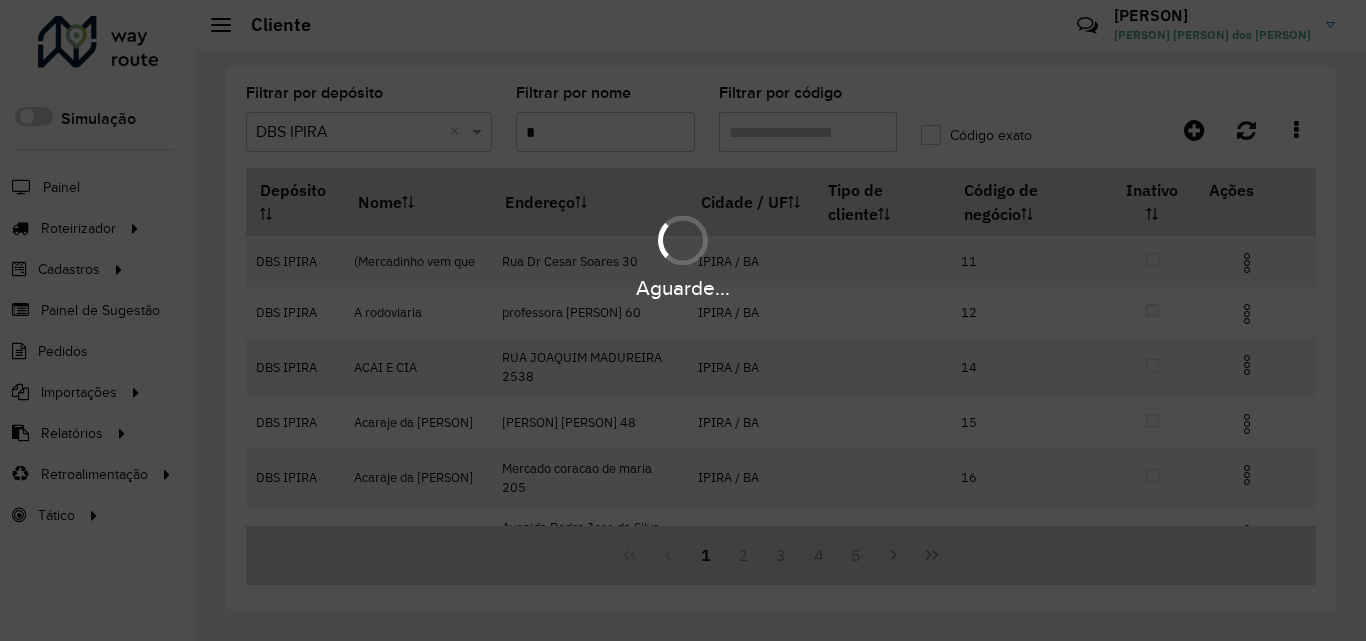 type on "*" 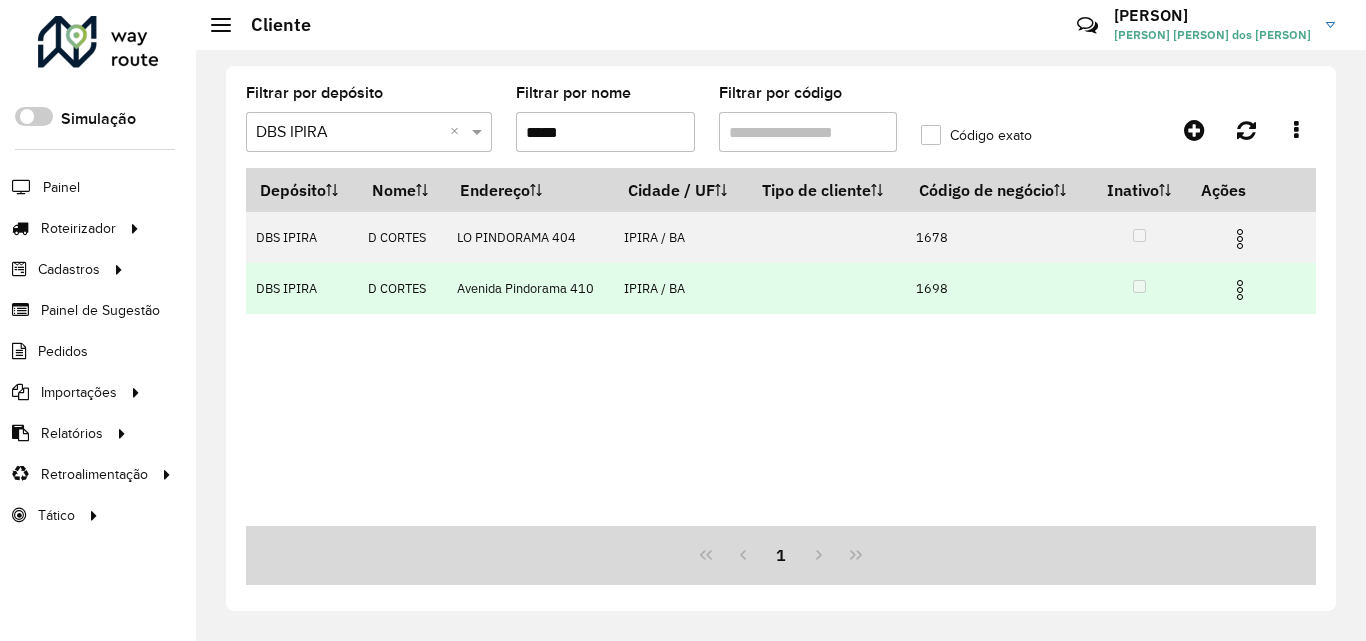 type on "*****" 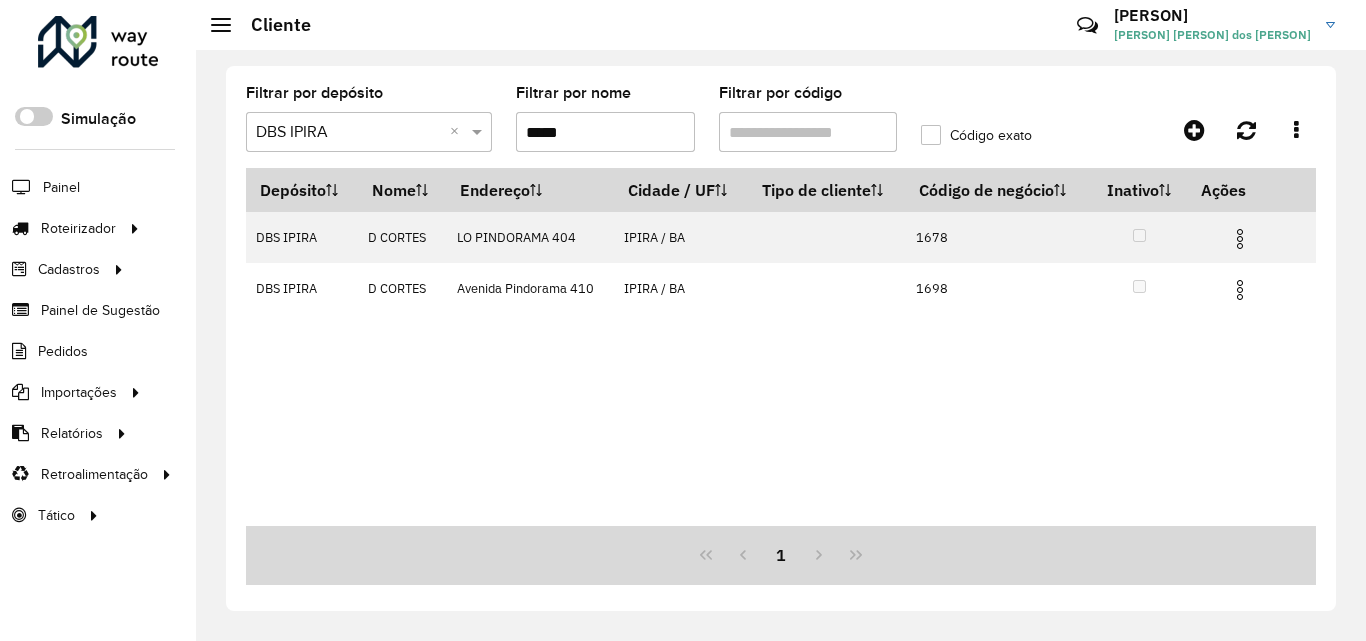 drag, startPoint x: 569, startPoint y: 128, endPoint x: 495, endPoint y: 140, distance: 74.96666 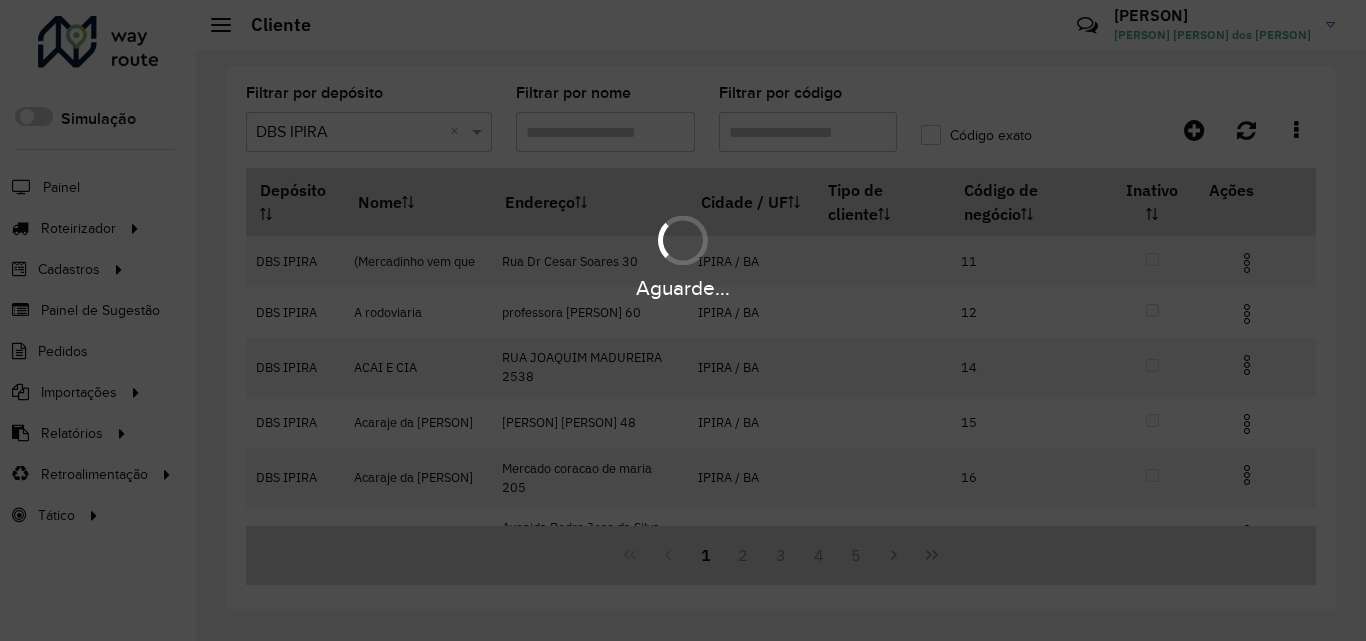 type 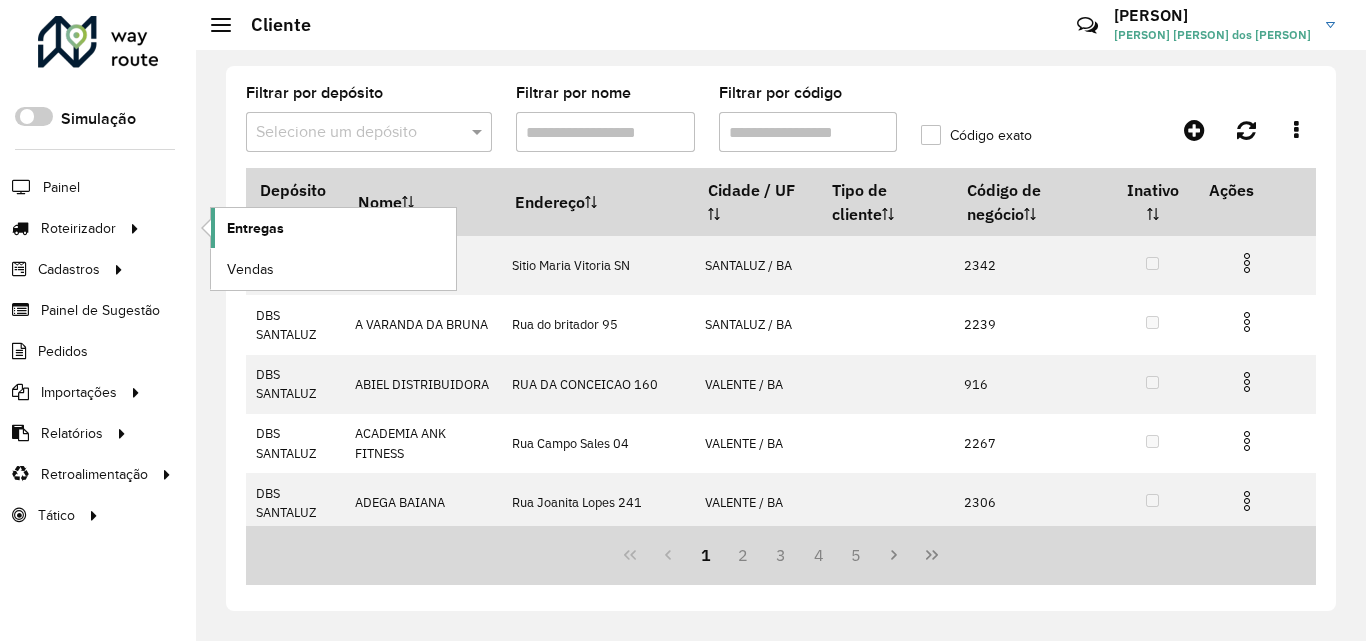 click on "Entregas" 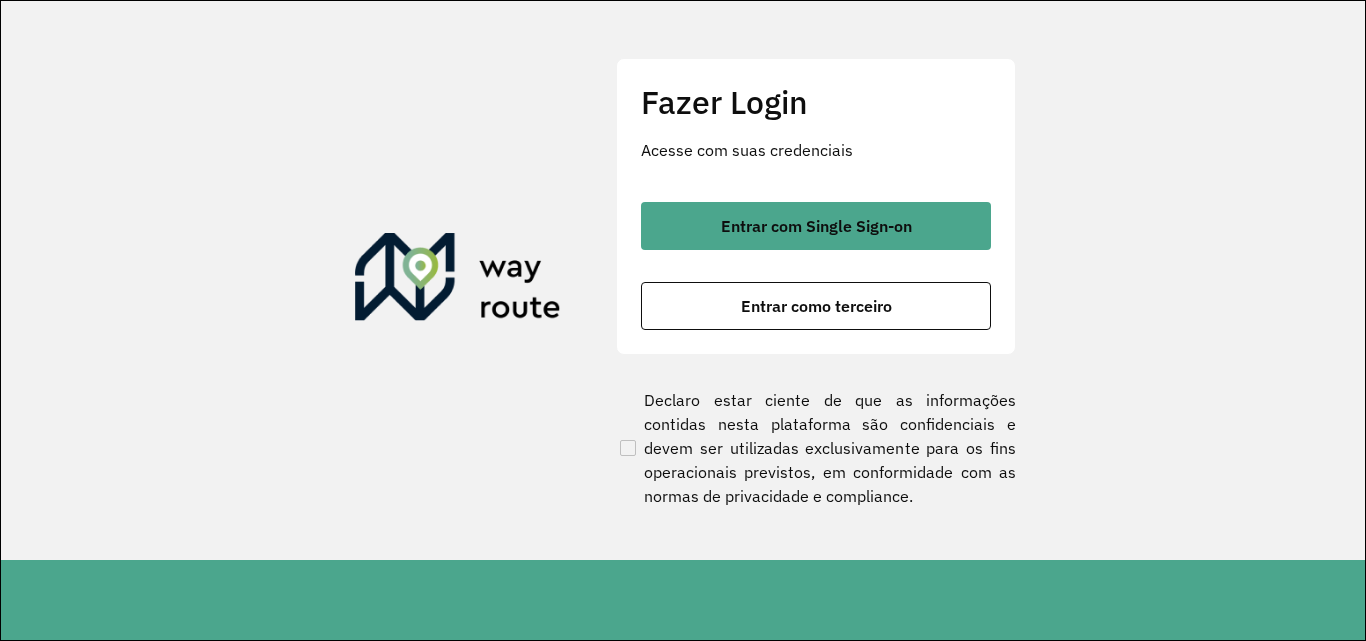 scroll, scrollTop: 0, scrollLeft: 0, axis: both 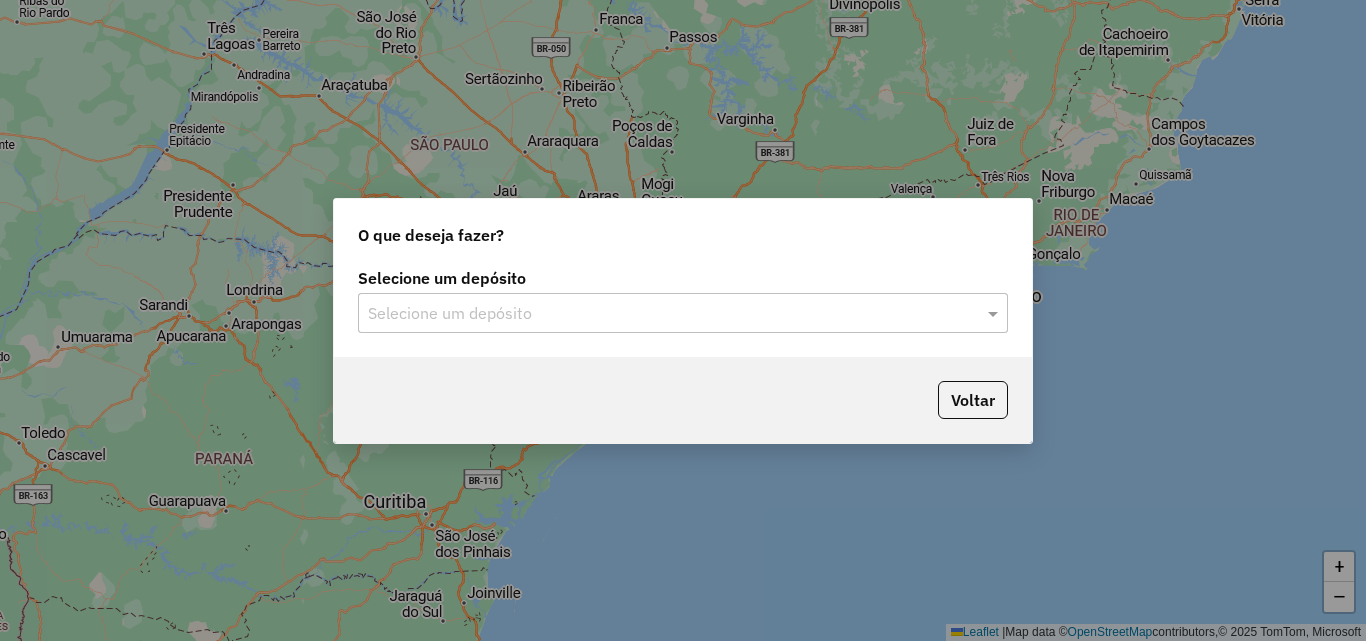 click on "Selecione um depósito" 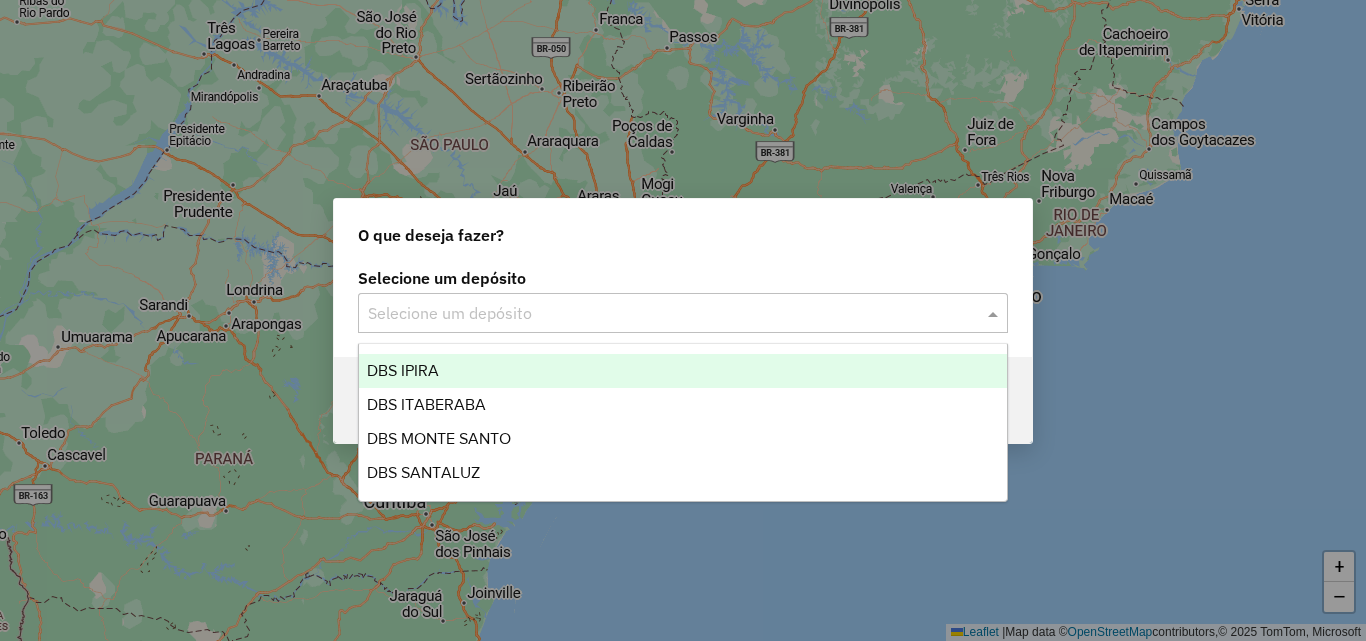 click on "DBS IPIRA" at bounding box center [683, 371] 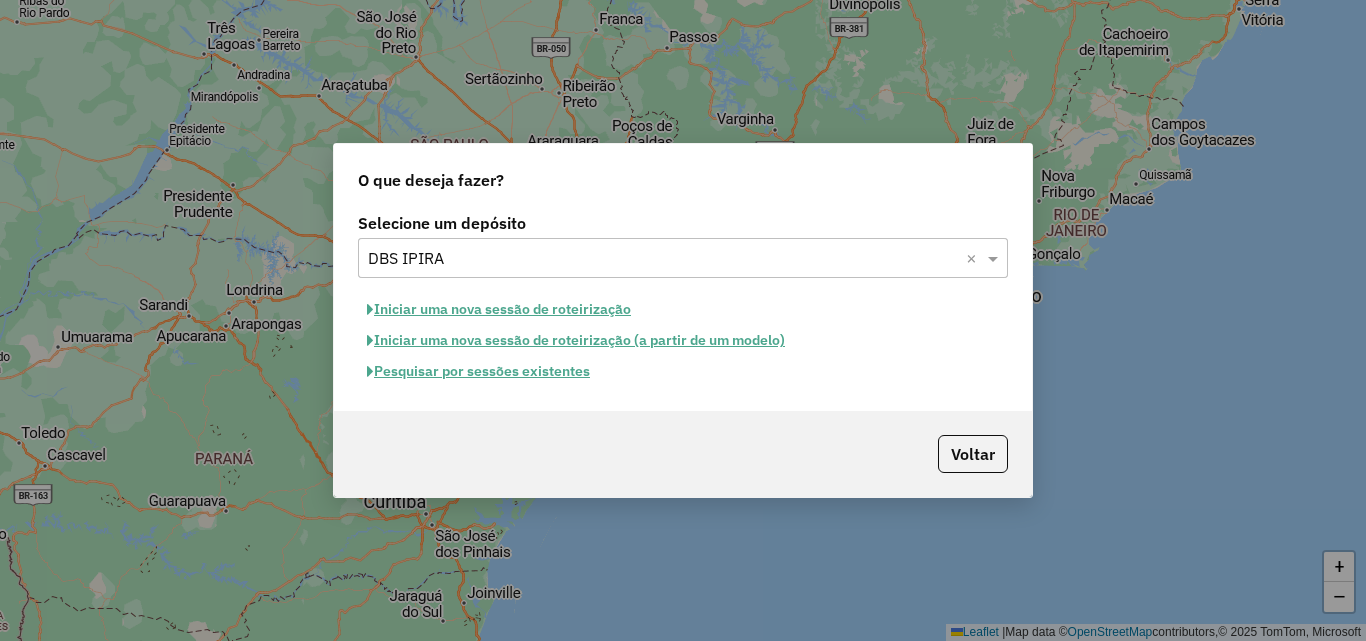 click on "Iniciar uma nova sessão de roteirização" 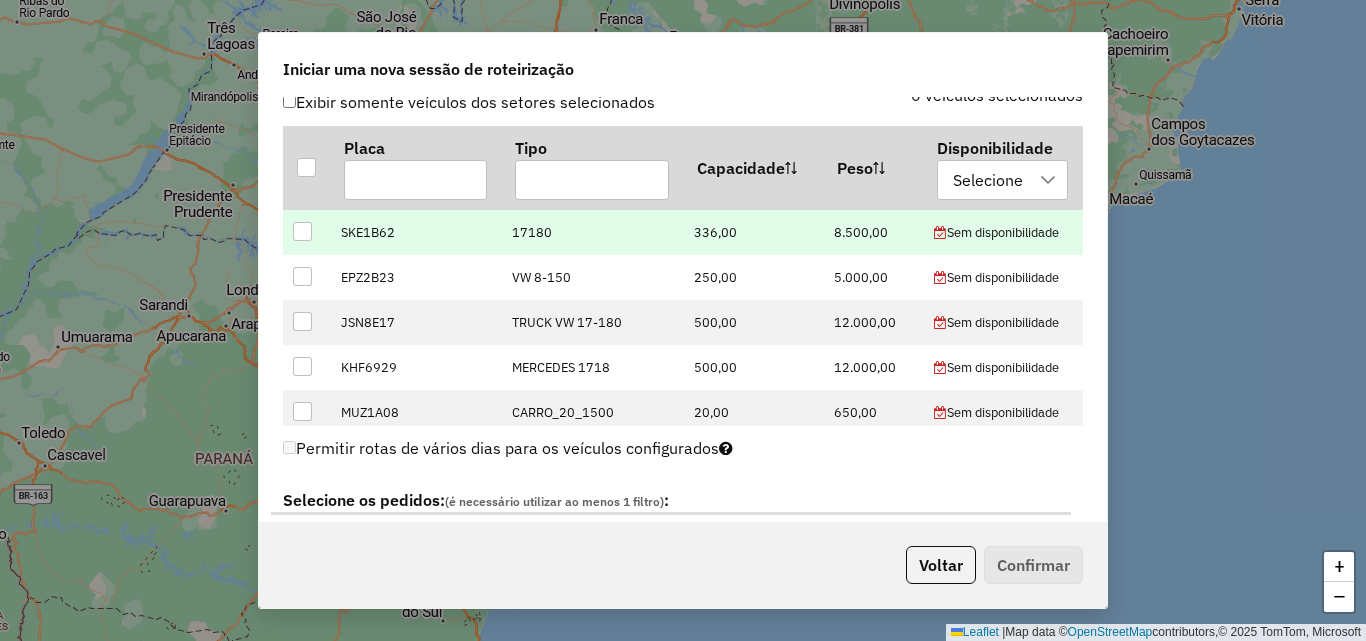 scroll, scrollTop: 700, scrollLeft: 0, axis: vertical 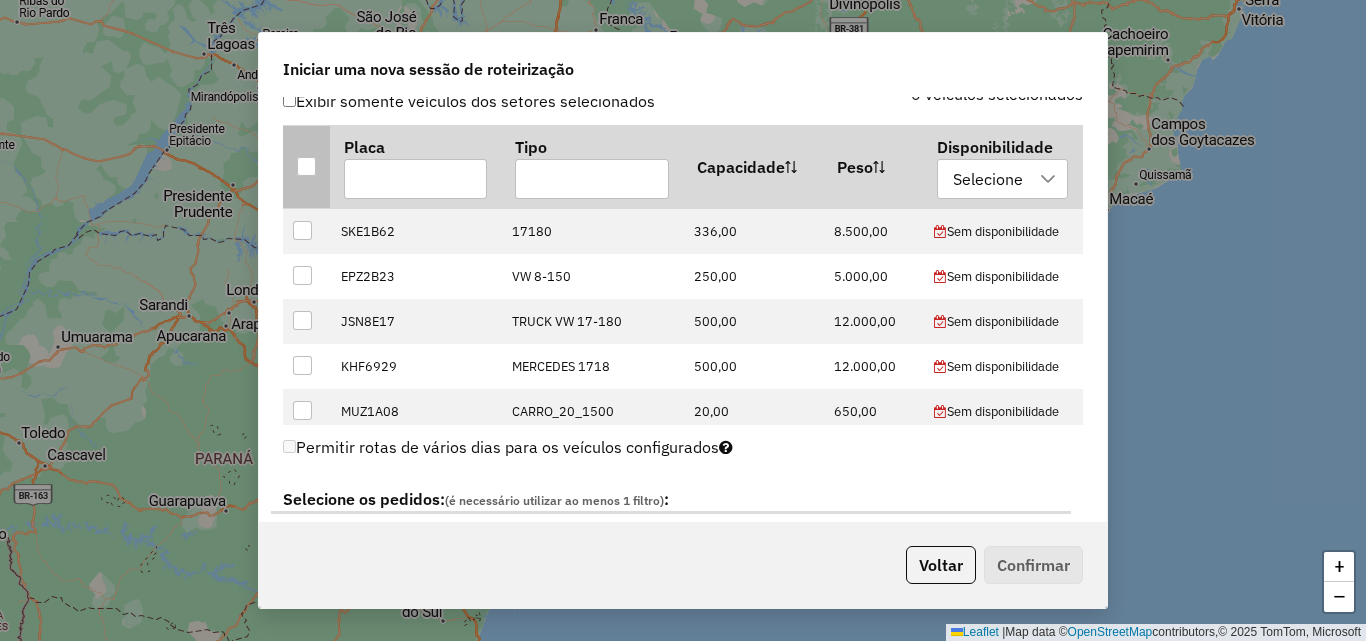 click at bounding box center (306, 166) 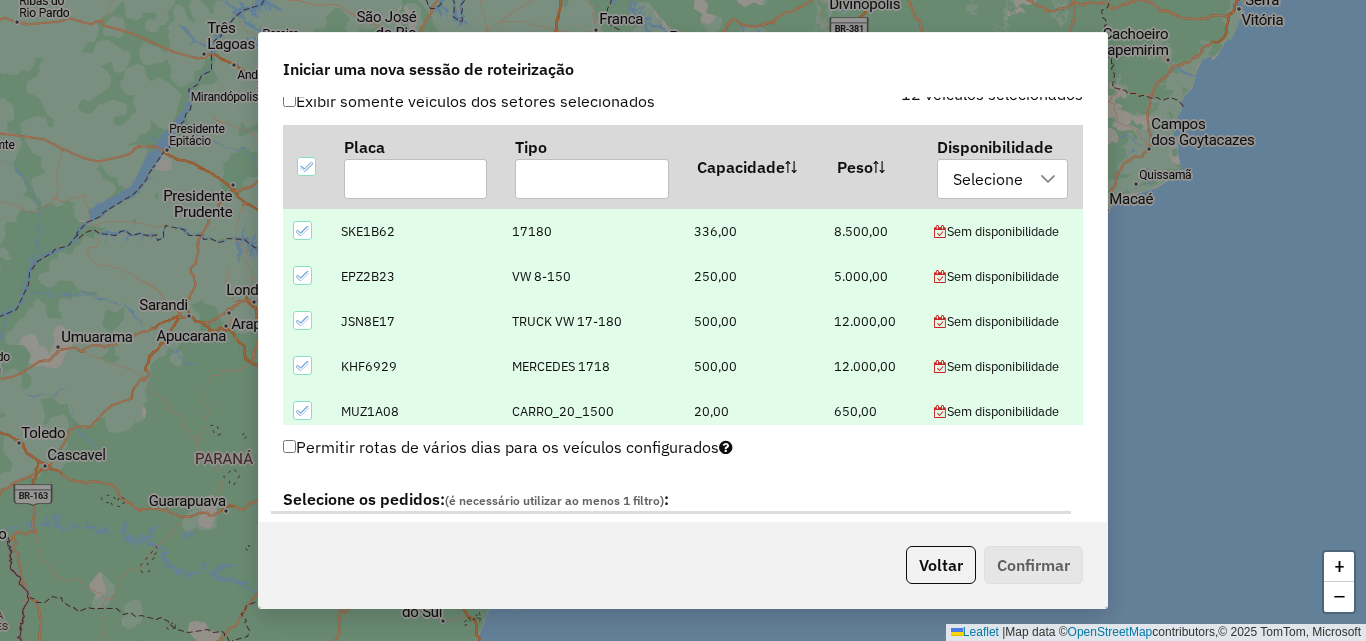 scroll, scrollTop: 324, scrollLeft: 0, axis: vertical 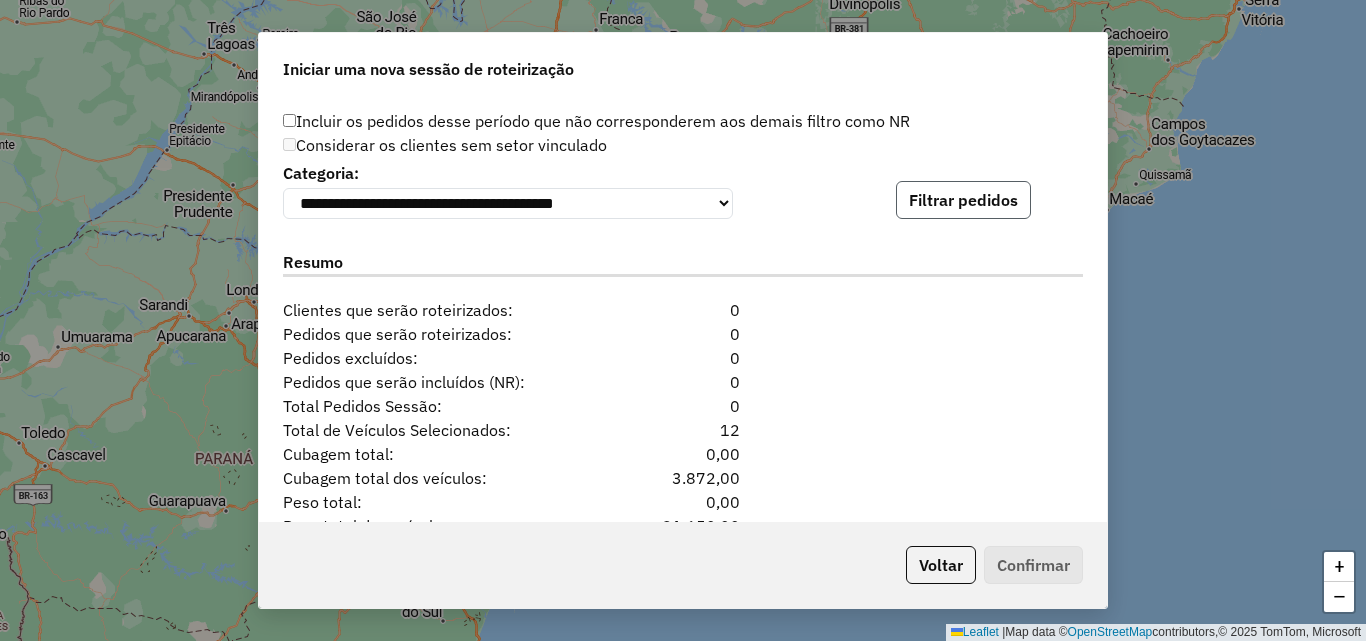 click on "Filtrar pedidos" 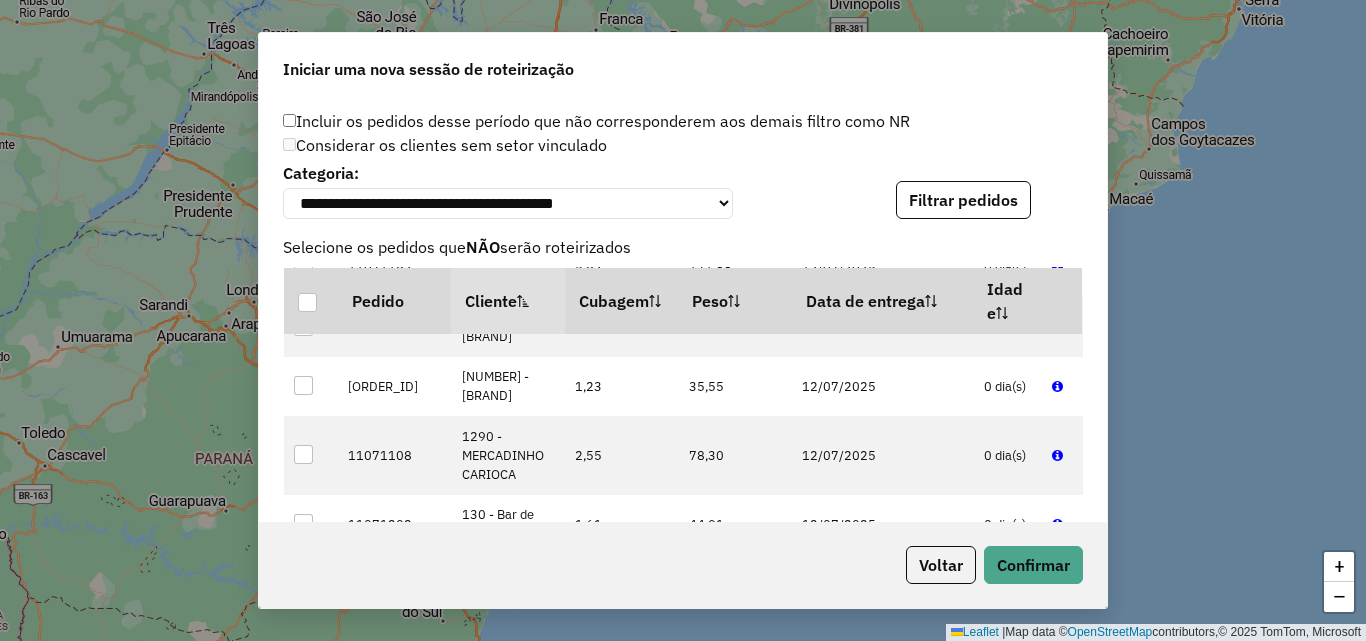 scroll, scrollTop: 1800, scrollLeft: 0, axis: vertical 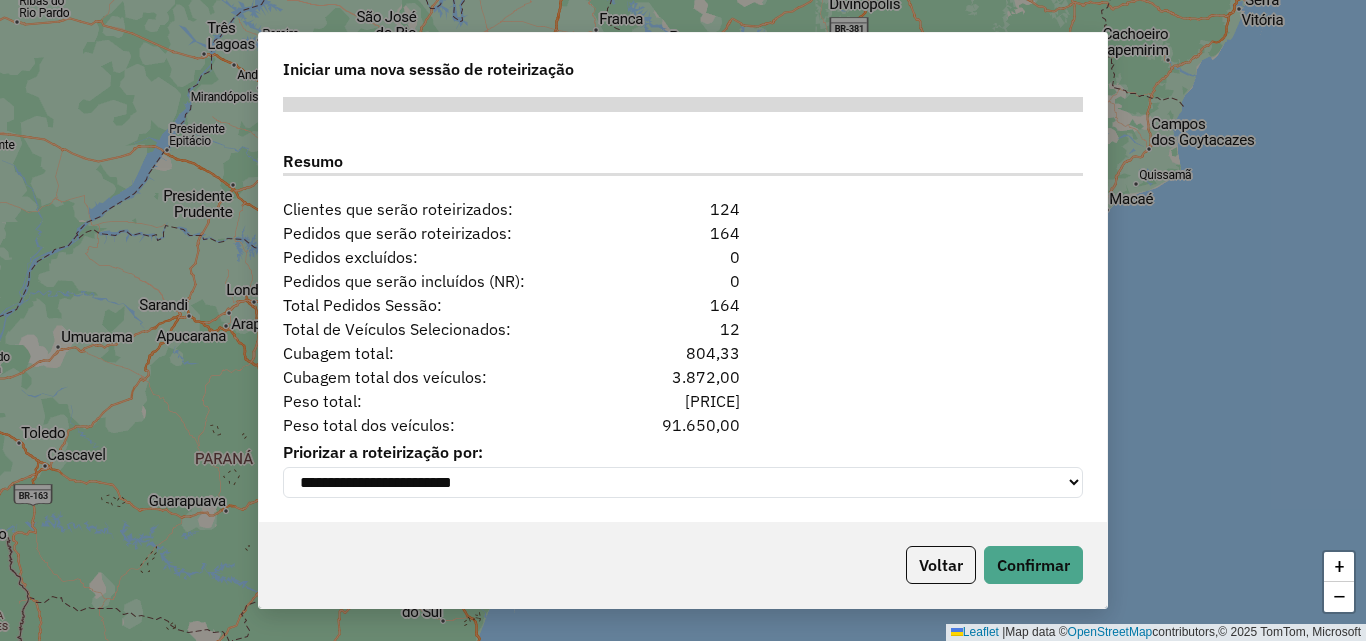 click on "Voltar   Confirmar" 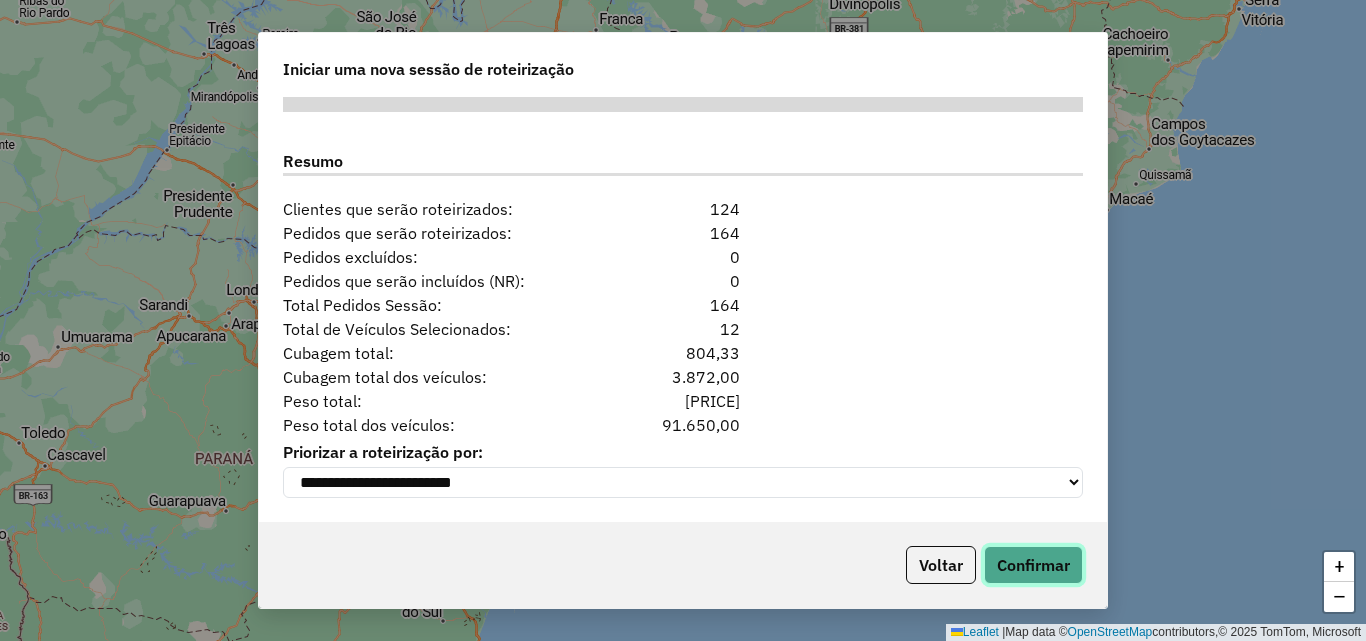 click on "Confirmar" 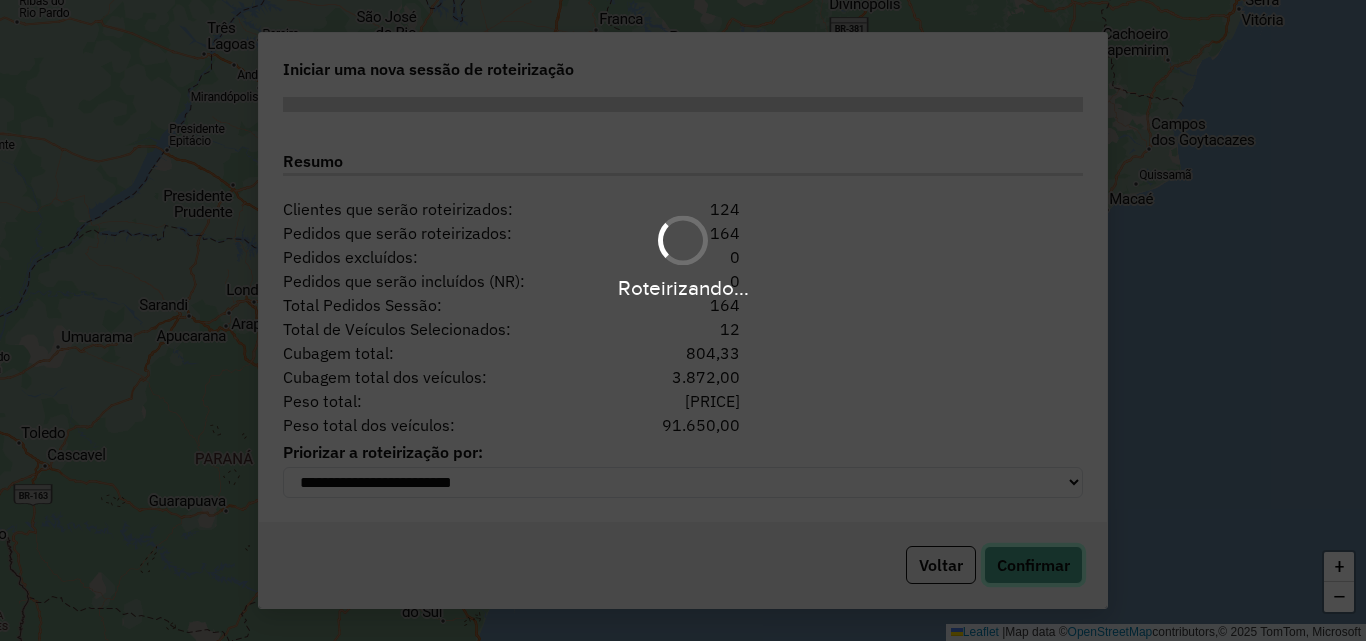 type 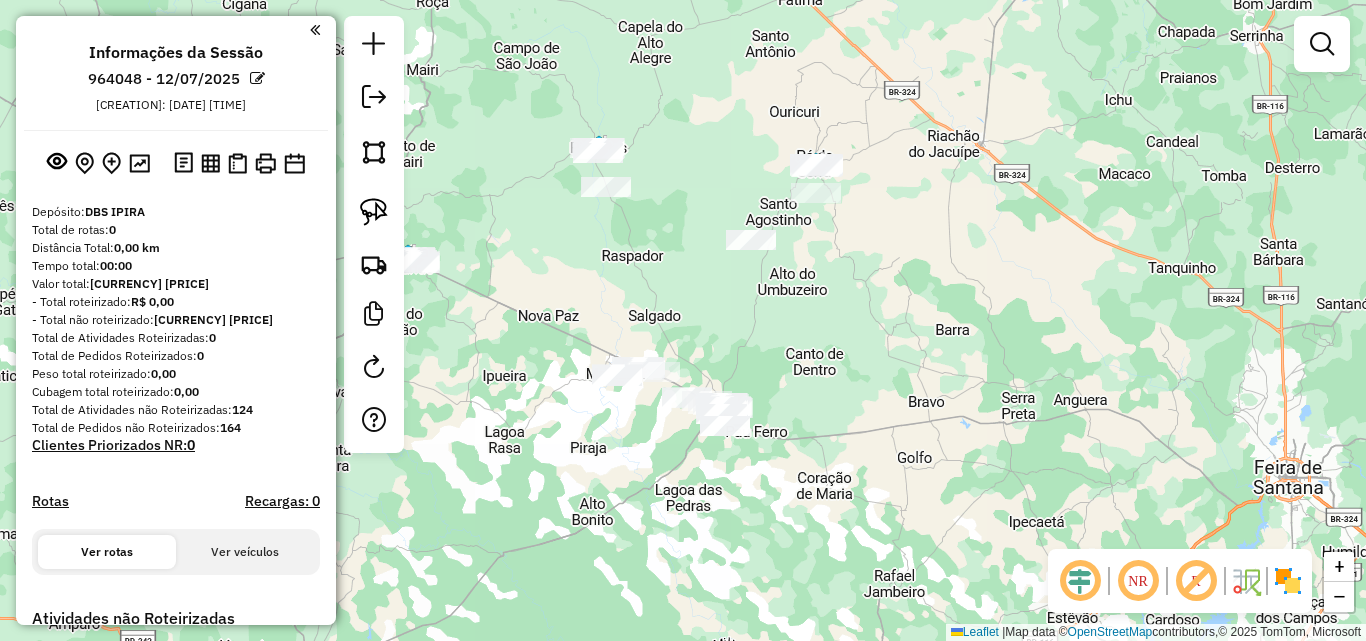 drag, startPoint x: 767, startPoint y: 272, endPoint x: 804, endPoint y: 375, distance: 109.444046 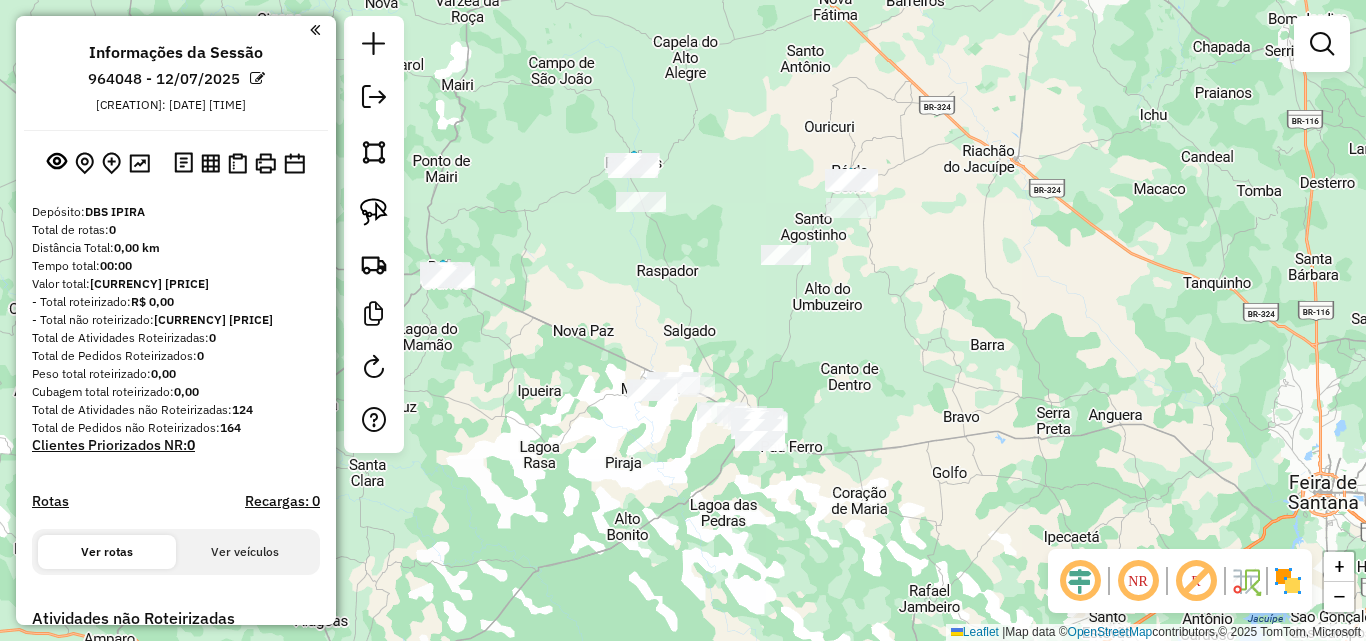 drag, startPoint x: 769, startPoint y: 367, endPoint x: 811, endPoint y: 379, distance: 43.68066 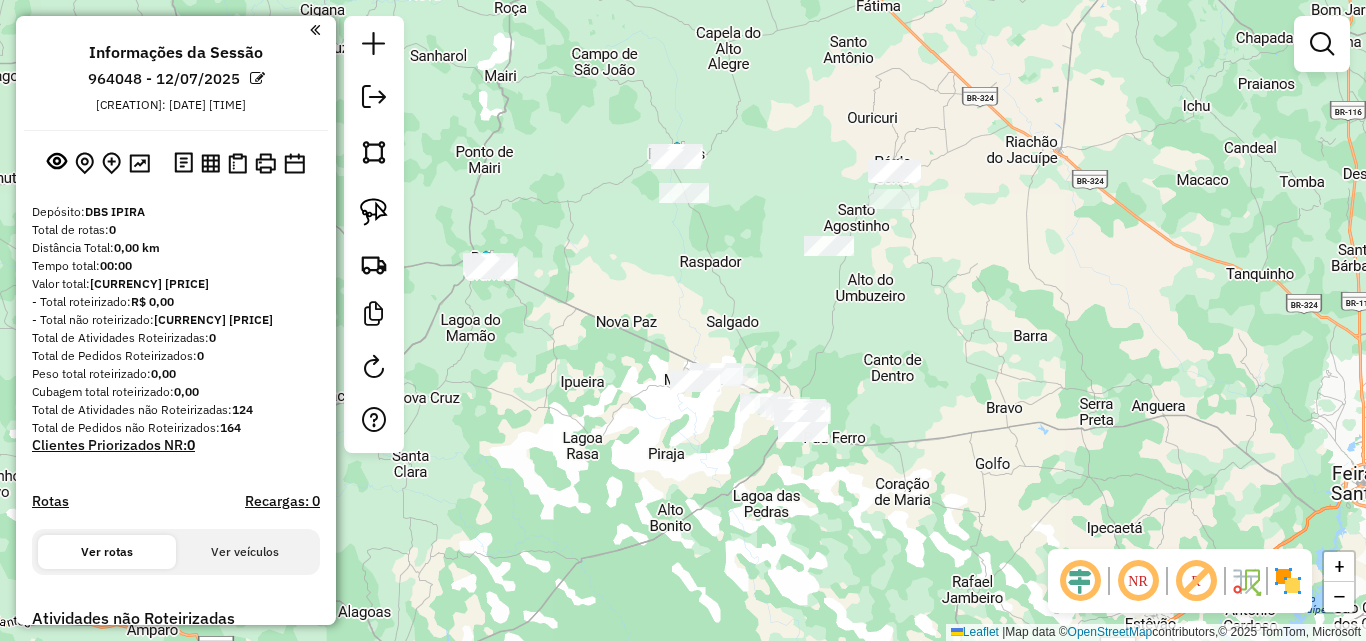 drag, startPoint x: 565, startPoint y: 293, endPoint x: 612, endPoint y: 277, distance: 49.648766 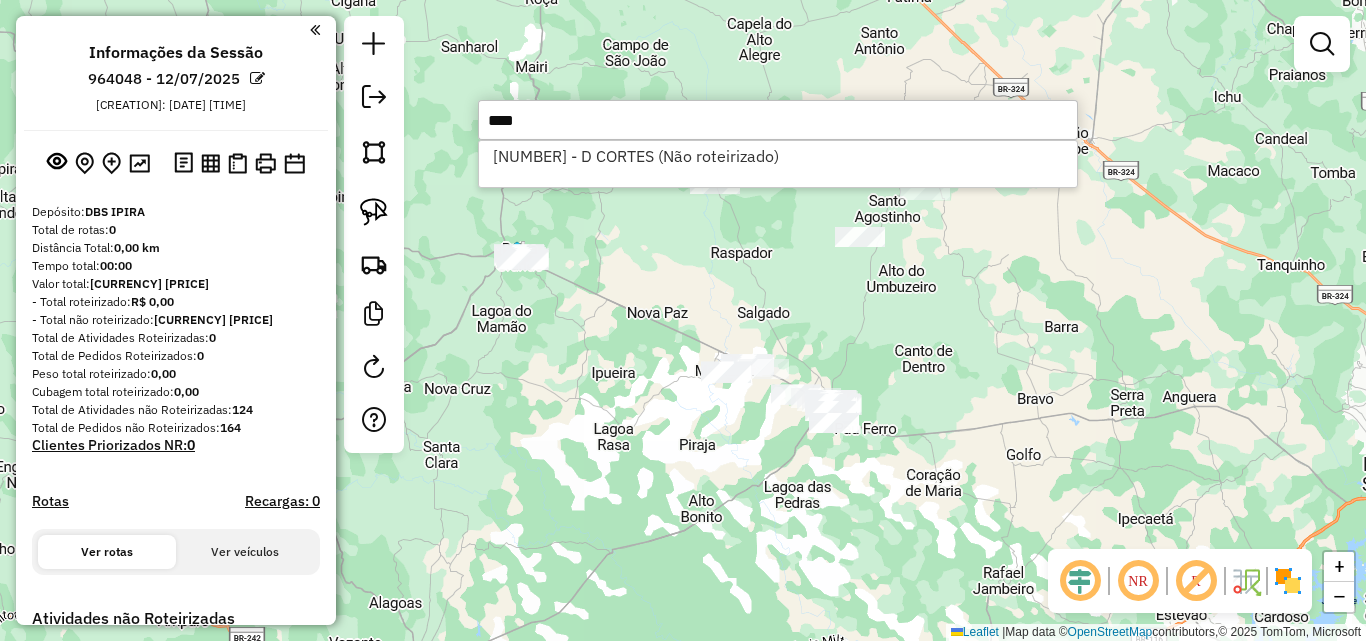 type on "****" 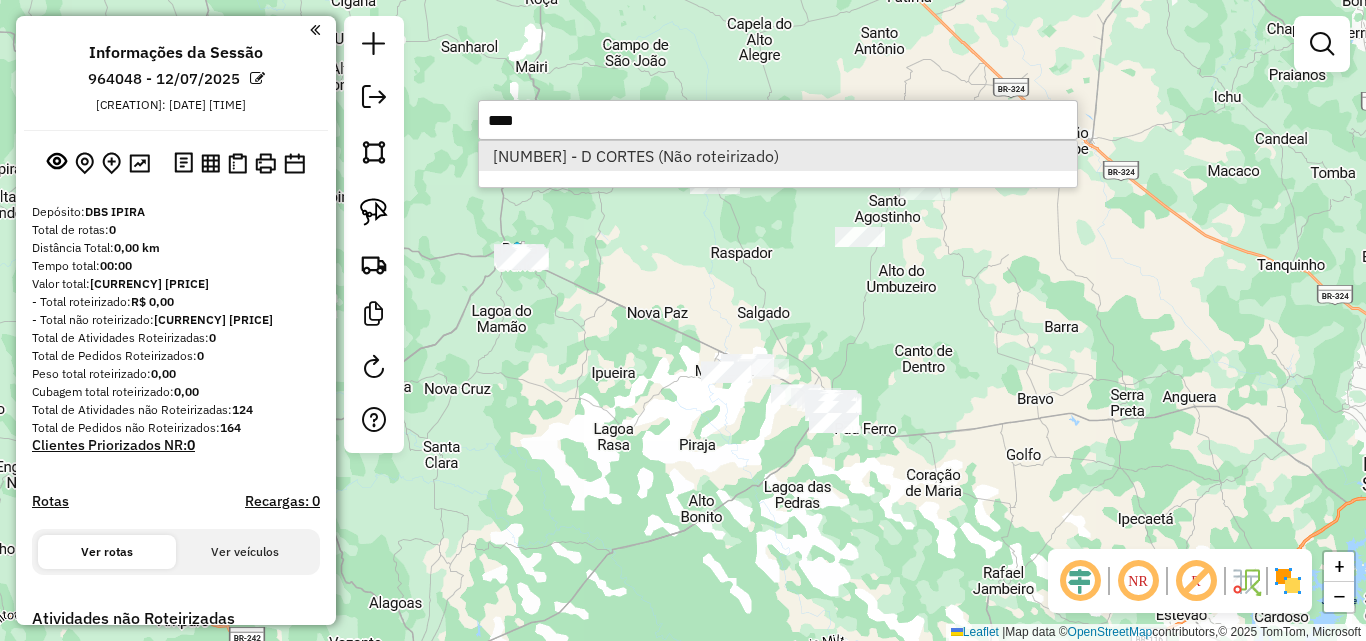 click on "[NUMBER] - D CORTES (Não roteirizado)" at bounding box center (778, 156) 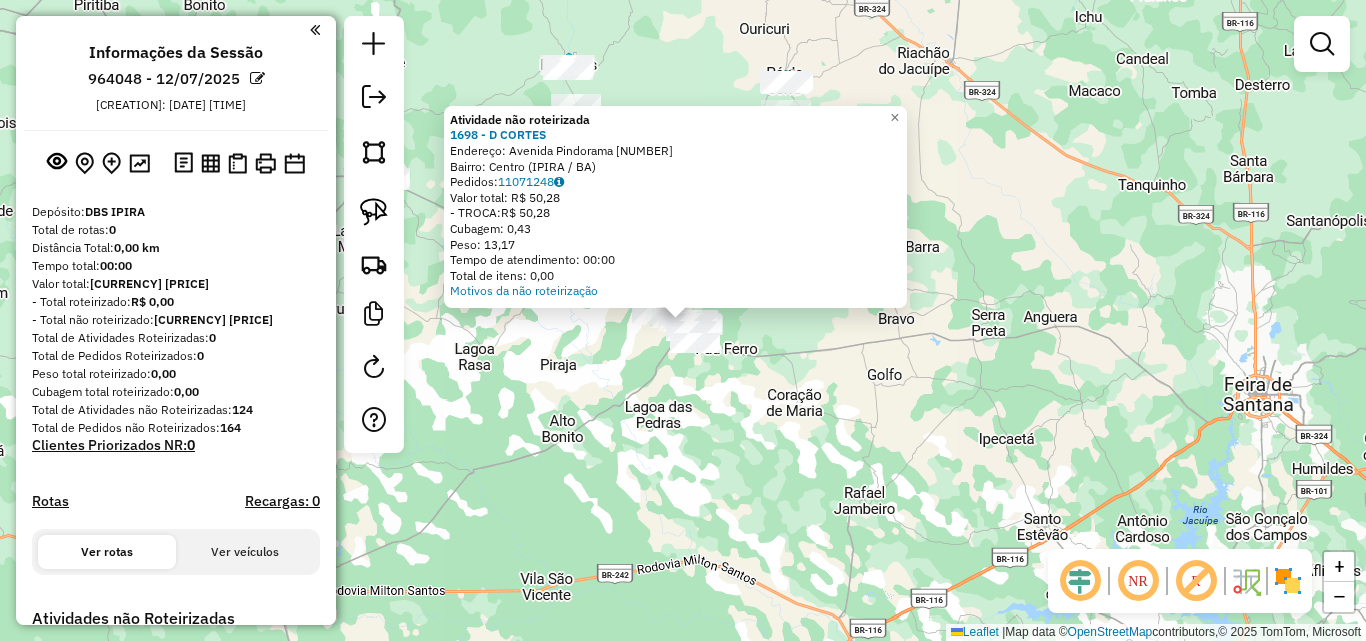click on "Atividade não roteirizada [NUMBER] - [BRAND] Endereço:  Avenida [PERSON] [NUMBER] Bairro: [NEIGHBORHOOD] ([CITY] / [STATE]) Pedidos: [ORDER_NUMBER] Valor total: [CURRENCY] [PRICE] - [PAYMENT_METHOD]: [CURRENCY] [PRICE] Cubagem: [CUBAGE] Peso: [WEIGHT] Tempo de atendimento: [TIME] Total de itens: [ITEMS] Motivos da não roteirização × Janela de atendimento Grade de atendimento Capacidade Transportadoras Veículos Cliente Pedidos Rotas Selecione os dias de semana para filtrar as janelas de atendimento Seg Ter Qua Qui Sex Sáb Dom Informe o período da janela de atendimento: De: Até: Filtrar exatamente a janela do cliente Considerar janela de atendimento padrão Selecione os dias de semana para filtrar as grades de atendimento Seg Ter Qua Qui Sex Sáb Dom Considerar clientes sem dia de atendimento cadastrado Clientes fora do dia de atendimento selecionado Filtrar as atividades entre os valores definidos abaixo: Peso mínimo: **** Peso máximo: **** Cubagem mínima: **** Cubagem máxima: De: Até: De: Até: Veículo: De:" 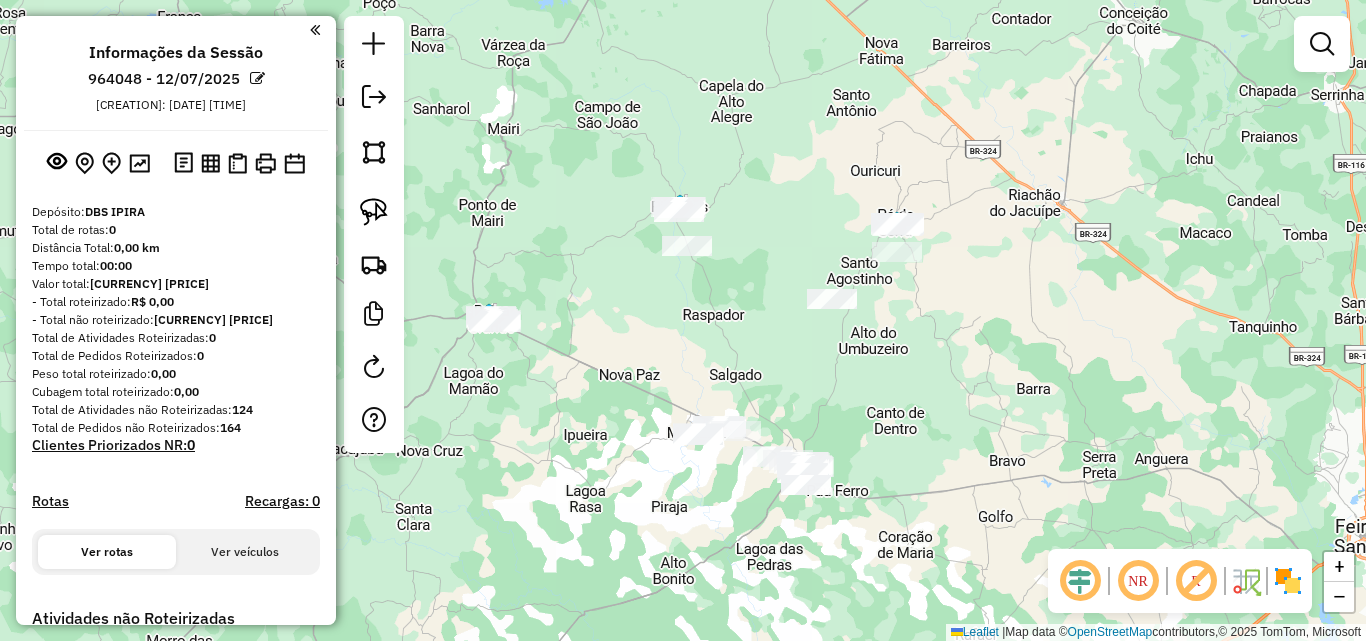drag, startPoint x: 770, startPoint y: 361, endPoint x: 760, endPoint y: 448, distance: 87.57283 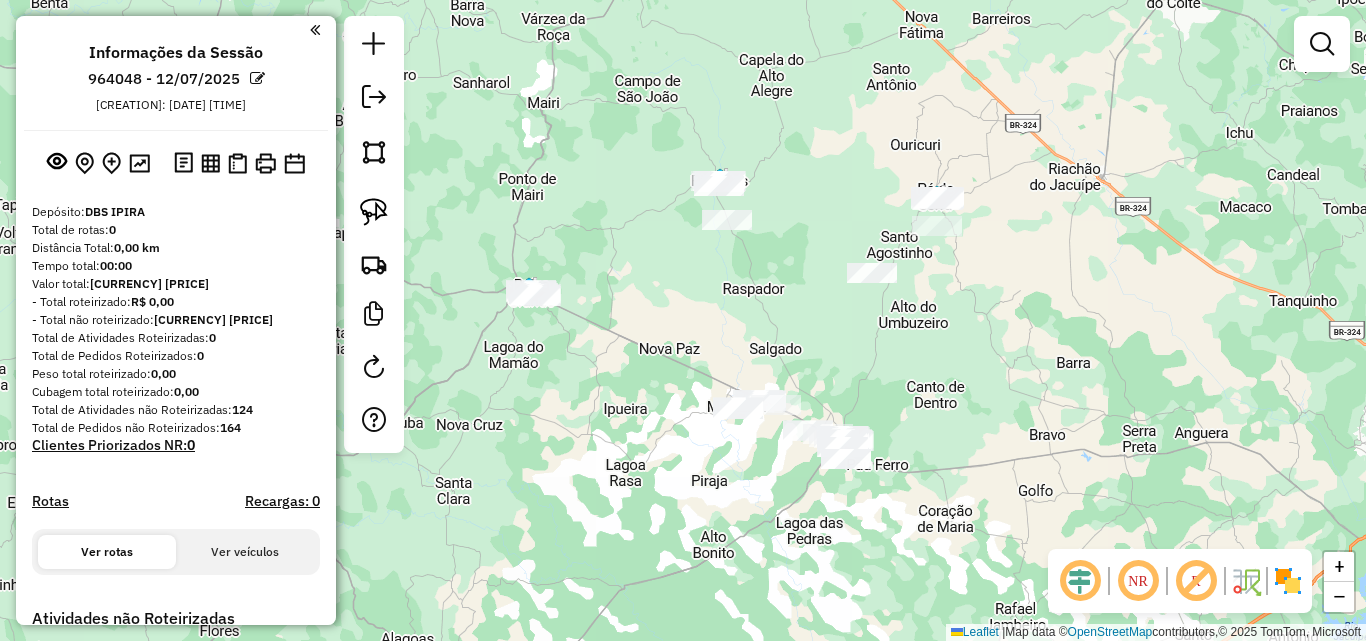drag, startPoint x: 628, startPoint y: 378, endPoint x: 650, endPoint y: 373, distance: 22.561028 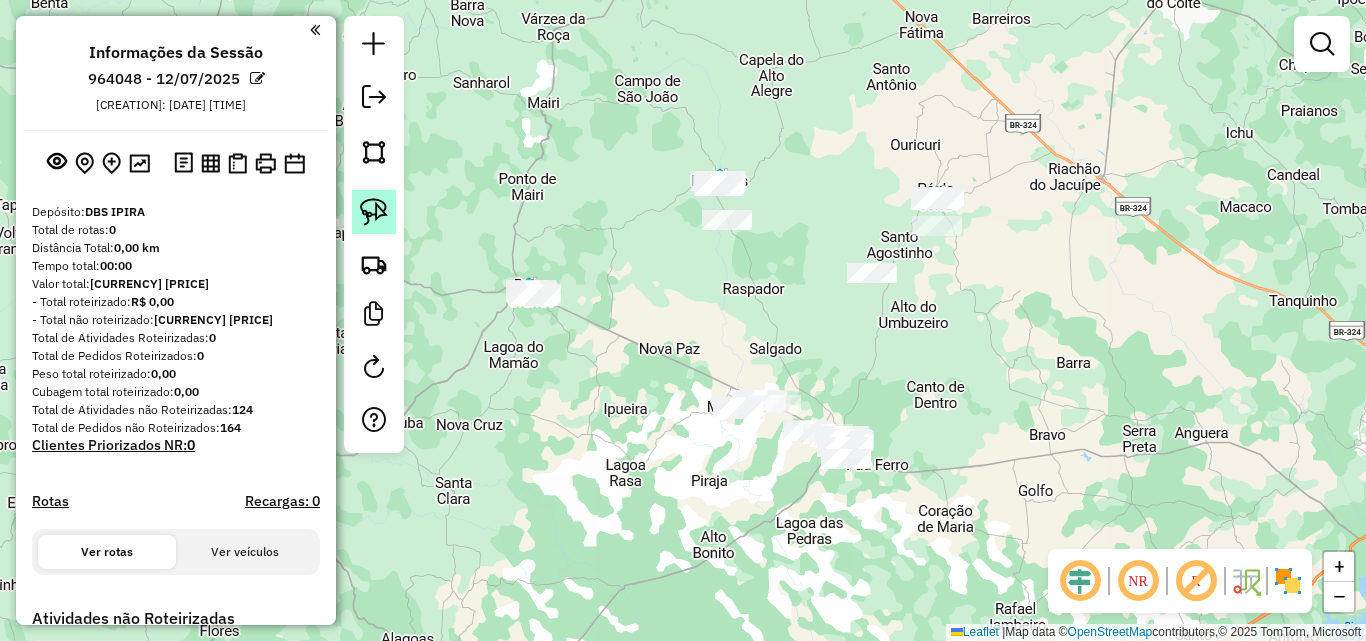 click 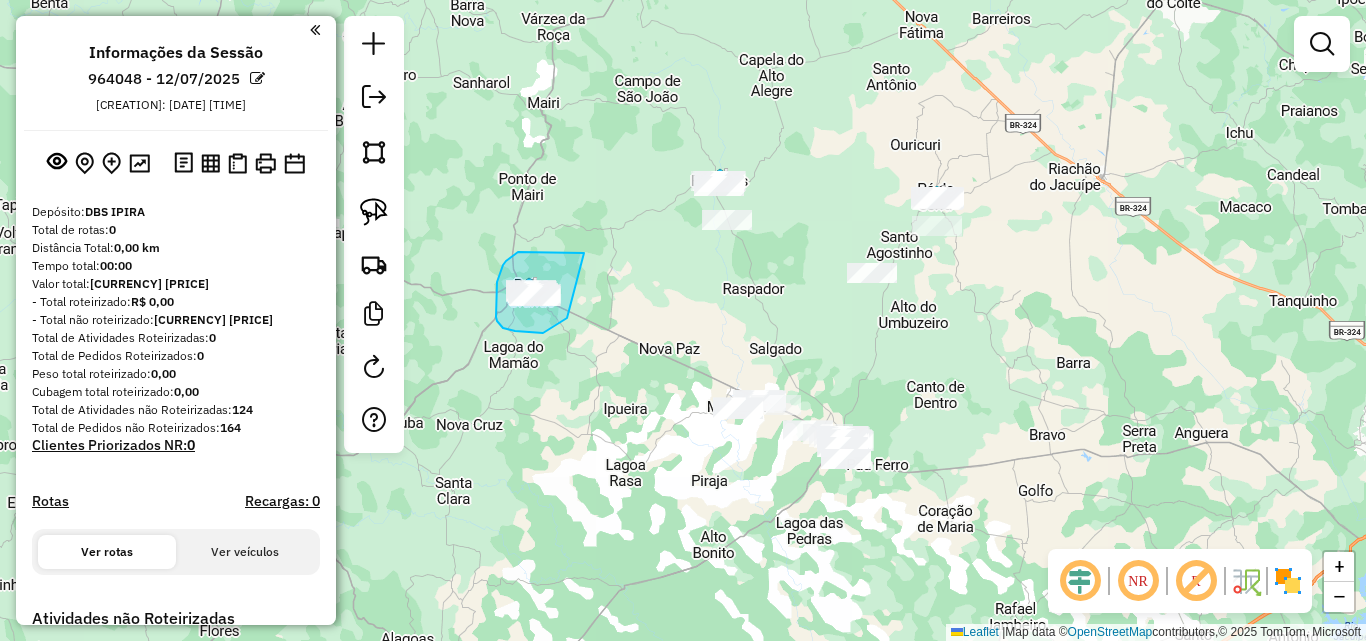 drag, startPoint x: 584, startPoint y: 253, endPoint x: 567, endPoint y: 318, distance: 67.18631 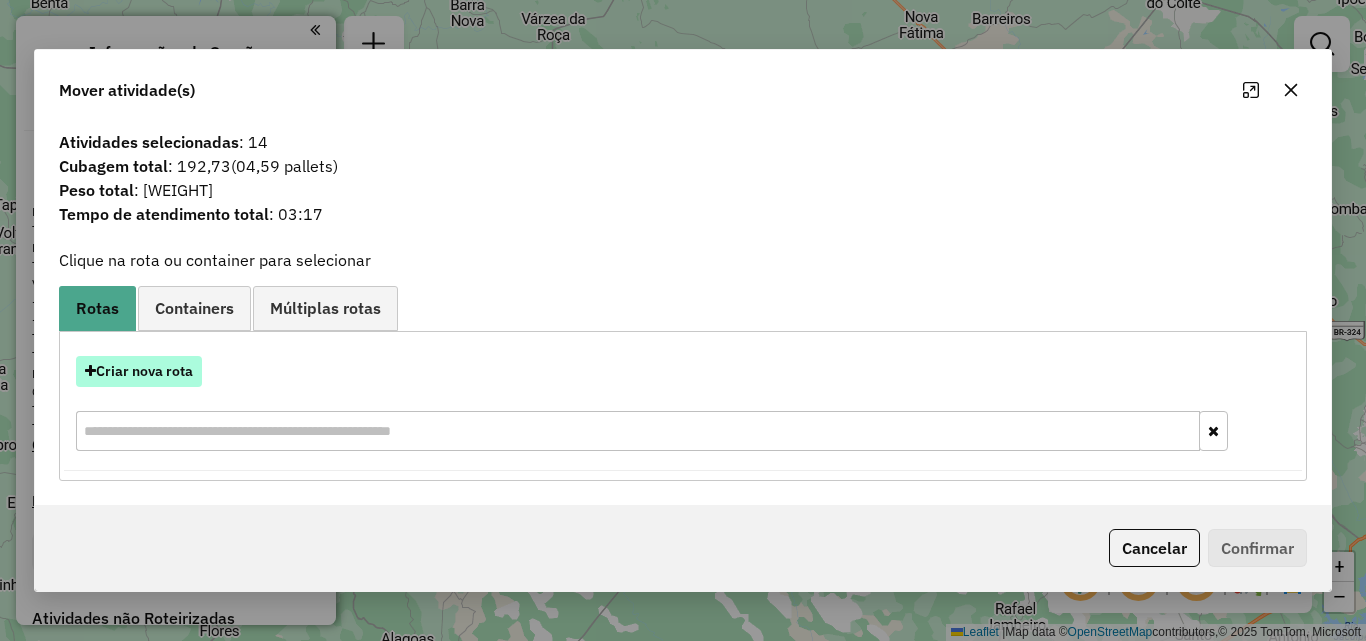 click on "Criar nova rota" at bounding box center [139, 371] 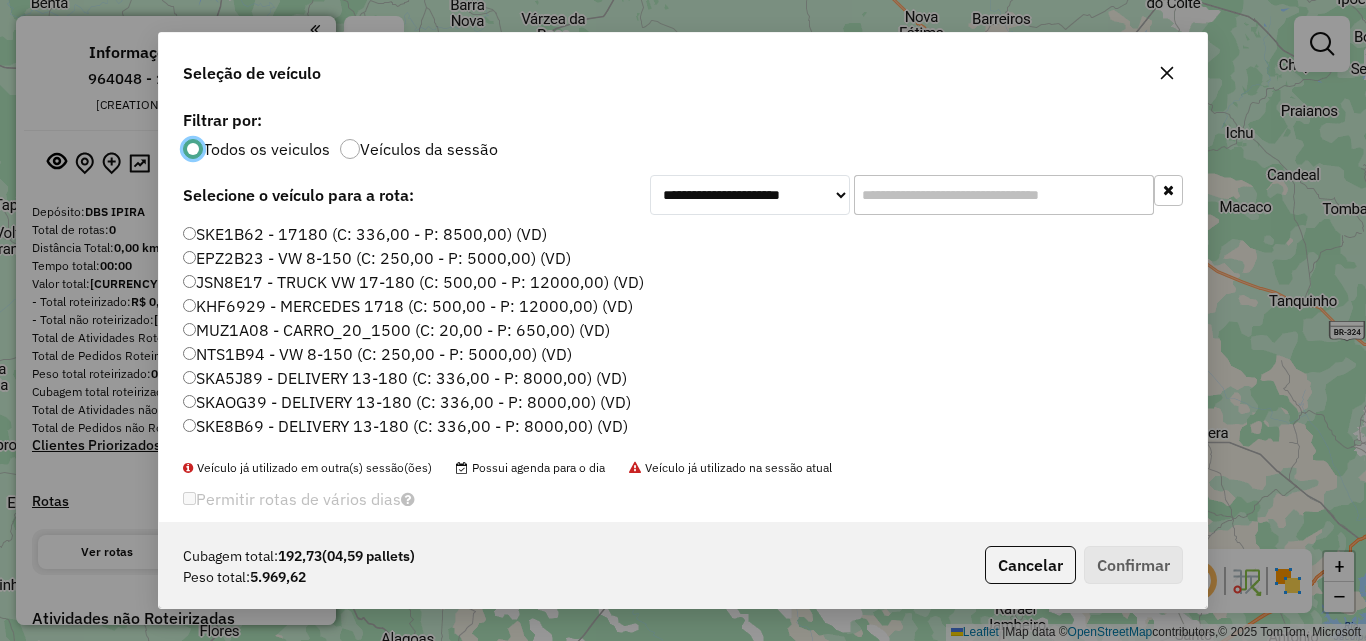 scroll, scrollTop: 11, scrollLeft: 6, axis: both 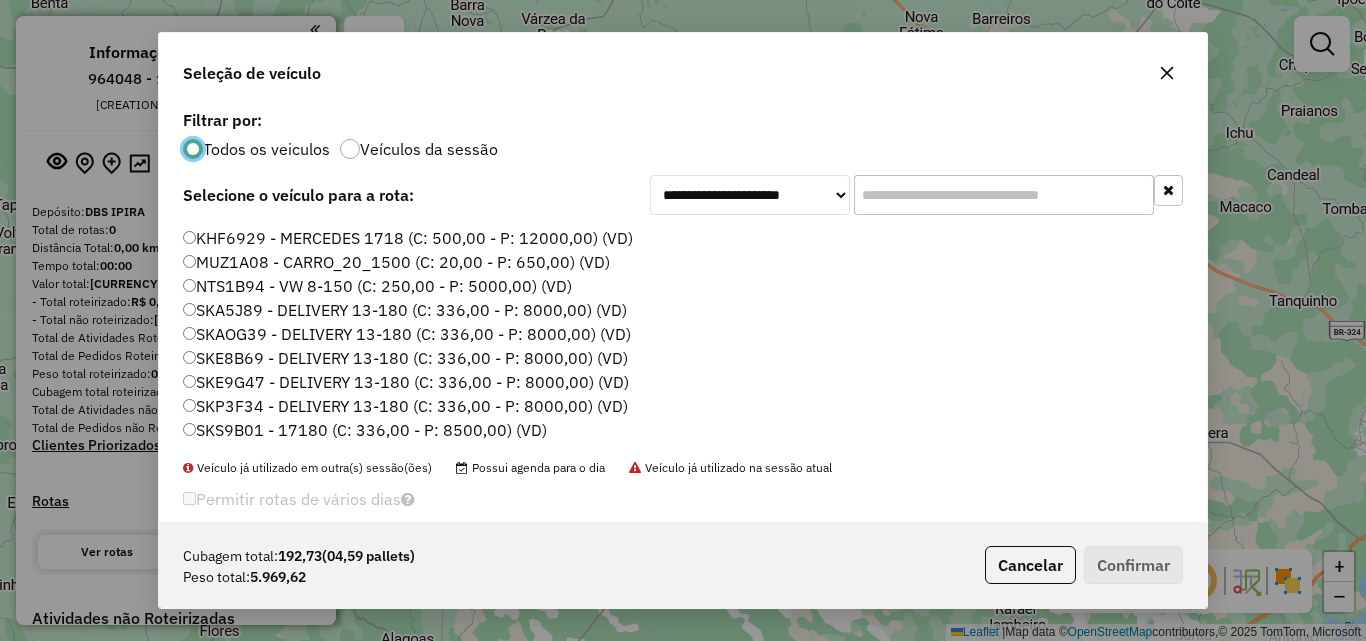 click on "SKE9G47 - DELIVERY 13-180 (C: 336,00 - P: 8000,00) (VD)" 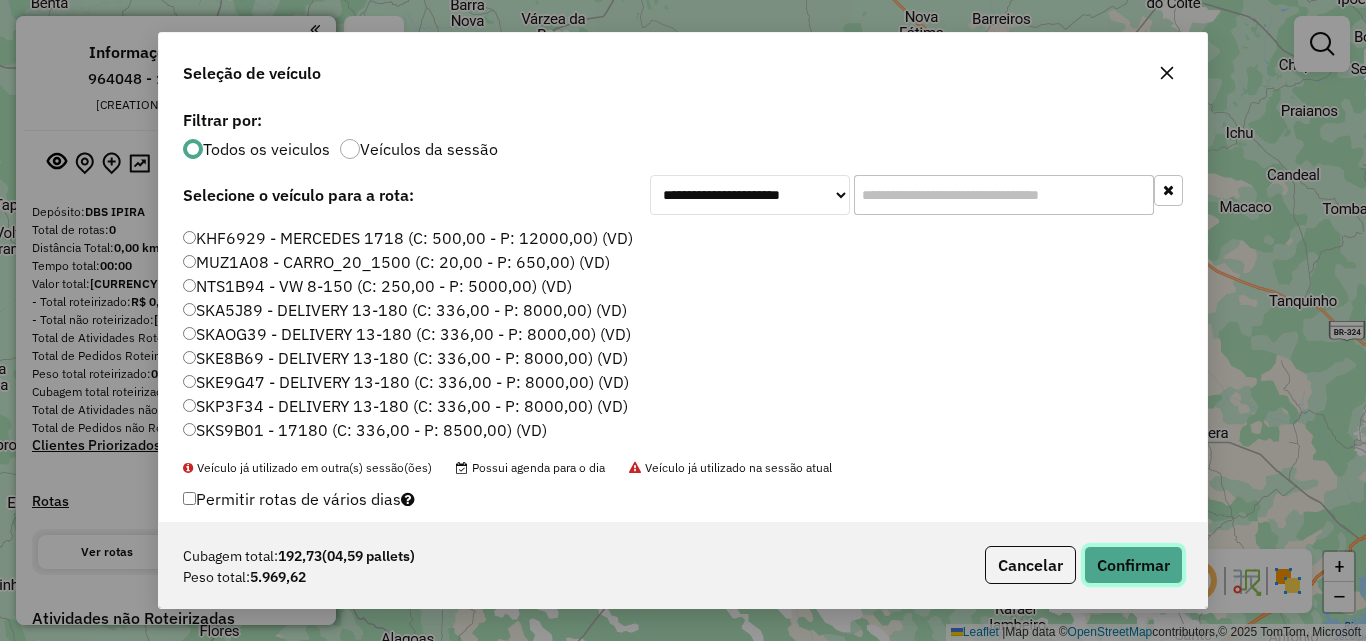 click on "Confirmar" 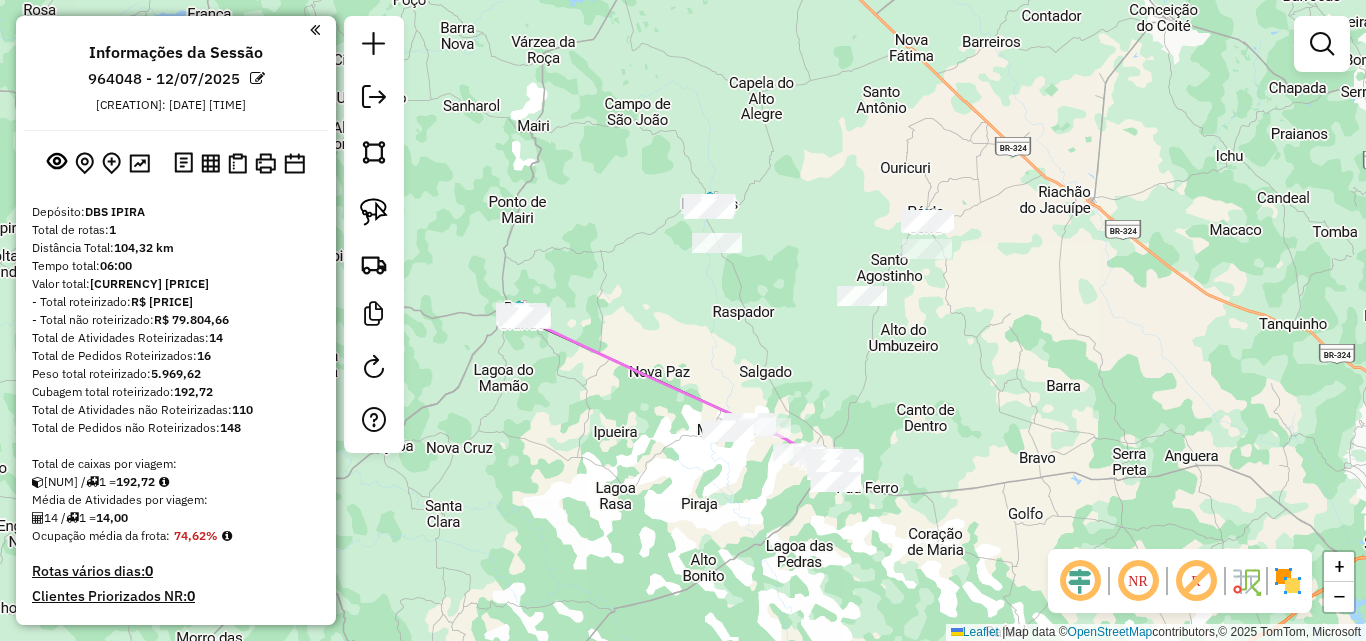 drag, startPoint x: 799, startPoint y: 307, endPoint x: 772, endPoint y: 353, distance: 53.338543 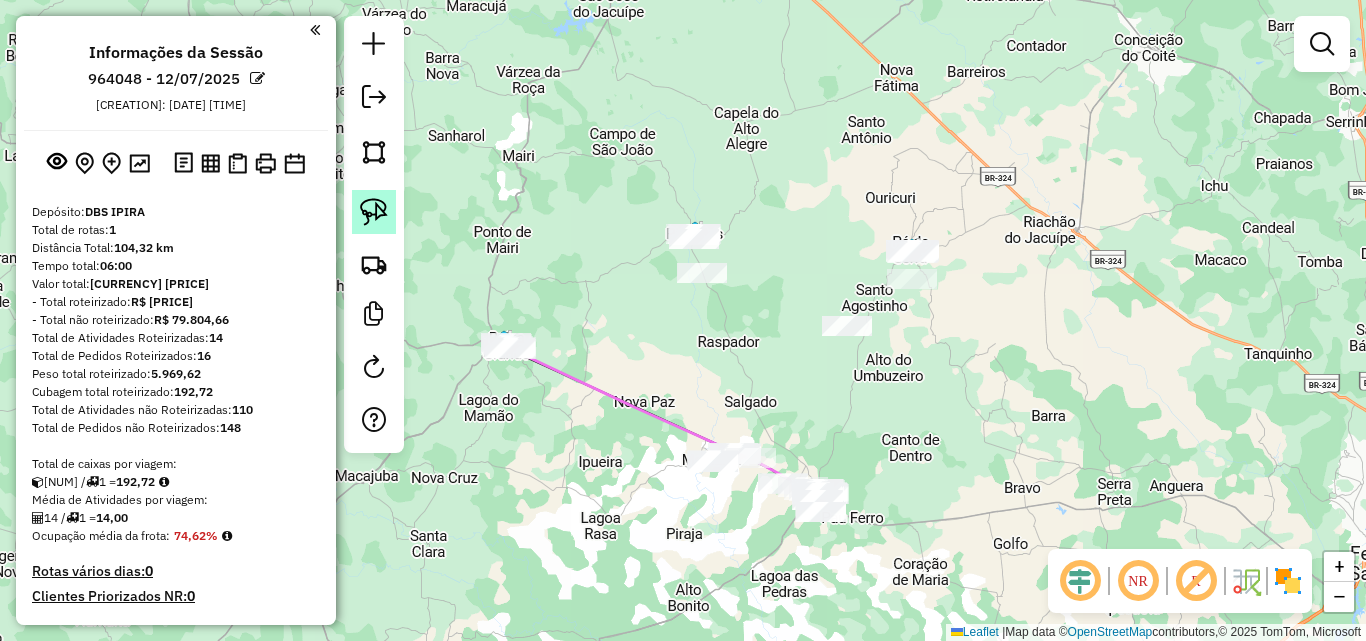 click 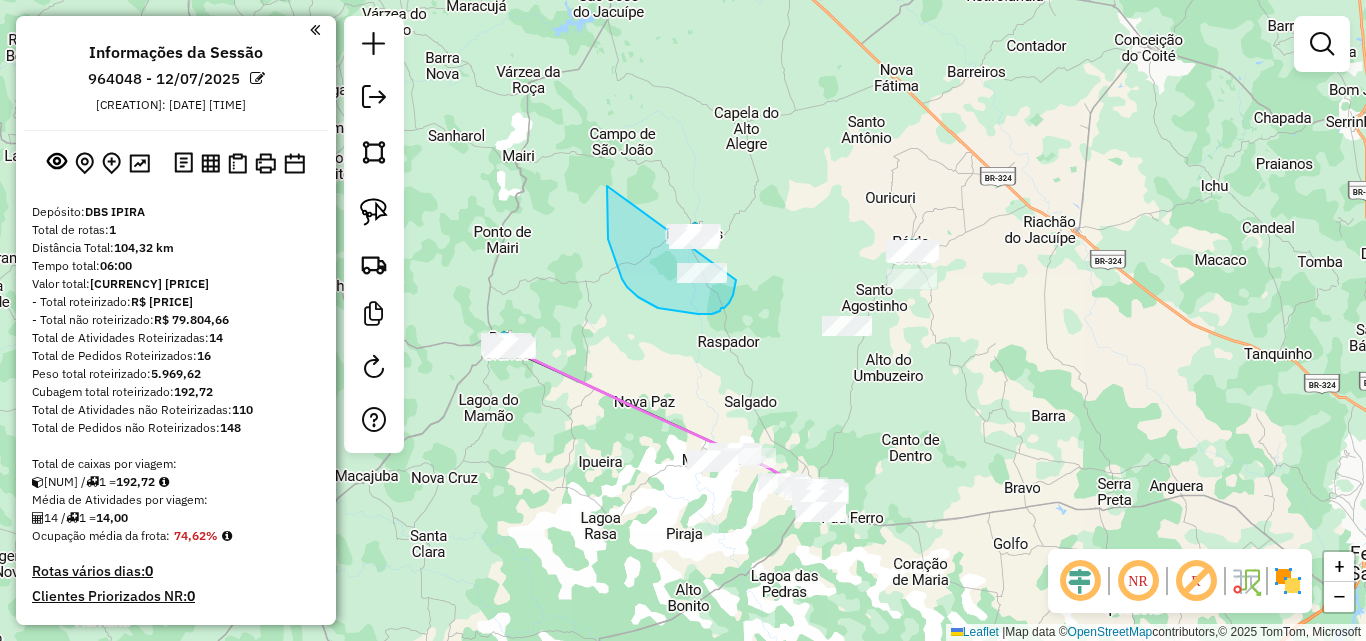 drag, startPoint x: 607, startPoint y: 186, endPoint x: 735, endPoint y: 200, distance: 128.76335 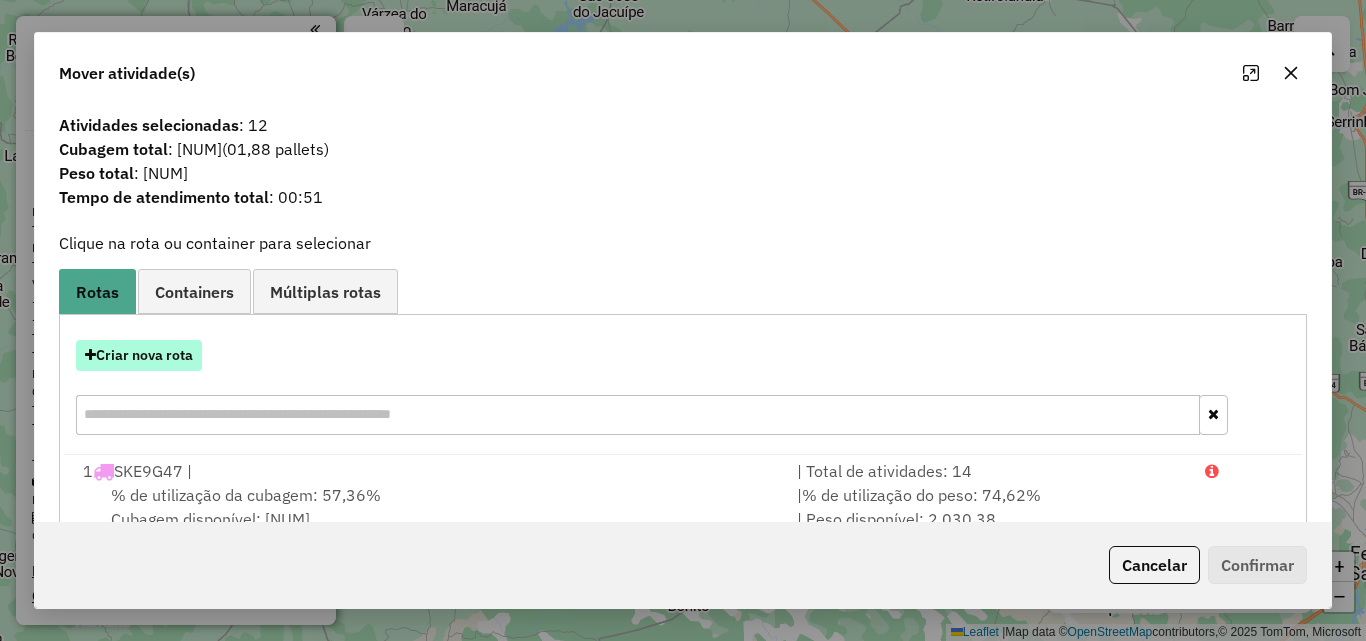 click on "Criar nova rota" at bounding box center (139, 355) 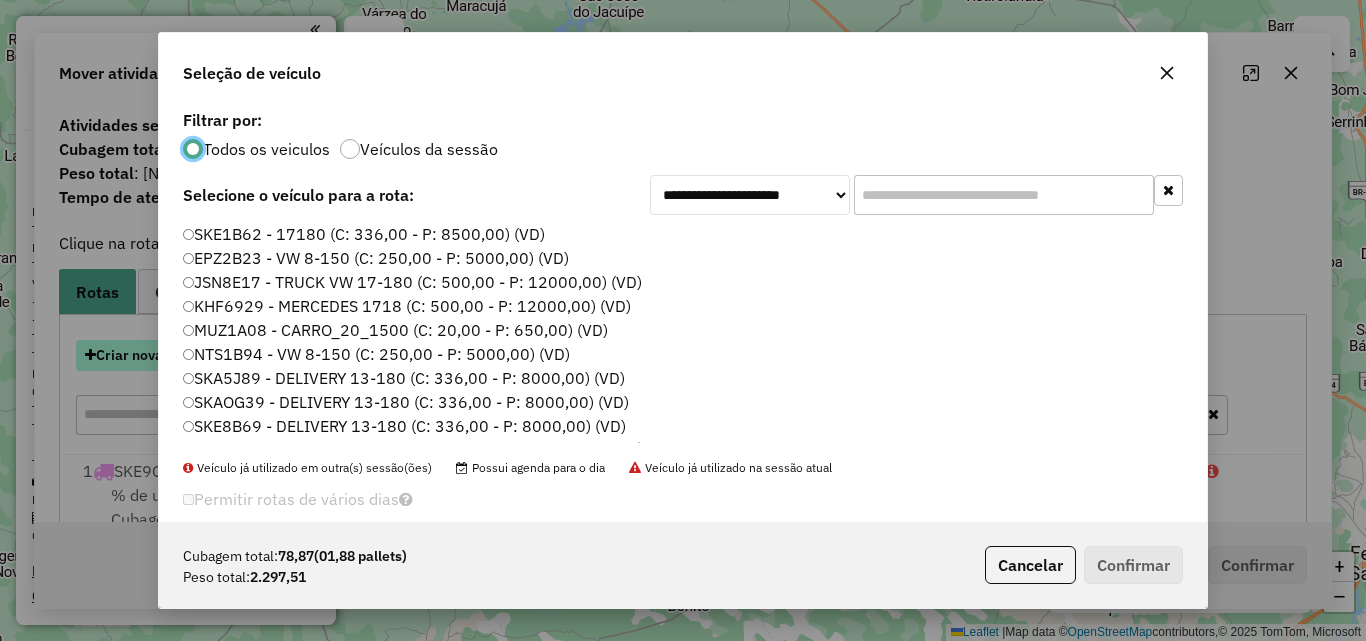 scroll, scrollTop: 11, scrollLeft: 6, axis: both 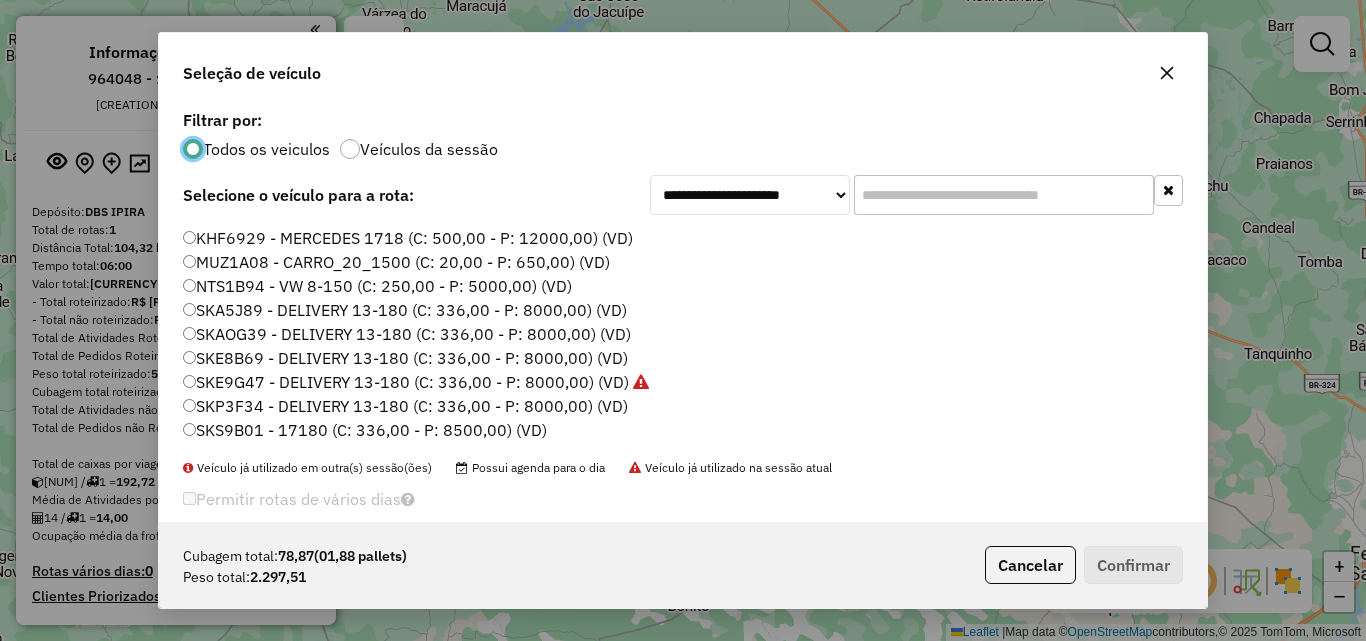 click on "SKE9G47 - DELIVERY 13-180 (C: 336,00 - P: 8000,00) (VD)" 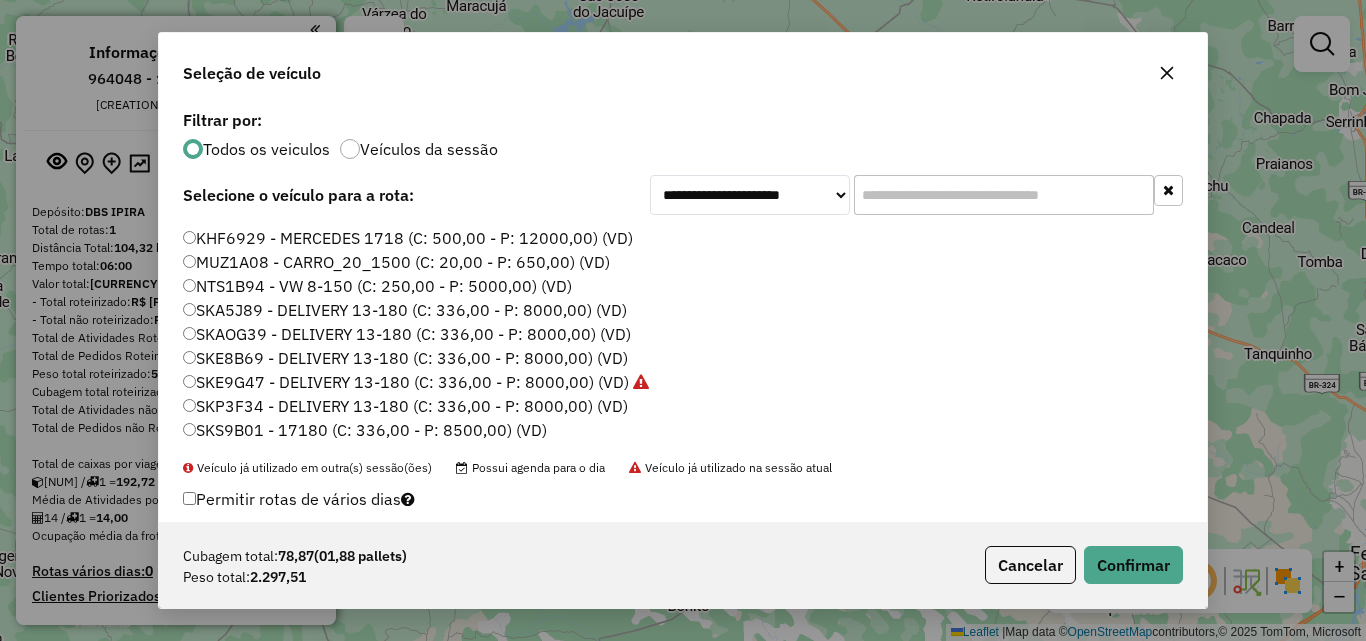 click 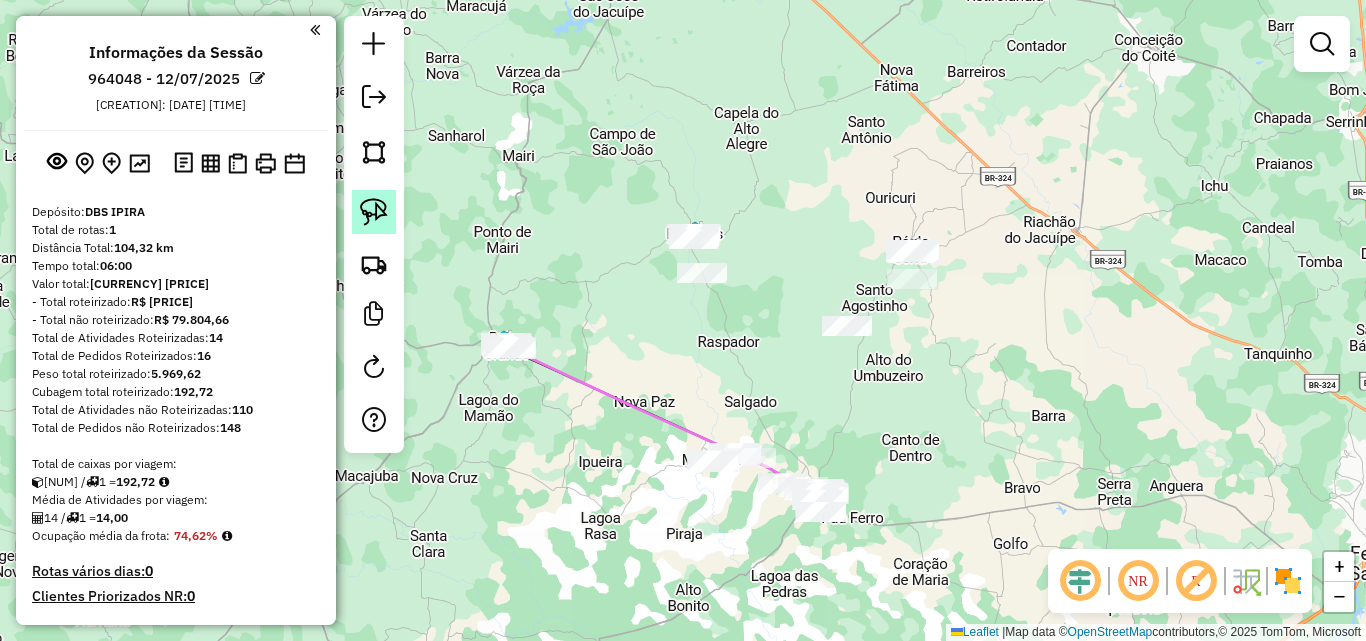 click 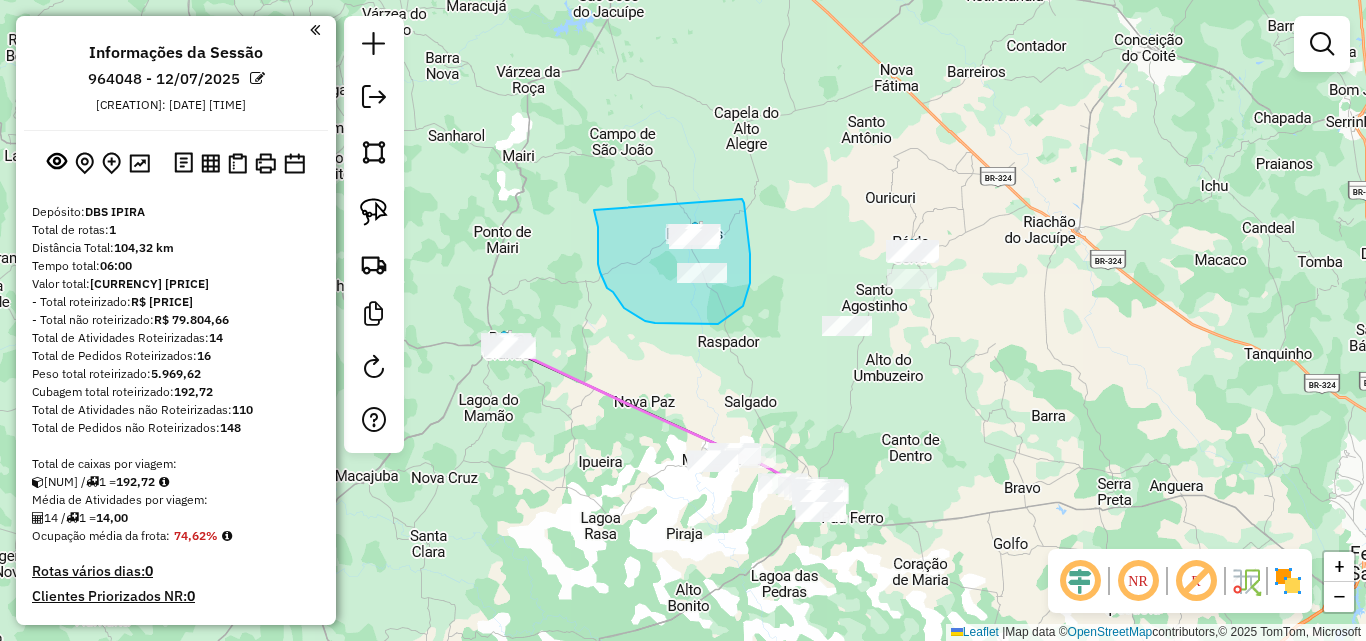 drag, startPoint x: 596, startPoint y: 219, endPoint x: 742, endPoint y: 199, distance: 147.3635 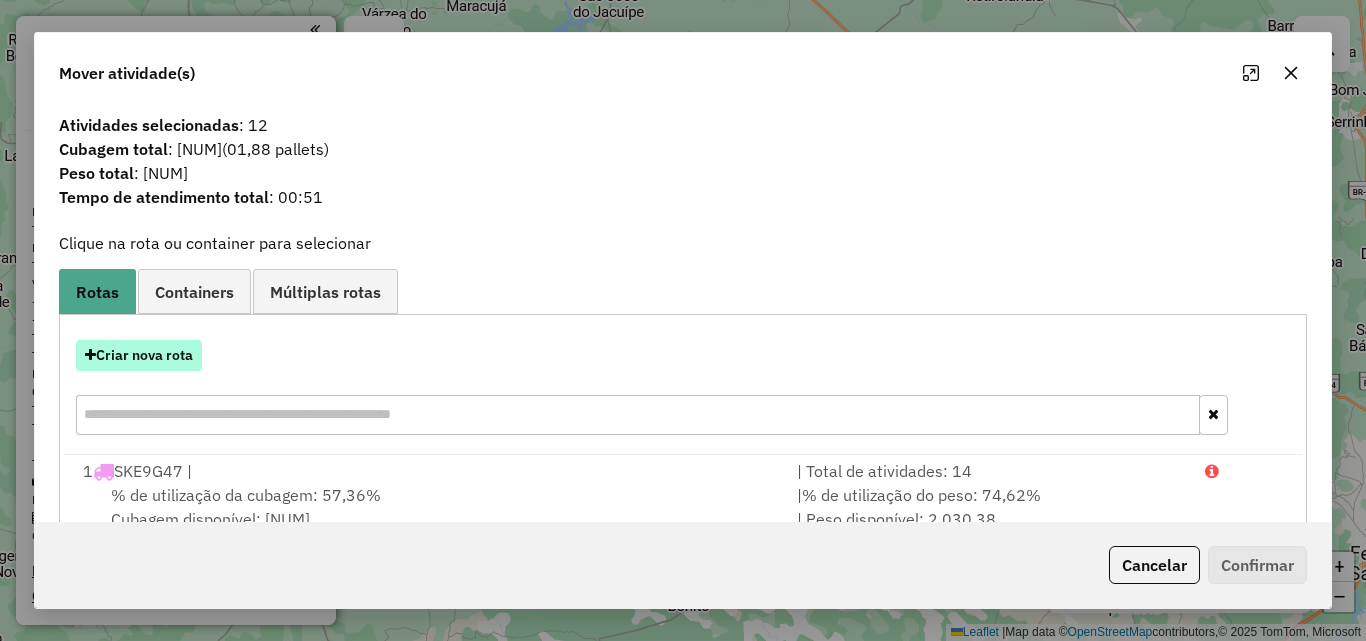 click on "Criar nova rota" at bounding box center [139, 355] 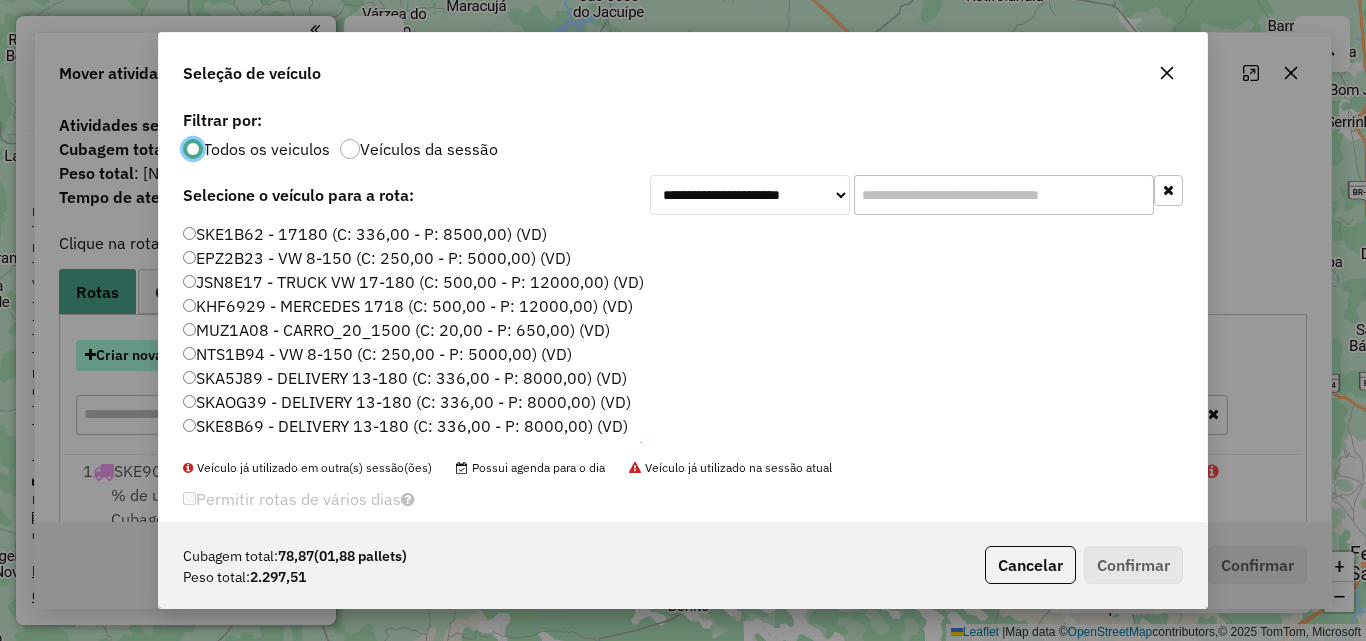 scroll, scrollTop: 11, scrollLeft: 6, axis: both 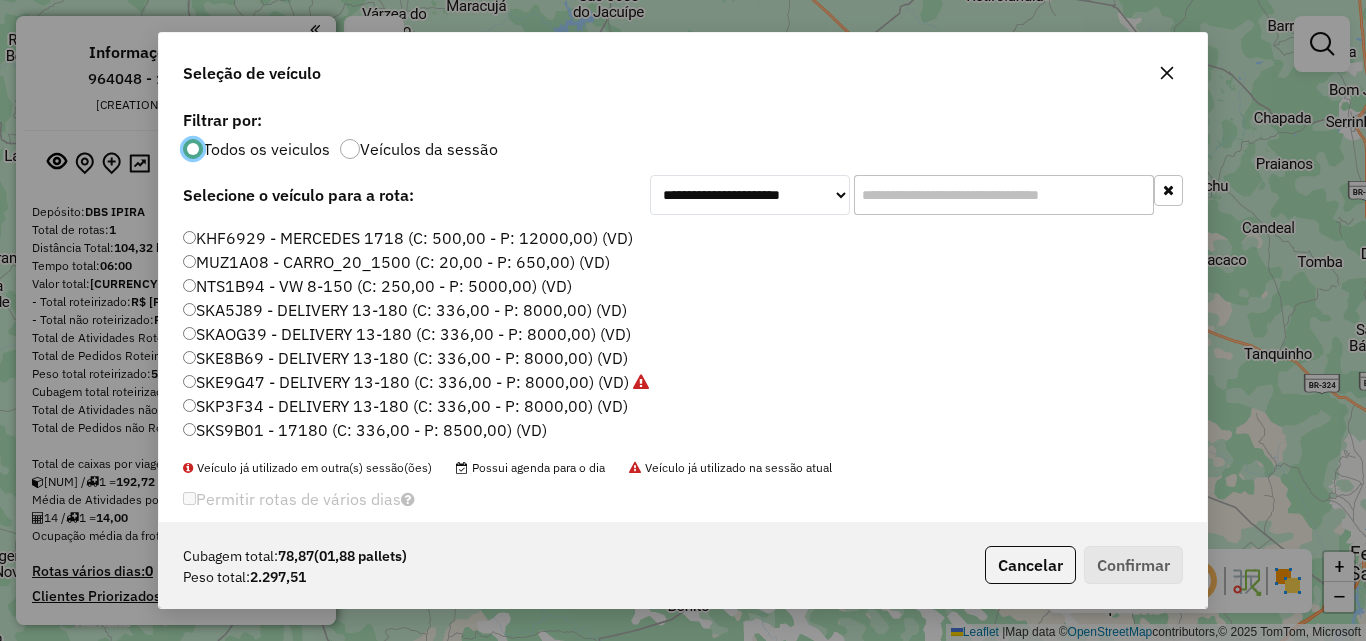 click on "SKP3F34 - DELIVERY 13-180 (C: 336,00 - P: 8000,00) (VD)" 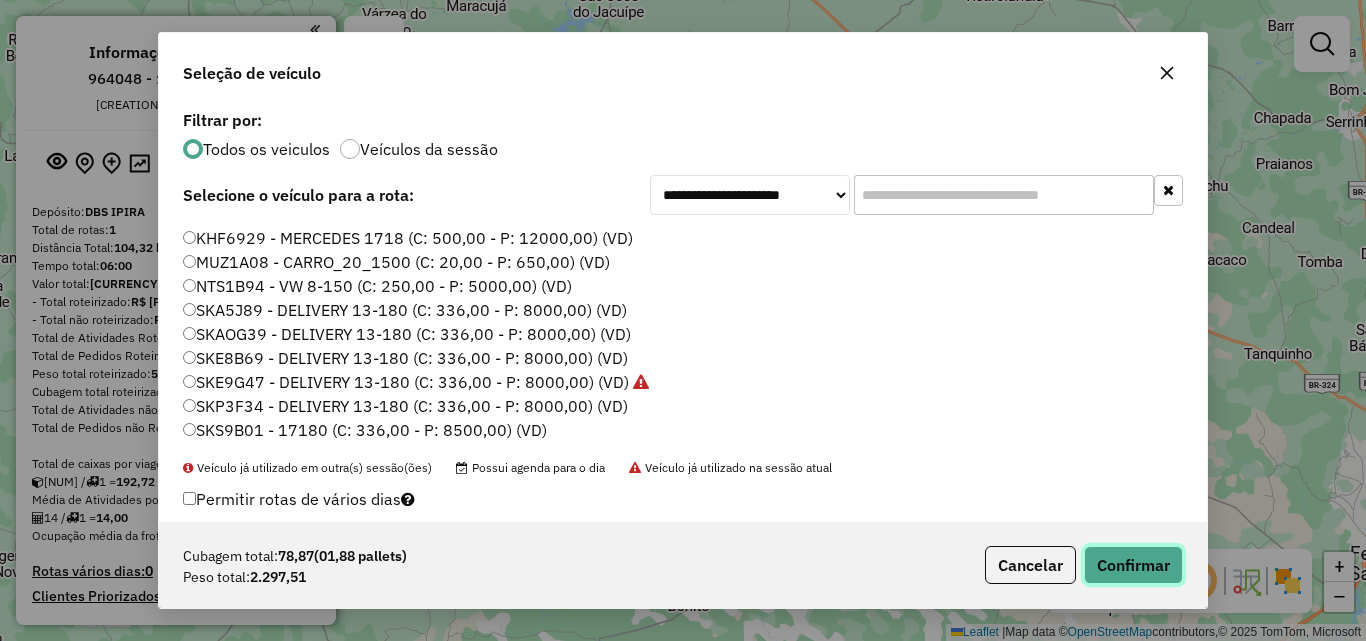 click on "Confirmar" 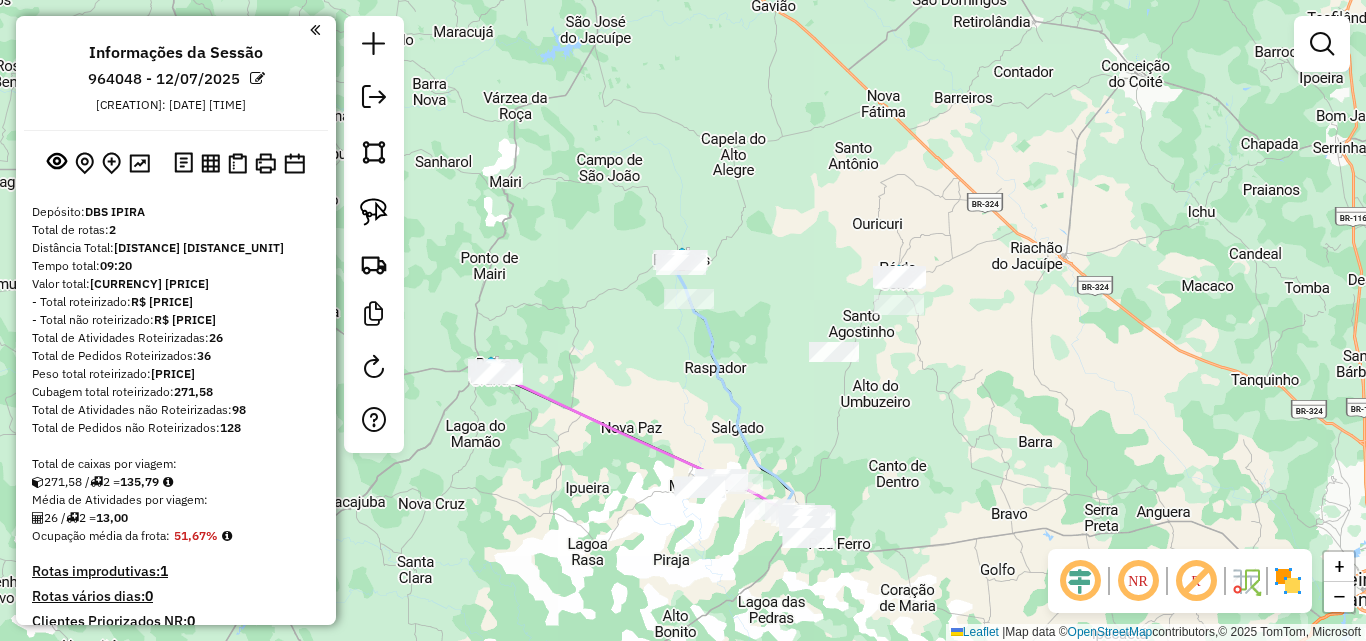 drag, startPoint x: 970, startPoint y: 364, endPoint x: 953, endPoint y: 397, distance: 37.12142 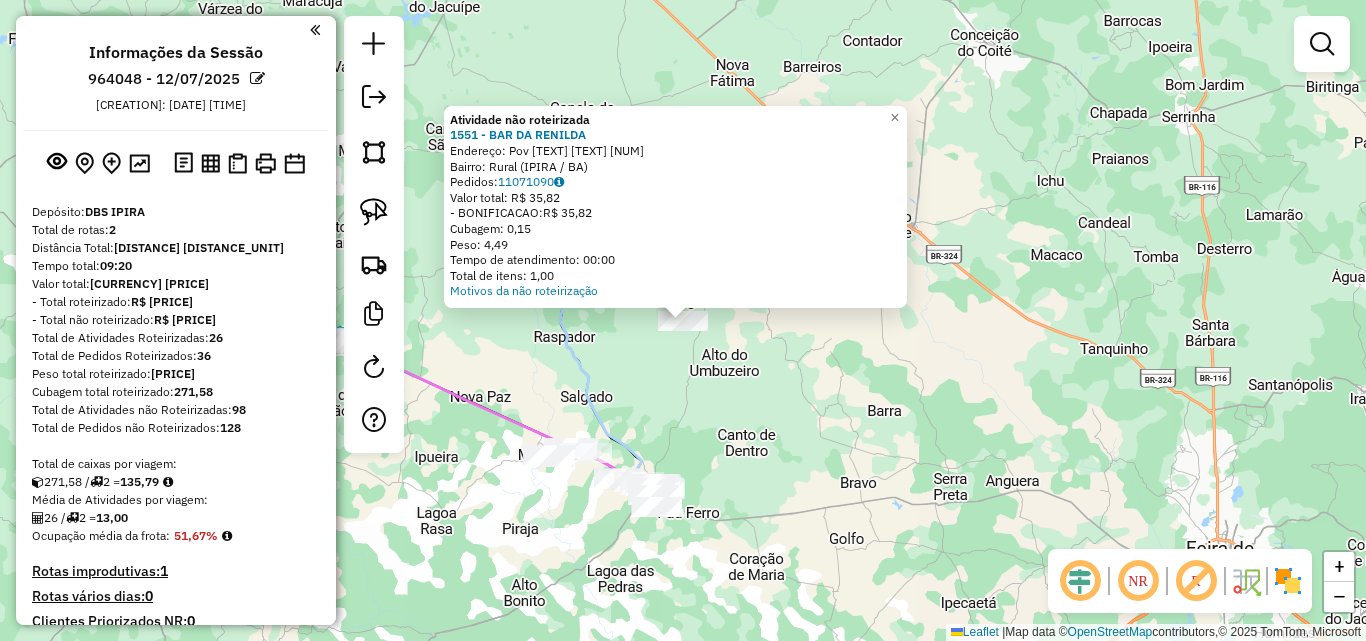 click on "Atividade não roteirizada [NUMBER] - BAR DA RENILDA Endereço: Pov lagoa do Nicolau SN Bairro: Rural (IPIRA / BA) Pedidos: [NUMBER] Valor total: R$ [PRICE] - BONIFICACAO: R$ [PRICE] Cubagem: [NUMBER] Peso: [NUMBER] Tempo de atendimento: [TIME] Total de itens: [NUMBER] Motivos da não roteirização × Janela de atendimento Grade de atendimento Capacidade Transportadoras Veículos Cliente Pedidos Rotas Selecione os dias de semana para filtrar as janelas de atendimento Seg Ter Qua Qui Sex Sáb Dom Informe o período da janela de atendimento: De: [DATE] Até: [DATE] Filtrar exatamente a janela do cliente Considerar janela de atendimento padrão Selecione os dias de semana para filtrar as grades de atendimento Seg Ter Qua Qui Sex Sáb Dom Considerar clientes sem dia de atendimento cadastrado Clientes fora do dia de atendimento selecionado Filtrar as atividades entre os valores definidos abaixo: Peso mínimo: Peso máximo: Cubagem mínima: Cubagem máxima: De: [NUMBER] Até: [NUMBER] De: [NUMBER] Até: [NUMBER] +" 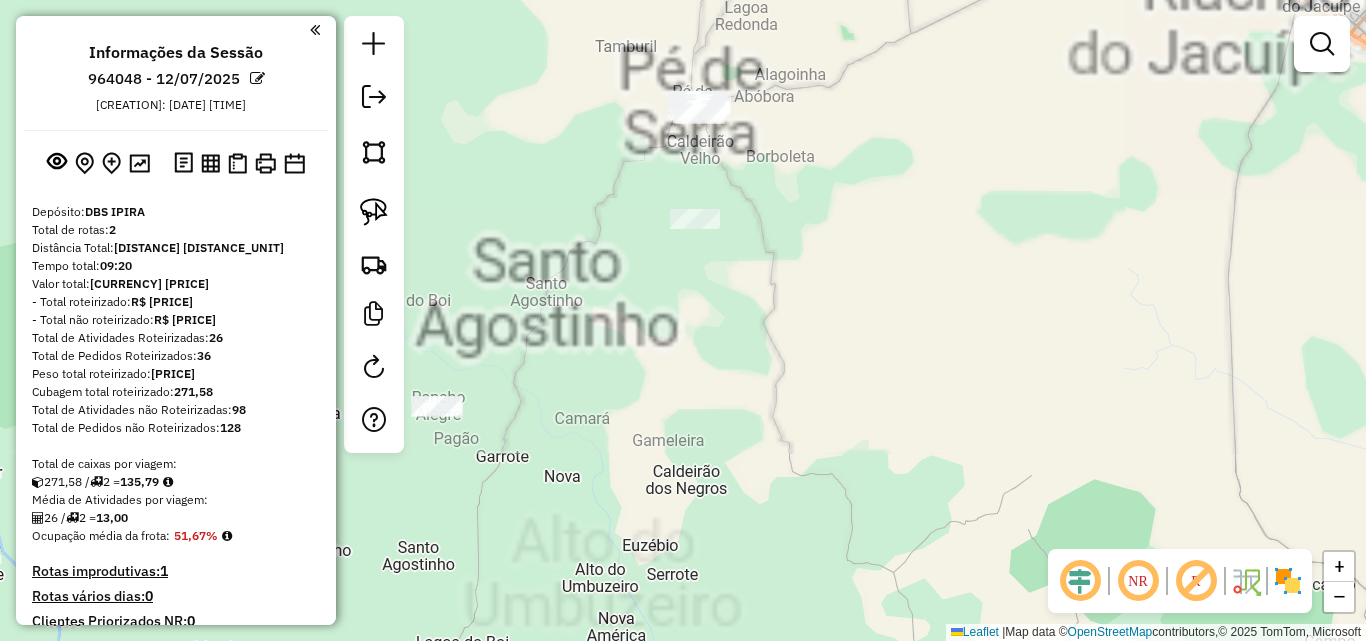 drag, startPoint x: 654, startPoint y: 359, endPoint x: 867, endPoint y: 383, distance: 214.34785 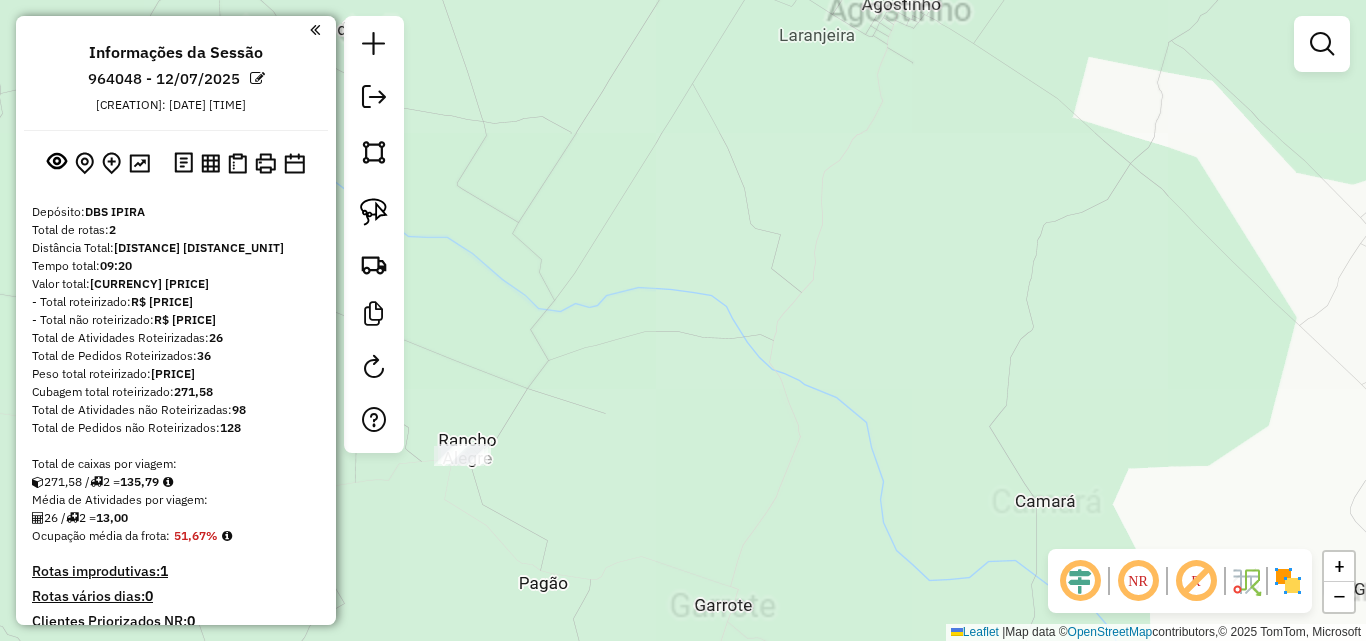 drag, startPoint x: 601, startPoint y: 441, endPoint x: 813, endPoint y: 411, distance: 214.11212 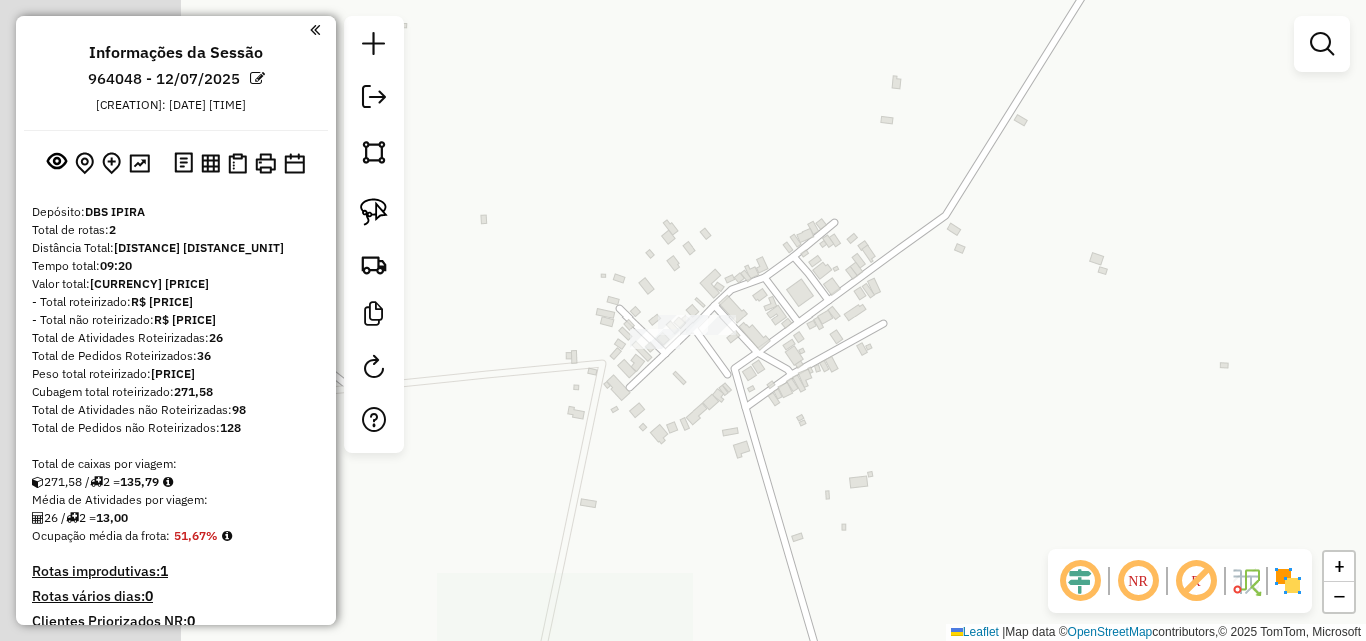 drag, startPoint x: 704, startPoint y: 439, endPoint x: 929, endPoint y: 440, distance: 225.00223 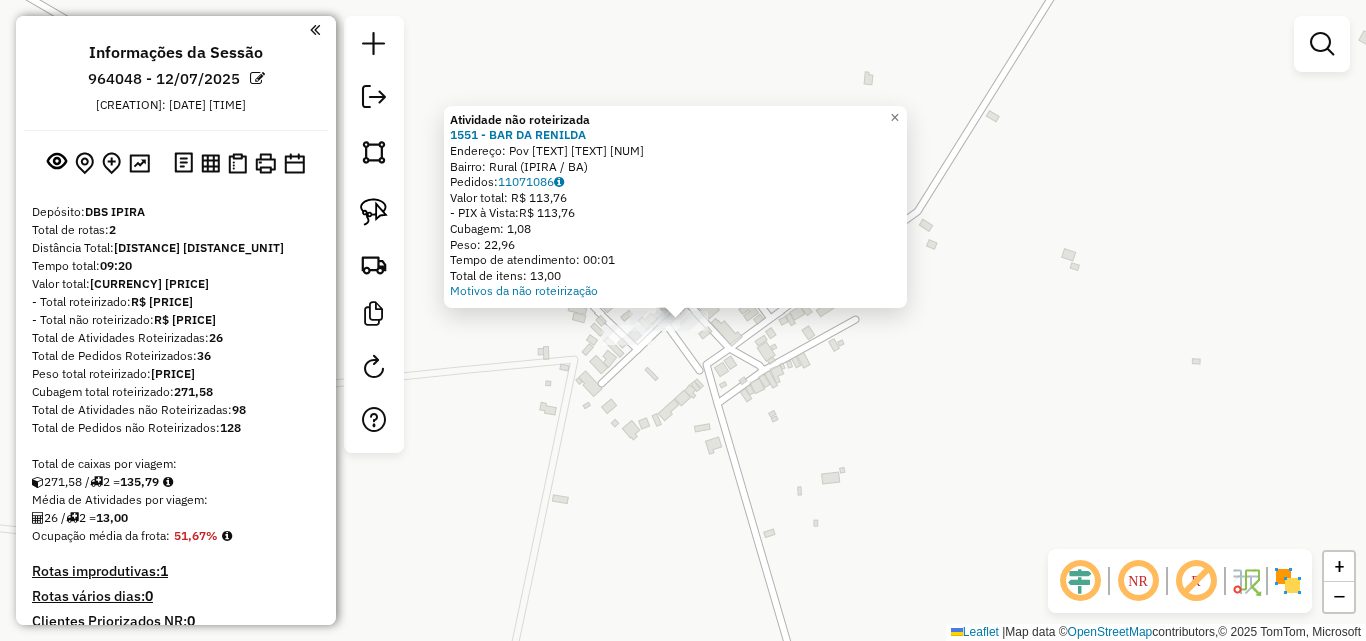 click on "Atividade não roteirizada [NUM] - [TEXT] Endereço: Pov [TEXT] [TEXT] [NUM] Bairro: [TEXT] ([TEXT] / [TEXT]) Pedidos: [NUM] Valor total: R$ [NUM] - PIX à Vista: R$ [NUM] Cubagem: [NUM] Peso: [NUM] Tempo de atendimento: [TIME] Total de itens: [NUM] Motivos da não roteirização × Janela de atendimento Grade de atendimento Capacidade Transportadoras Veículos Cliente Pedidos Rotas Selecione os dias de semana para filtrar as janelas de atendimento Seg Ter Qua Qui Sex Sáb Dom Informe o período da janela de atendimento: De: Até: Filtrar exatamente a janela do cliente Considerar janela de atendimento padrão Selecione os dias de semana para filtrar as grades de atendimento Seg Ter Qua Qui Sex Sáb Dom Considerar clientes sem dia de atendimento cadastrado Clientes fora do dia de atendimento selecionado Filtrar as atividades entre os valores definidos abaixo: Peso mínimo: Peso máximo: Cubagem mínima: Cubagem máxima: De: Até: De:" 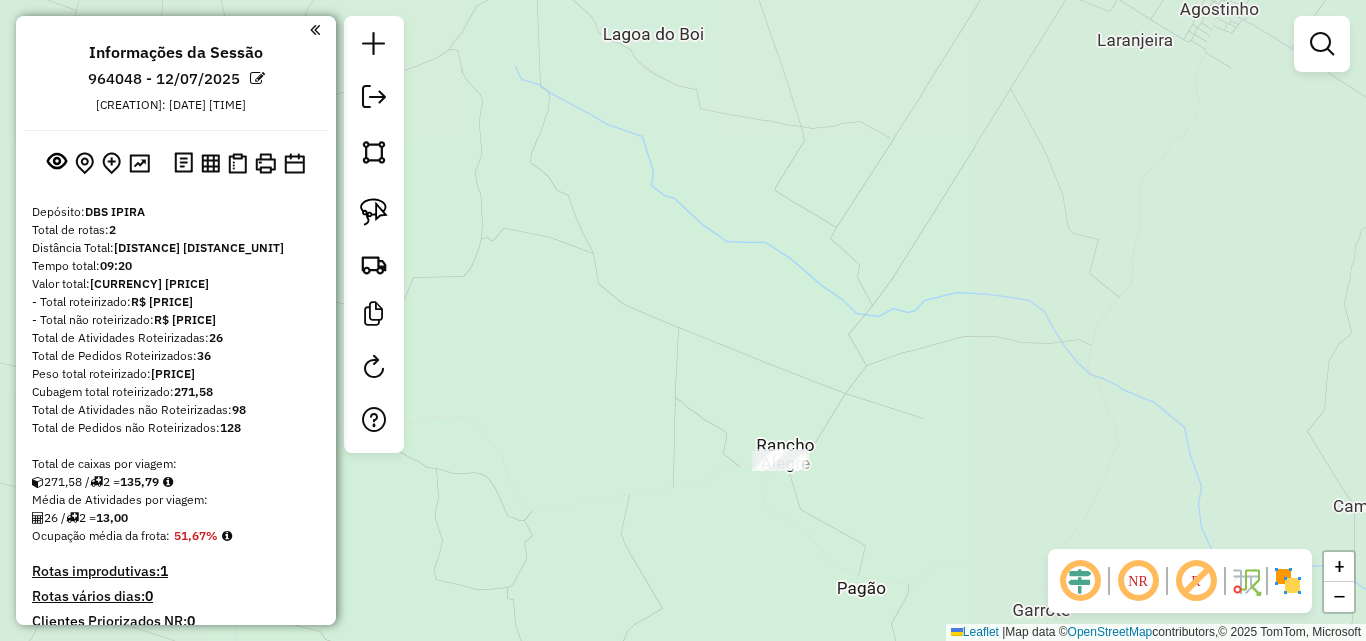 drag, startPoint x: 962, startPoint y: 387, endPoint x: 871, endPoint y: 486, distance: 134.46933 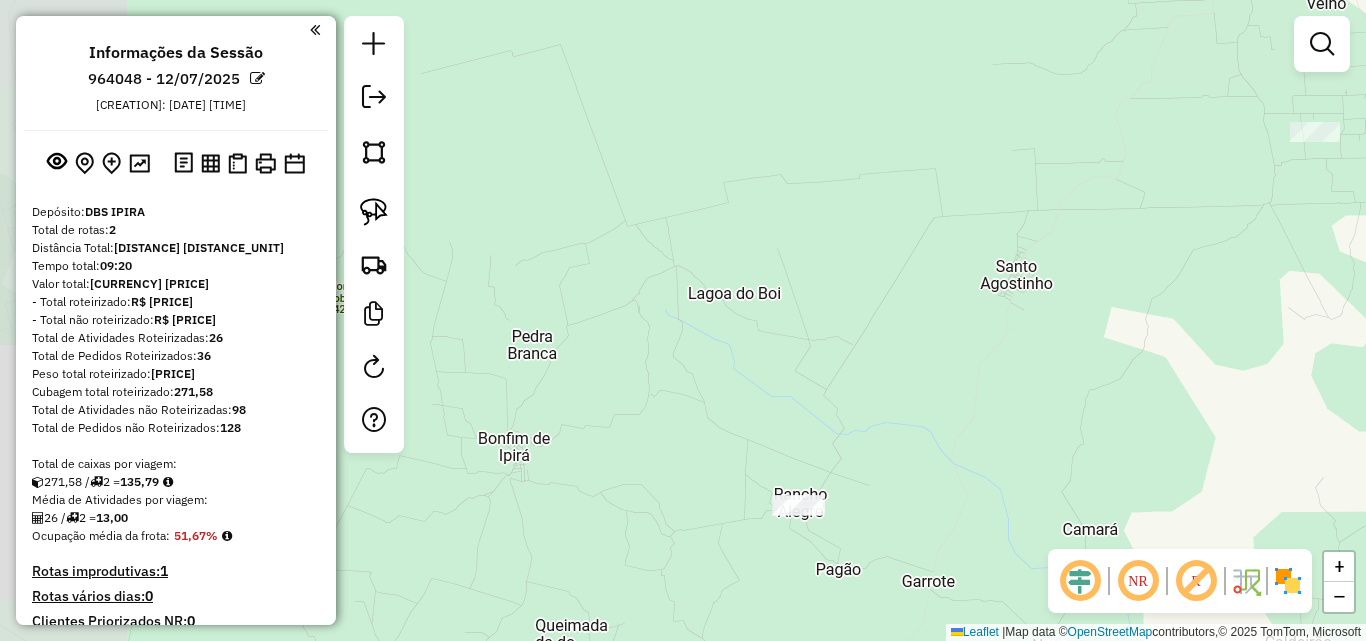 drag, startPoint x: 999, startPoint y: 359, endPoint x: 951, endPoint y: 405, distance: 66.48308 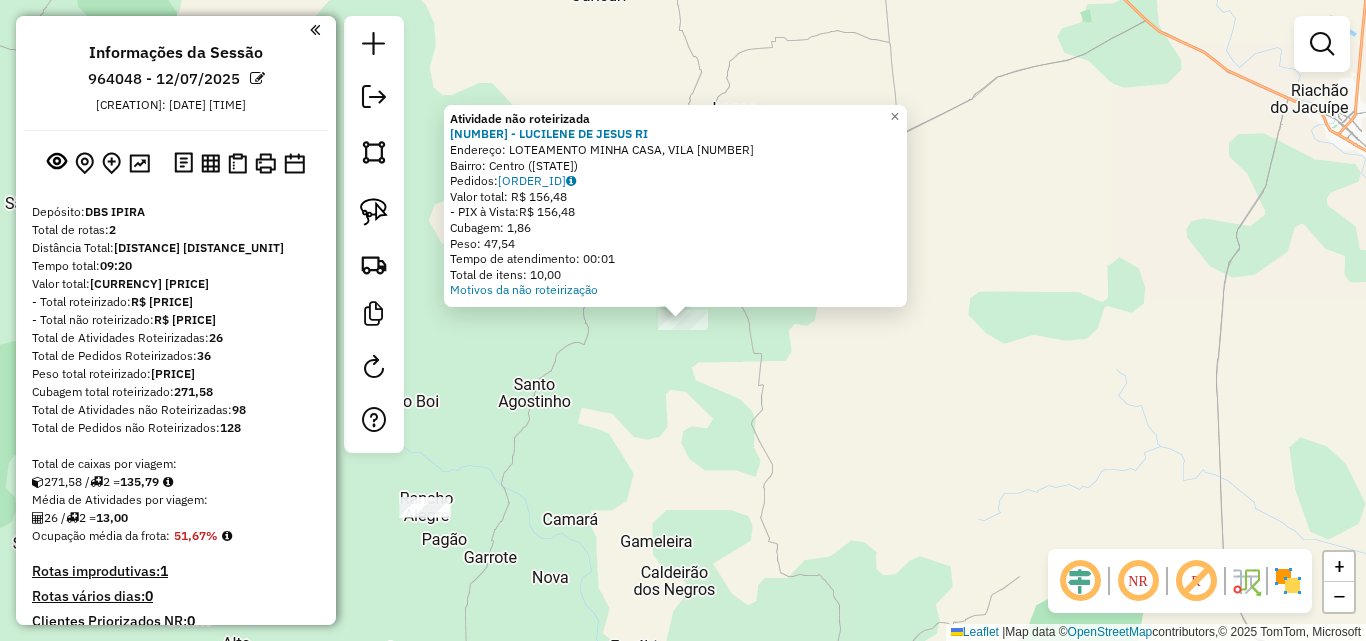 click on "Atividade não roteirizada 1627 - [FIRST] [LAST]  Endereço:  LOTEAMENTO MINHA CASA, VILA 780   Bairro: Centro ([STATE])   Pedidos:  11071105   Valor total: R$ 156,48   - PIX à Vista:  R$ 156,48   Cubagem: 1,86   Peso: 47,54   Tempo de atendimento: 00:01   Total de itens: 10,00  Motivos da não roteirização × Janela de atendimento Grade de atendimento Capacidade Transportadoras Veículos Cliente Pedidos  Rotas Selecione os dias de semana para filtrar as janelas de atendimento  Seg   Ter   Qua   Qui   Sex   Sáb   Dom  Informe o período da janela de atendimento: De: Até:  Filtrar exatamente a janela do cliente  Considerar janela de atendimento padrão  Selecione os dias de semana para filtrar as grades de atendimento  Seg   Ter   Qua   Qui   Sex   Sáb   Dom   Considerar clientes sem dia de atendimento cadastrado  Clientes fora do dia de atendimento selecionado Filtrar as atividades entre os valores definidos abaixo:  Peso mínimo:   Peso máximo:   Cubagem mínima:   Cubagem máxima:  De:" 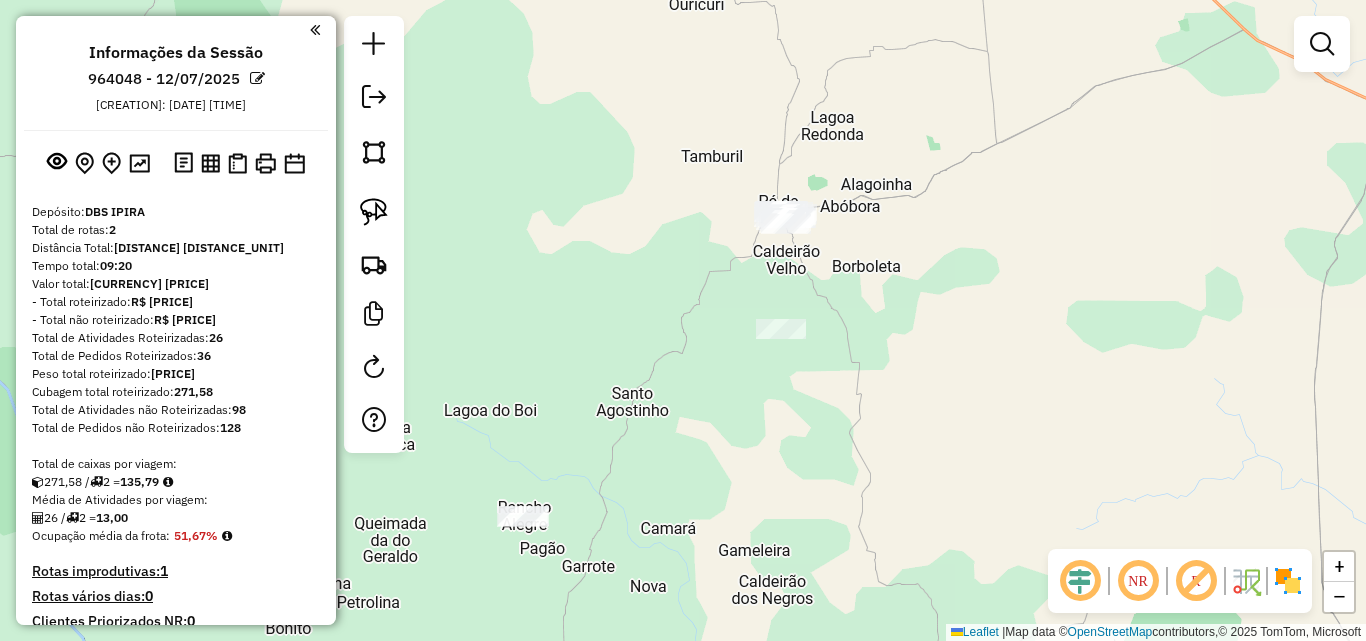drag, startPoint x: 572, startPoint y: 349, endPoint x: 725, endPoint y: 343, distance: 153.1176 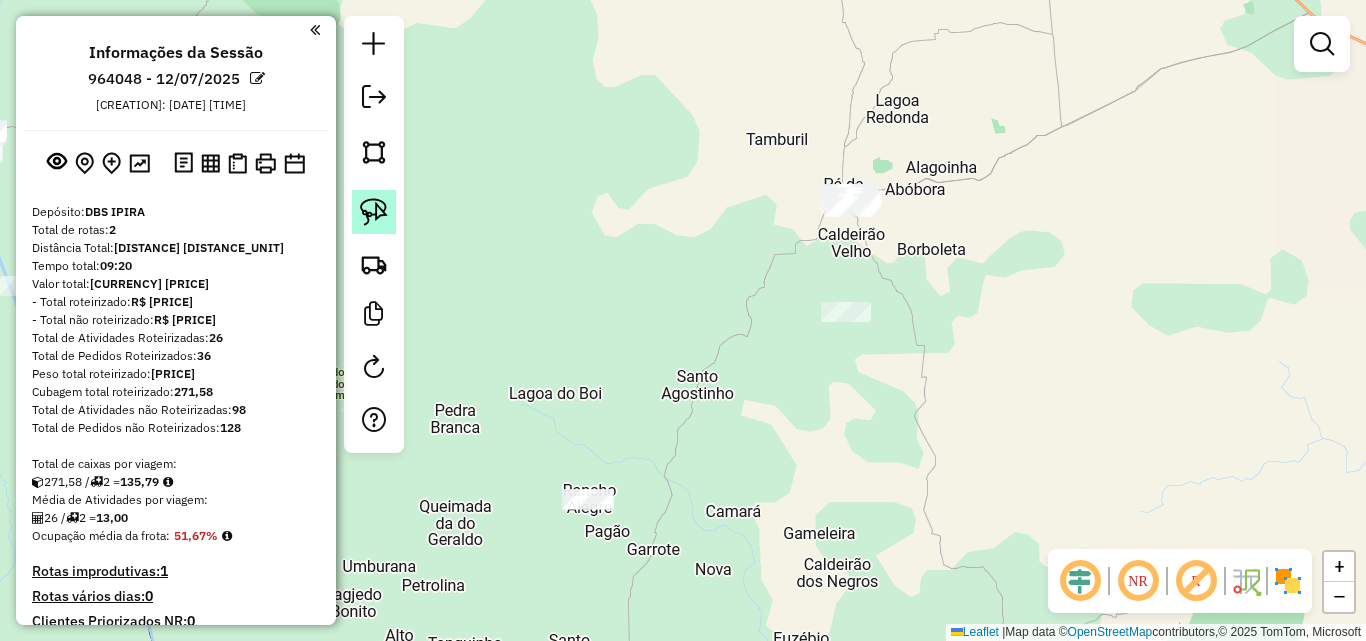 click 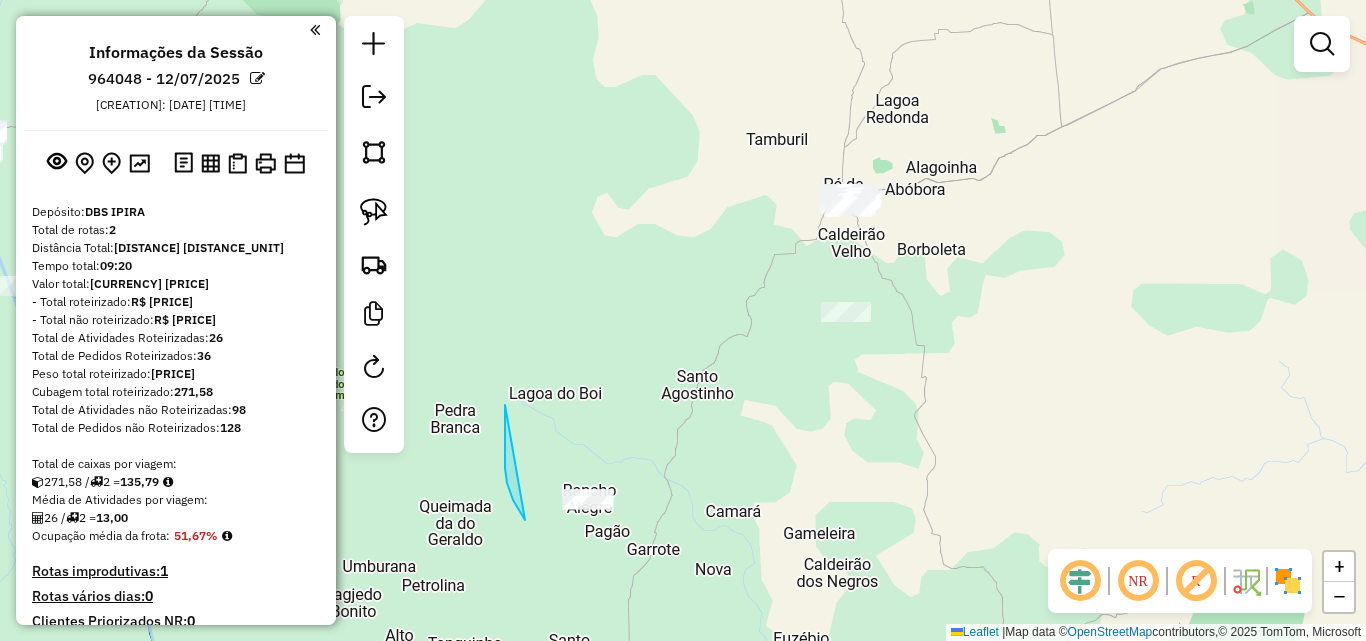 drag, startPoint x: 505, startPoint y: 418, endPoint x: 525, endPoint y: 520, distance: 103.94229 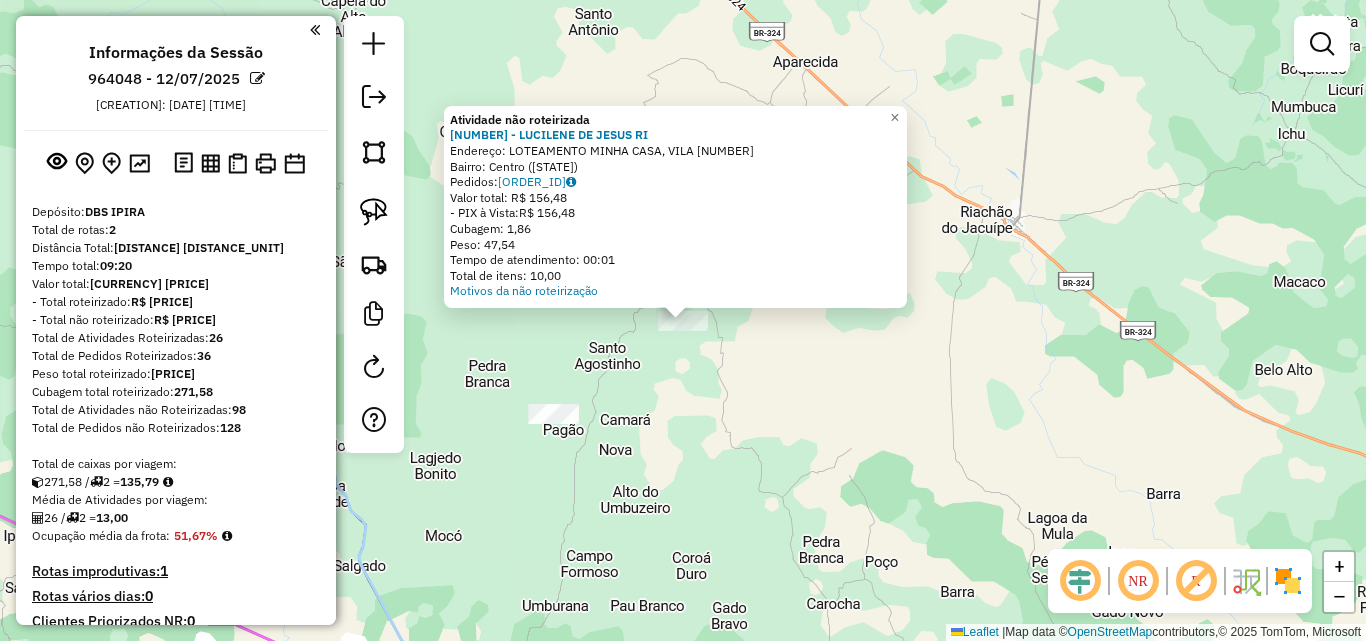 click on "Atividade não roteirizada 1627 - [FIRST] [LAST]  Endereço:  LOTEAMENTO MINHA CASA, VILA 780   Bairro: Centro ([STATE])   Pedidos:  11071105   Valor total: R$ 156,48   - PIX à Vista:  R$ 156,48   Cubagem: 1,86   Peso: 47,54   Tempo de atendimento: 00:01   Total de itens: 10,00  Motivos da não roteirização × Janela de atendimento Grade de atendimento Capacidade Transportadoras Veículos Cliente Pedidos  Rotas Selecione os dias de semana para filtrar as janelas de atendimento  Seg   Ter   Qua   Qui   Sex   Sáb   Dom  Informe o período da janela de atendimento: De: Até:  Filtrar exatamente a janela do cliente  Considerar janela de atendimento padrão  Selecione os dias de semana para filtrar as grades de atendimento  Seg   Ter   Qua   Qui   Sex   Sáb   Dom   Considerar clientes sem dia de atendimento cadastrado  Clientes fora do dia de atendimento selecionado Filtrar as atividades entre os valores definidos abaixo:  Peso mínimo:   Peso máximo:   Cubagem mínima:   Cubagem máxima:  De:" 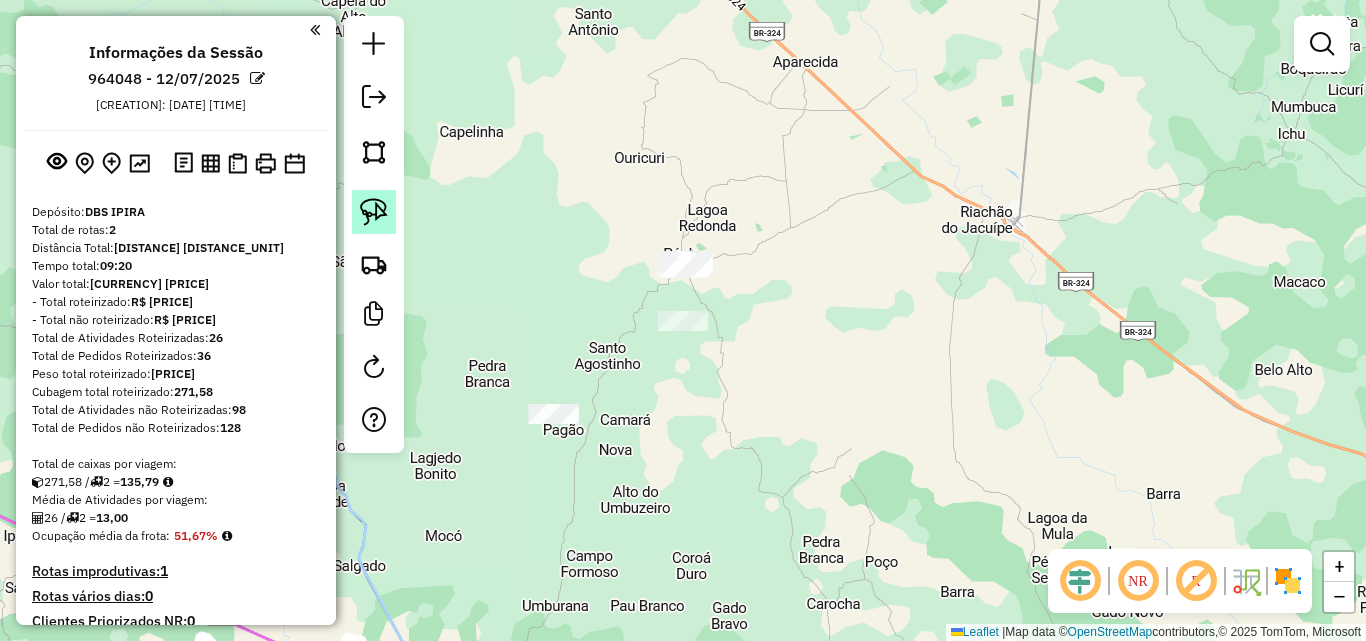 click 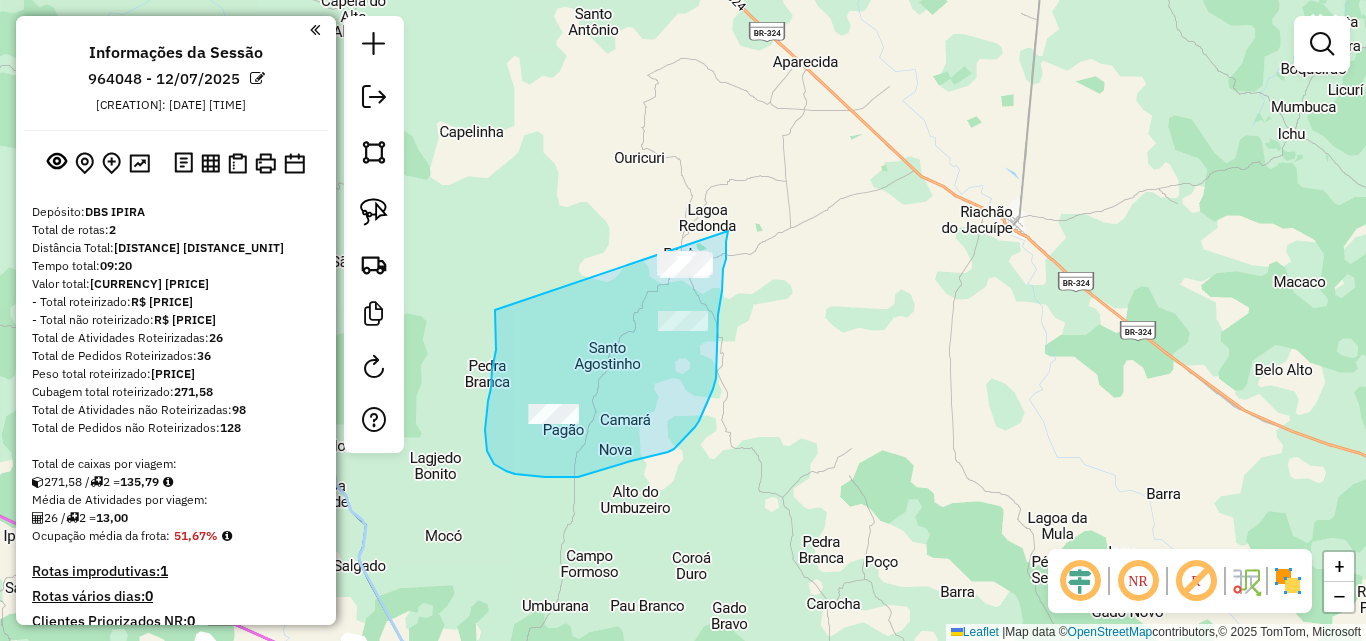 drag, startPoint x: 496, startPoint y: 340, endPoint x: 728, endPoint y: 200, distance: 270.96863 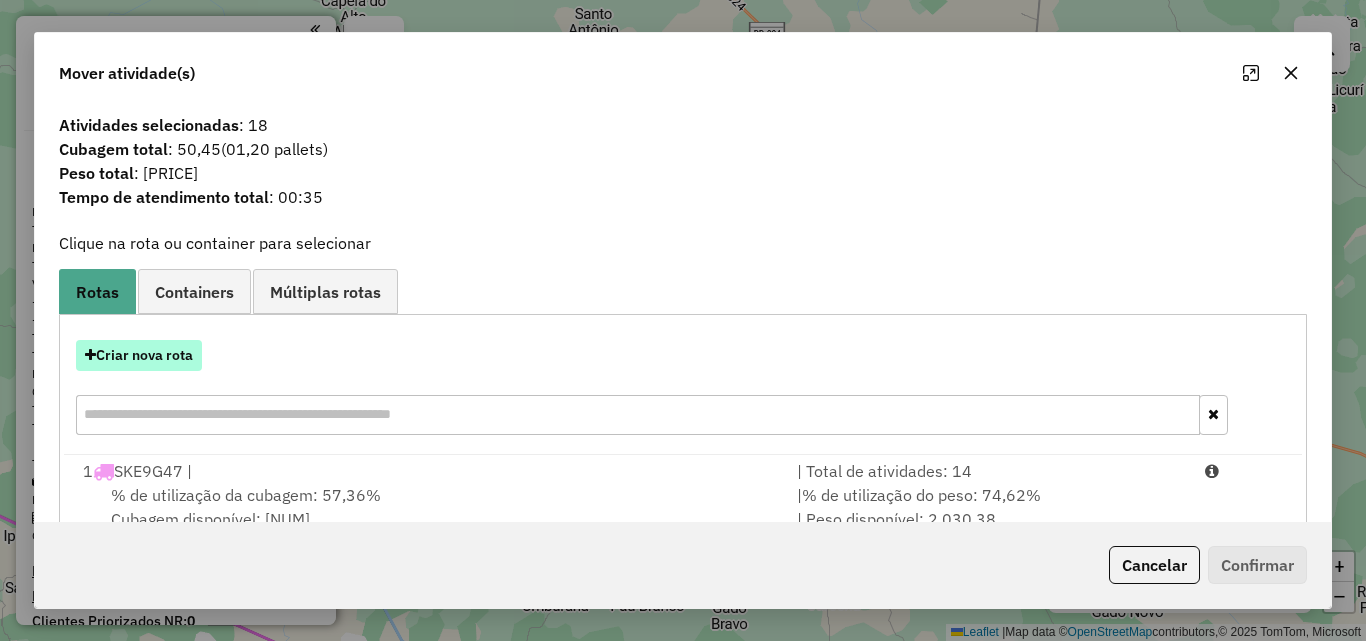 click on "Criar nova rota" at bounding box center (139, 355) 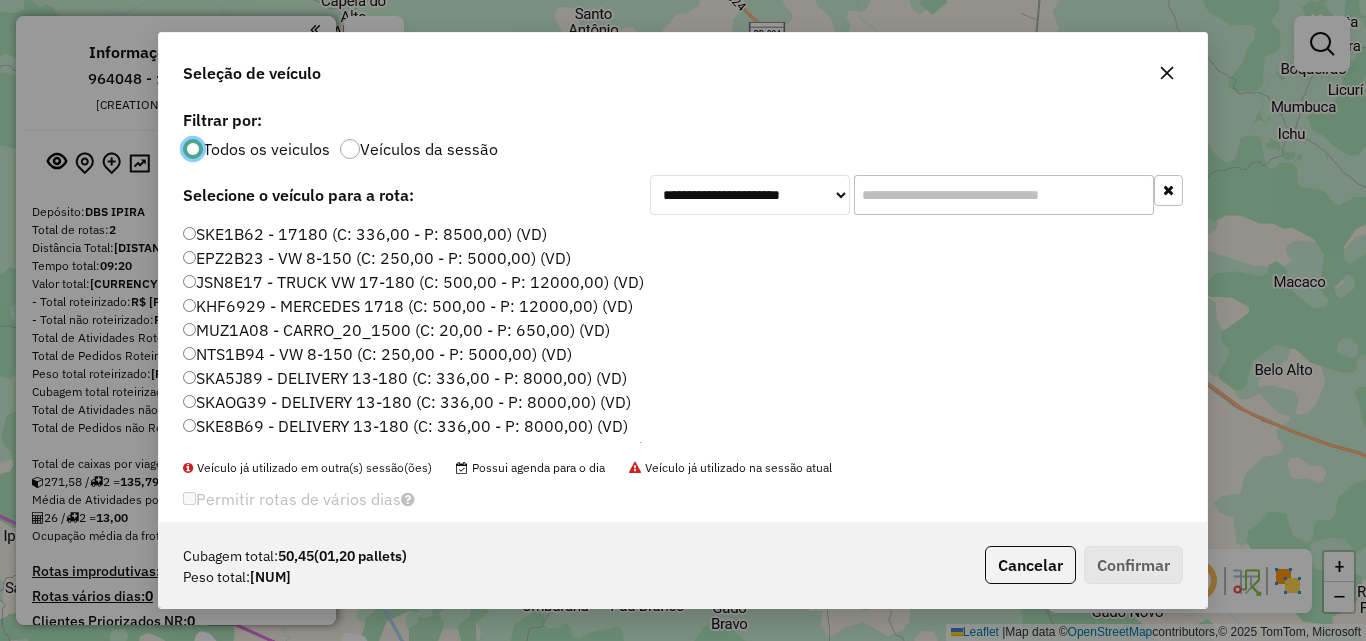scroll, scrollTop: 11, scrollLeft: 6, axis: both 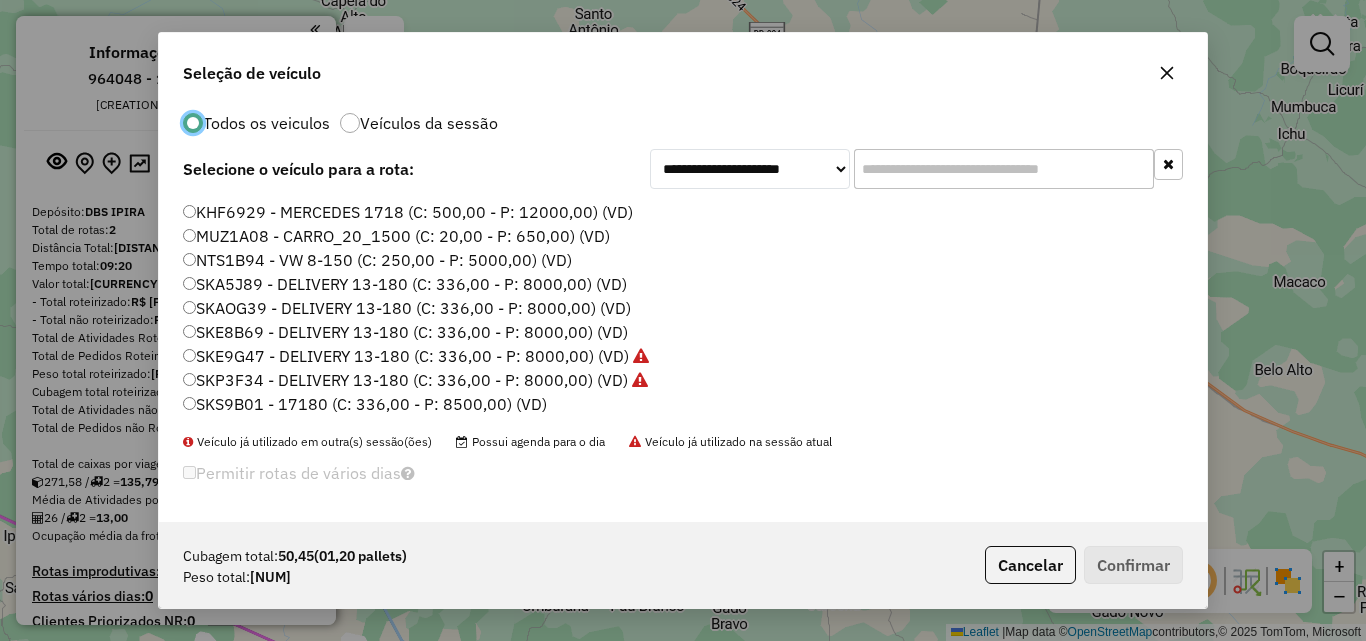 click on "SKS9B01 - 17180 (C: 336,00 - P: 8500,00) (VD)" 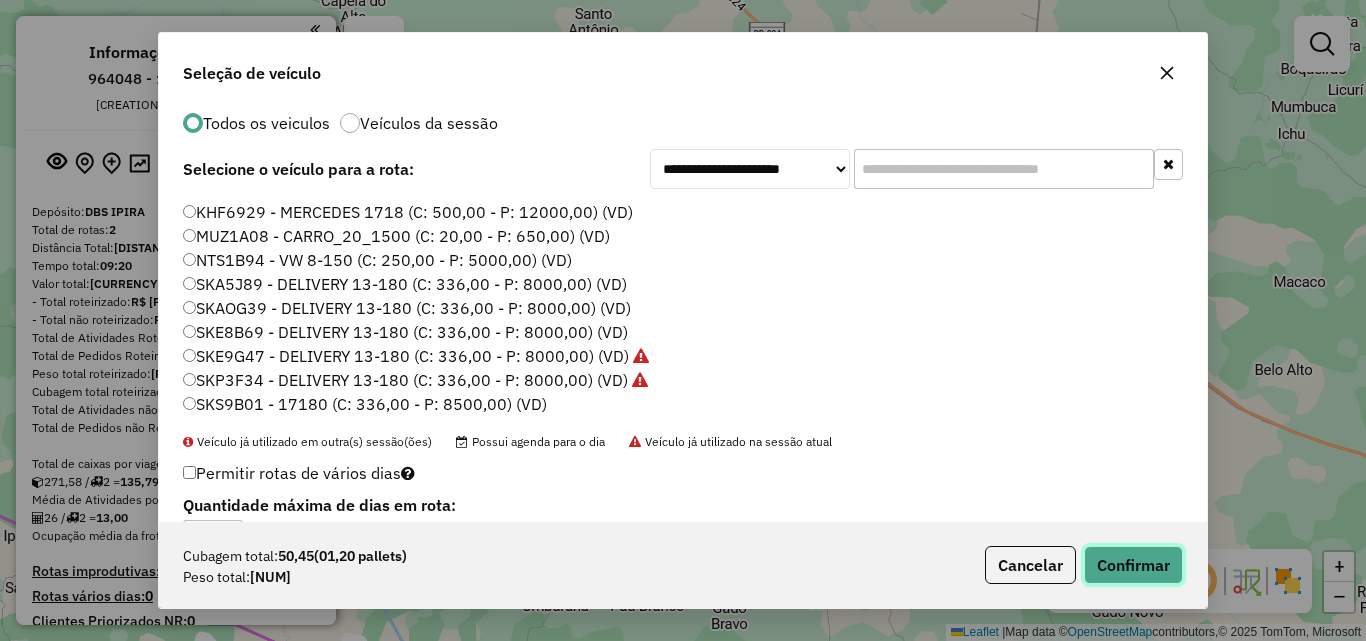 click on "Confirmar" 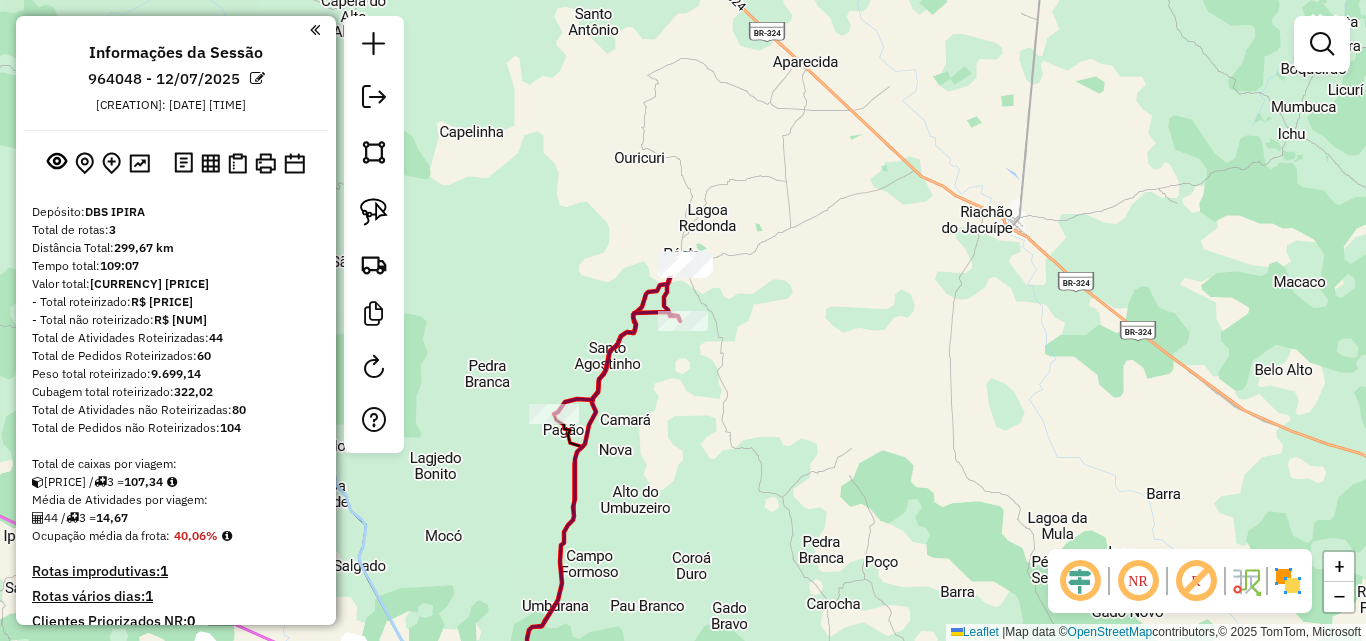 scroll, scrollTop: 0, scrollLeft: 0, axis: both 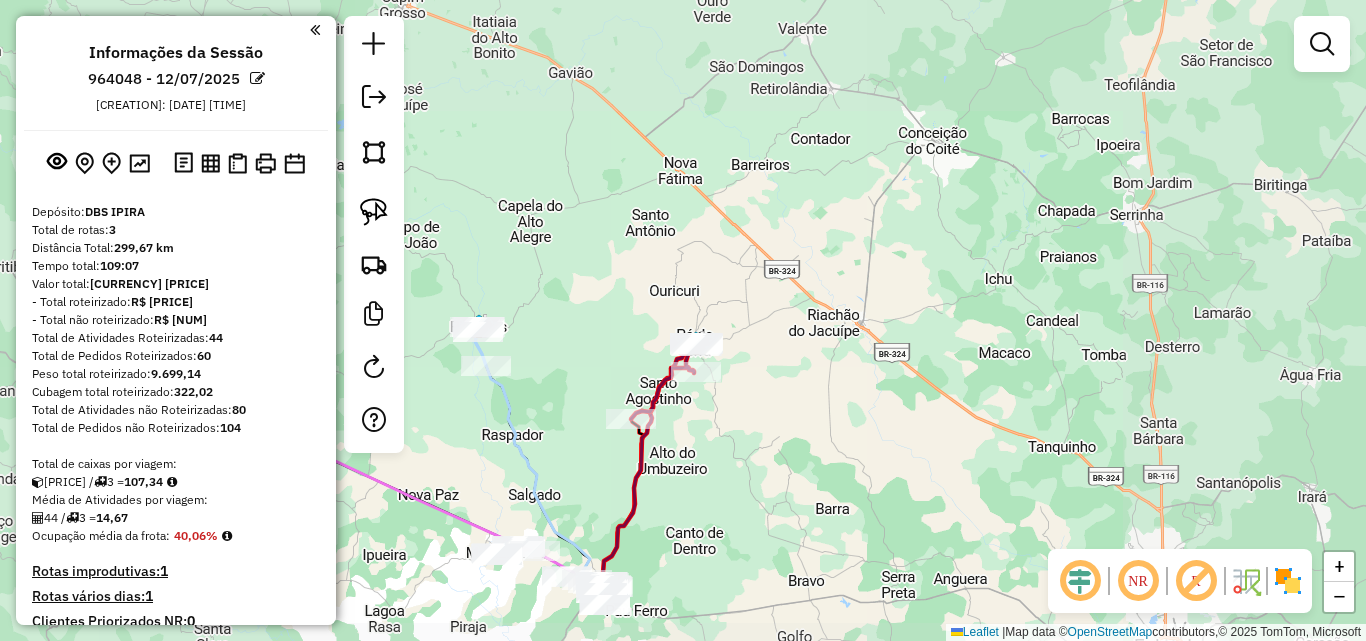 drag, startPoint x: 678, startPoint y: 474, endPoint x: 803, endPoint y: 292, distance: 220.79176 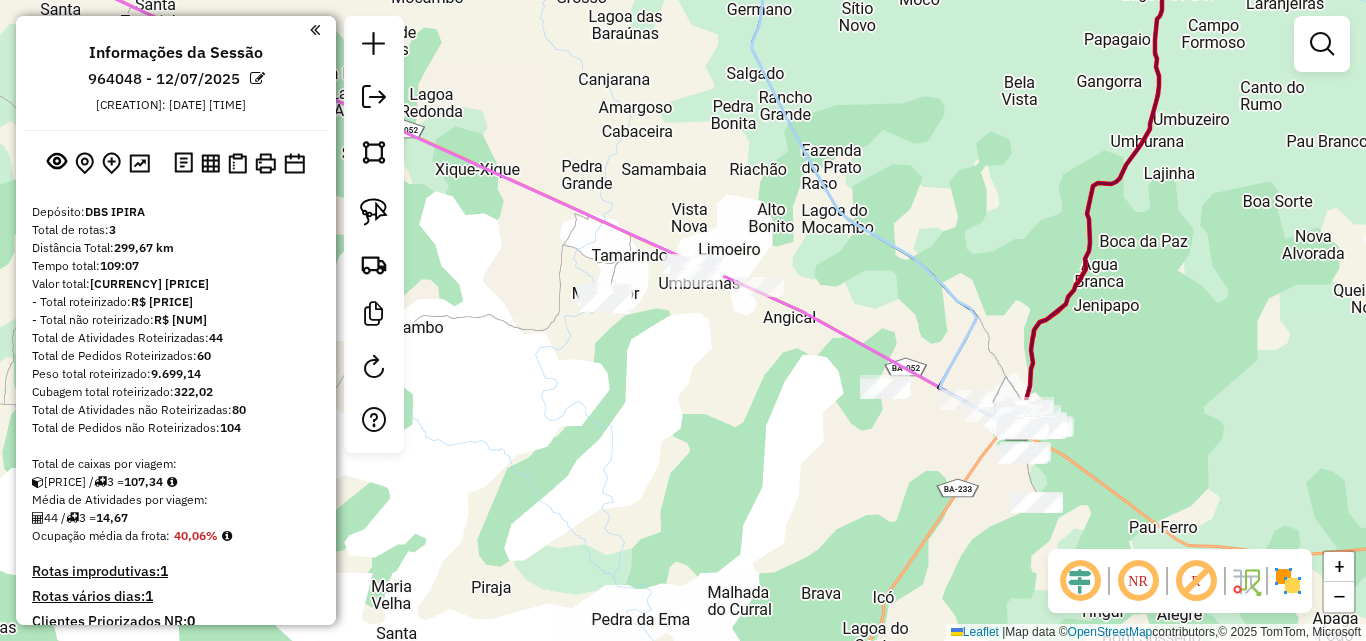 drag, startPoint x: 771, startPoint y: 410, endPoint x: 731, endPoint y: 398, distance: 41.761227 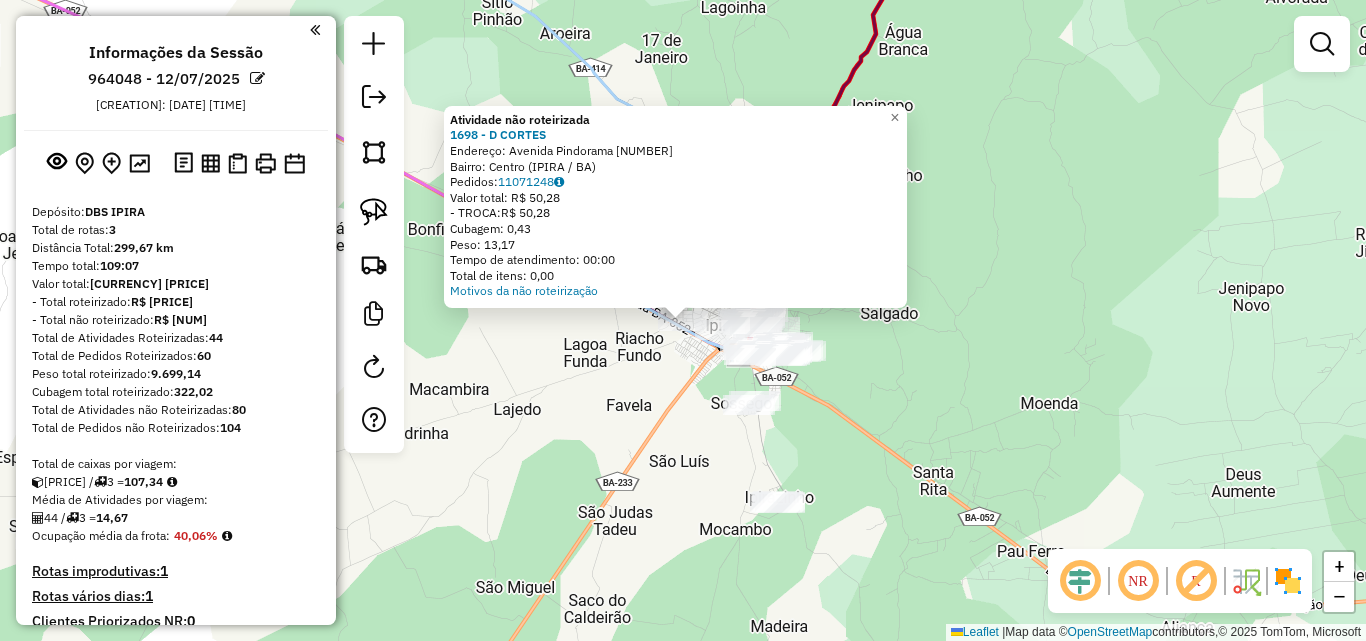 click on "Atividade não roteirizada [NUMBER] - [BRAND] Endereço:  Avenida [PERSON] [NUMBER] Bairro: [NEIGHBORHOOD] ([CITY] / [STATE]) Pedidos: [ORDER_NUMBER] Valor total: [CURRENCY] [PRICE] - [PAYMENT_METHOD]: [CURRENCY] [PRICE] Cubagem: [CUBAGE] Peso: [WEIGHT] Tempo de atendimento: [TIME] Total de itens: [ITEMS] Motivos da não roteirização × Janela de atendimento Grade de atendimento Capacidade Transportadoras Veículos Cliente Pedidos Rotas Selecione os dias de semana para filtrar as janelas de atendimento Seg Ter Qua Qui Sex Sáb Dom Informe o período da janela de atendimento: De: Até: Filtrar exatamente a janela do cliente Considerar janela de atendimento padrão Selecione os dias de semana para filtrar as grades de atendimento Seg Ter Qua Qui Sex Sáb Dom Considerar clientes sem dia de atendimento cadastrado Clientes fora do dia de atendimento selecionado Filtrar as atividades entre os valores definidos abaixo: Peso mínimo: **** Peso máximo: **** Cubagem mínima: **** Cubagem máxima: De: Até: De: Até: Veículo: De:" 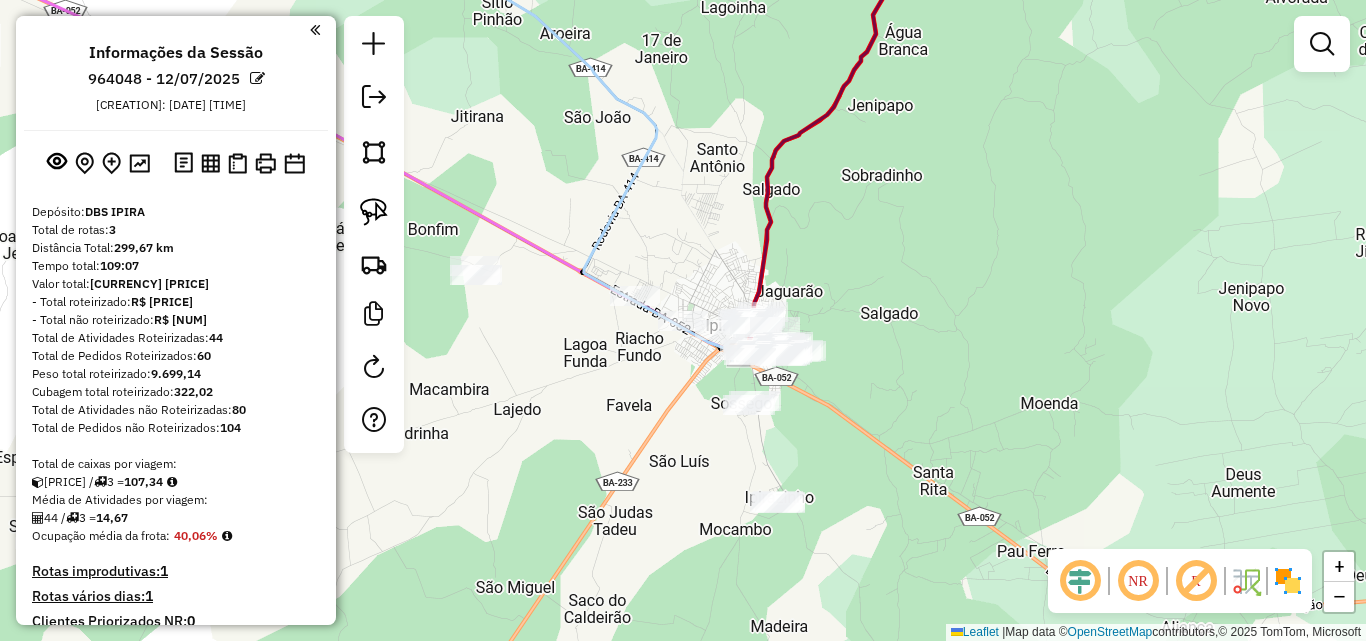 click 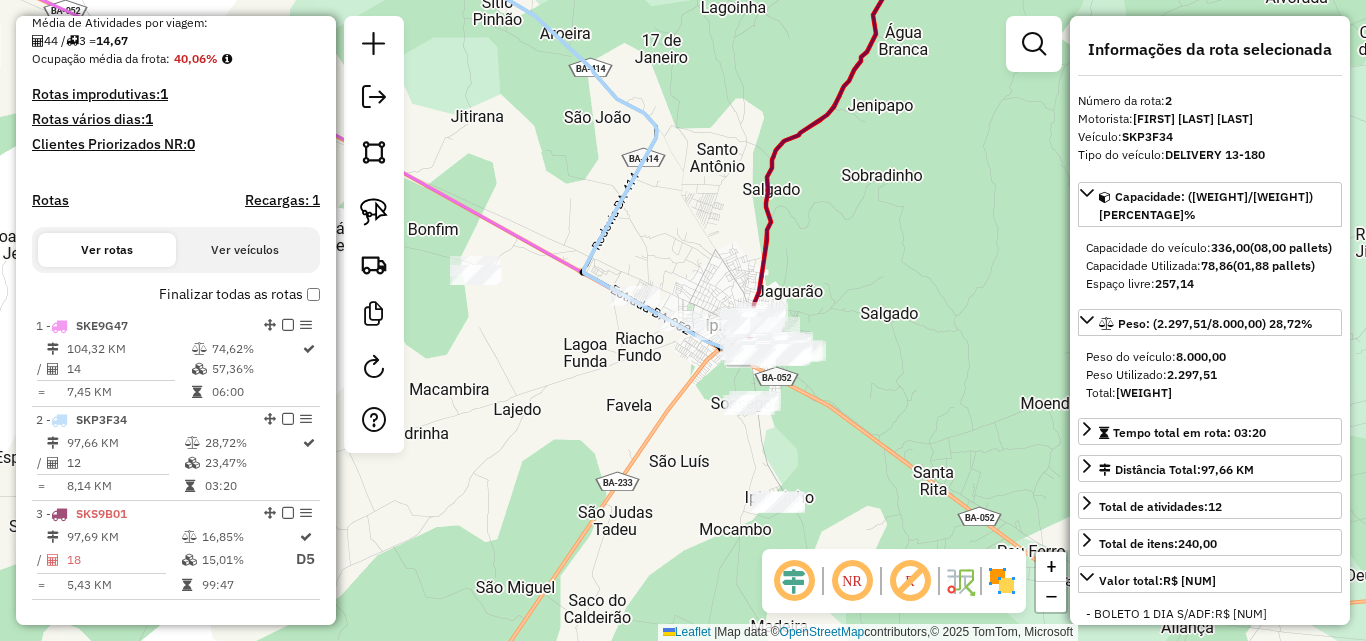 scroll, scrollTop: 846, scrollLeft: 0, axis: vertical 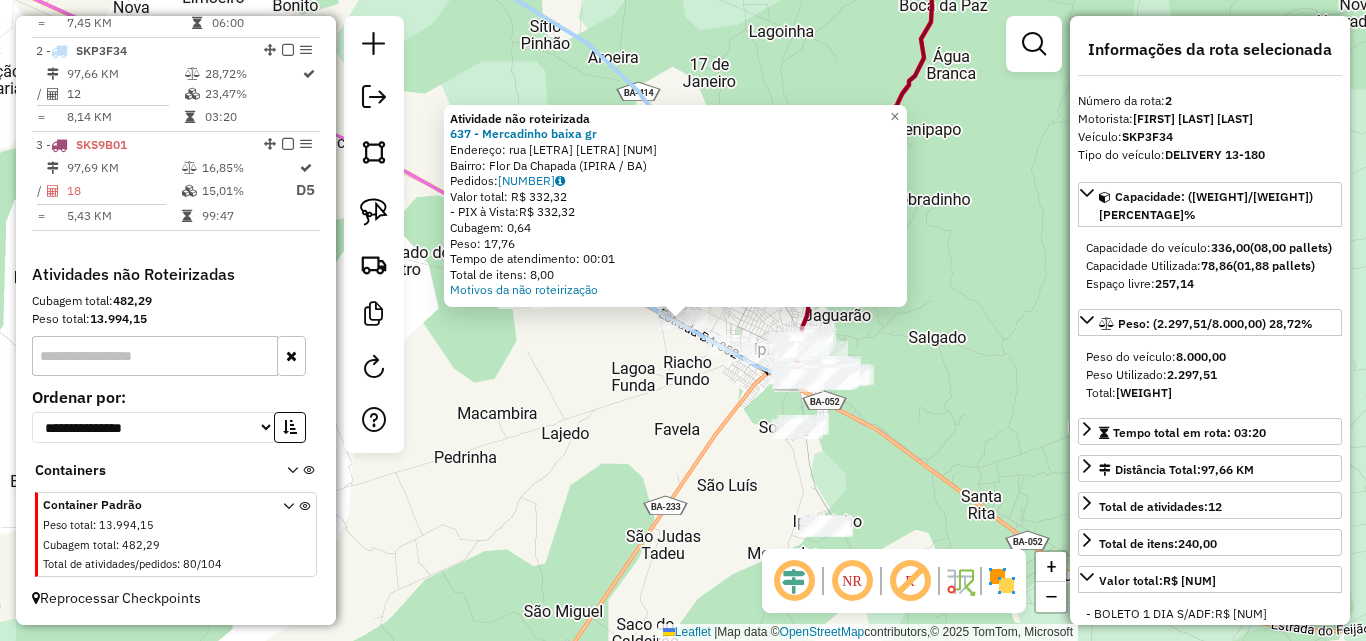 click on "Atividade não roteirizada 637 - Mercadinho baixa  gr  Endereço:  rua M quadra I 40   Bairro: Flor Da Chapada ([CITY] / [STATE])   Pedidos:  11071225   Valor total: R$ 332,32   - PIX à Vista:  R$ 332,32   Cubagem: 0,64   Peso: 17,76   Tempo de atendimento: 00:01   Total de itens: 8,00  Motivos da não roteirização × Janela de atendimento Grade de atendimento Capacidade Transportadoras Veículos Cliente Pedidos  Rotas Selecione os dias de semana para filtrar as janelas de atendimento  Seg   Ter   Qua   Qui   Sex   Sáb   Dom  Informe o período da janela de atendimento: De: Até:  Filtrar exatamente a janela do cliente  Considerar janela de atendimento padrão  Selecione os dias de semana para filtrar as grades de atendimento  Seg   Ter   Qua   Qui   Sex   Sáb   Dom   Considerar clientes sem dia de atendimento cadastrado  Clientes fora do dia de atendimento selecionado Filtrar as atividades entre os valores definidos abaixo:  Peso mínimo:   Peso máximo:   Cubagem mínima:   Cubagem máxima:   De:   Até:  +" 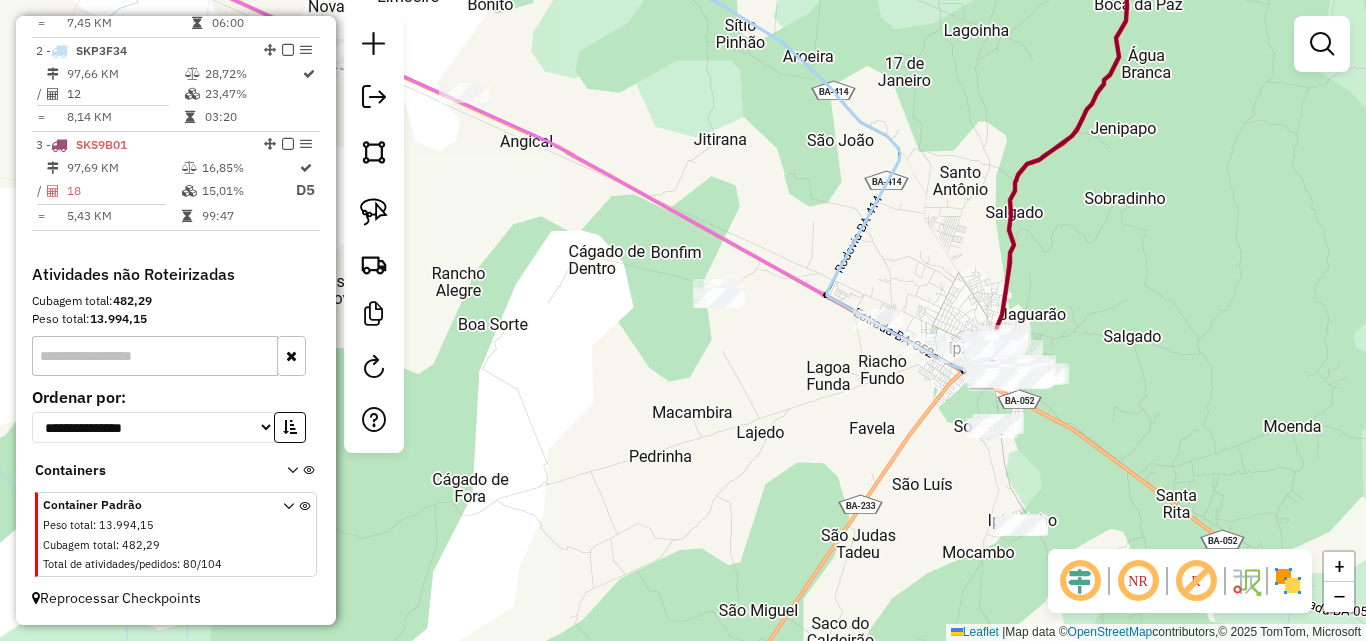 drag, startPoint x: 627, startPoint y: 392, endPoint x: 821, endPoint y: 391, distance: 194.00258 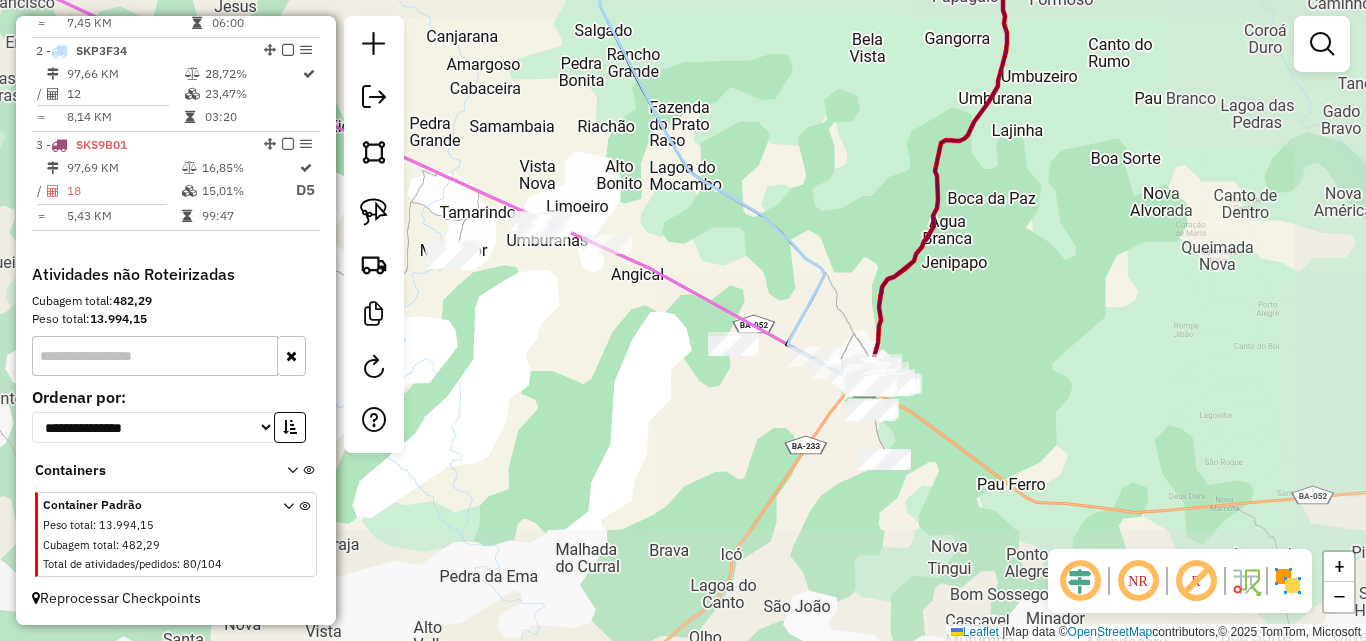 drag, startPoint x: 688, startPoint y: 397, endPoint x: 743, endPoint y: 414, distance: 57.567352 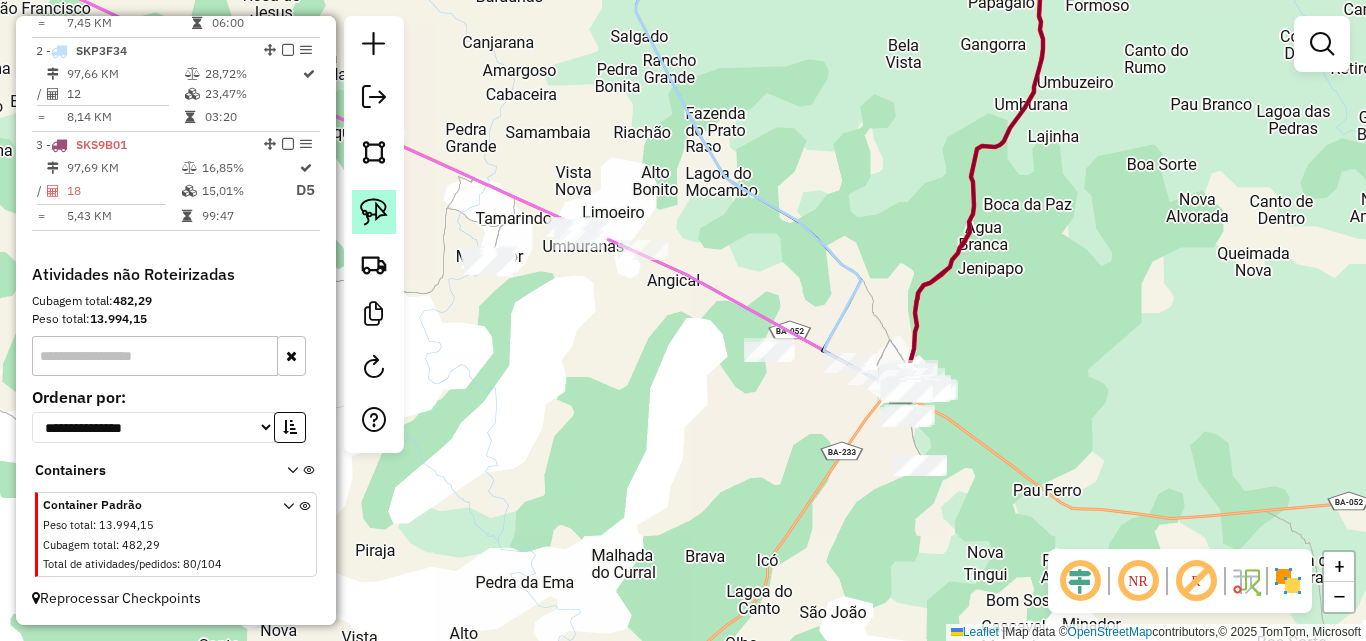 click 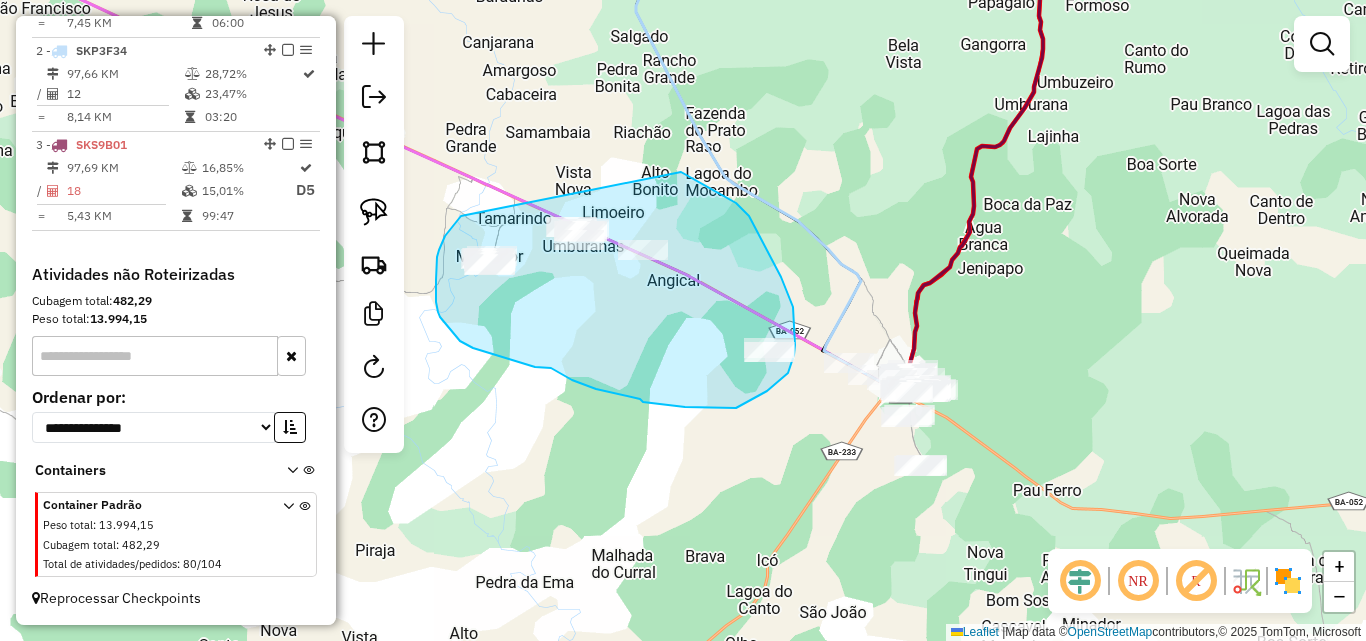 drag, startPoint x: 461, startPoint y: 216, endPoint x: 680, endPoint y: 172, distance: 223.37636 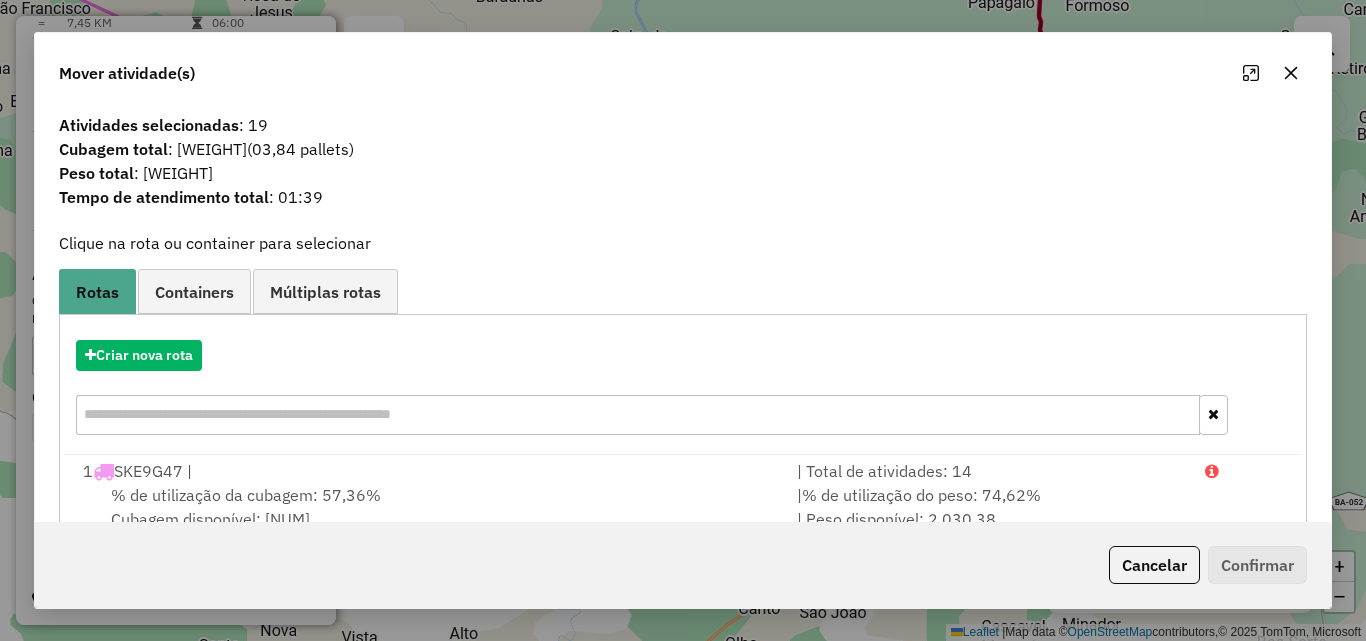 click on "Criar nova rota" at bounding box center (683, 390) 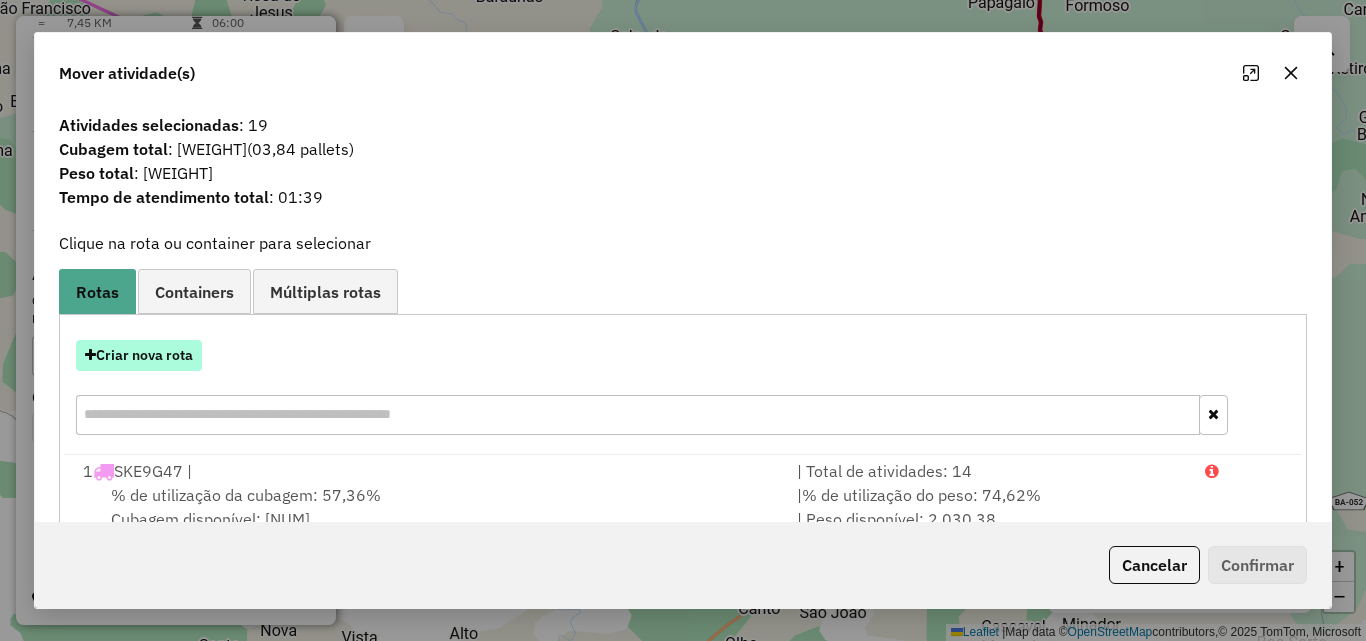 click on "Criar nova rota" at bounding box center [139, 355] 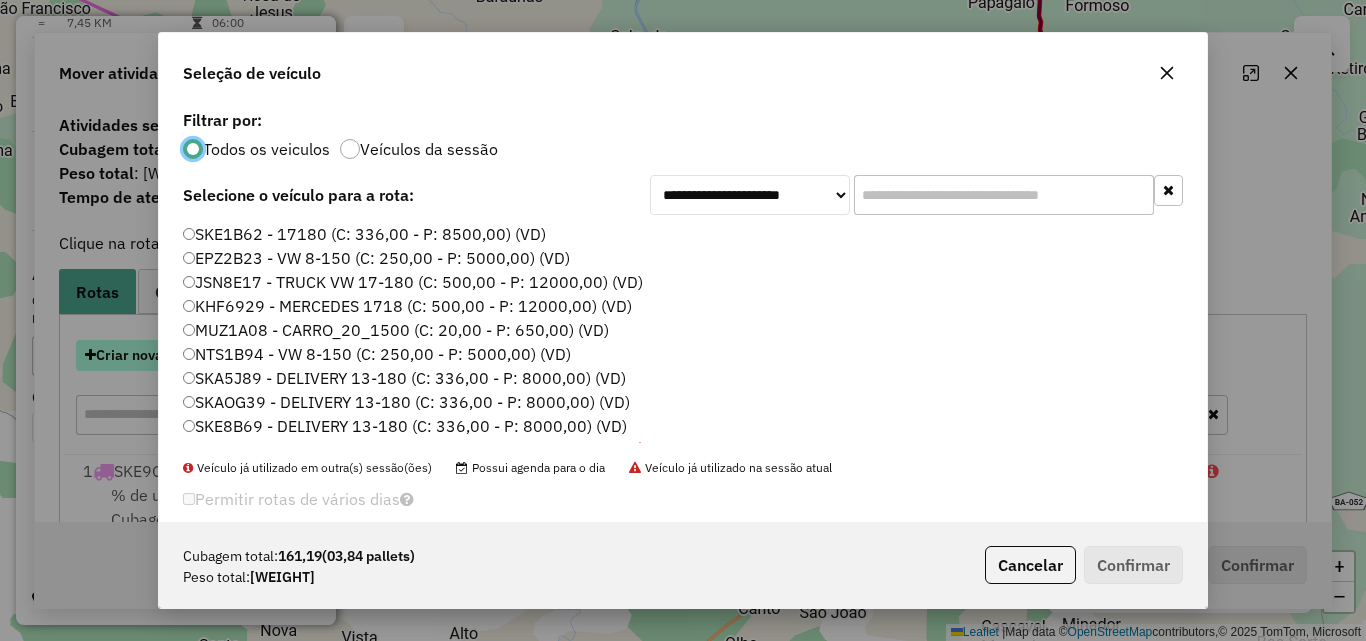 scroll, scrollTop: 11, scrollLeft: 6, axis: both 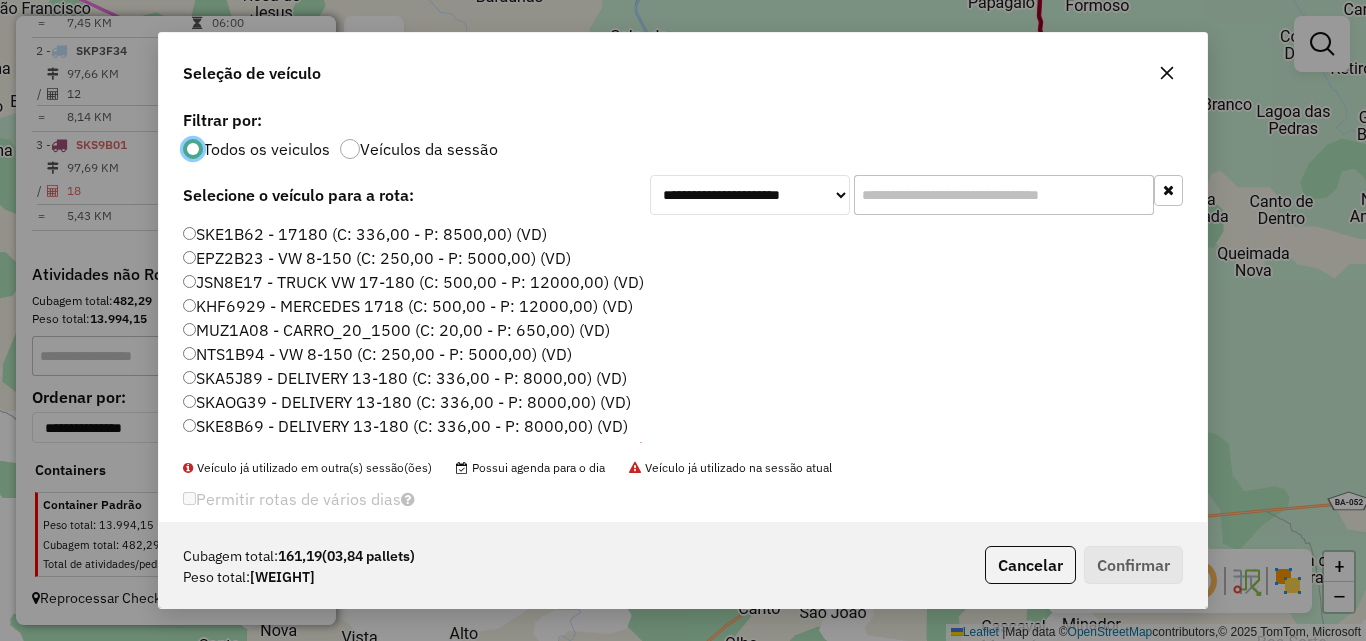 click on "SKE1B62 - 17180 (C: 336,00 - P: 8500,00) (VD)" 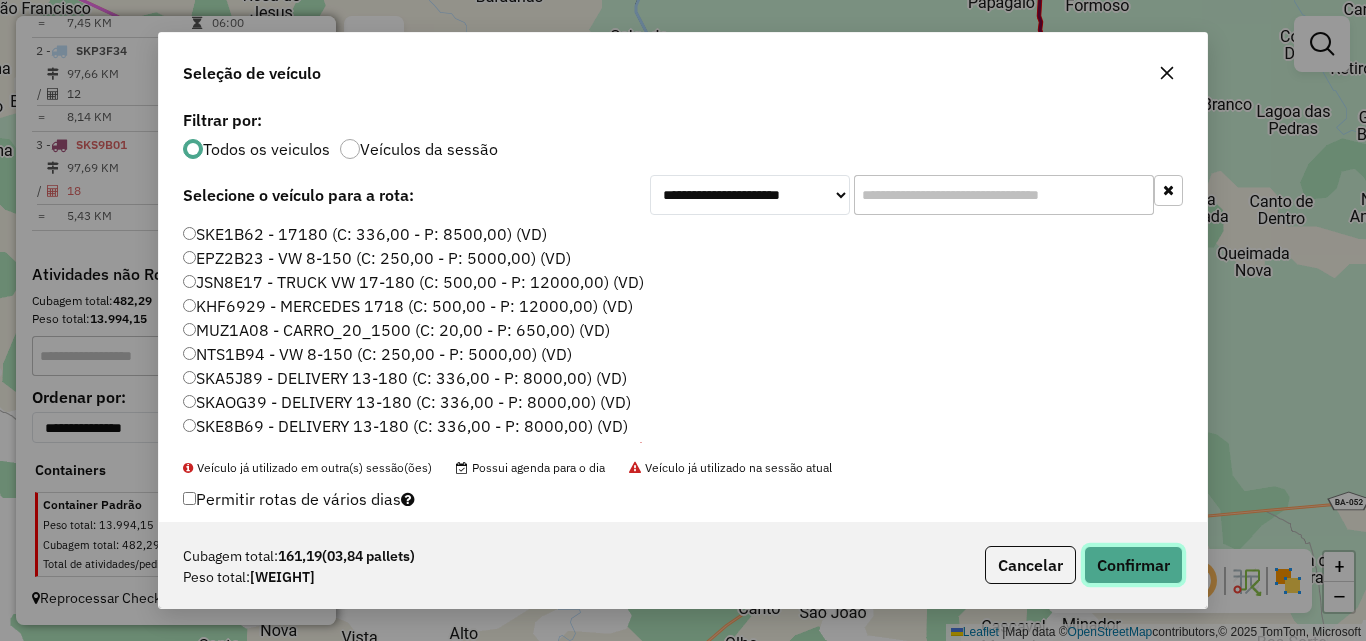 click on "Confirmar" 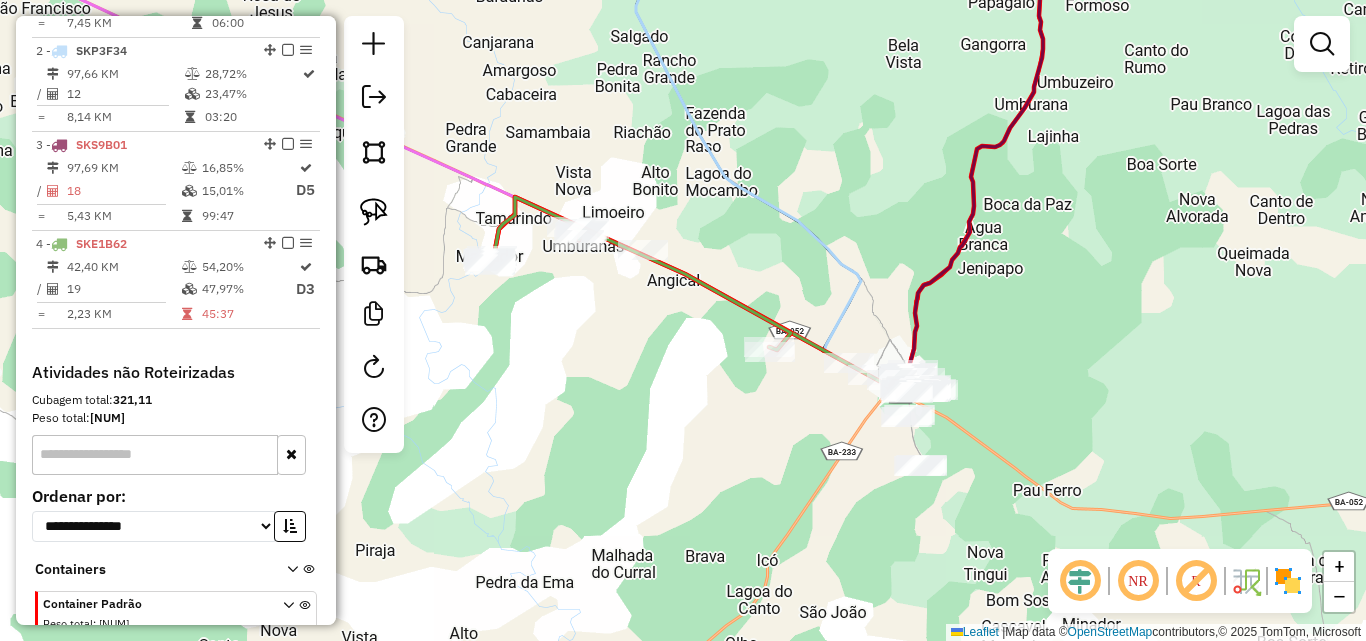 drag, startPoint x: 701, startPoint y: 455, endPoint x: 629, endPoint y: 413, distance: 83.35467 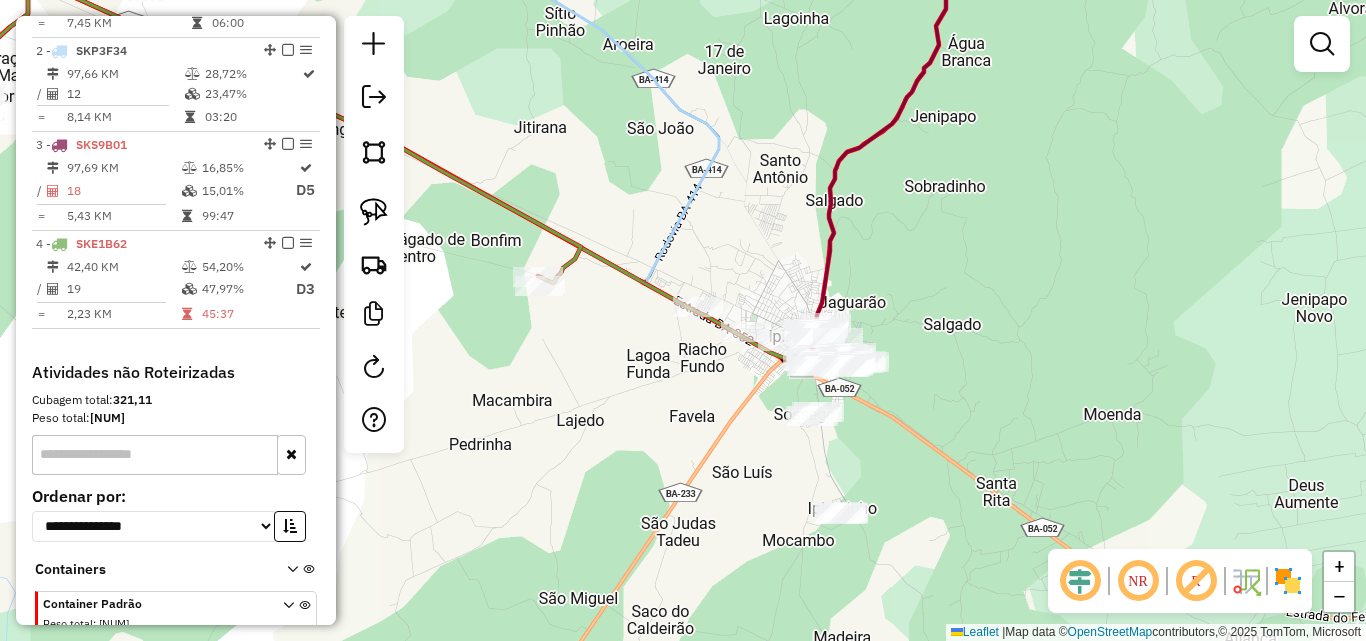 drag, startPoint x: 792, startPoint y: 366, endPoint x: 658, endPoint y: 387, distance: 135.63554 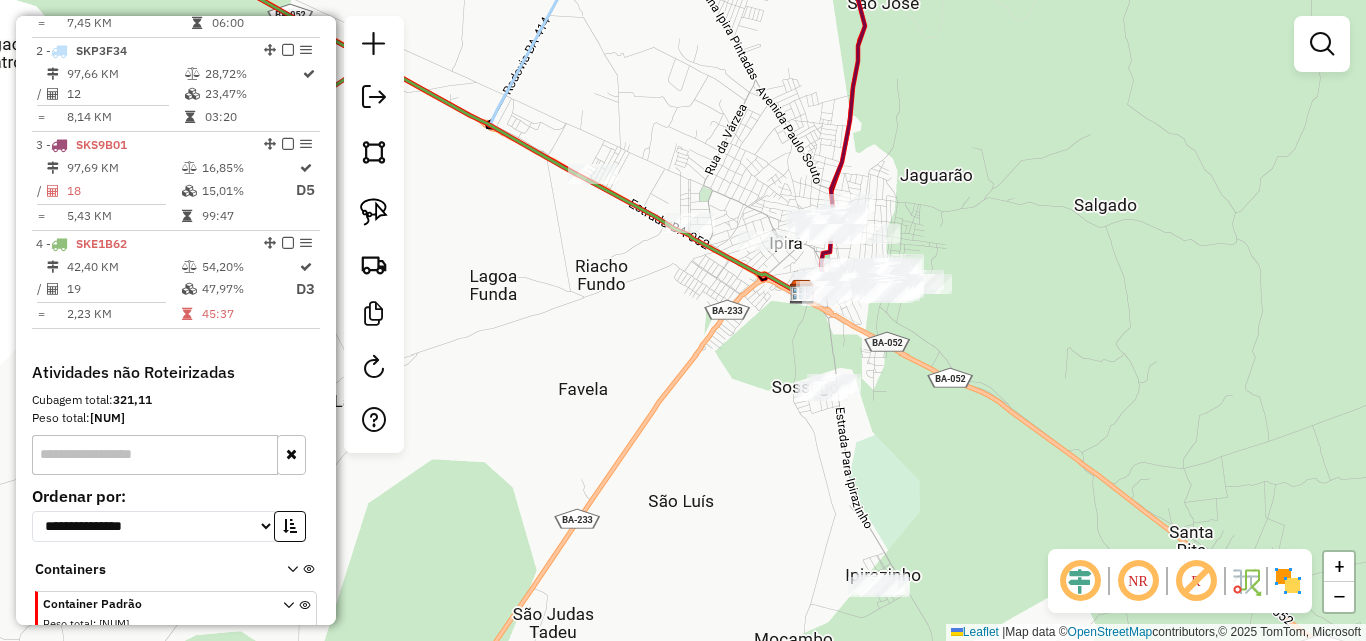 drag, startPoint x: 788, startPoint y: 398, endPoint x: 732, endPoint y: 367, distance: 64.00781 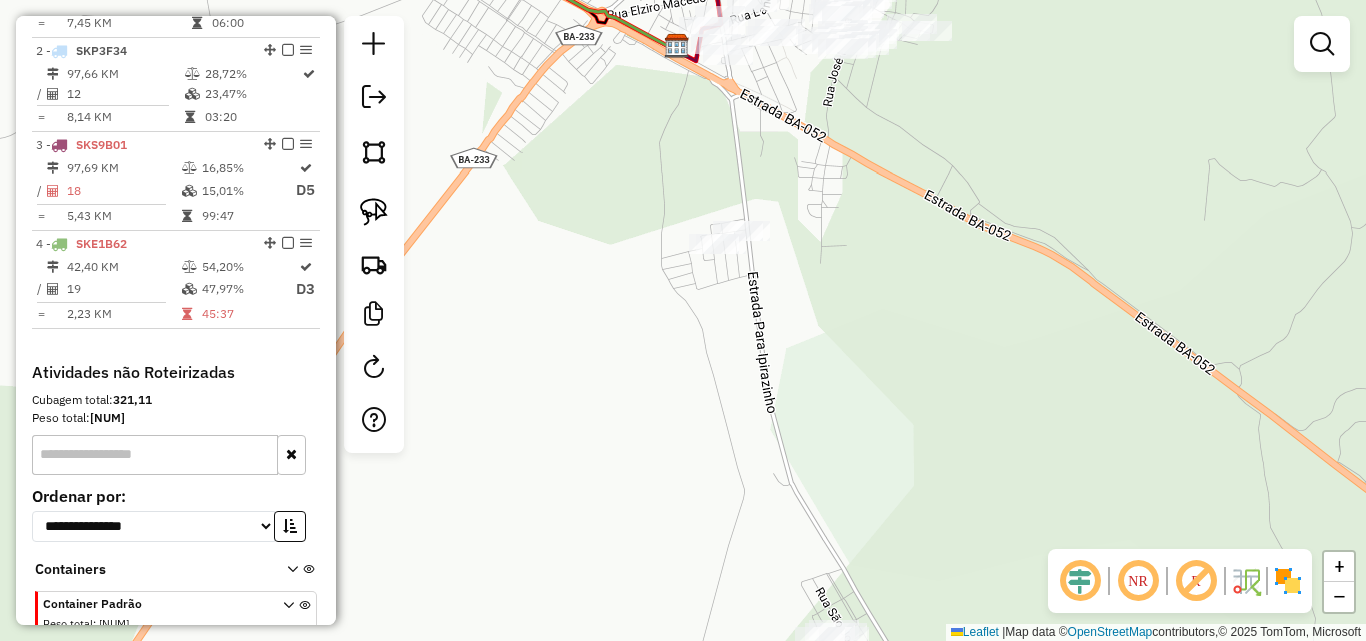 drag, startPoint x: 883, startPoint y: 356, endPoint x: 802, endPoint y: 180, distance: 193.74467 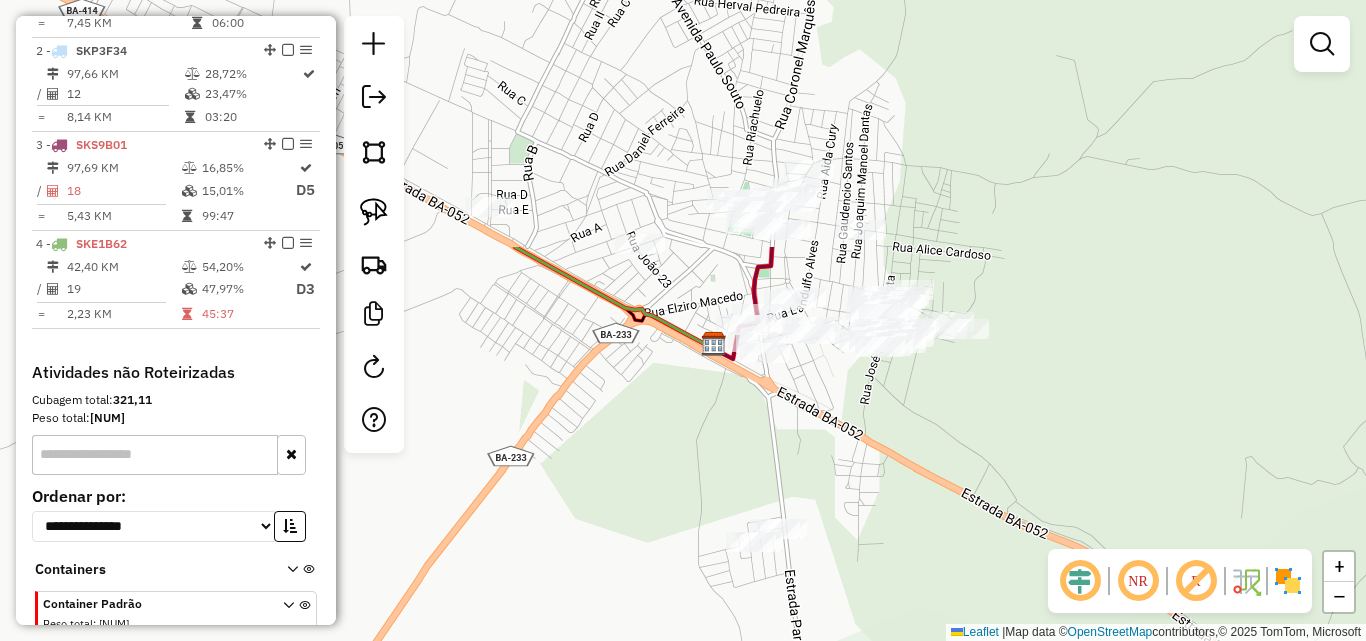 drag, startPoint x: 815, startPoint y: 199, endPoint x: 855, endPoint y: 496, distance: 299.6815 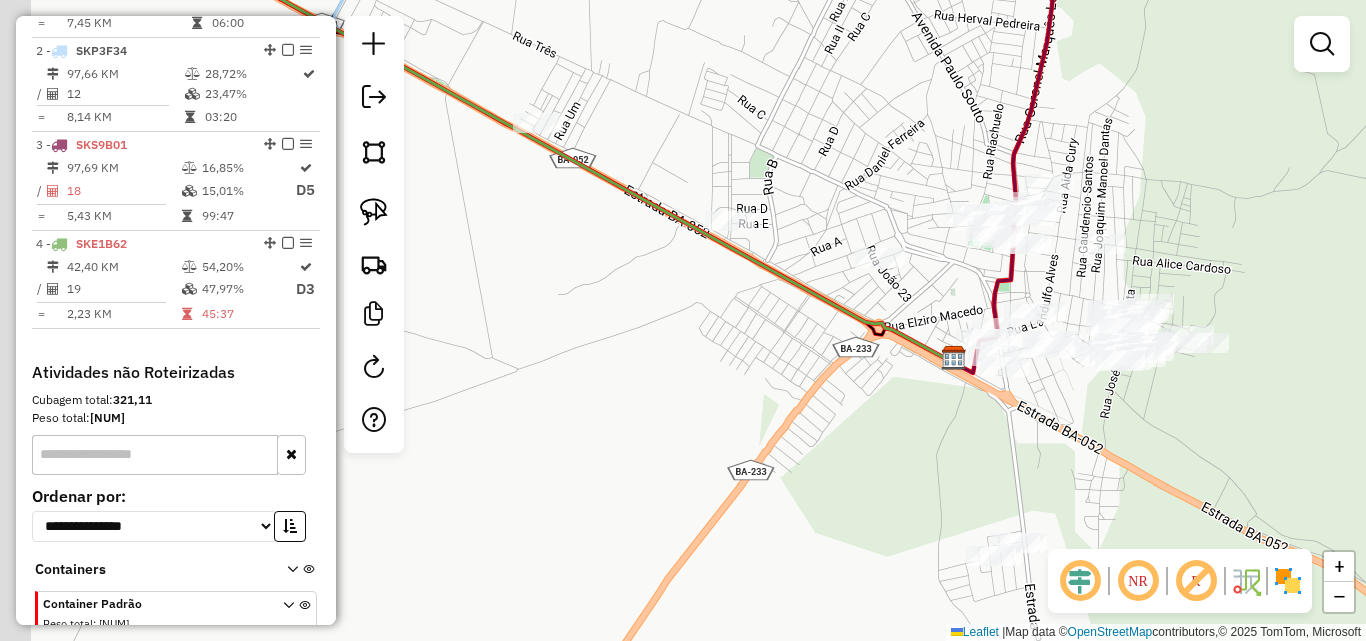 drag, startPoint x: 492, startPoint y: 385, endPoint x: 711, endPoint y: 393, distance: 219.14607 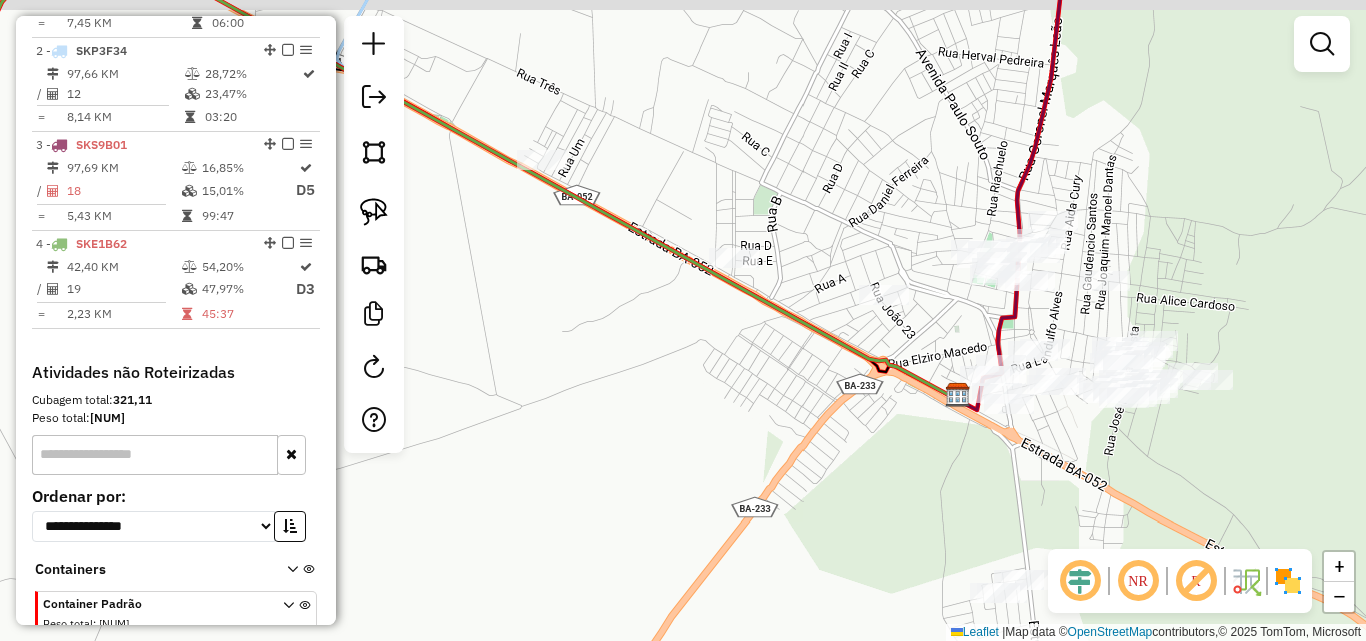 drag, startPoint x: 808, startPoint y: 338, endPoint x: 775, endPoint y: 377, distance: 51.088158 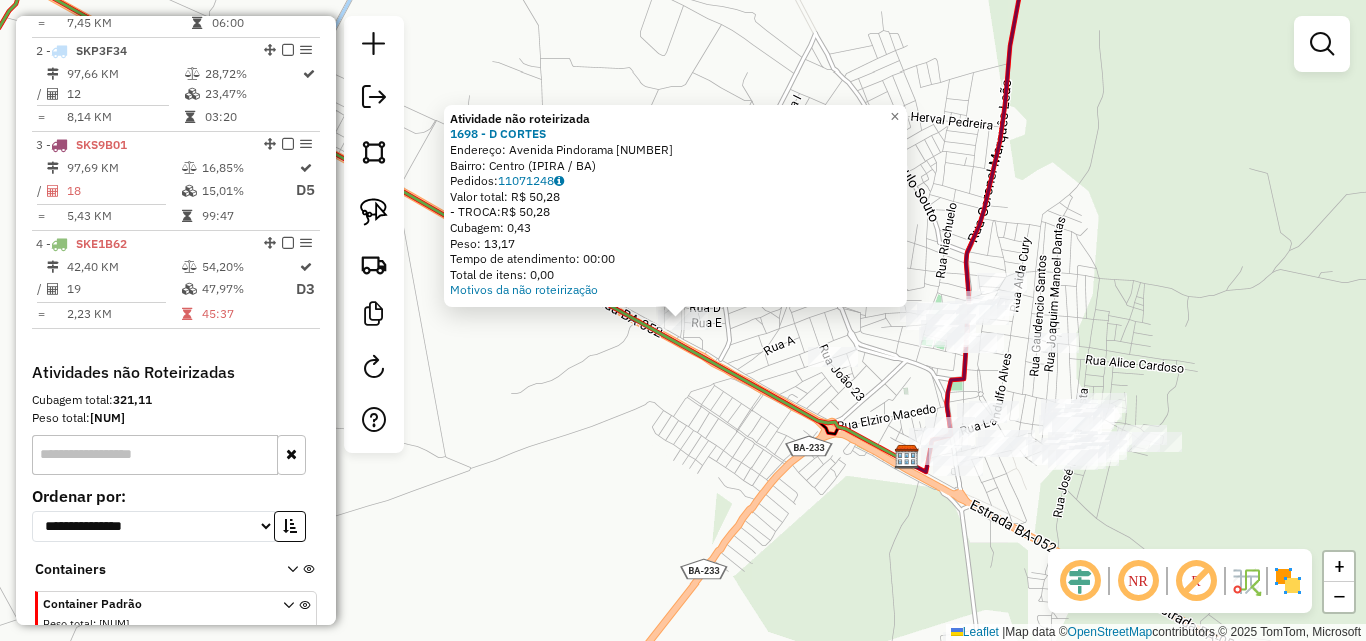 click on "Atividade não roteirizada [NUMBER] - [BRAND] Endereço:  Avenida [PERSON] [NUMBER] Bairro: [NEIGHBORHOOD] ([CITY] / [STATE]) Pedidos: [ORDER_NUMBER] Valor total: [CURRENCY] [PRICE] - [PAYMENT_METHOD]: [CURRENCY] [PRICE] Cubagem: [CUBAGE] Peso: [WEIGHT] Tempo de atendimento: [TIME] Total de itens: [ITEMS] Motivos da não roteirização × Janela de atendimento Grade de atendimento Capacidade Transportadoras Veículos Cliente Pedidos Rotas Selecione os dias de semana para filtrar as janelas de atendimento Seg Ter Qua Qui Sex Sáb Dom Informe o período da janela de atendimento: De: Até: Filtrar exatamente a janela do cliente Considerar janela de atendimento padrão Selecione os dias de semana para filtrar as grades de atendimento Seg Ter Qua Qui Sex Sáb Dom Considerar clientes sem dia de atendimento cadastrado Clientes fora do dia de atendimento selecionado Filtrar as atividades entre os valores definidos abaixo: Peso mínimo: **** Peso máximo: **** Cubagem mínima: **** Cubagem máxima: De: Até: De: Até: Veículo: De:" 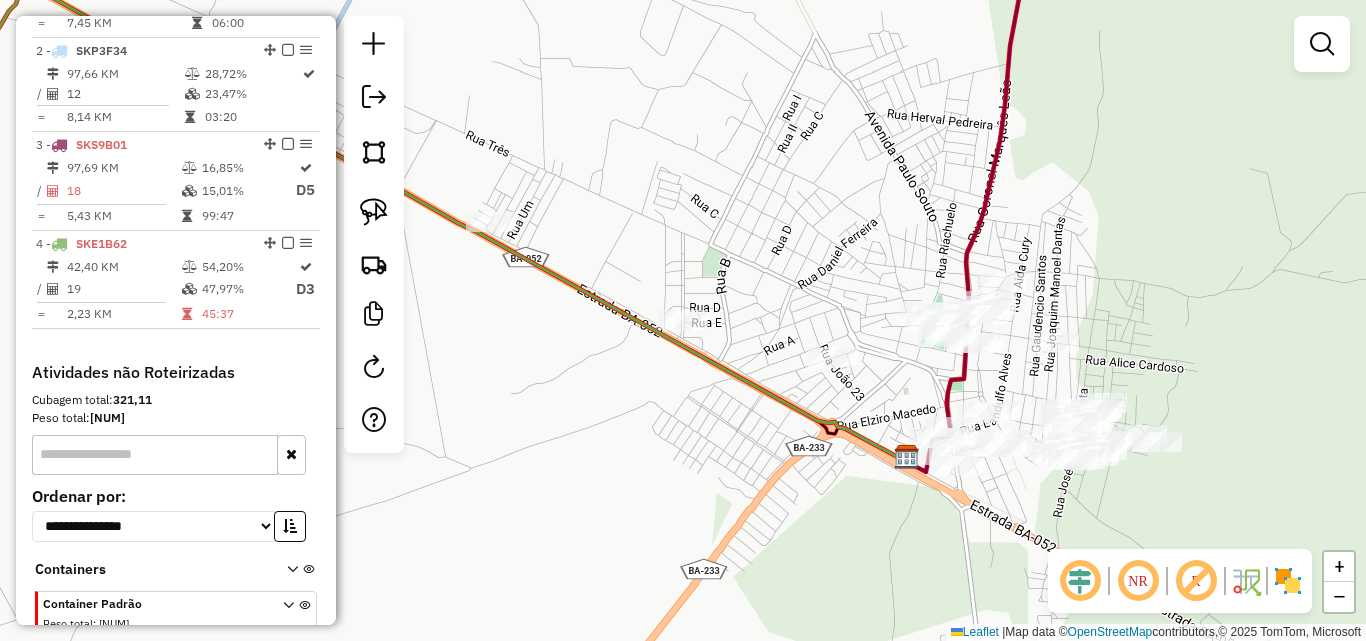 click 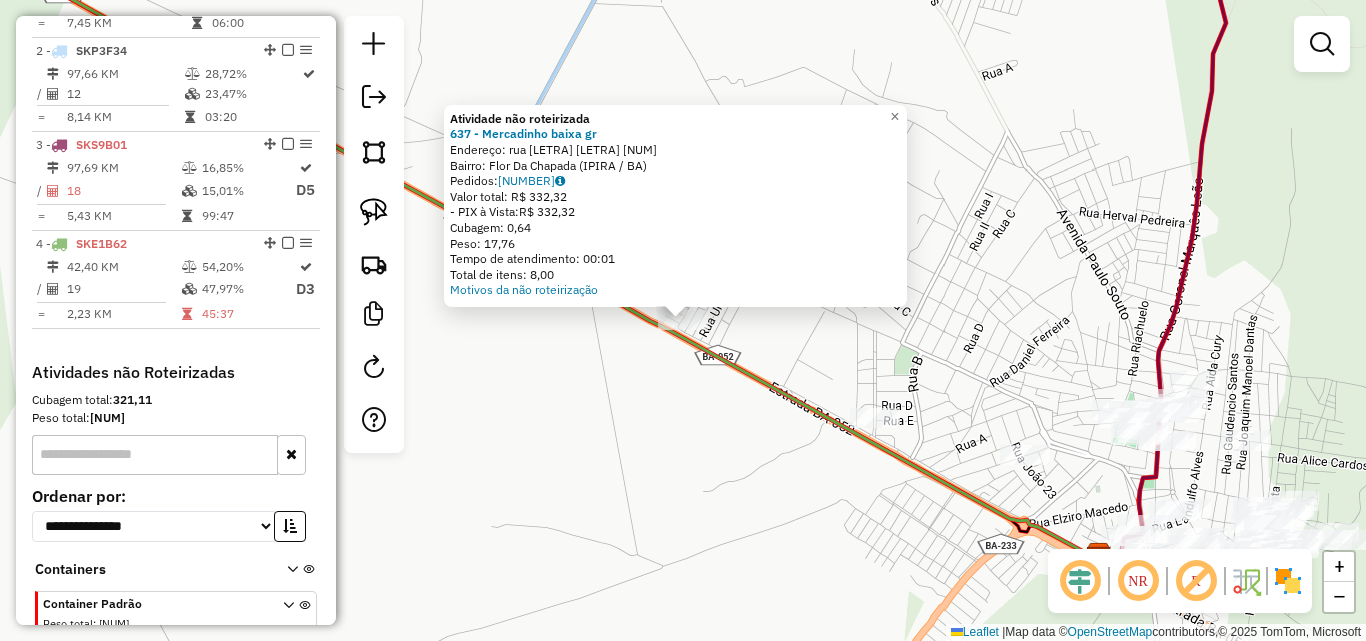 click on "Atividade não roteirizada 637 - Mercadinho baixa  gr  Endereço:  rua M quadra I 40   Bairro: Flor Da Chapada ([CITY] / [STATE])   Pedidos:  11071225   Valor total: R$ 332,32   - PIX à Vista:  R$ 332,32   Cubagem: 0,64   Peso: 17,76   Tempo de atendimento: 00:01   Total de itens: 8,00  Motivos da não roteirização × Janela de atendimento Grade de atendimento Capacidade Transportadoras Veículos Cliente Pedidos  Rotas Selecione os dias de semana para filtrar as janelas de atendimento  Seg   Ter   Qua   Qui   Sex   Sáb   Dom  Informe o período da janela de atendimento: De: Até:  Filtrar exatamente a janela do cliente  Considerar janela de atendimento padrão  Selecione os dias de semana para filtrar as grades de atendimento  Seg   Ter   Qua   Qui   Sex   Sáb   Dom   Considerar clientes sem dia de atendimento cadastrado  Clientes fora do dia de atendimento selecionado Filtrar as atividades entre os valores definidos abaixo:  Peso mínimo:   Peso máximo:   Cubagem mínima:   Cubagem máxima:   De:   Até:  +" 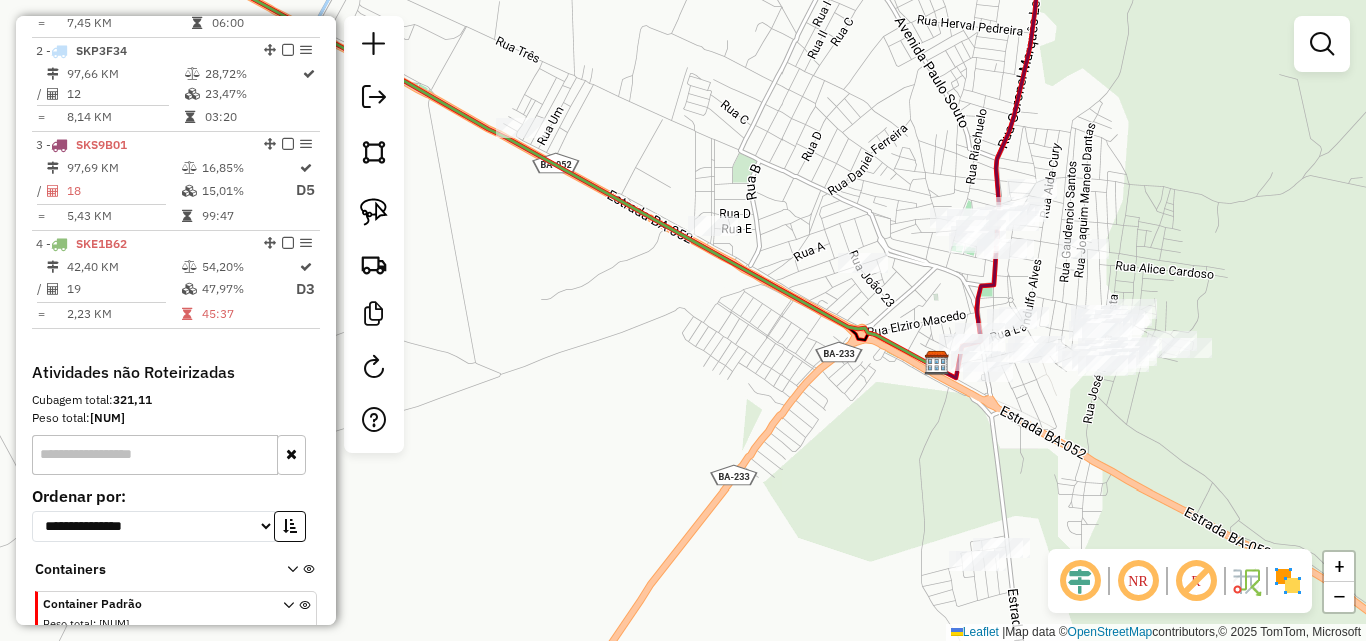 drag, startPoint x: 807, startPoint y: 494, endPoint x: 645, endPoint y: 302, distance: 251.21306 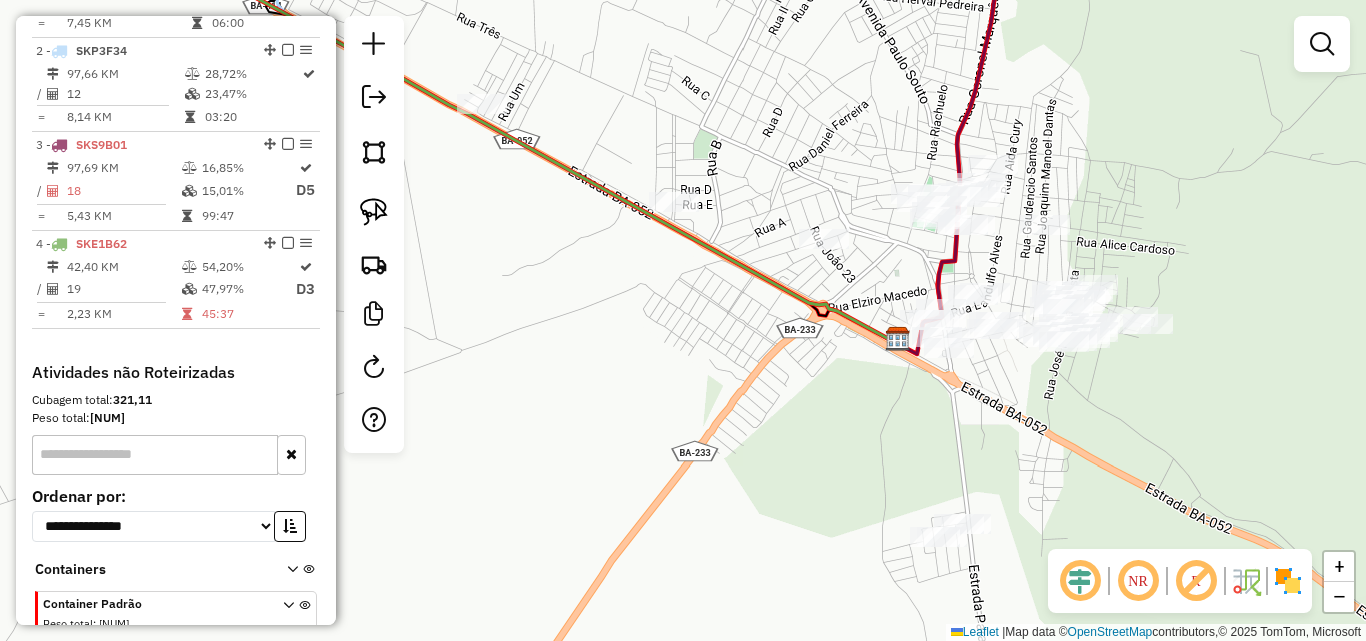 drag, startPoint x: 1060, startPoint y: 447, endPoint x: 1020, endPoint y: 423, distance: 46.647614 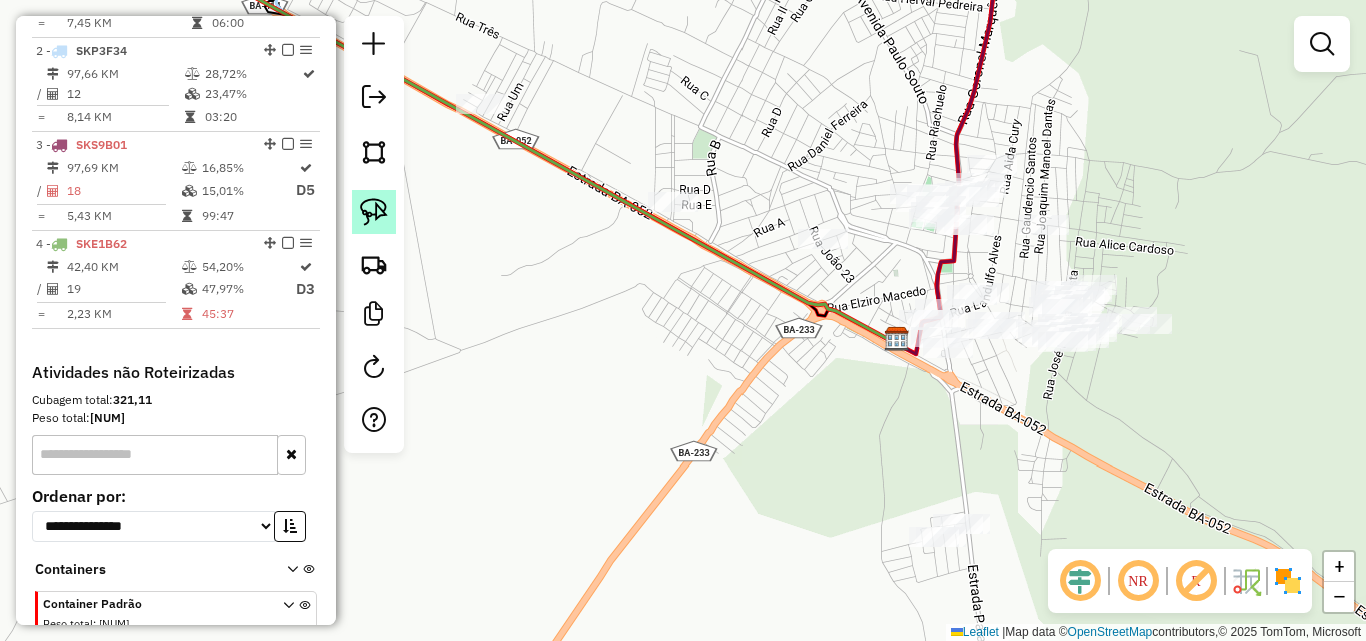 click 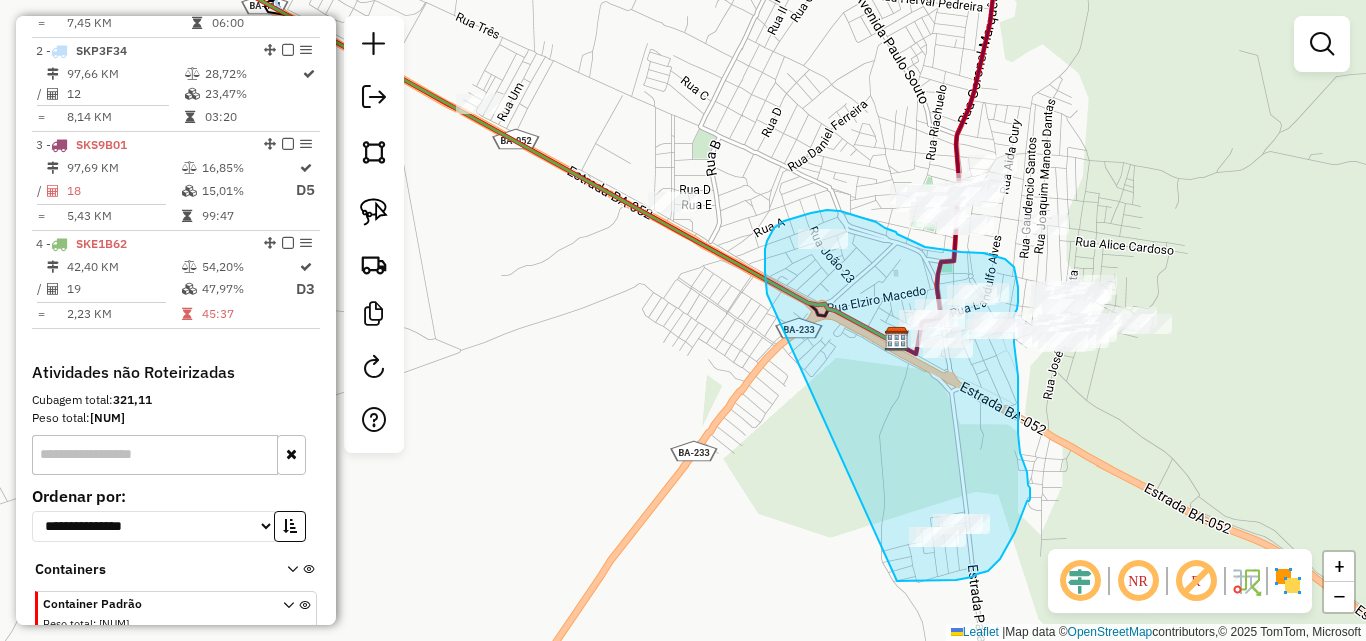 drag, startPoint x: 767, startPoint y: 294, endPoint x: 892, endPoint y: 581, distance: 313.03995 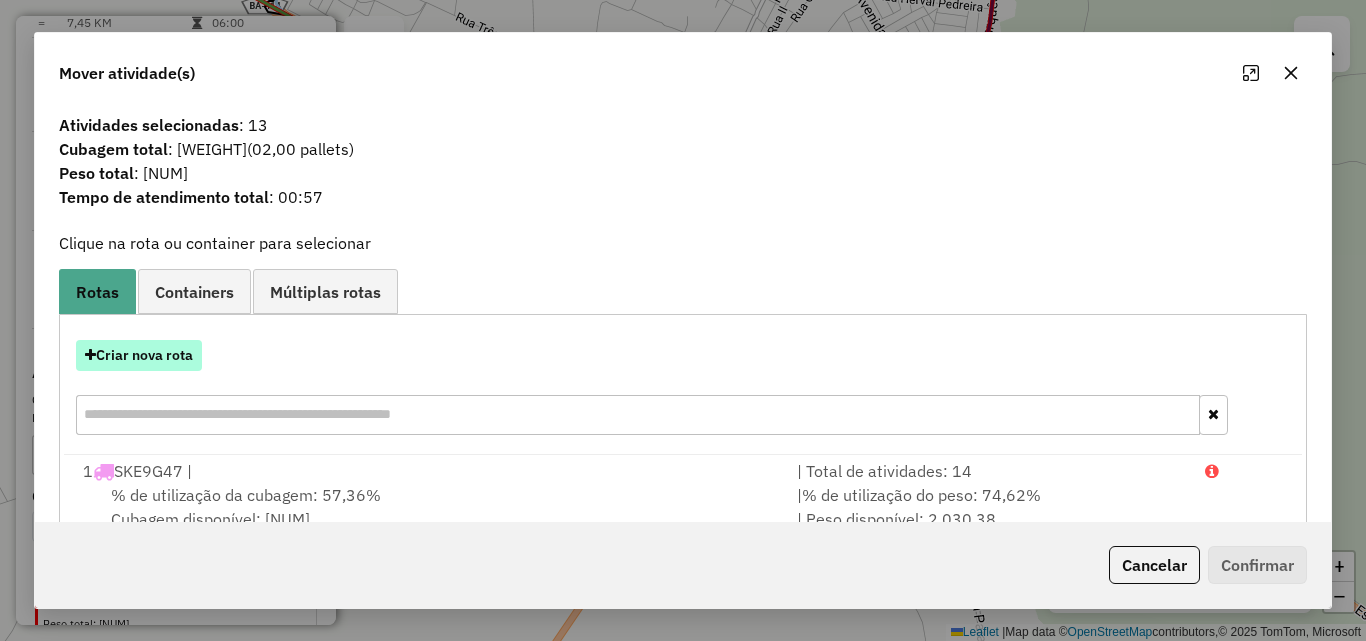 click on "Criar nova rota" at bounding box center [139, 355] 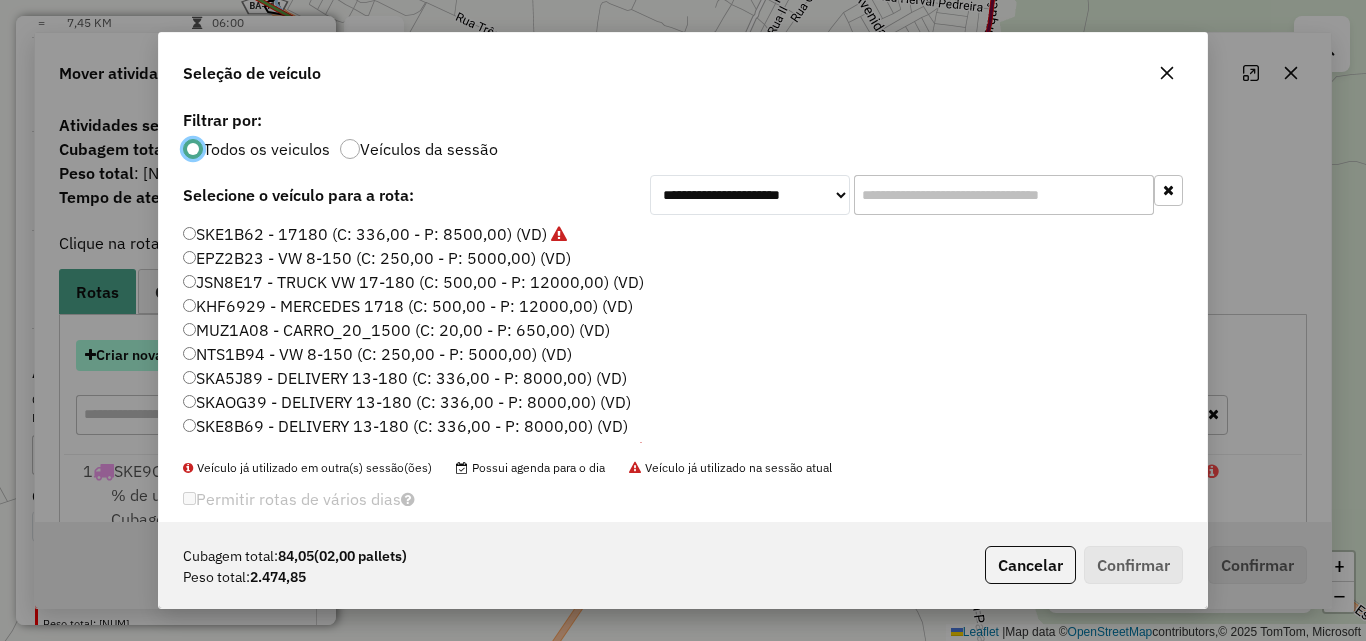 scroll, scrollTop: 11, scrollLeft: 6, axis: both 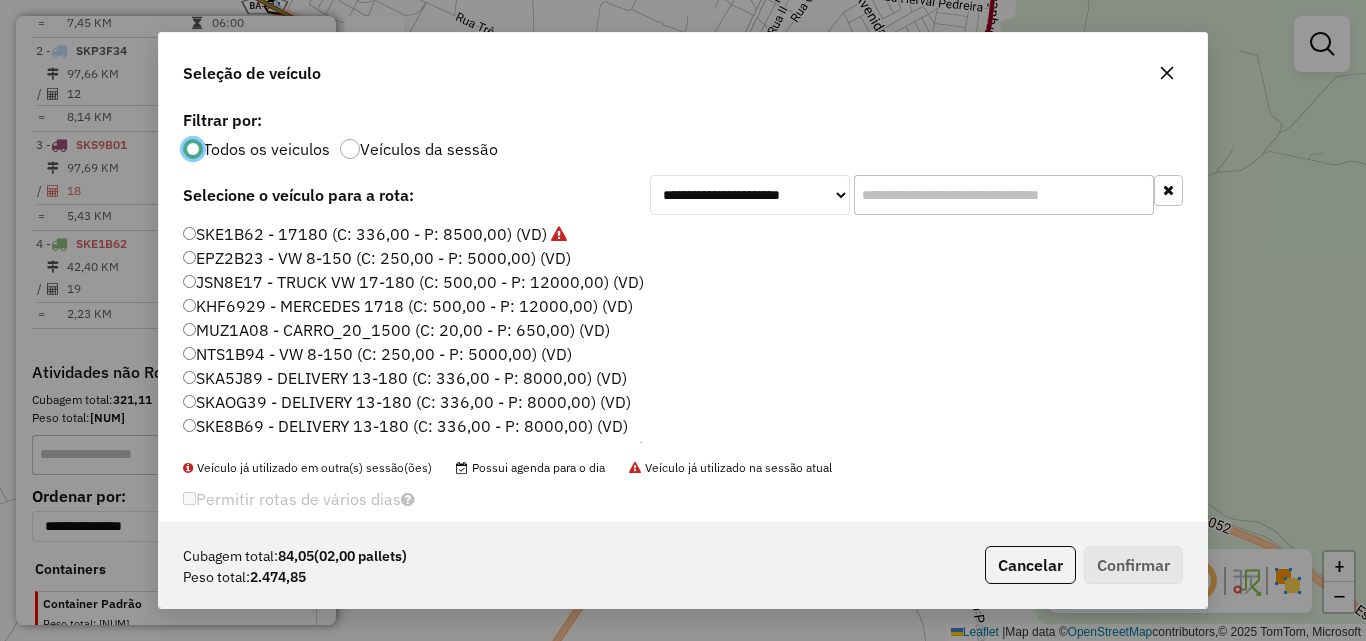 click on "EPZ2B23 - VW 8-150 (C: 250,00 - P: 5000,00) (VD)" 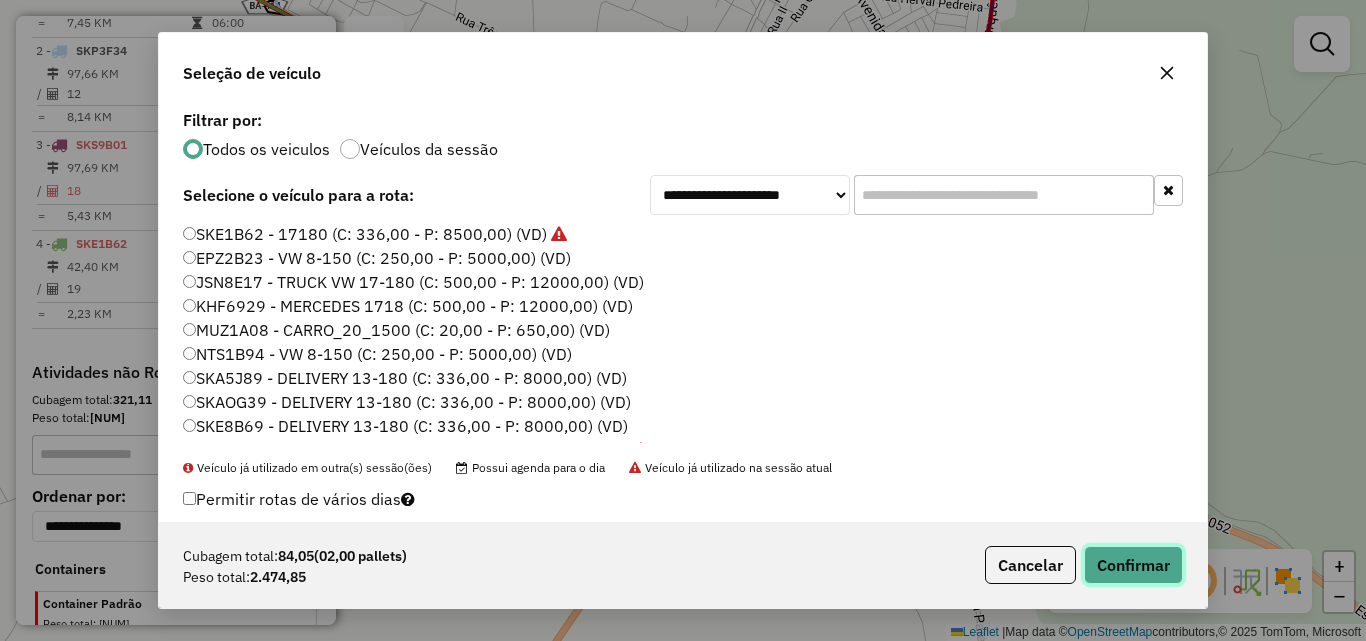 click on "Confirmar" 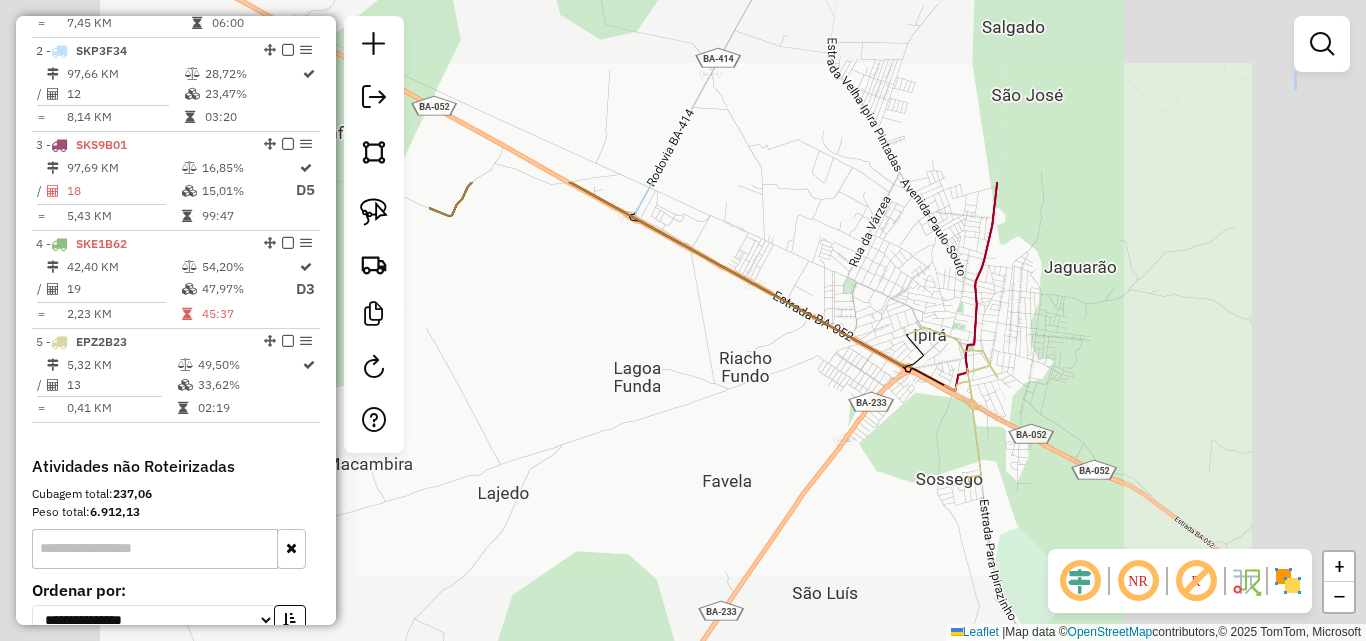click on "Janela de atendimento Grade de atendimento Capacidade Transportadoras Veículos Cliente Pedidos  Rotas Selecione os dias de semana para filtrar as janelas de atendimento  Seg   Ter   Qua   Qui   Sex   Sáb   Dom  Informe o período da janela de atendimento: De: Até:  Filtrar exatamente a janela do cliente  Considerar janela de atendimento padrão  Selecione os dias de semana para filtrar as grades de atendimento  Seg   Ter   Qua   Qui   Sex   Sáb   Dom   Considerar clientes sem dia de atendimento cadastrado  Clientes fora do dia de atendimento selecionado Filtrar as atividades entre os valores definidos abaixo:  Peso mínimo:   Peso máximo:   Cubagem mínima:   Cubagem máxima:   De:   Até:  Filtrar as atividades entre o tempo de atendimento definido abaixo:  De:   Até:   Considerar capacidade total dos clientes não roteirizados Transportadora: Selecione um ou mais itens Tipo de veículo: Selecione um ou mais itens Veículo: Selecione um ou mais itens Motorista: Selecione um ou mais itens Nome: Rótulo:" 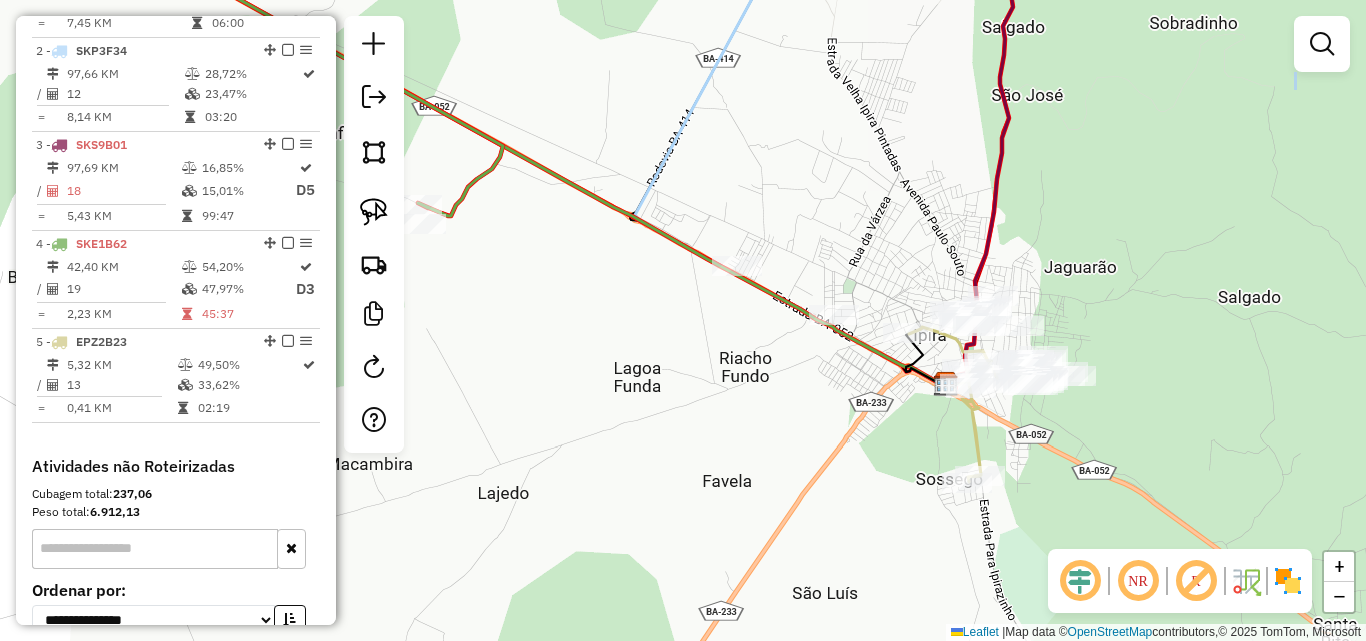 drag, startPoint x: 1059, startPoint y: 468, endPoint x: 994, endPoint y: 204, distance: 271.88416 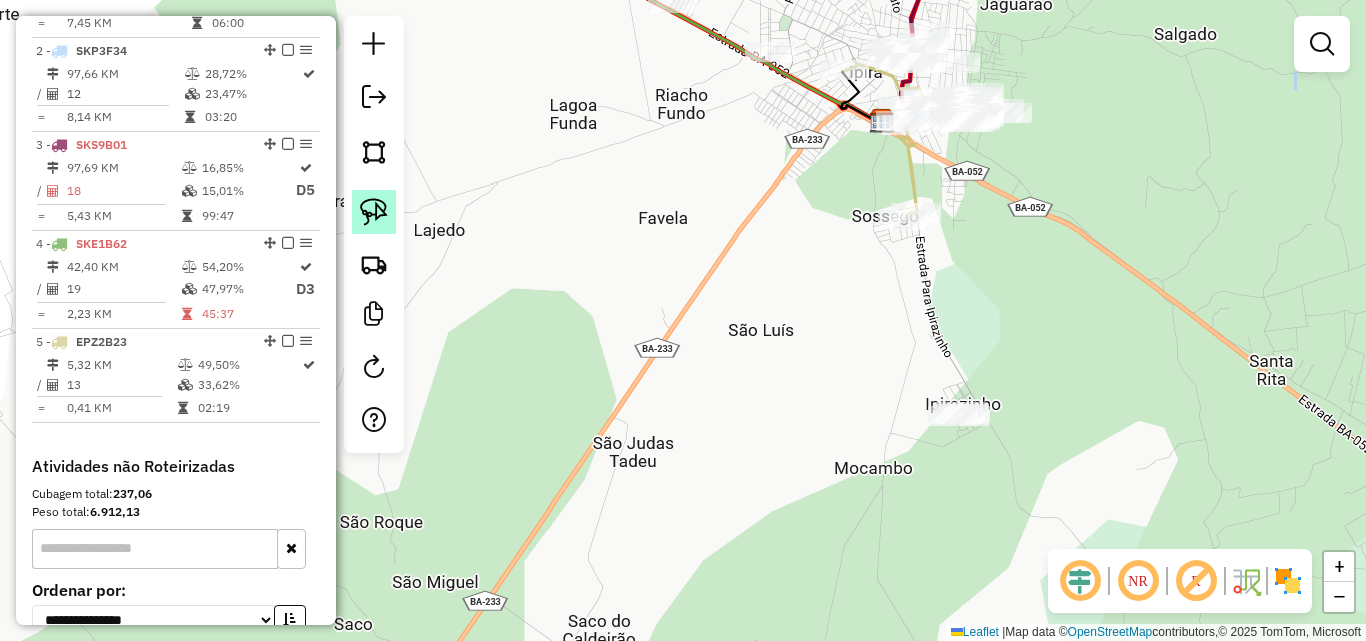 click 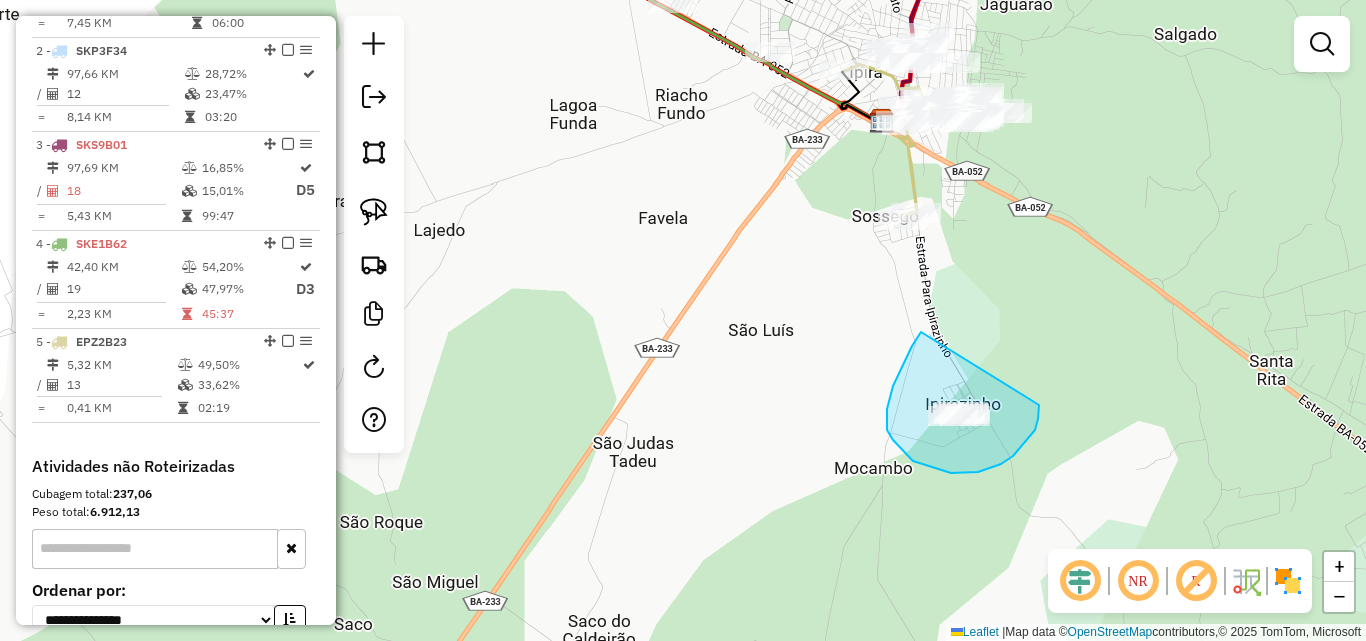drag, startPoint x: 921, startPoint y: 332, endPoint x: 1039, endPoint y: 405, distance: 138.75517 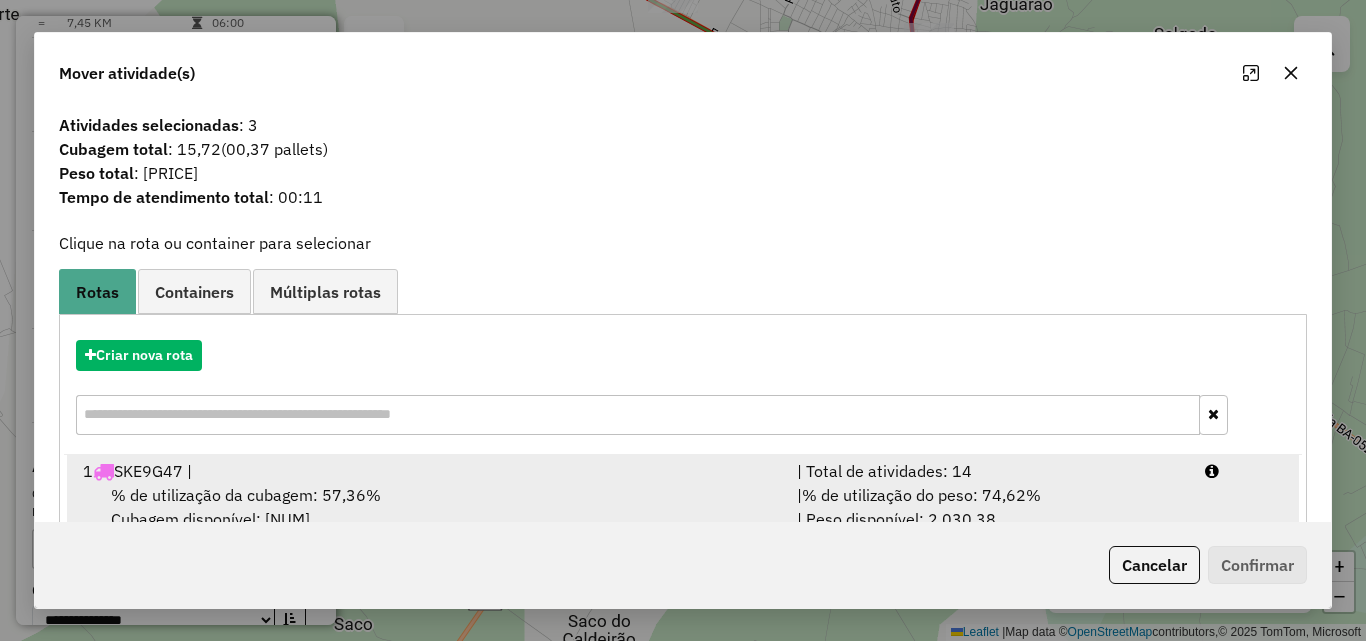 scroll, scrollTop: 5, scrollLeft: 0, axis: vertical 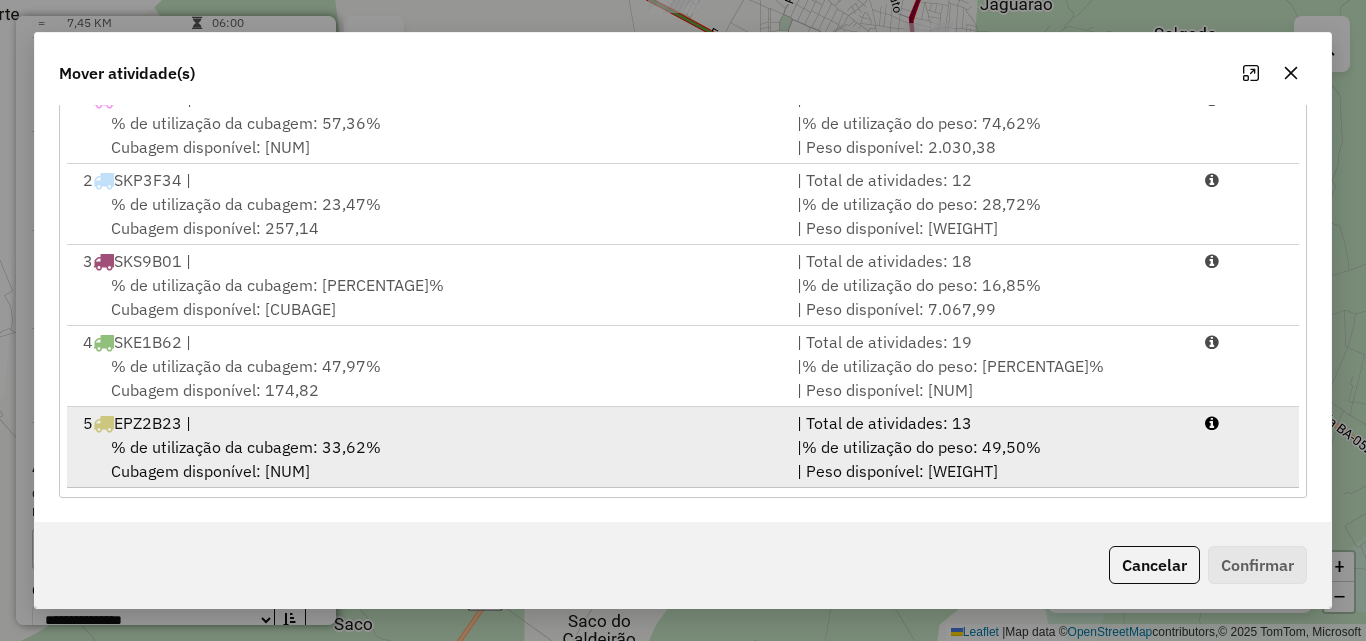 click on "% de utilização da cubagem: [PERCENTAGE]%  Cubagem disponível: [CUBAGE]" at bounding box center [428, 459] 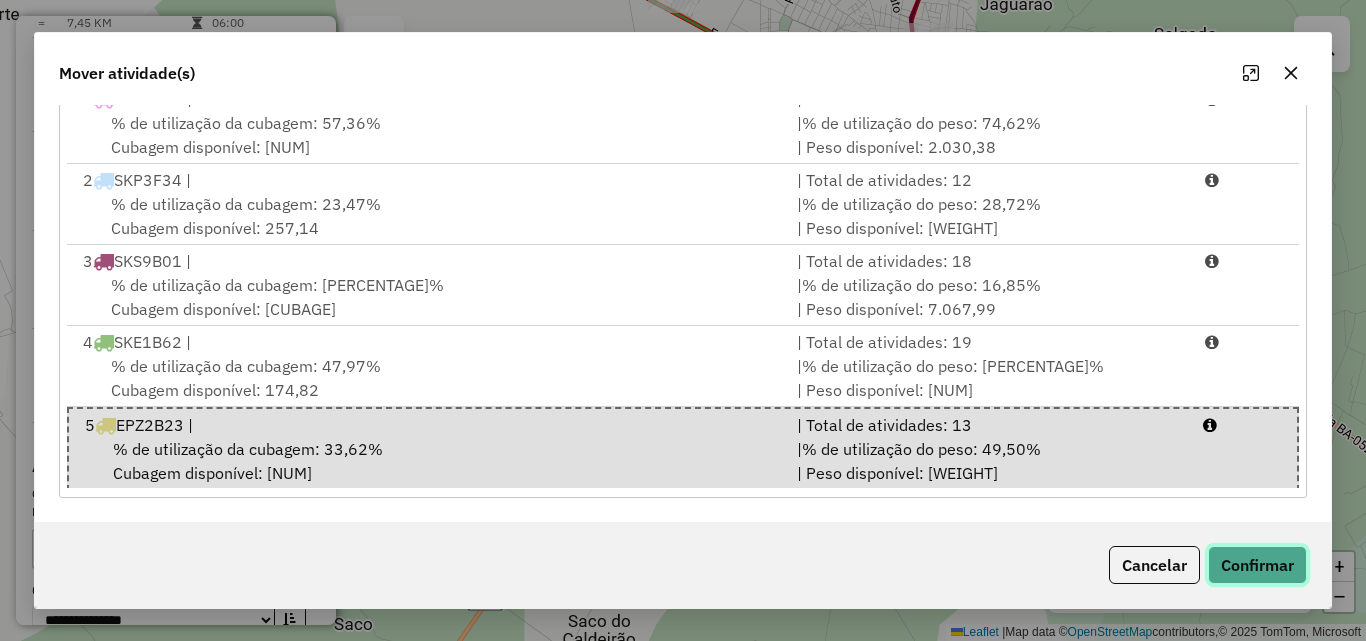 click on "Confirmar" 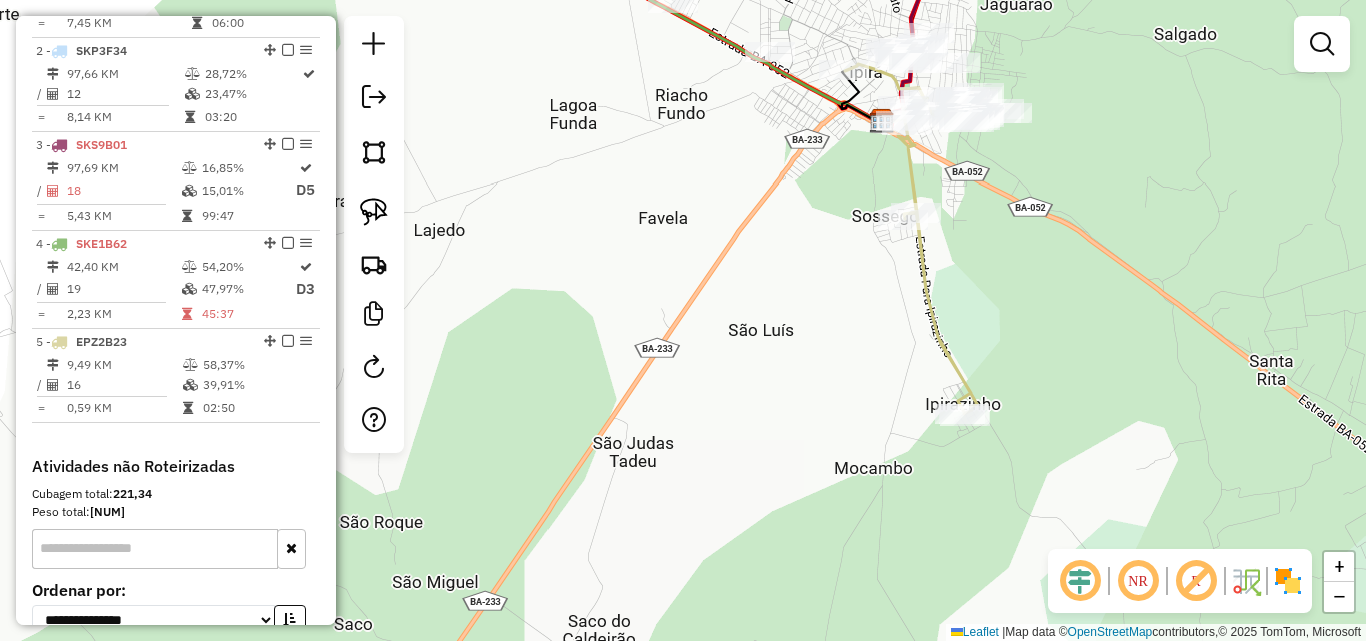 scroll, scrollTop: 0, scrollLeft: 0, axis: both 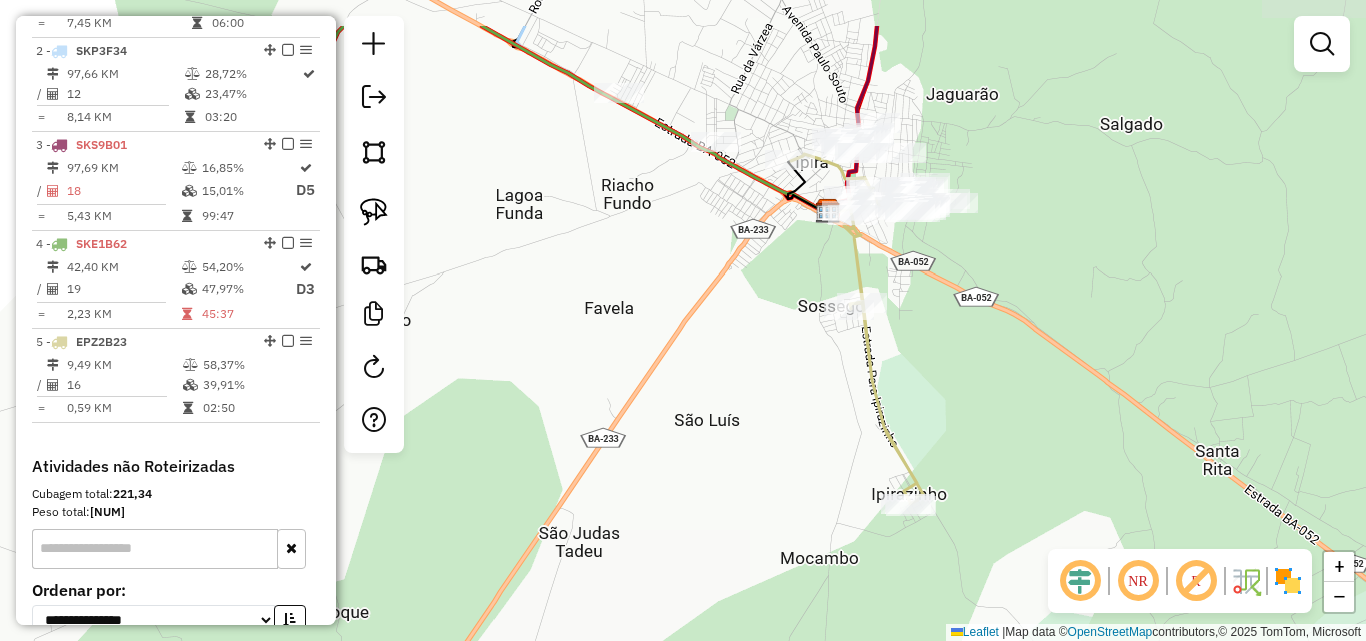 drag, startPoint x: 1096, startPoint y: 285, endPoint x: 1024, endPoint y: 391, distance: 128.14055 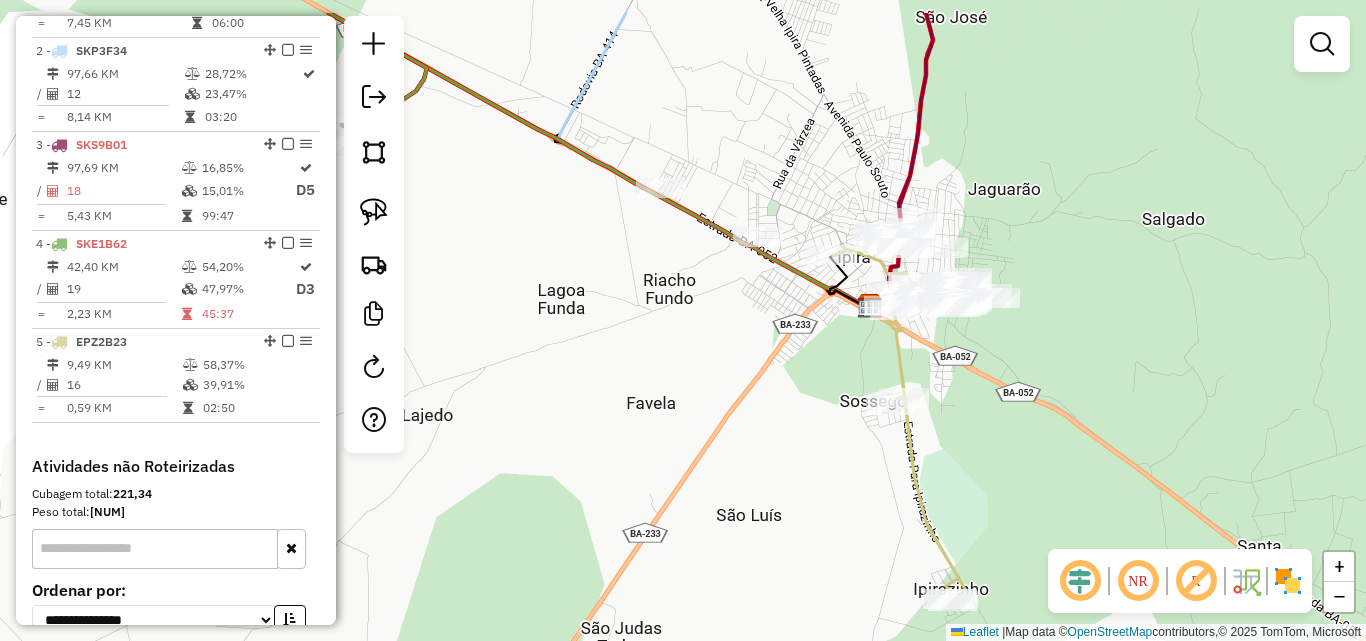 drag, startPoint x: 938, startPoint y: 279, endPoint x: 989, endPoint y: 352, distance: 89.050545 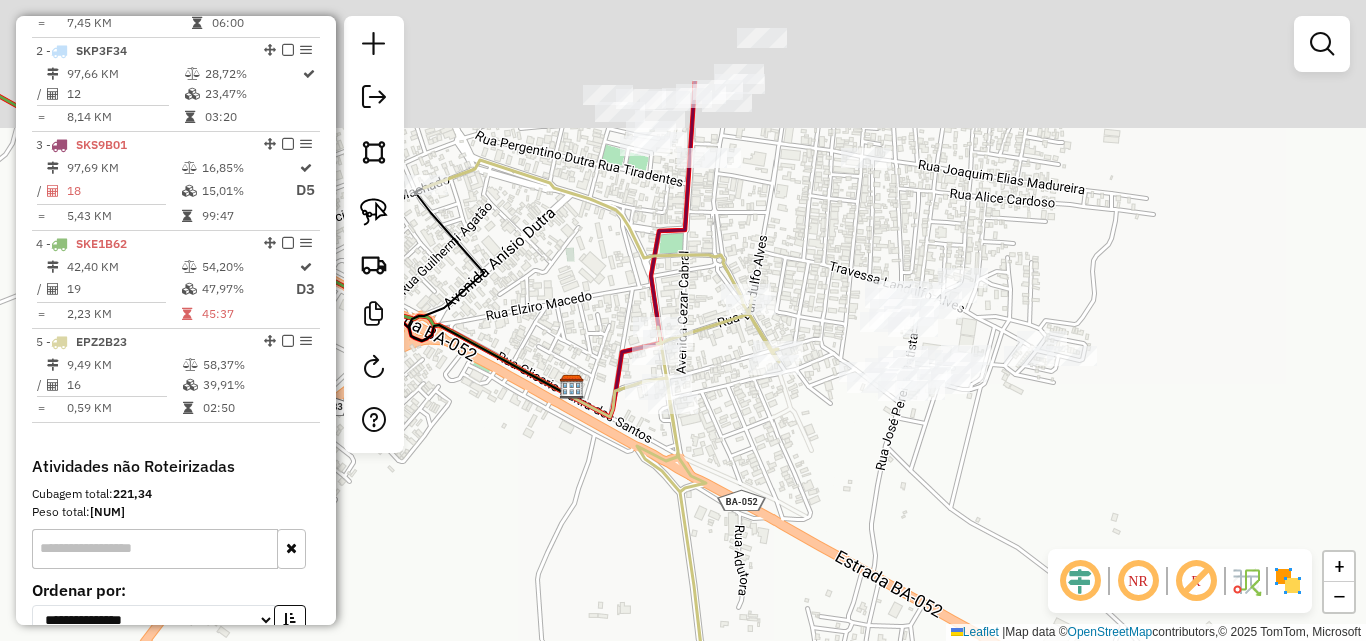 drag, startPoint x: 970, startPoint y: 301, endPoint x: 938, endPoint y: 462, distance: 164.14932 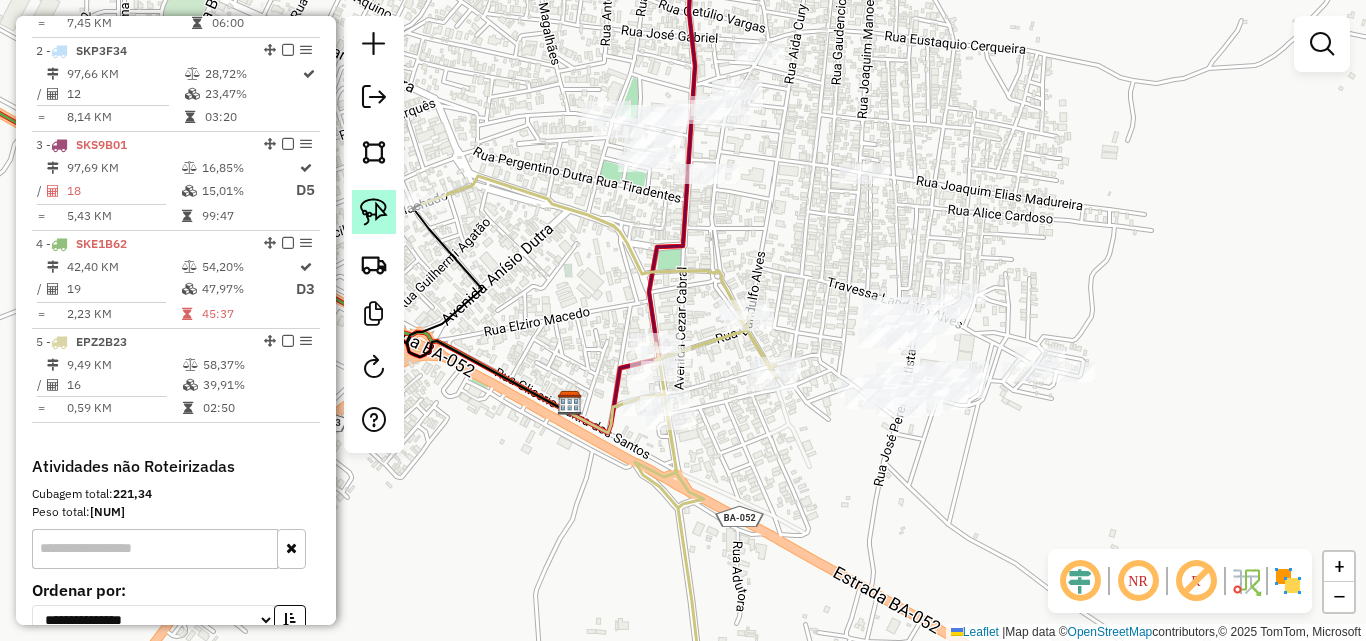 click 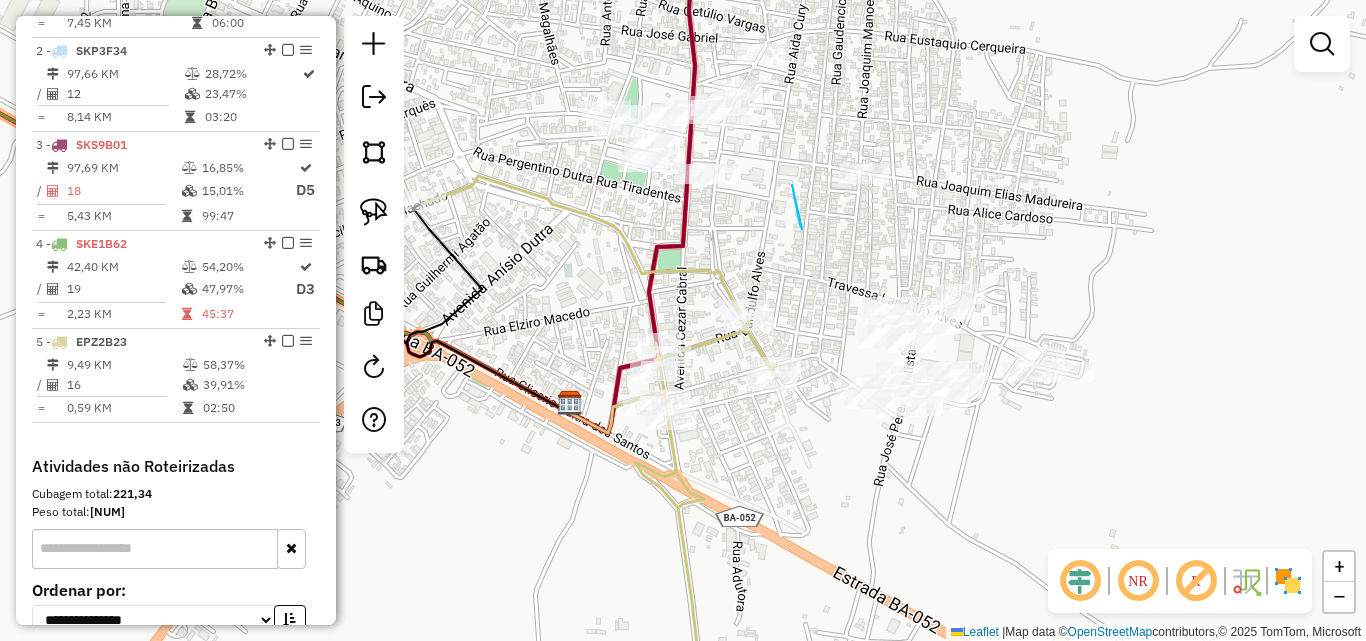 drag, startPoint x: 792, startPoint y: 185, endPoint x: 803, endPoint y: 235, distance: 51.1957 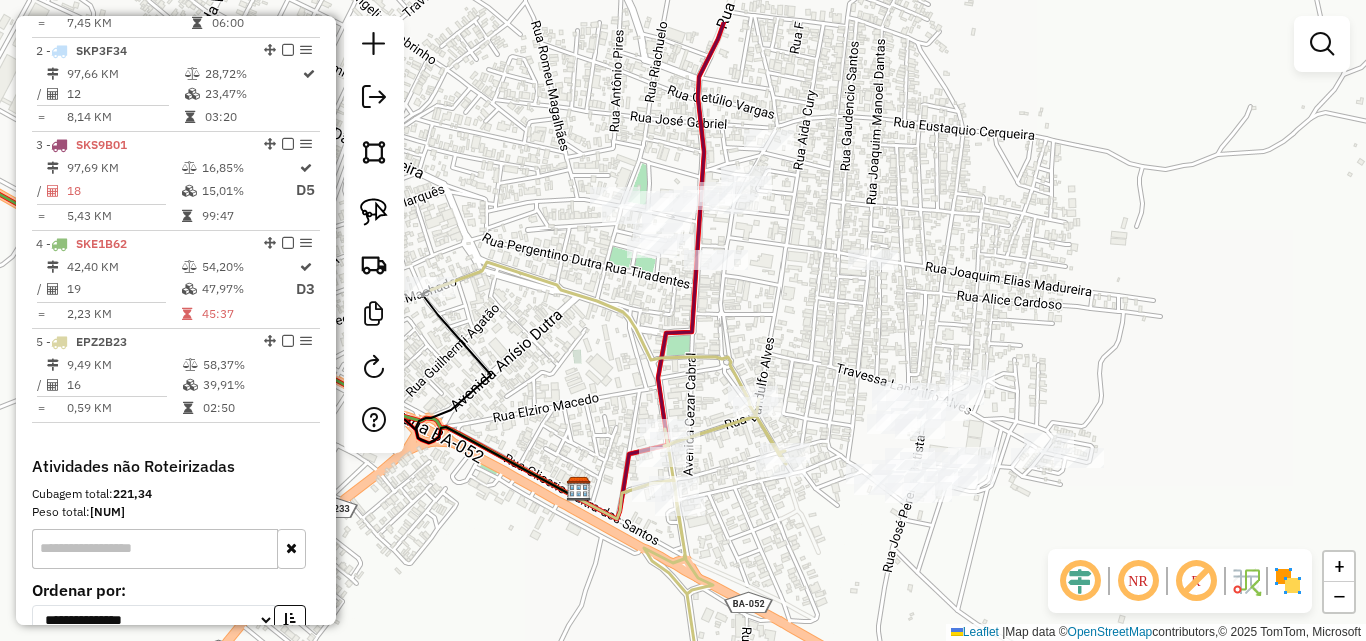 drag, startPoint x: 785, startPoint y: 181, endPoint x: 794, endPoint y: 267, distance: 86.46965 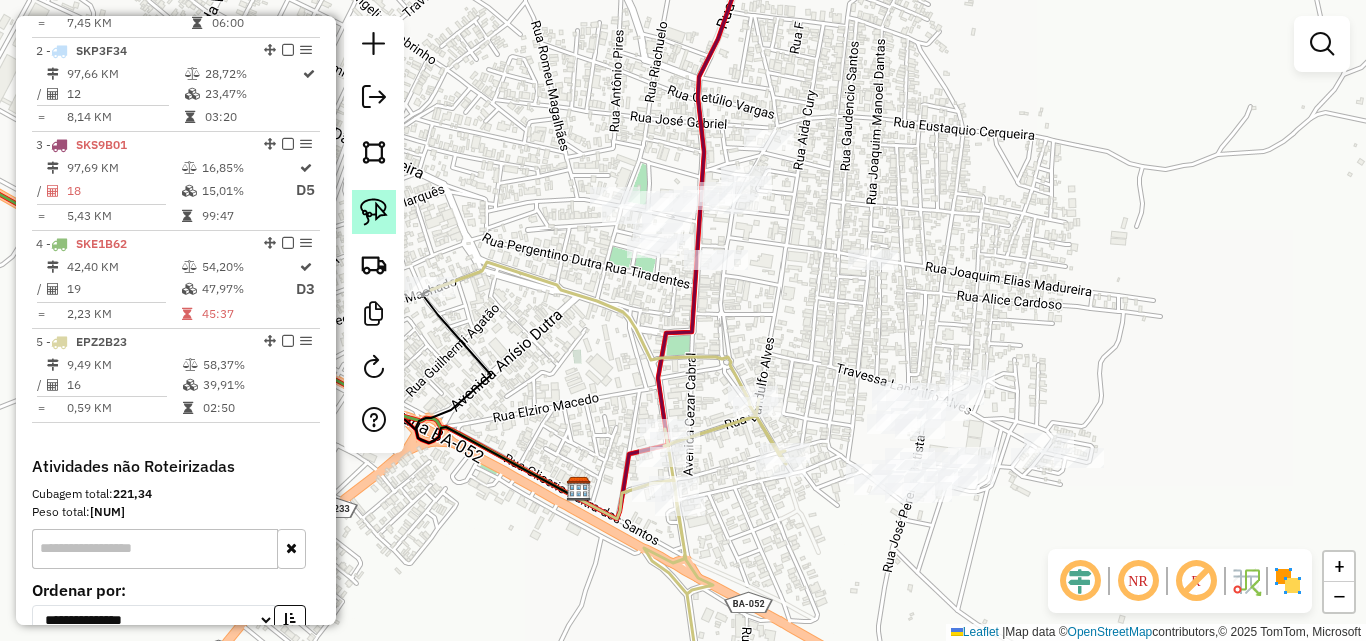 click 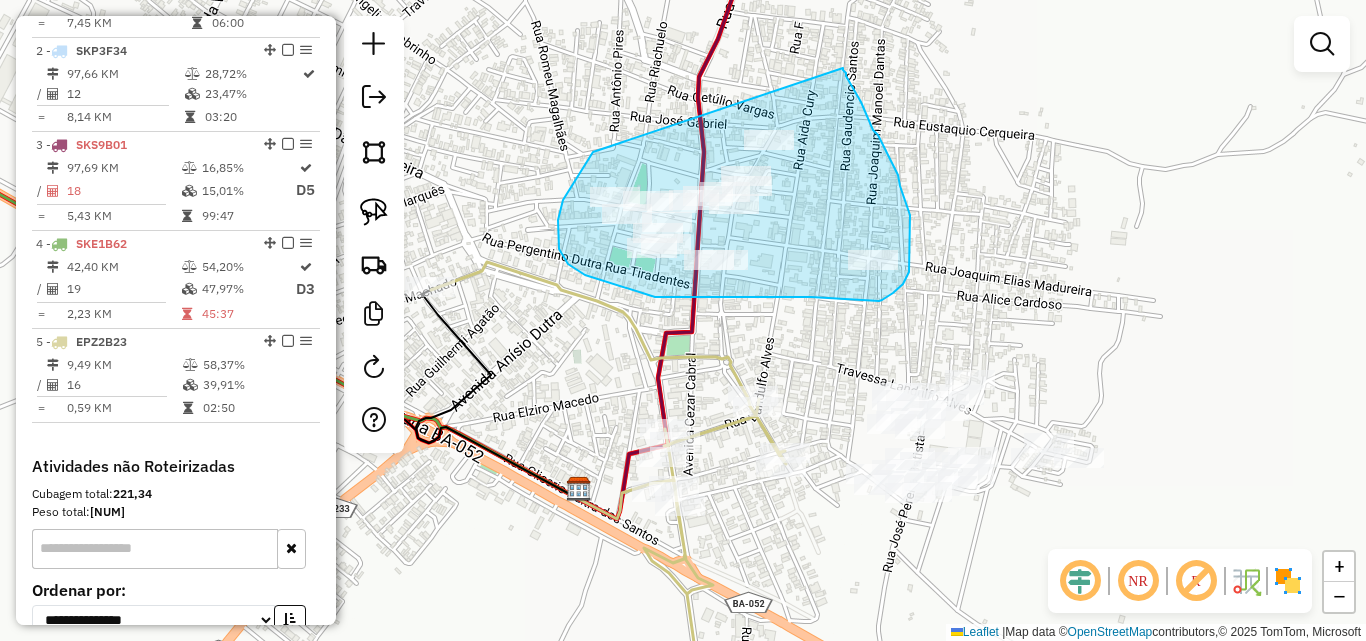 drag, startPoint x: 593, startPoint y: 152, endPoint x: 843, endPoint y: 68, distance: 263.7347 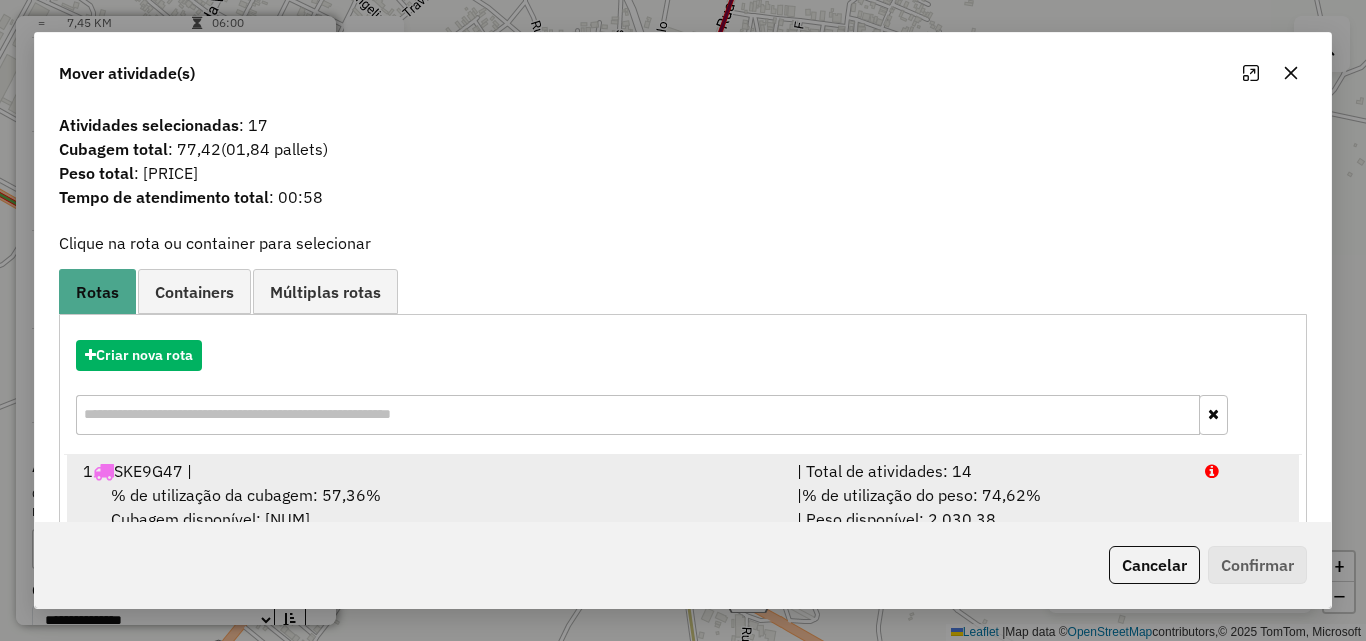 scroll, scrollTop: 5, scrollLeft: 0, axis: vertical 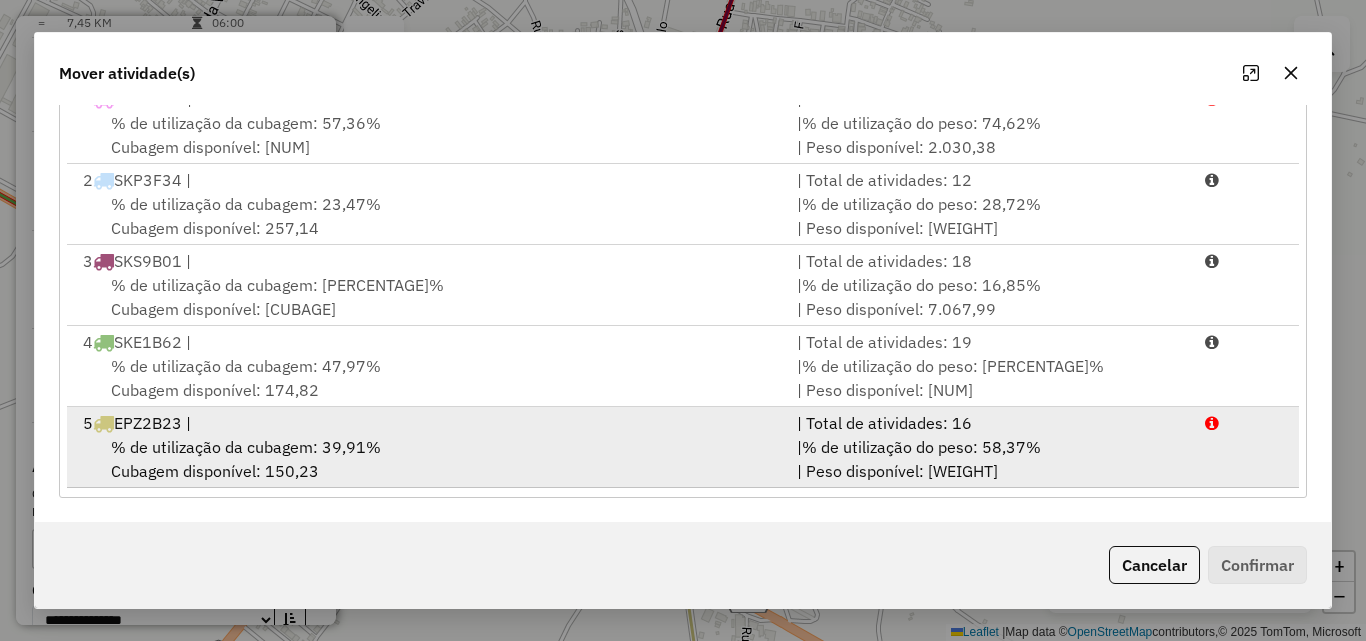 click on "% de utilização da cubagem: [NUM]% Cubagem disponível: [NUM]" at bounding box center [428, 459] 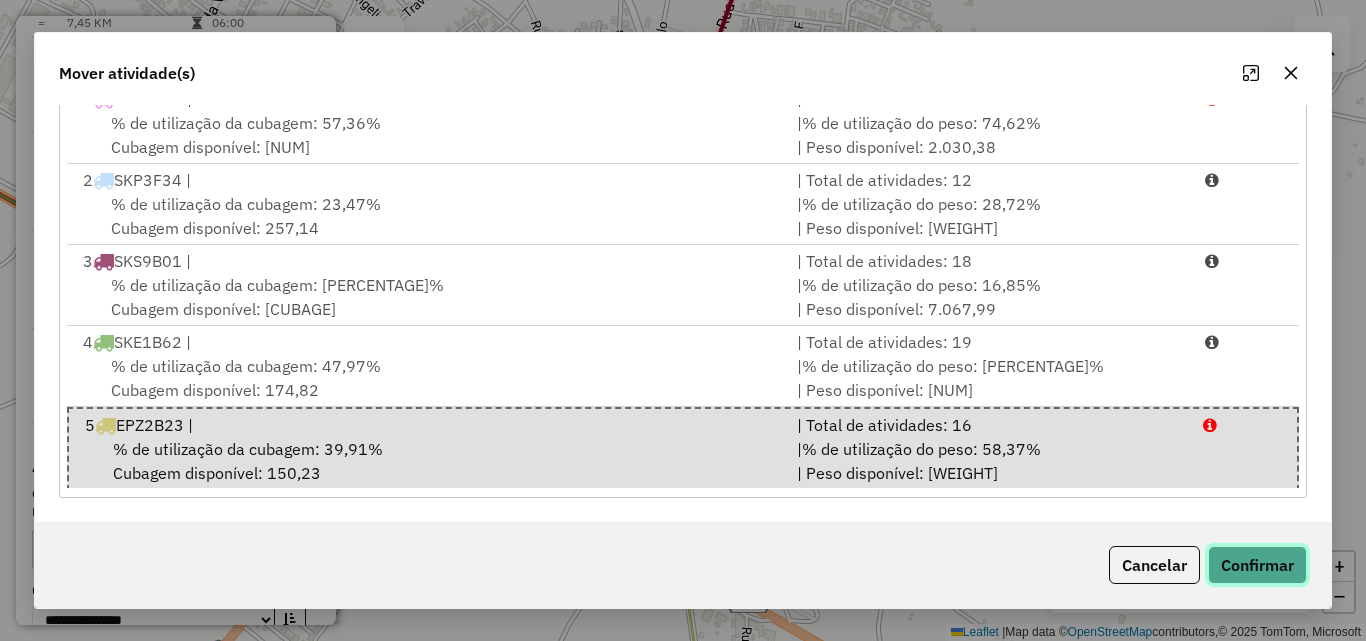 click on "Confirmar" 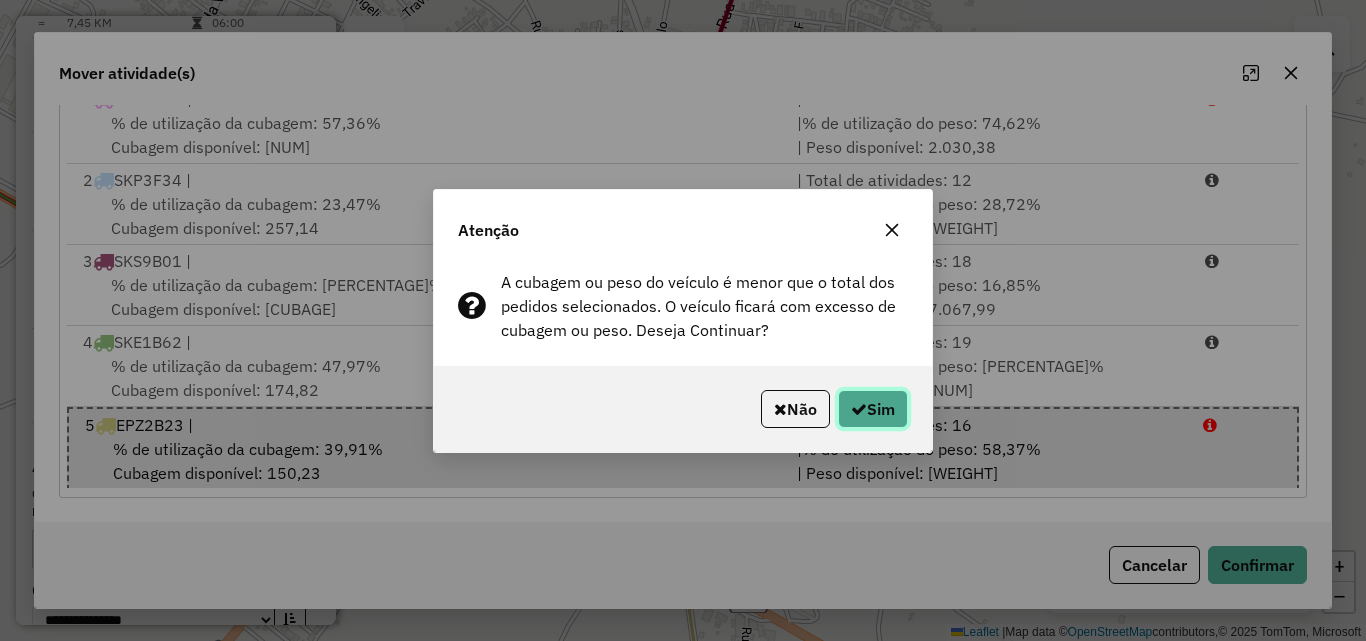 click on "Sim" 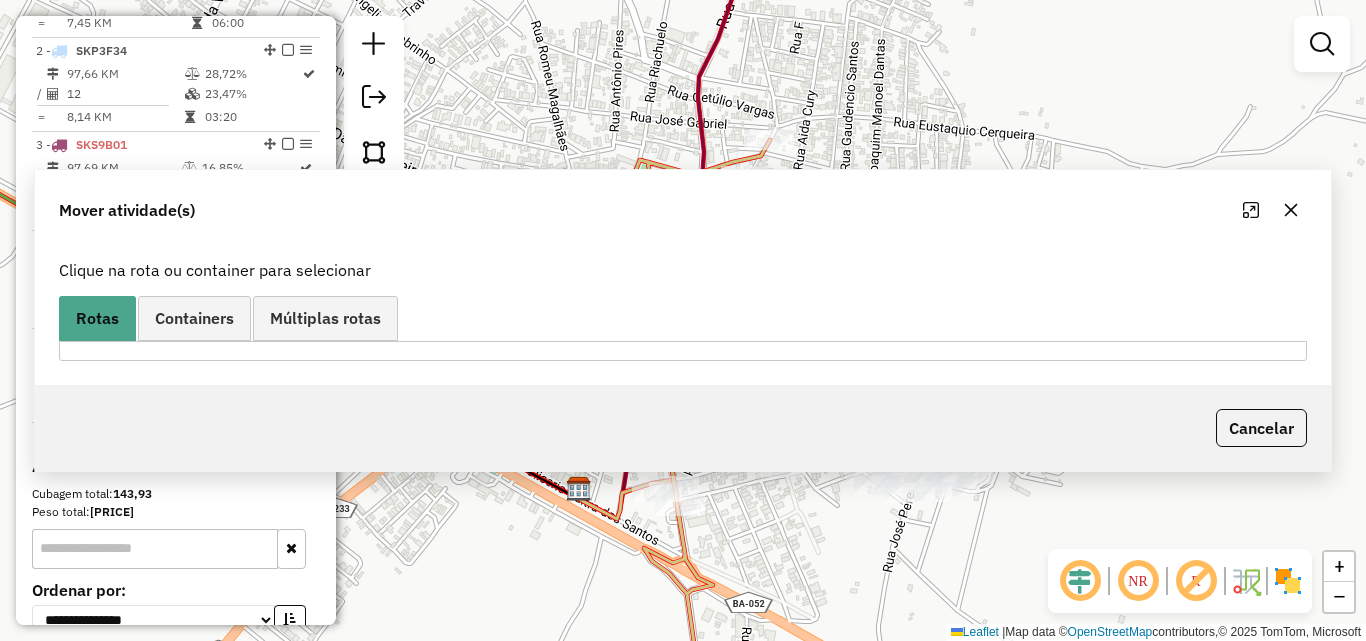 scroll, scrollTop: 0, scrollLeft: 0, axis: both 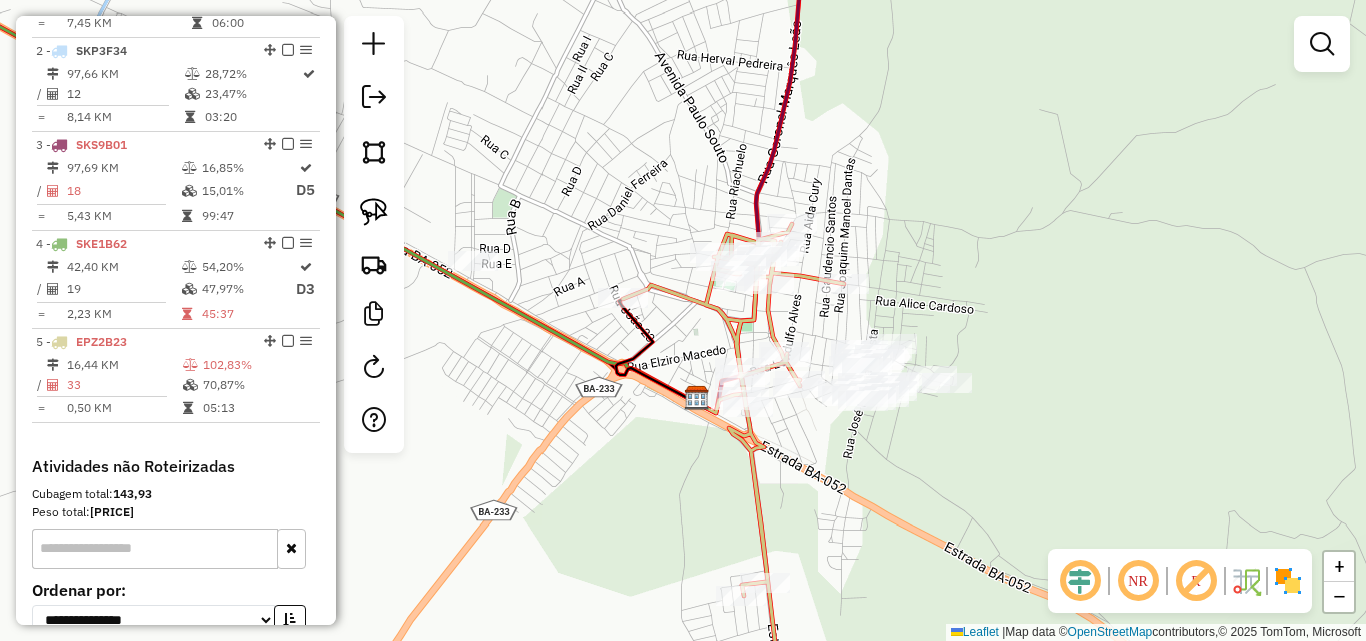 drag, startPoint x: 823, startPoint y: 499, endPoint x: 844, endPoint y: 462, distance: 42.544094 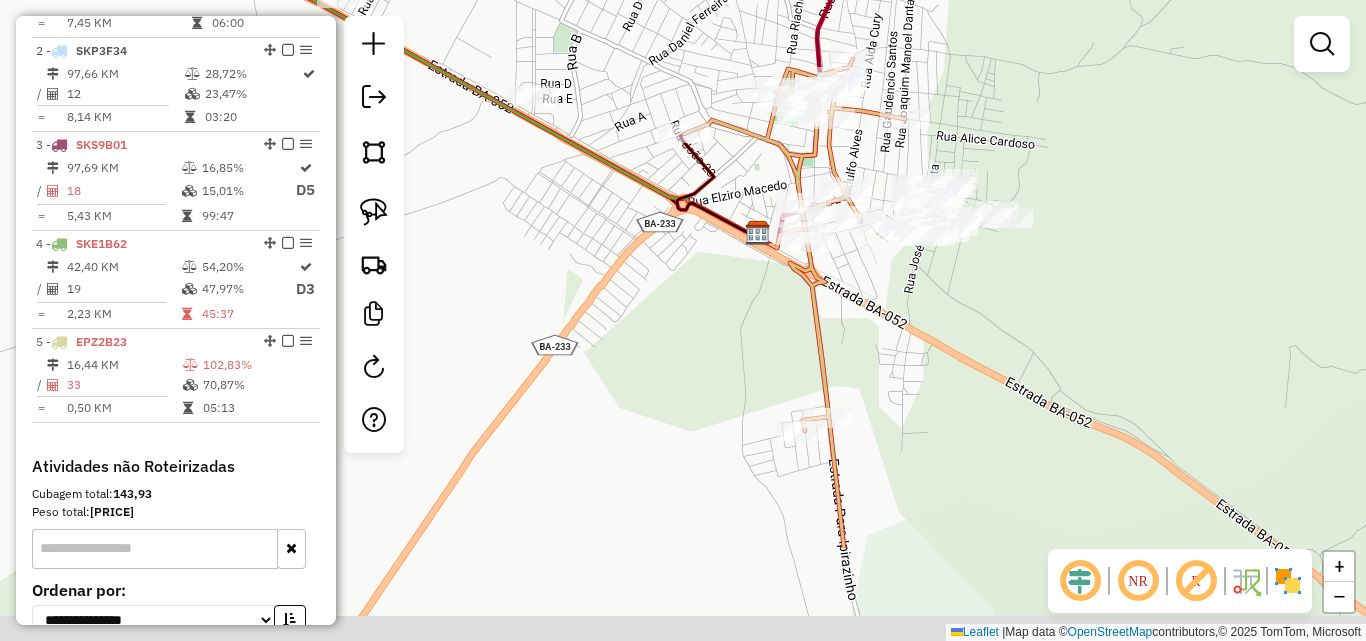 drag, startPoint x: 867, startPoint y: 522, endPoint x: 939, endPoint y: 346, distance: 190.15782 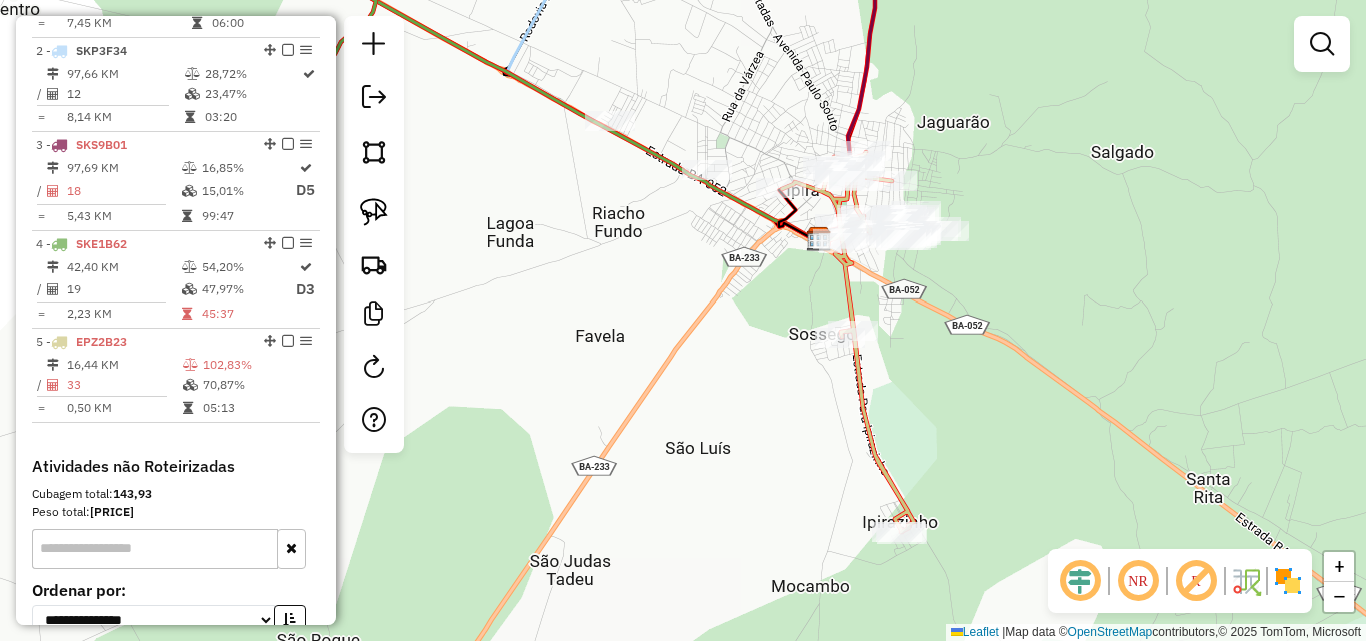 drag, startPoint x: 953, startPoint y: 442, endPoint x: 926, endPoint y: 379, distance: 68.54196 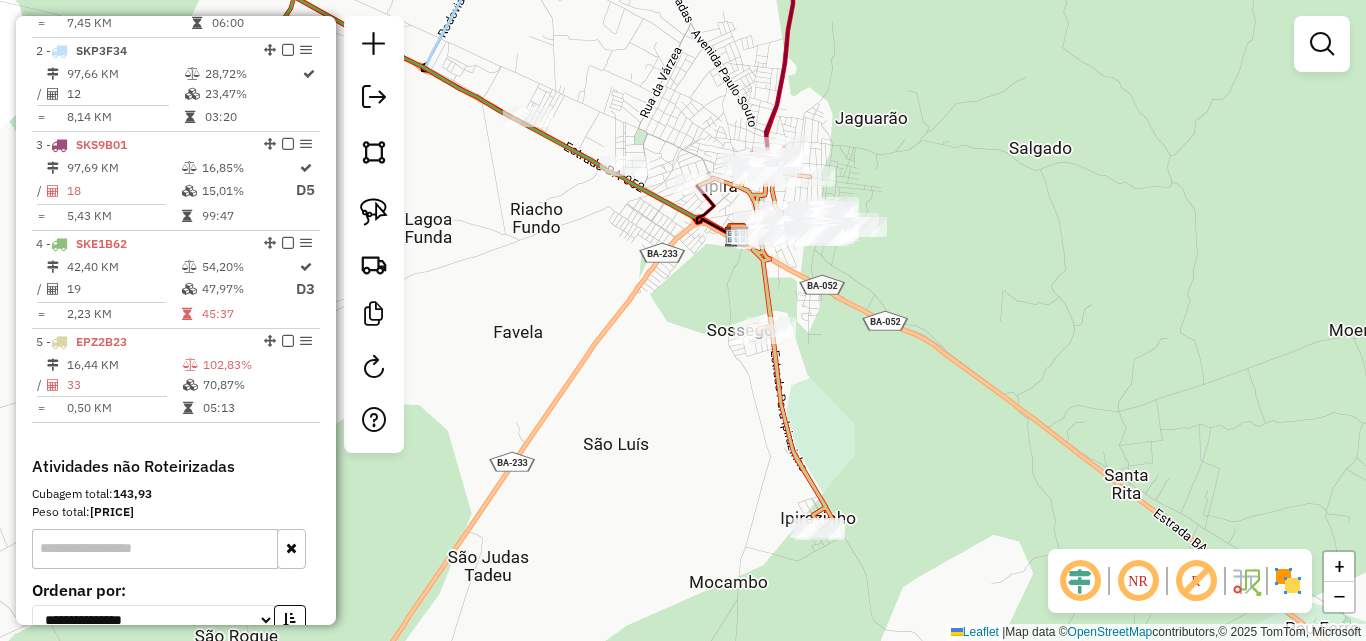 drag, startPoint x: 917, startPoint y: 307, endPoint x: 833, endPoint y: 302, distance: 84.14868 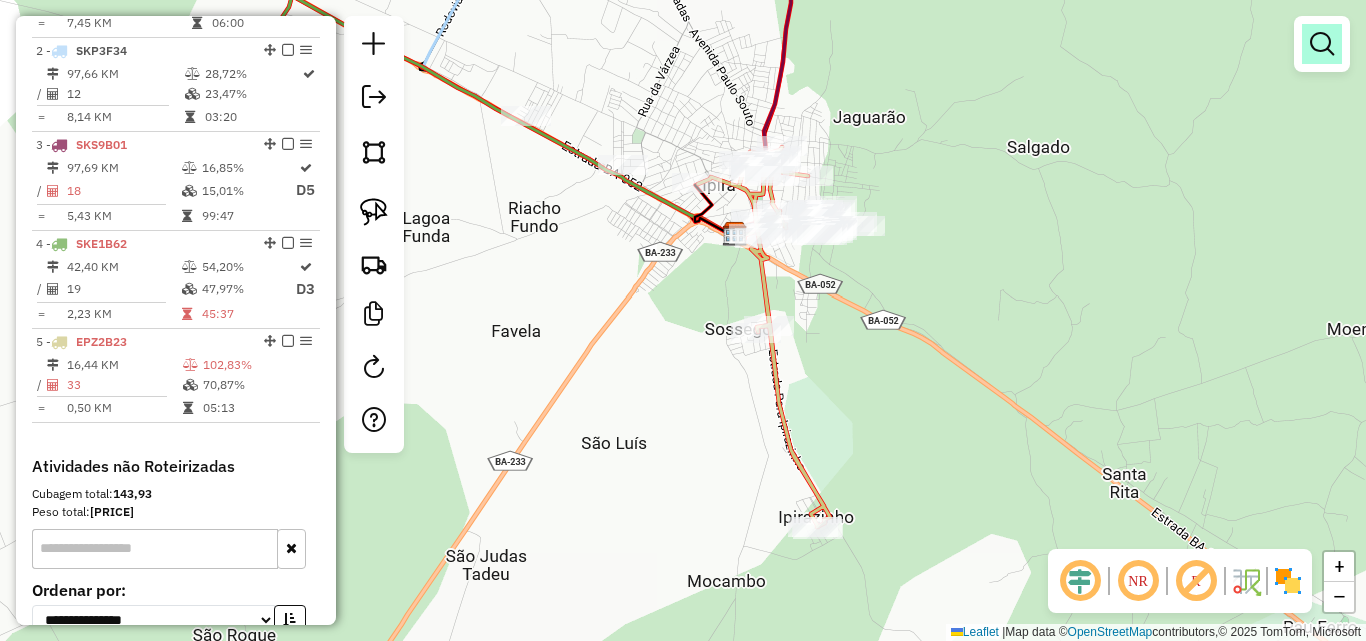 click at bounding box center (1322, 44) 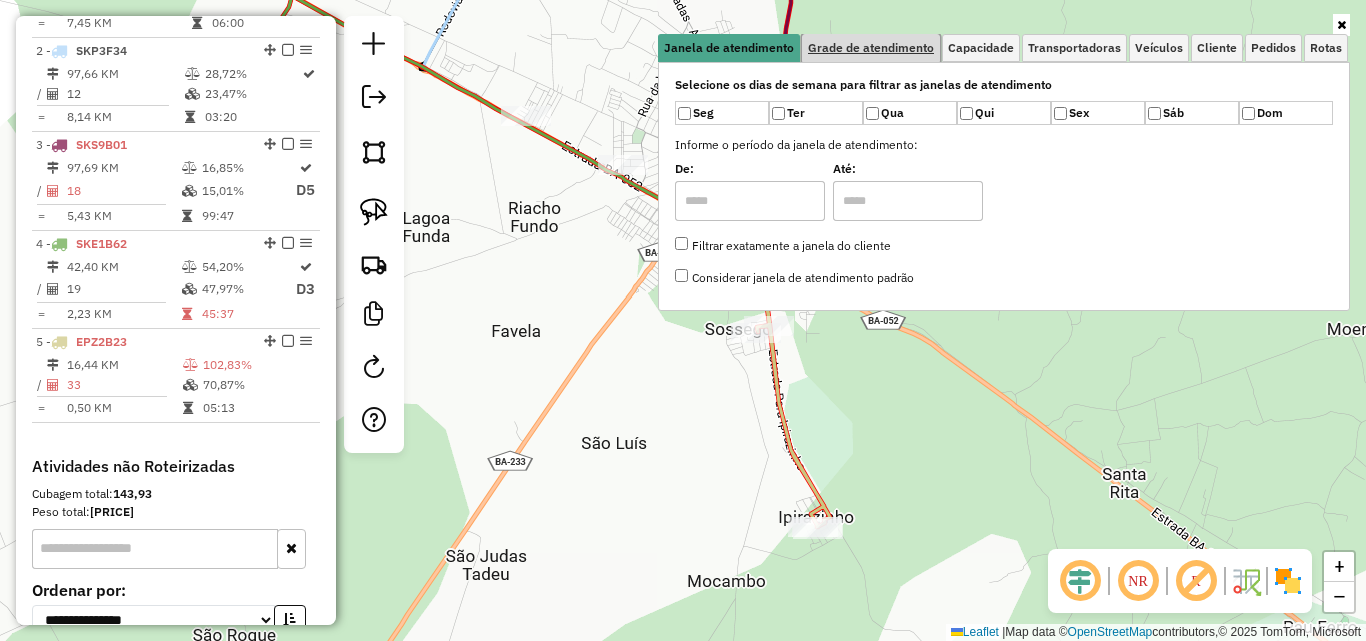 click on "Grade de atendimento" at bounding box center [871, 48] 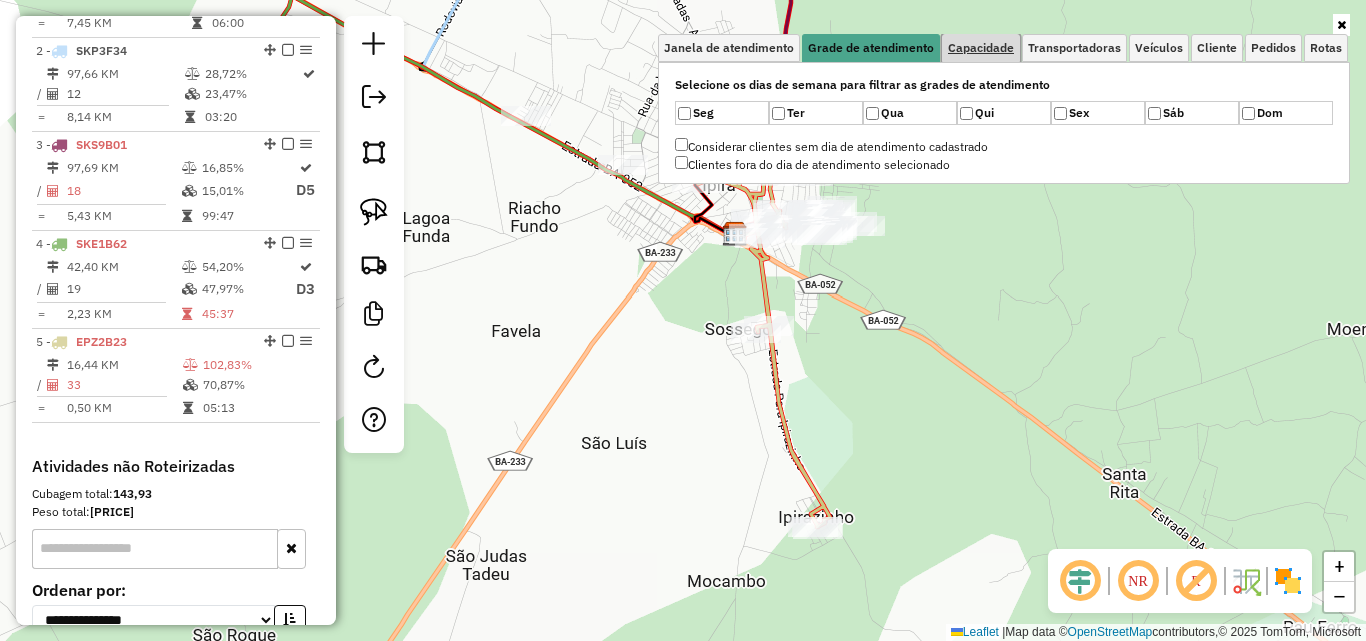 click on "Capacidade" at bounding box center [981, 48] 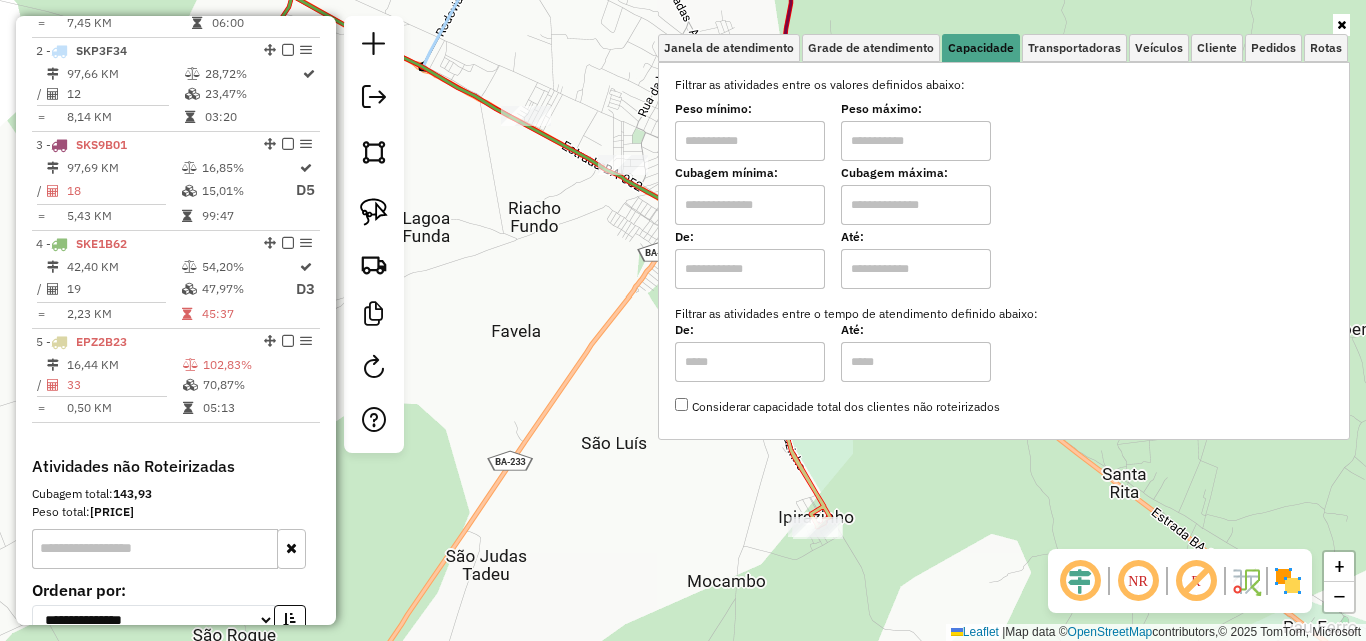 click at bounding box center [750, 141] 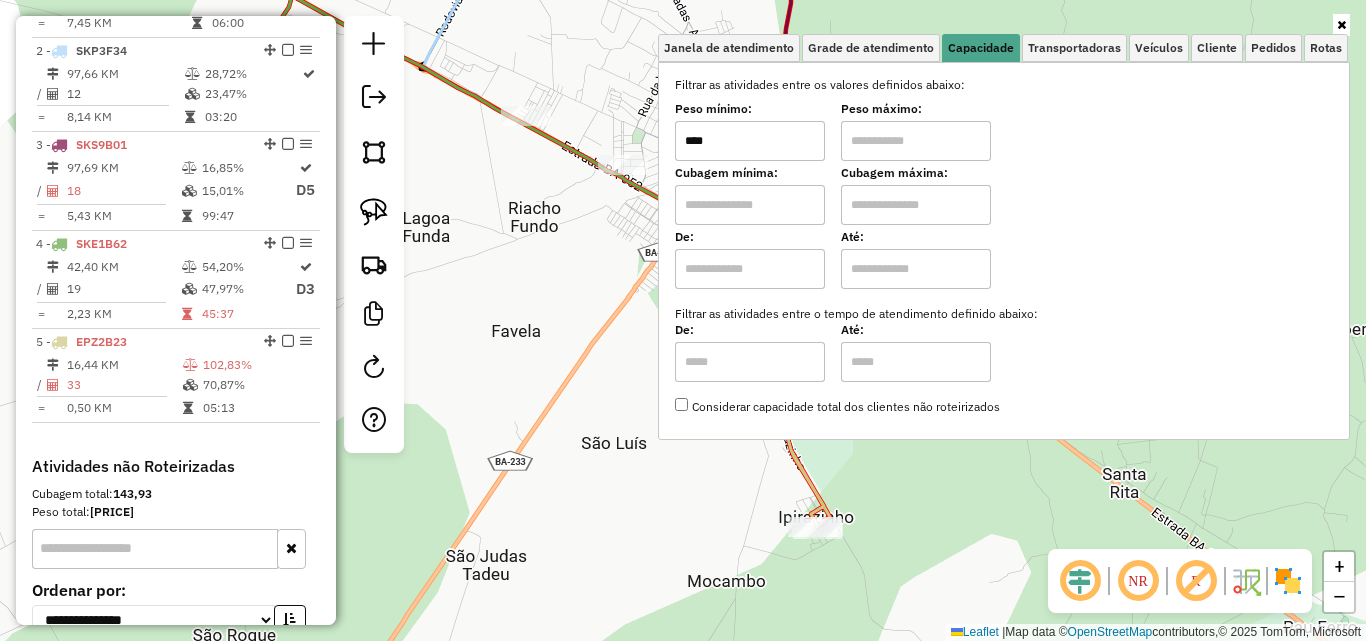 click at bounding box center (916, 141) 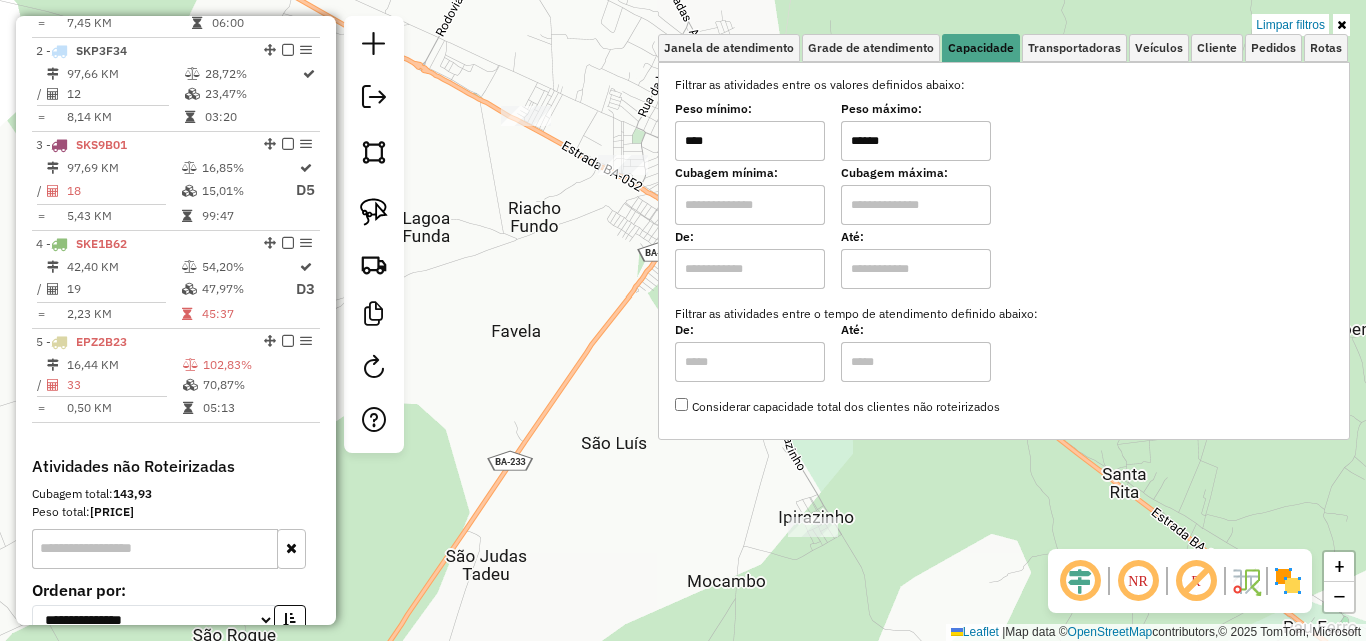 click on "Limpar filtros Janela de atendimento Grade de atendimento Capacidade Transportadoras Veículos Cliente Pedidos  Rotas Selecione os dias de semana para filtrar as janelas de atendimento  Seg   Ter   Qua   Qui   Sex   Sáb   Dom  Informe o período da janela de atendimento: De: Até:  Filtrar exatamente a janela do cliente  Considerar janela de atendimento padrão  Selecione os dias de semana para filtrar as grades de atendimento  Seg   Ter   Qua   Qui   Sex   Sáb   Dom   Considerar clientes sem dia de atendimento cadastrado  Clientes fora do dia de atendimento selecionado Filtrar as atividades entre os valores definidos abaixo:  Peso mínimo:  ****  Peso máximo:  ******  Cubagem mínima:   Cubagem máxima:   De:   Até:  Filtrar as atividades entre o tempo de atendimento definido abaixo:  De:   Até:   Considerar capacidade total dos clientes não roteirizados Transportadora: Selecione um ou mais itens Tipo de veículo: Selecione um ou mais itens Veículo: Selecione um ou mais itens Motorista: Nome: Rótulo:" 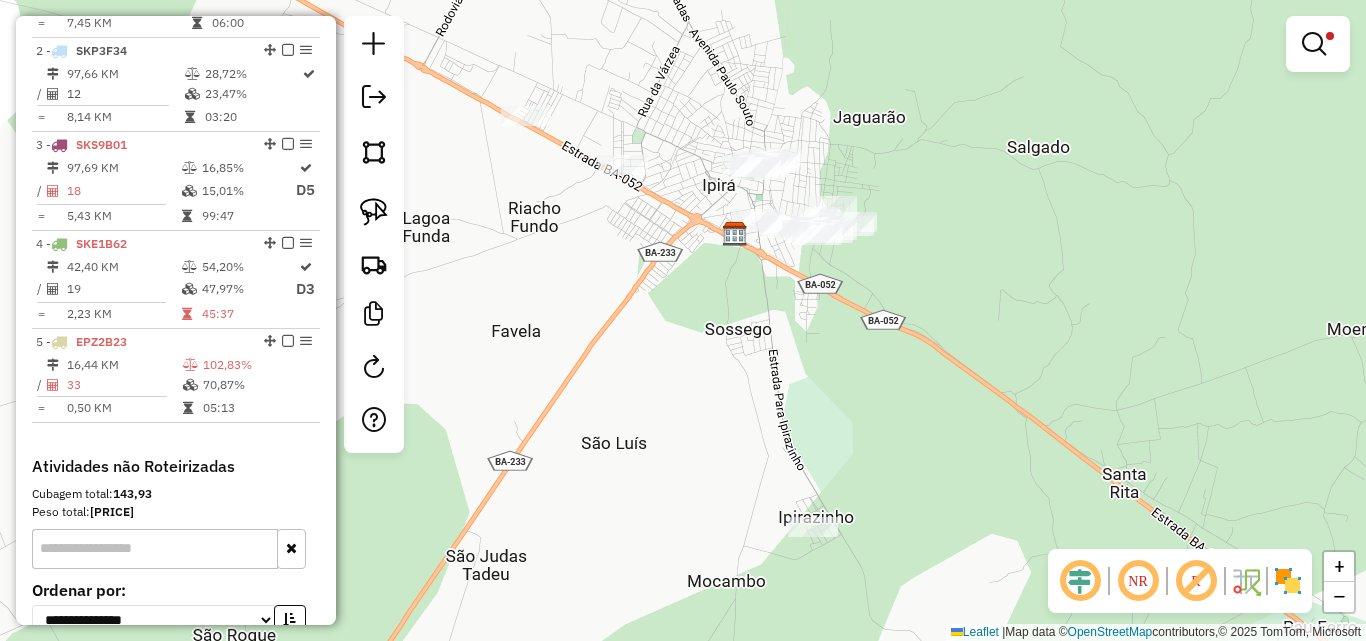 drag, startPoint x: 844, startPoint y: 376, endPoint x: 854, endPoint y: 431, distance: 55.9017 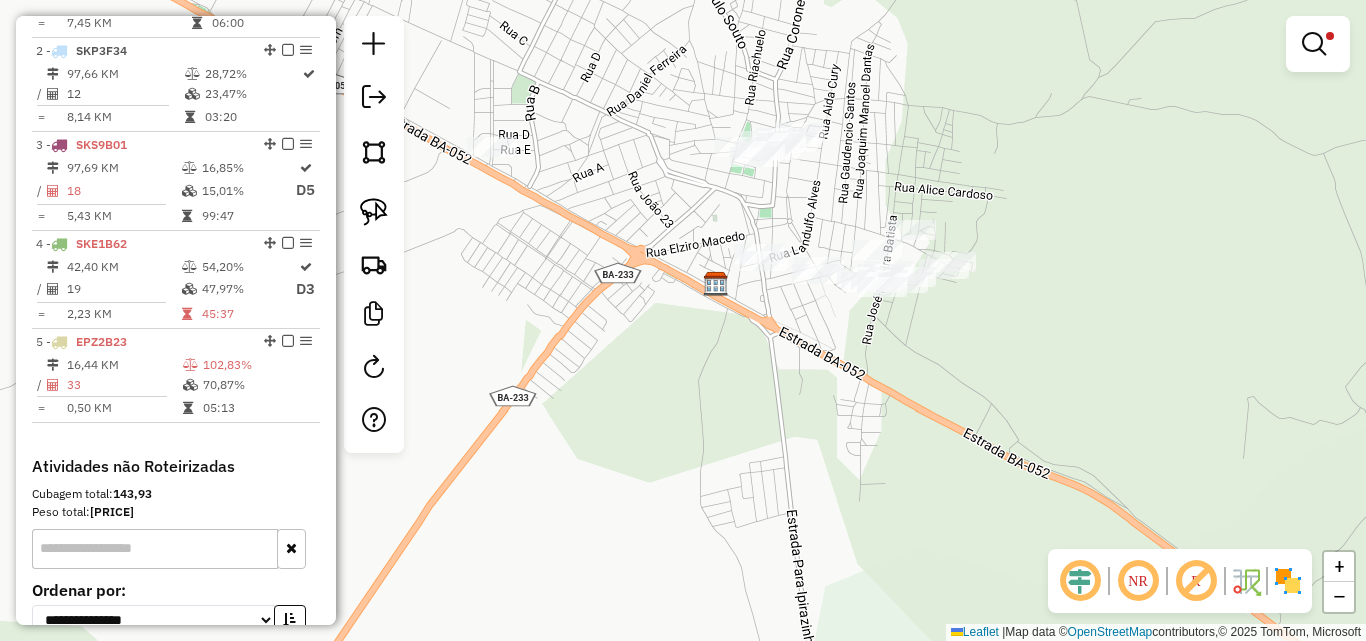 drag, startPoint x: 893, startPoint y: 289, endPoint x: 945, endPoint y: 367, distance: 93.74433 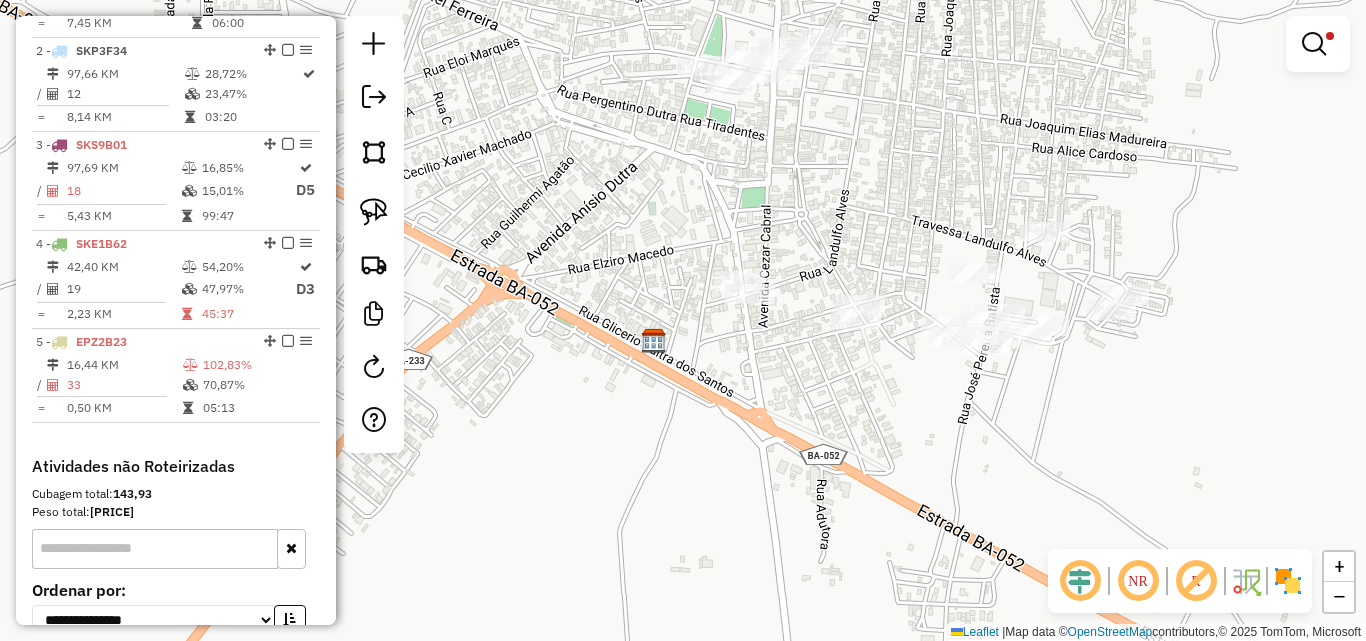drag, startPoint x: 795, startPoint y: 308, endPoint x: 788, endPoint y: 346, distance: 38.63936 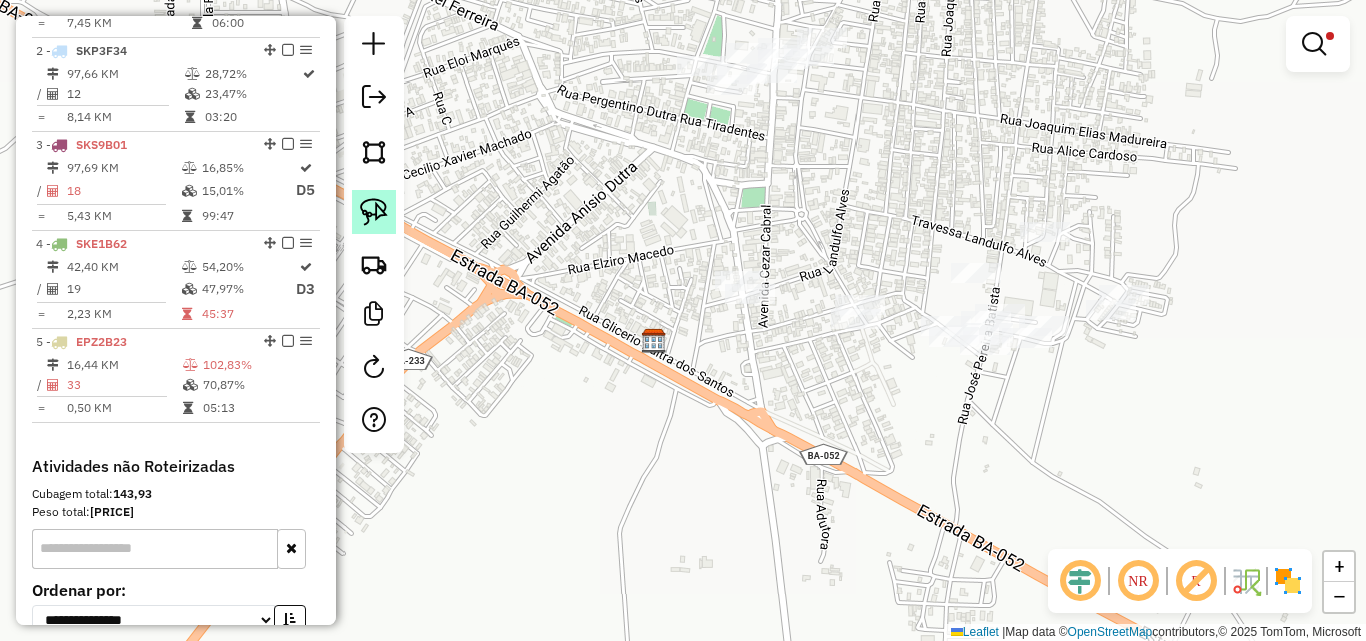 click 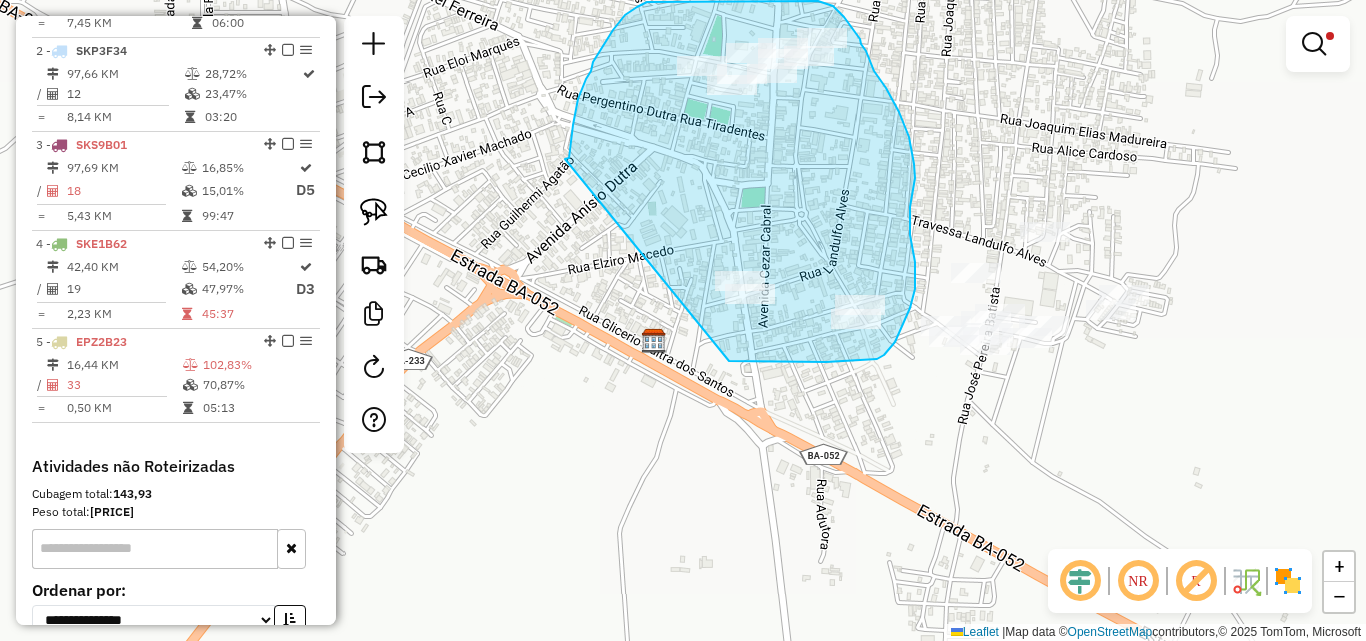 drag, startPoint x: 571, startPoint y: 141, endPoint x: 729, endPoint y: 361, distance: 270.8579 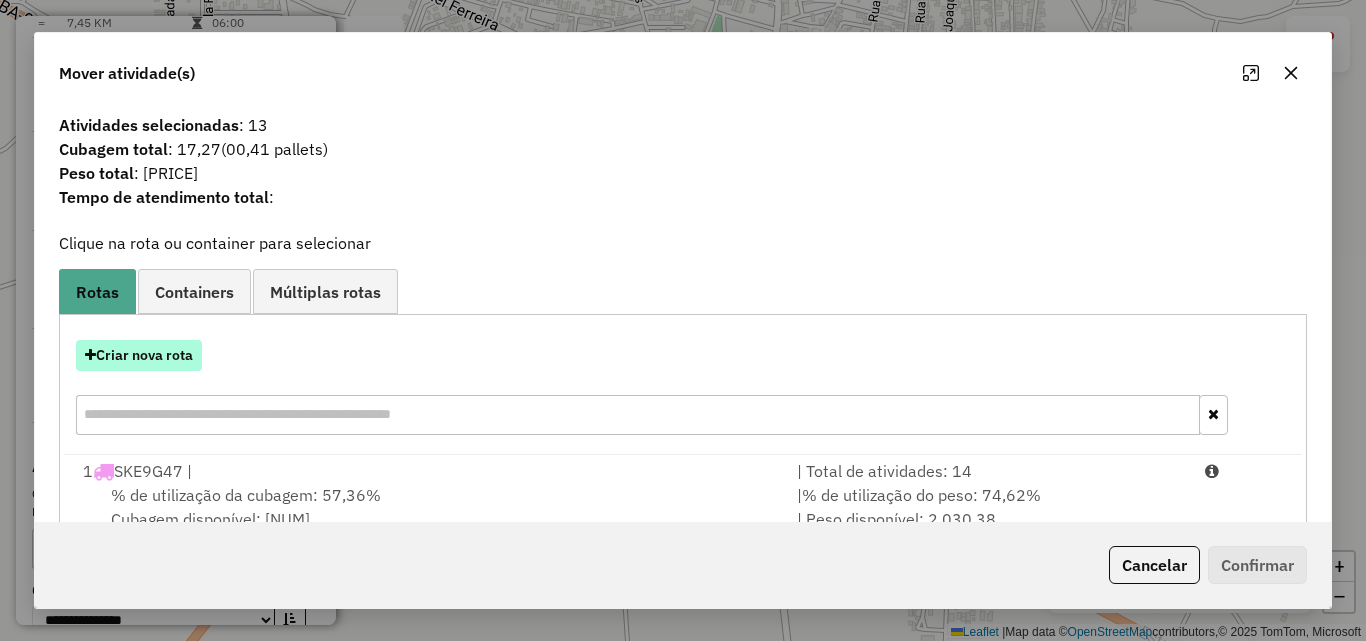 click on "Criar nova rota" at bounding box center [139, 355] 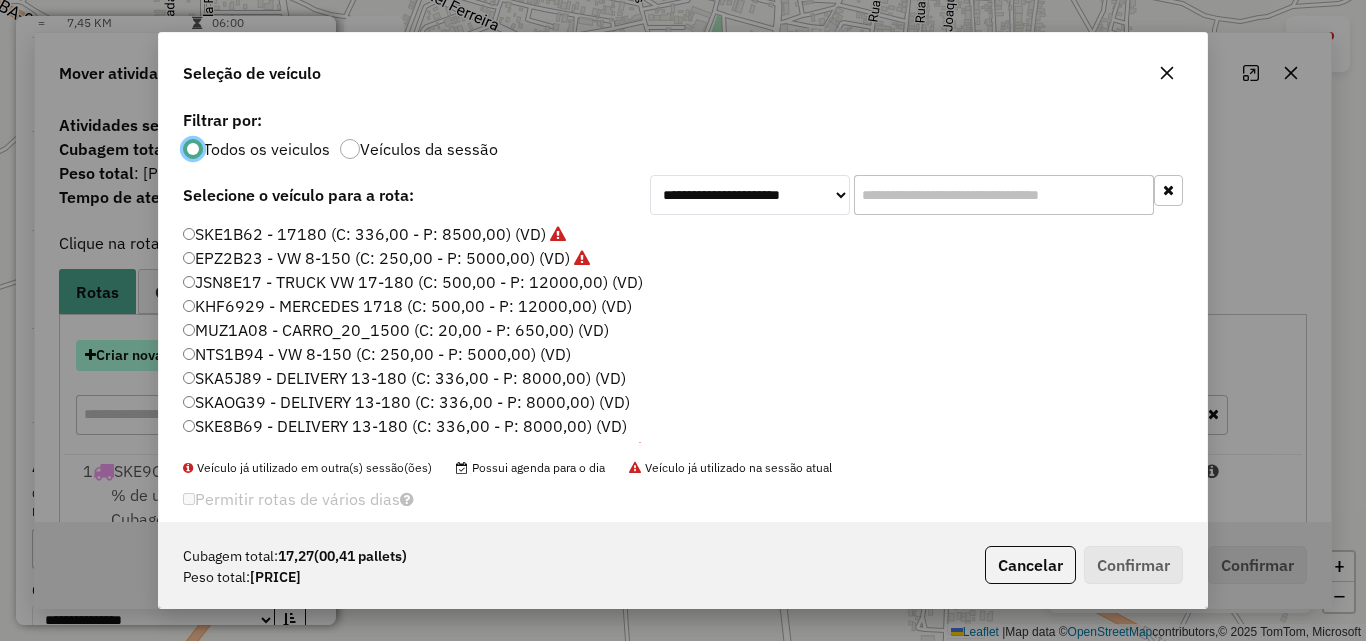 scroll, scrollTop: 11, scrollLeft: 6, axis: both 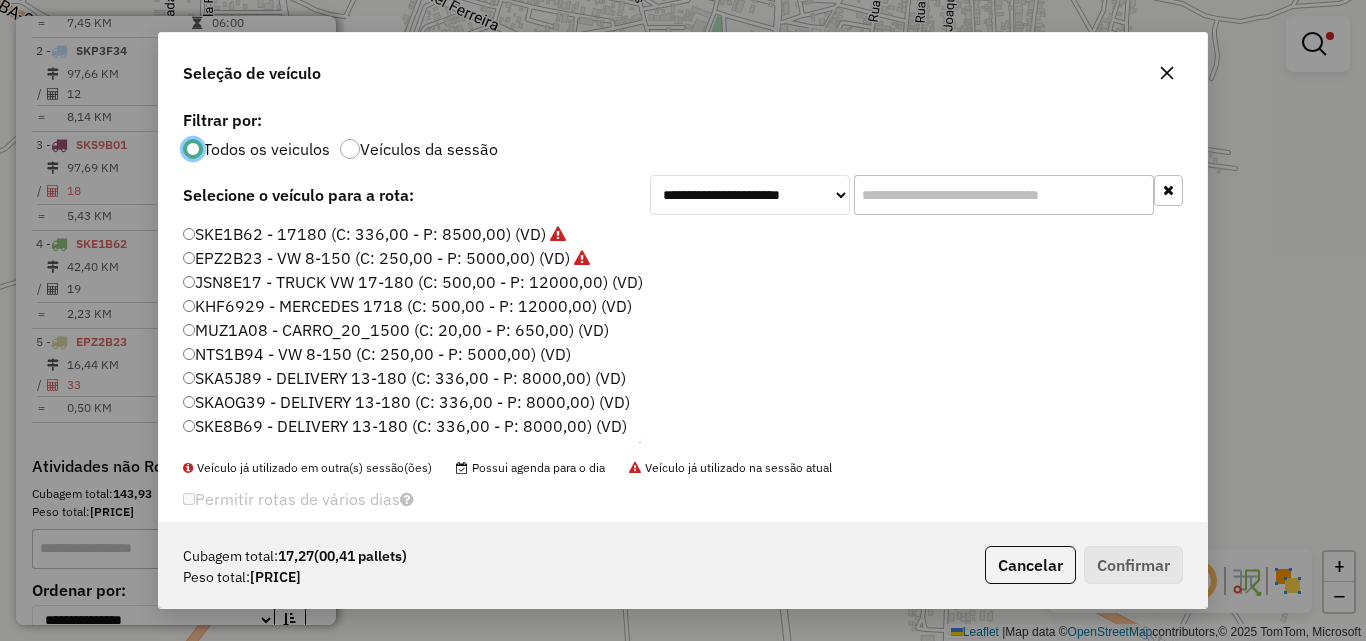 click on "MUZ1A08 - CARRO_20_1500 (C: 20,00 - P: 650,00) (VD)" 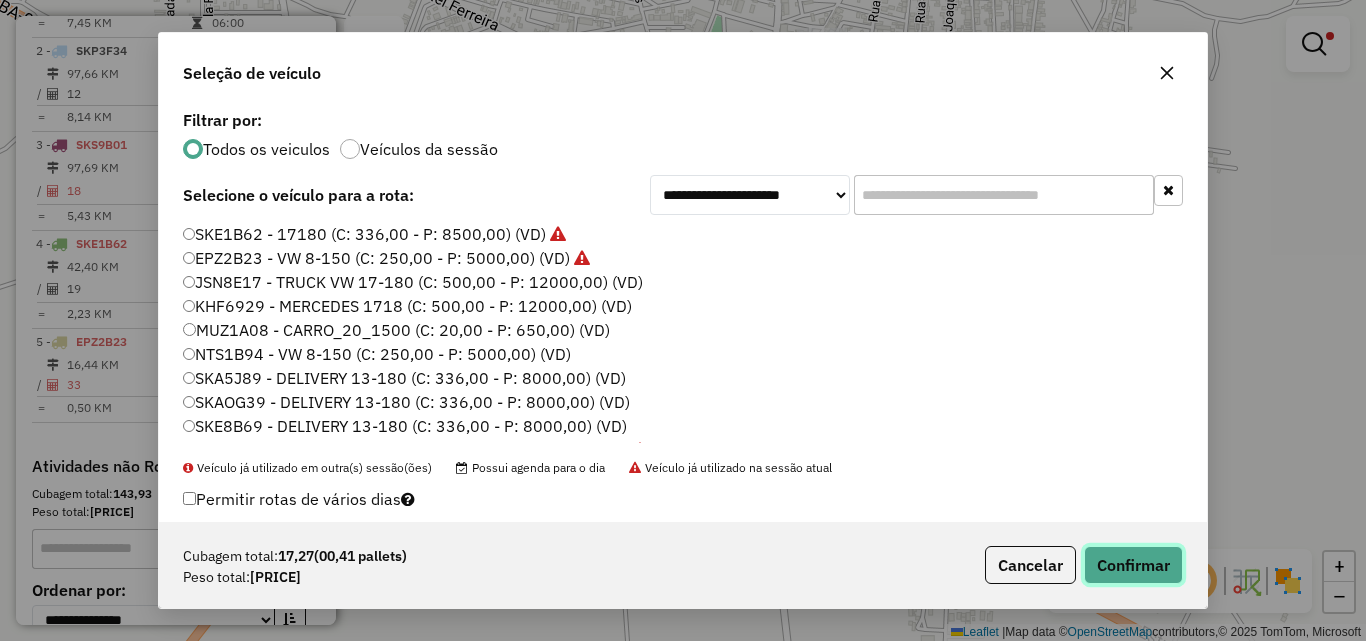 click on "Confirmar" 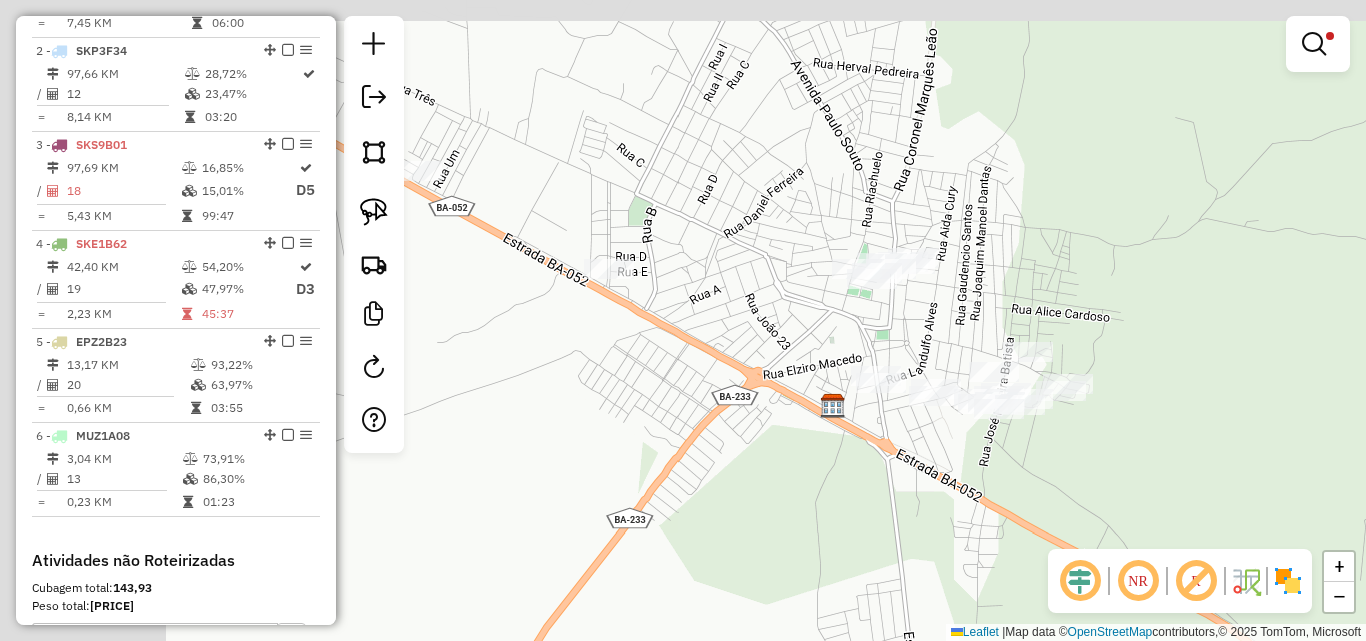 drag, startPoint x: 599, startPoint y: 420, endPoint x: 855, endPoint y: 443, distance: 257.03113 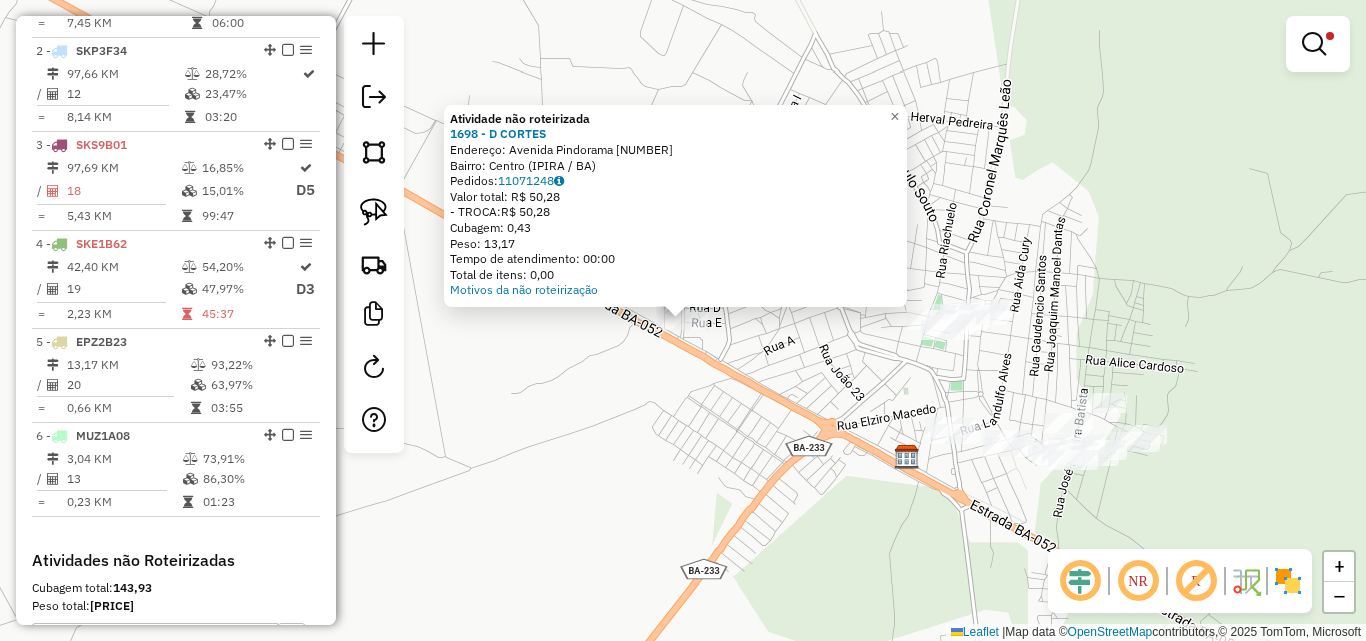 click on "Atividade não roteirizada [NUM] - [TEXT] Endereço: [TEXT] [NUM] Bairro: [TEXT] ([TEXT] / [TEXT]) Pedidos: [NUM] Valor total: R$ [NUM] - TROCA: R$ [NUM] Cubagem: [NUM] Peso: [NUM] Tempo de atendimento: [TIME] Total de itens: [NUM] Motivos da não roteirização × Limpar filtros Janela de atendimento Grade de atendimento Capacidade Transportadoras Veículos Cliente Pedidos Rotas Selecione os dias de semana para filtrar as janelas de atendimento Seg Ter Qua Qui Sex Sáb Dom Informe o período da janela de atendimento: De: Até: Filtrar exatamente a janela do cliente Considerar janela de atendimento padrão Selecione os dias de semana para filtrar as grades de atendimento Seg Ter Qua Qui Sex Sáb Dom Considerar clientes sem dia de atendimento cadastrado Peso mínimo: **** Peso máximo: ****** Cubagem mínima: Cubagem máxima: De: Até:" 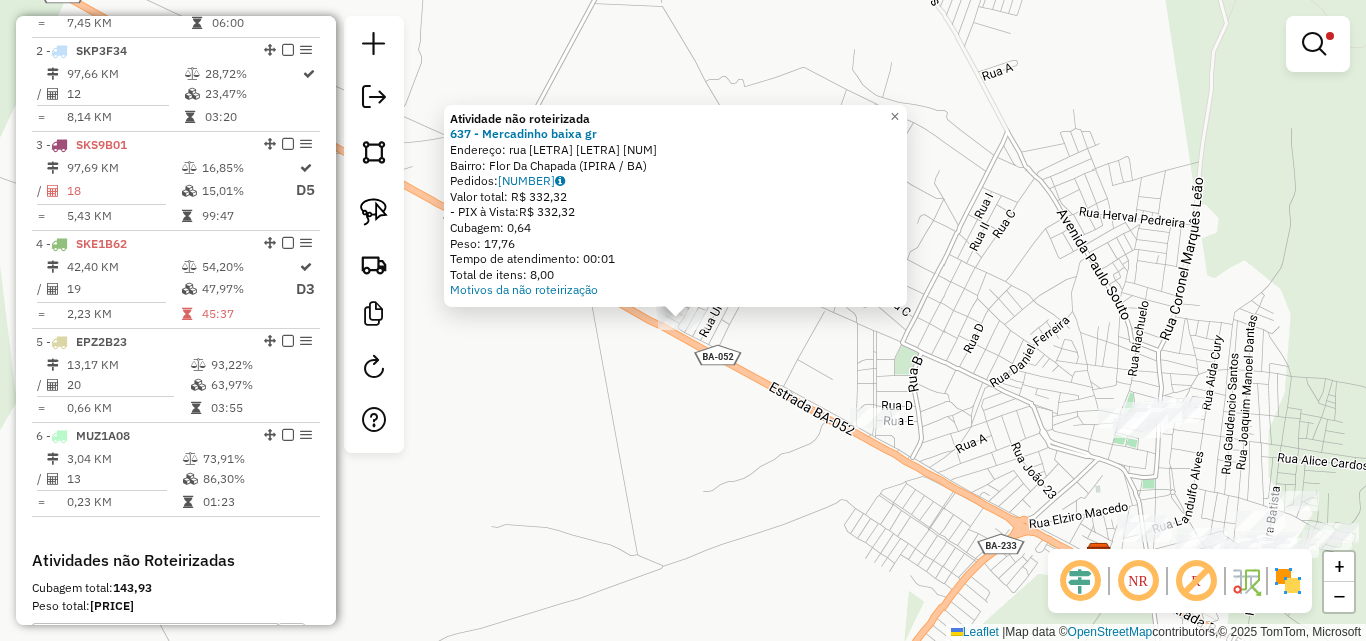 click on "Atividade não roteirizada [NUMBER] - Mercadinho baixa  gr  Endereço:  rua M quadra I [NUMBER]   Bairro: [CITY] ([CITY] / [STATE])   Pedidos:  [ORDER_ID]   Valor total: R$ [PRICE]   - PIX à Vista:  R$ [PRICE]   Cubagem: [CUBAGE]   Peso: [WEIGHT]   Tempo de atendimento: [TIME]   Total de itens: [ITEMS]  Motivos da não roteirização × Janela de atendimento Grade de atendimento Capacidade Transportadoras Veículos Cliente Pedidos  Rotas Selecione os dias de semana para filtrar as janelas de atendimento  Seg   Ter   Qua   Qui   Sex   Sáb   Dom  Informe o período da janela de atendimento: De: [TIME] Até: [TIME]  Filtrar exatamente a janela do cliente  Considerar janela de atendimento padrão  Selecione os dias de semana para filtrar as grades de atendimento  Seg   Ter   Qua   Qui   Sex   Sáb   Dom   Considerar clientes sem dia de atendimento cadastrado  Clientes fora do dia de atendimento selecionado Filtrar as atividades entre os valores definidos abaixo:  Peso mínimo:  ****  Peso máximo:  ******  Cubagem mínima:   De:  +" 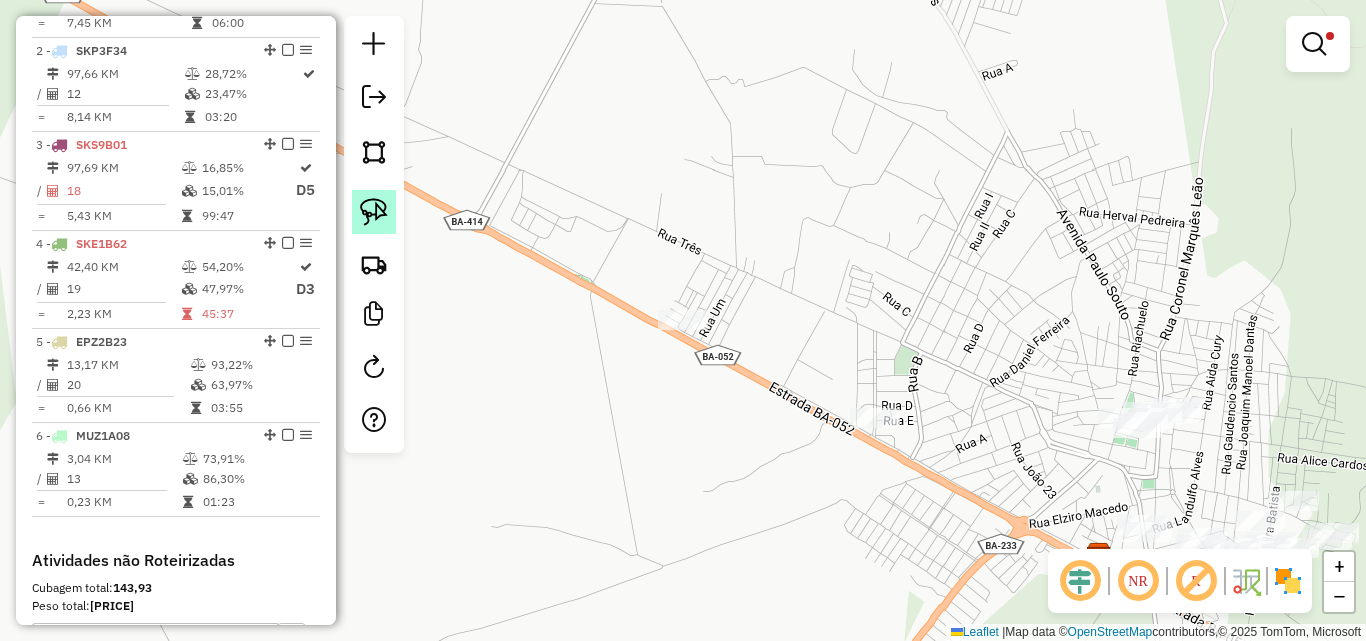 click 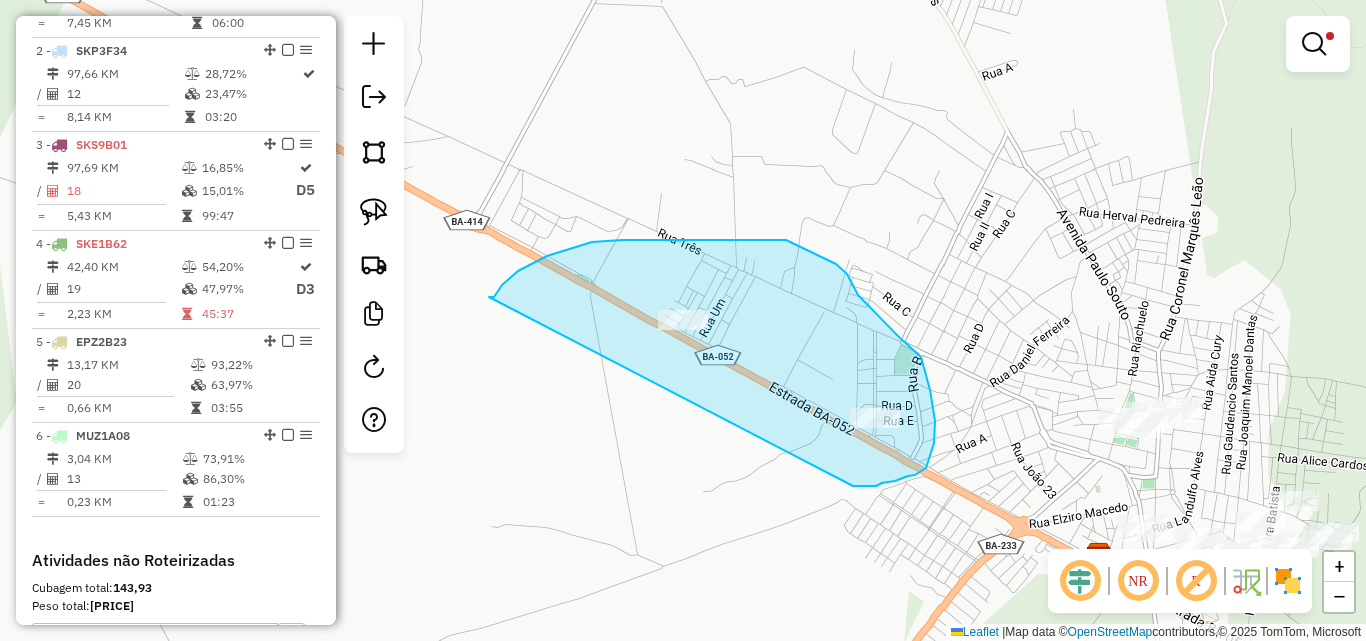 drag, startPoint x: 489, startPoint y: 297, endPoint x: 853, endPoint y: 486, distance: 410.14267 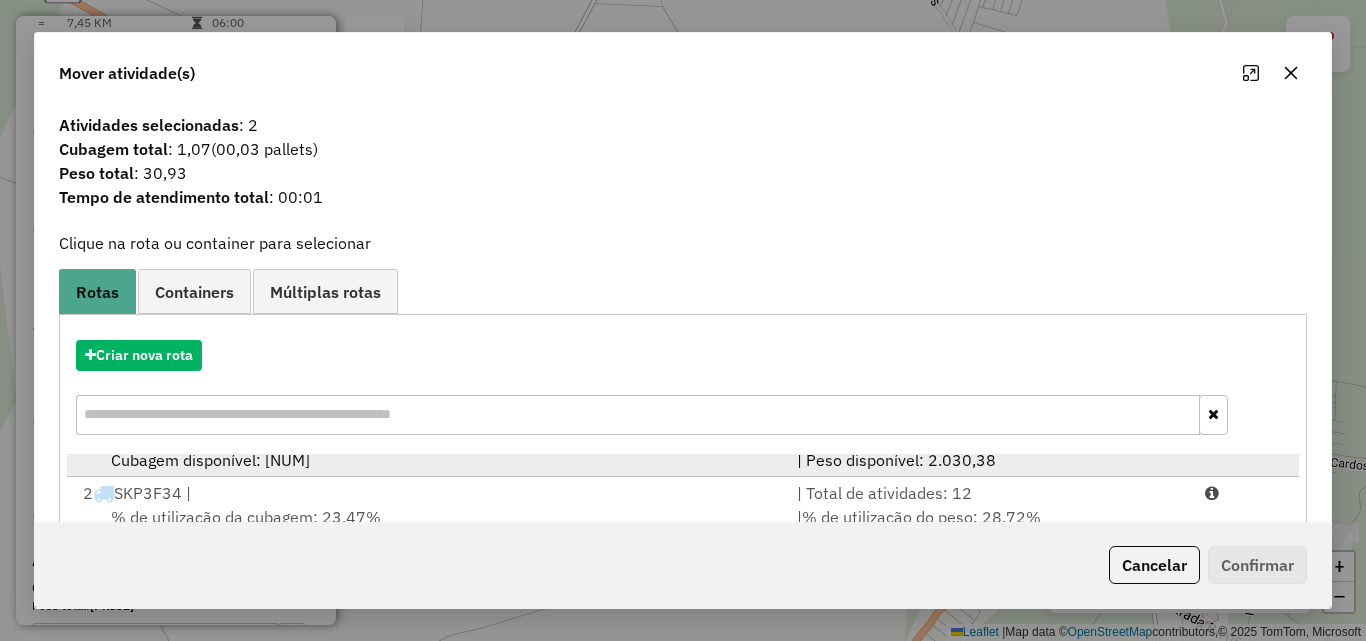 scroll, scrollTop: 86, scrollLeft: 0, axis: vertical 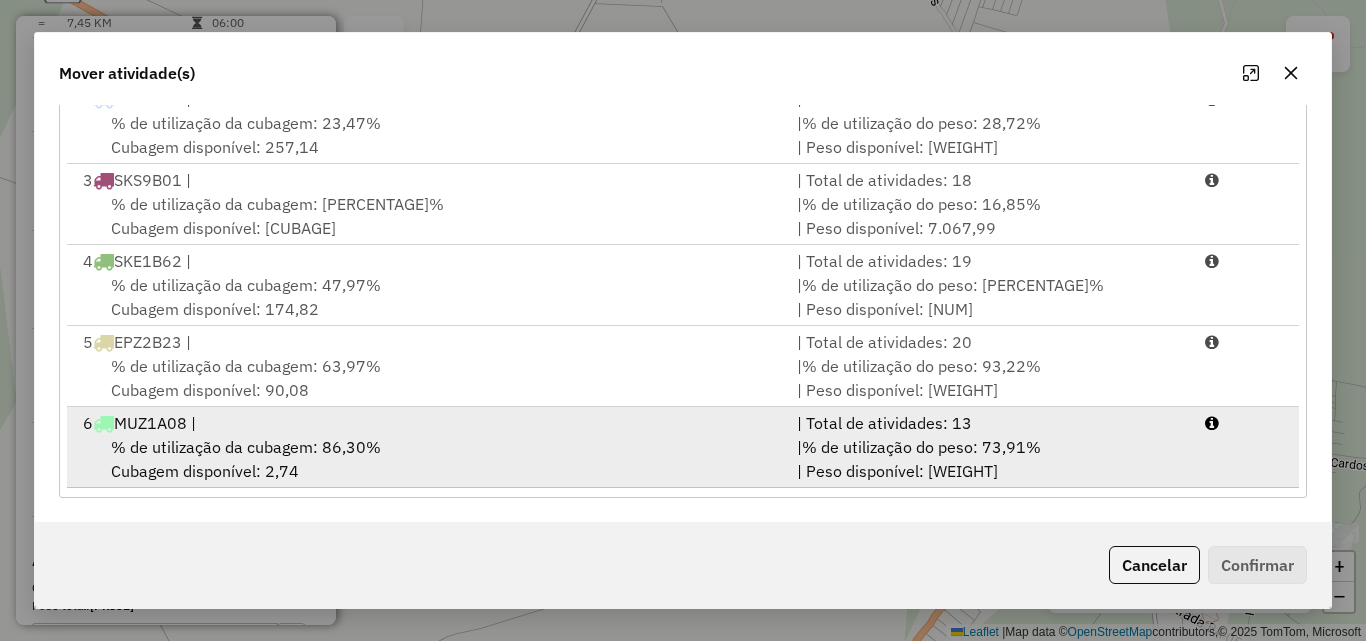 click on "% de utilização da cubagem: 86,30%  Cubagem disponível: 2,74" at bounding box center (428, 459) 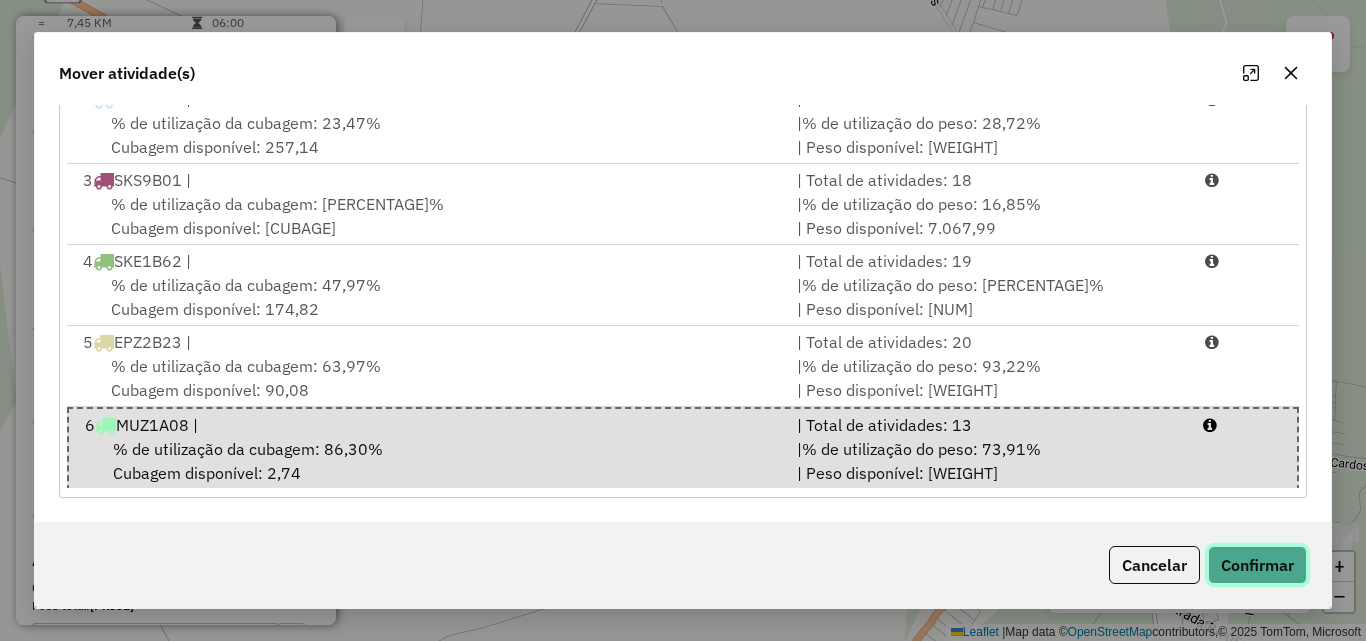 click on "Confirmar" 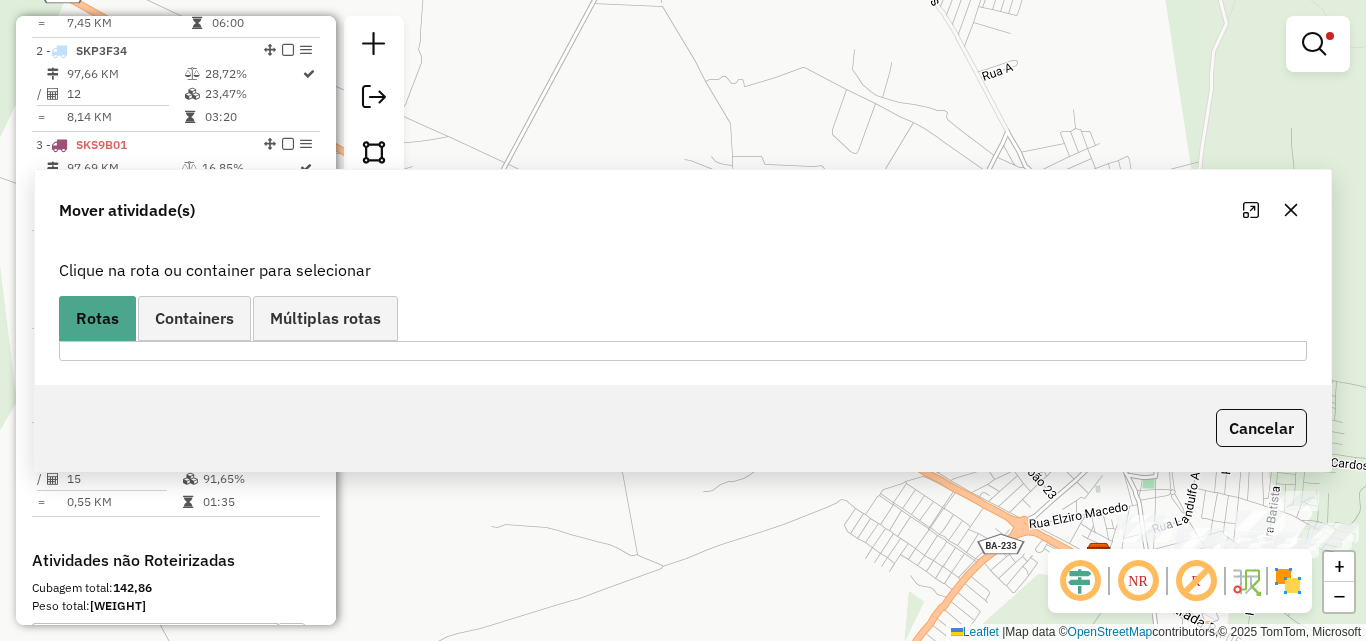 scroll, scrollTop: 0, scrollLeft: 0, axis: both 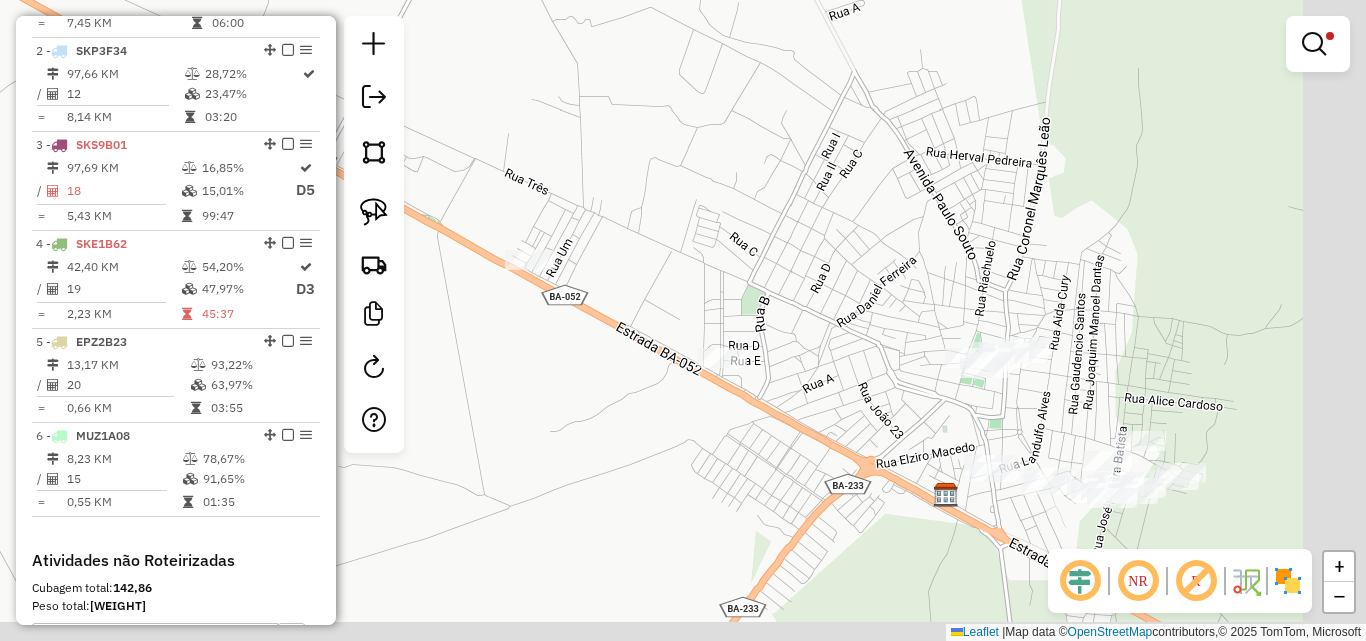 drag, startPoint x: 856, startPoint y: 467, endPoint x: 699, endPoint y: 402, distance: 169.92351 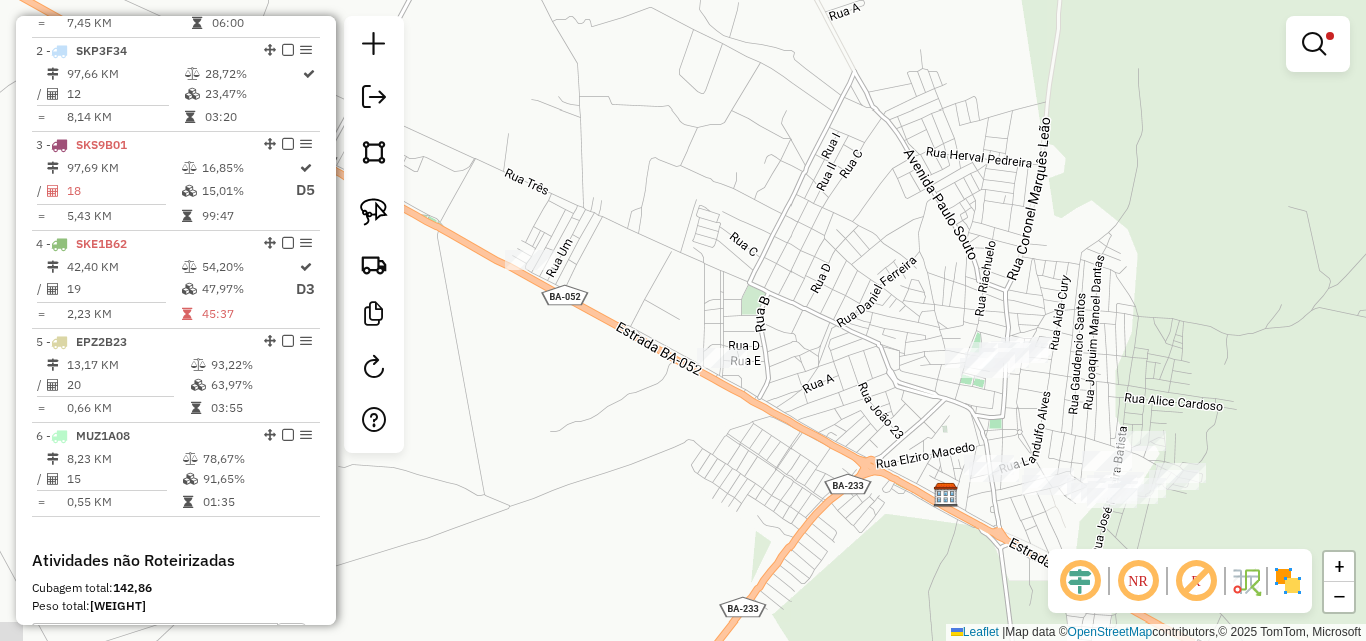 click on "Limpar filtros Janela de atendimento Grade de atendimento Capacidade Transportadoras Veículos Cliente Pedidos  Rotas Selecione os dias de semana para filtrar as janelas de atendimento  Seg   Ter   Qua   Qui   Sex   Sáb   Dom  Informe o período da janela de atendimento: De: Até:  Filtrar exatamente a janela do cliente  Considerar janela de atendimento padrão  Selecione os dias de semana para filtrar as grades de atendimento  Seg   Ter   Qua   Qui   Sex   Sáb   Dom   Considerar clientes sem dia de atendimento cadastrado  Clientes fora do dia de atendimento selecionado Filtrar as atividades entre os valores definidos abaixo:  Peso mínimo:  ****  Peso máximo:  ******  Cubagem mínima:   Cubagem máxima:   De:   Até:  Filtrar as atividades entre o tempo de atendimento definido abaixo:  De:   Até:   Considerar capacidade total dos clientes não roteirizados Transportadora: Selecione um ou mais itens Tipo de veículo: Selecione um ou mais itens Veículo: Selecione um ou mais itens Motorista: Nome: Rótulo:" 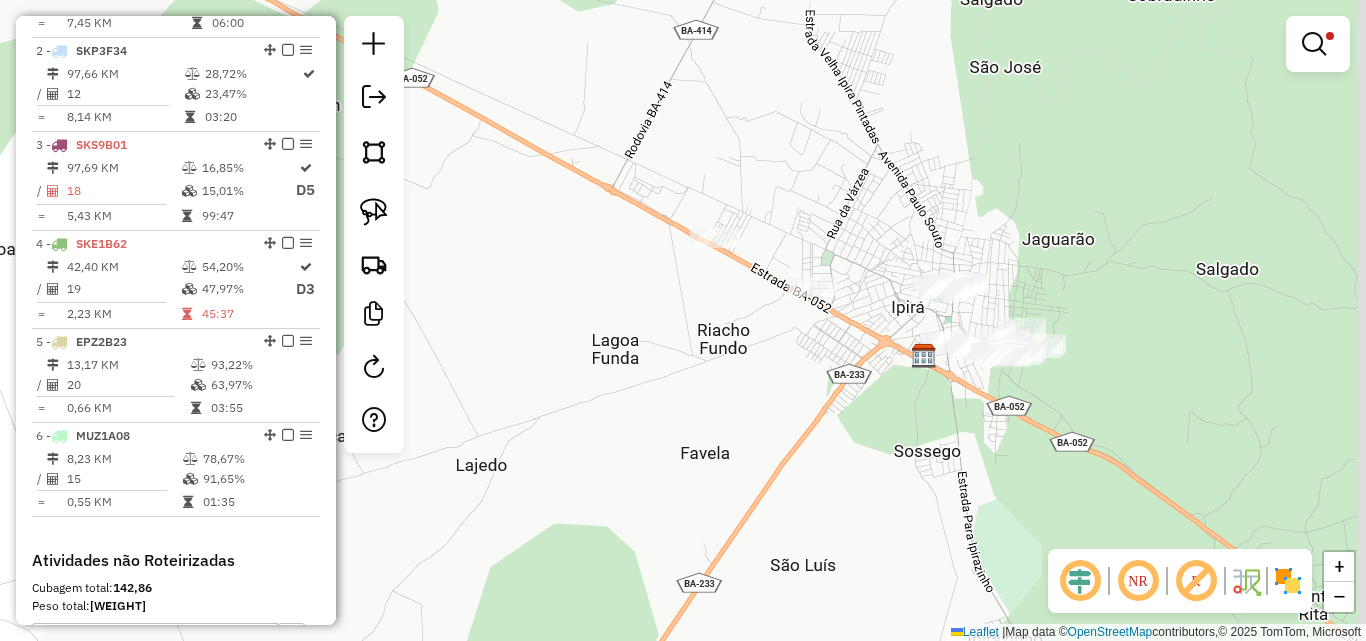 drag, startPoint x: 1003, startPoint y: 522, endPoint x: 811, endPoint y: 365, distance: 248.01814 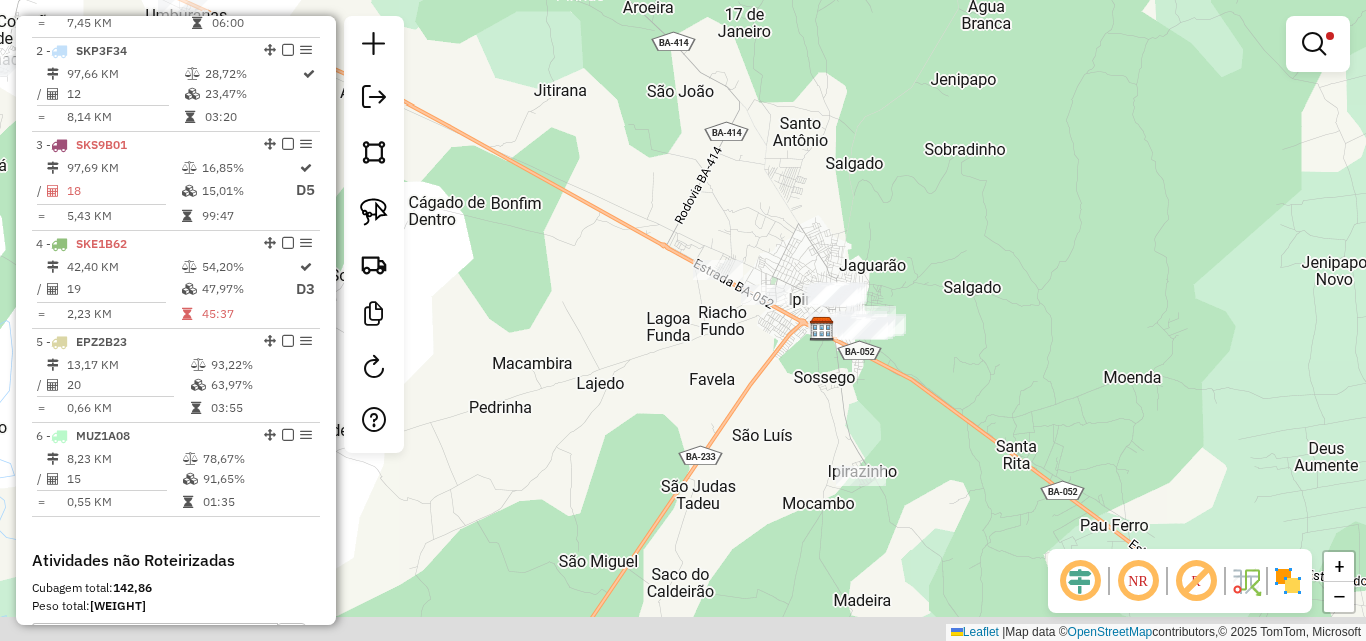 drag, startPoint x: 1002, startPoint y: 450, endPoint x: 949, endPoint y: 424, distance: 59.03389 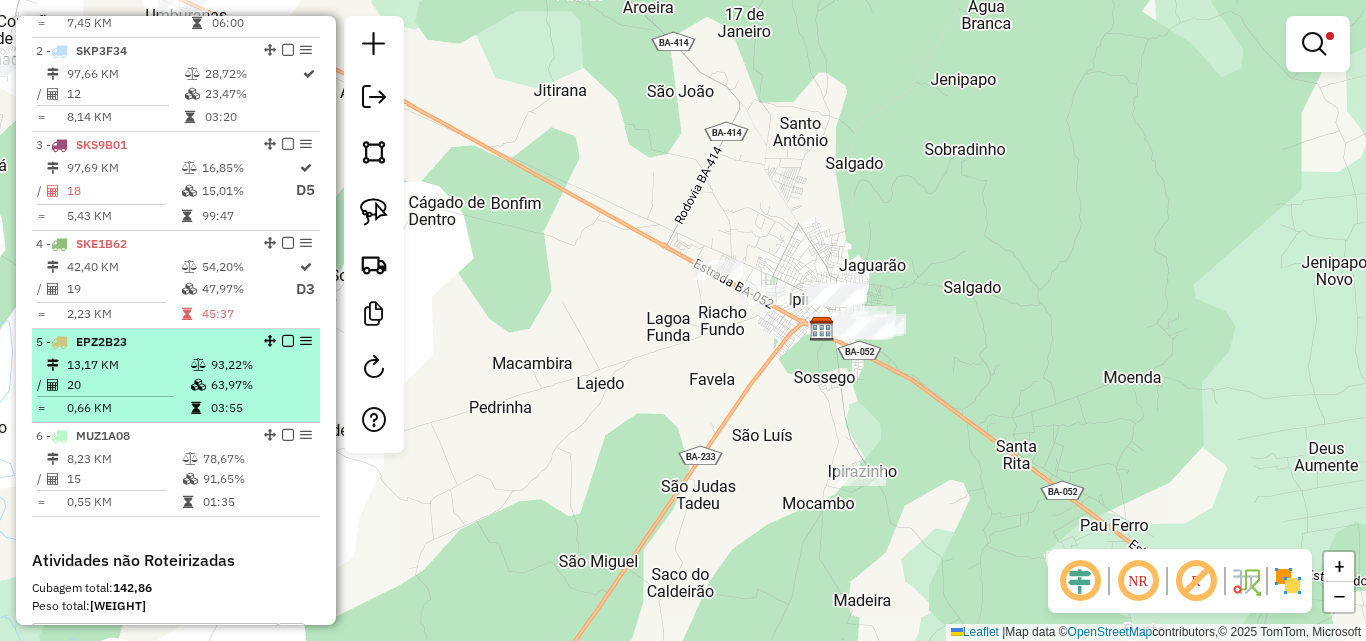 click on "20" at bounding box center [128, 385] 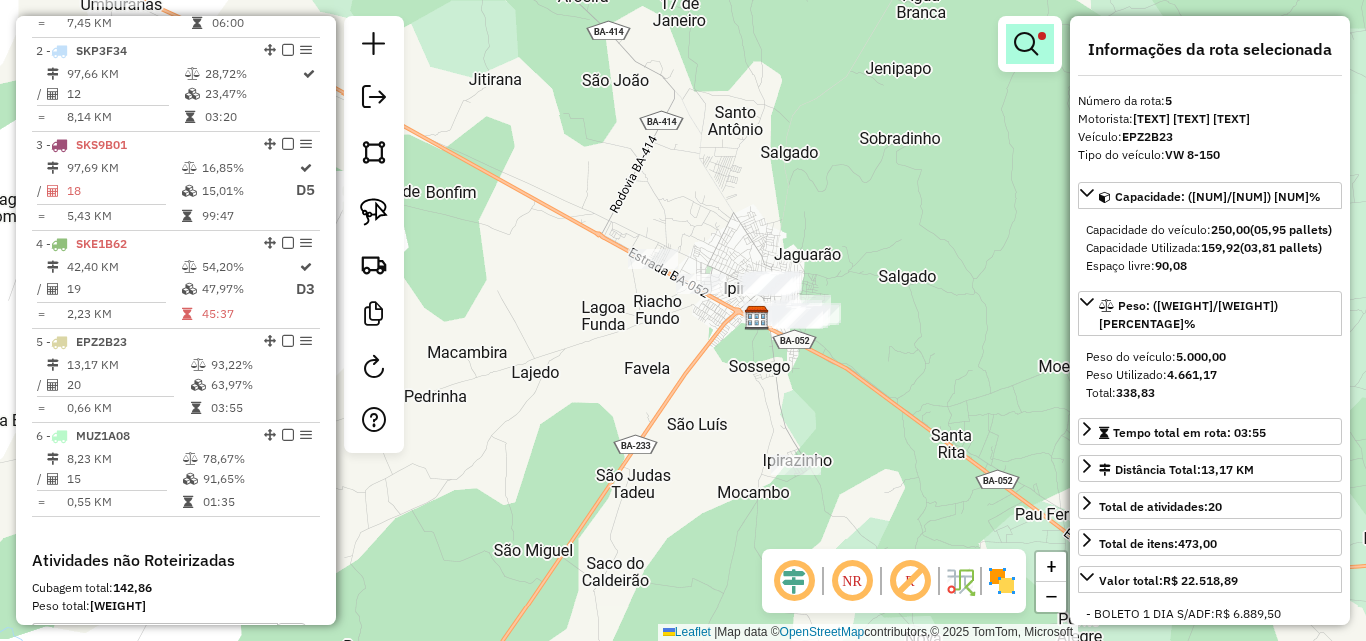click at bounding box center [1026, 44] 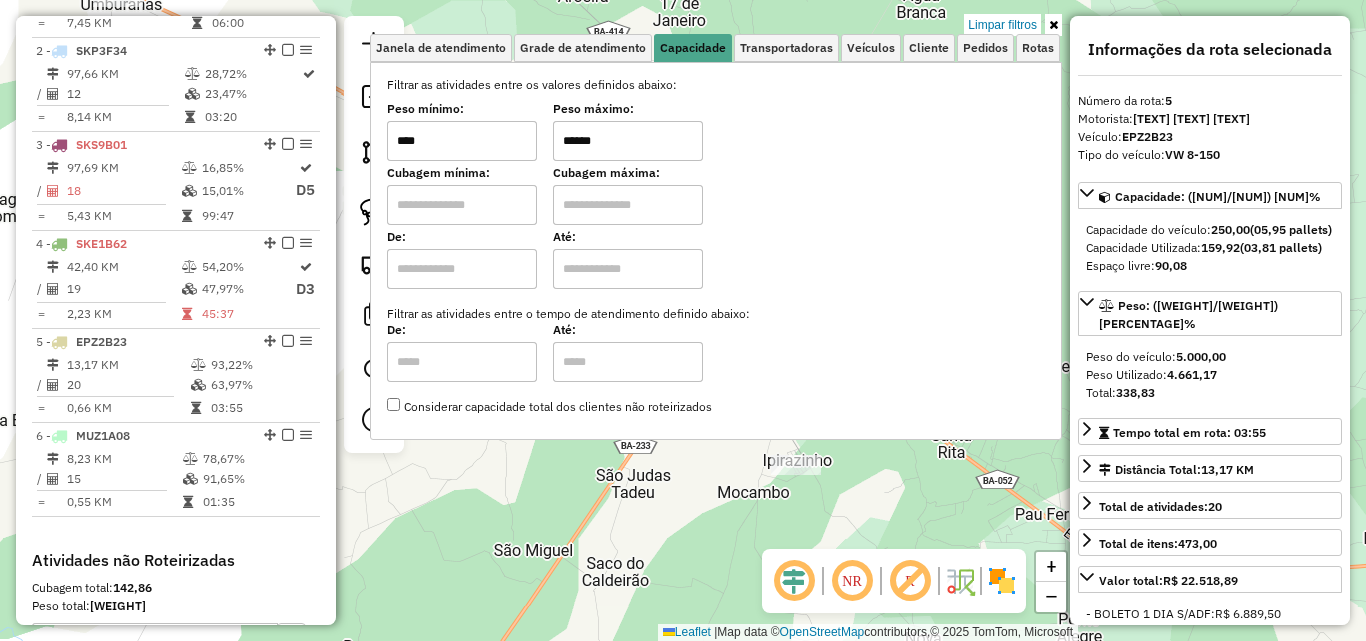 click on "****" at bounding box center [462, 141] 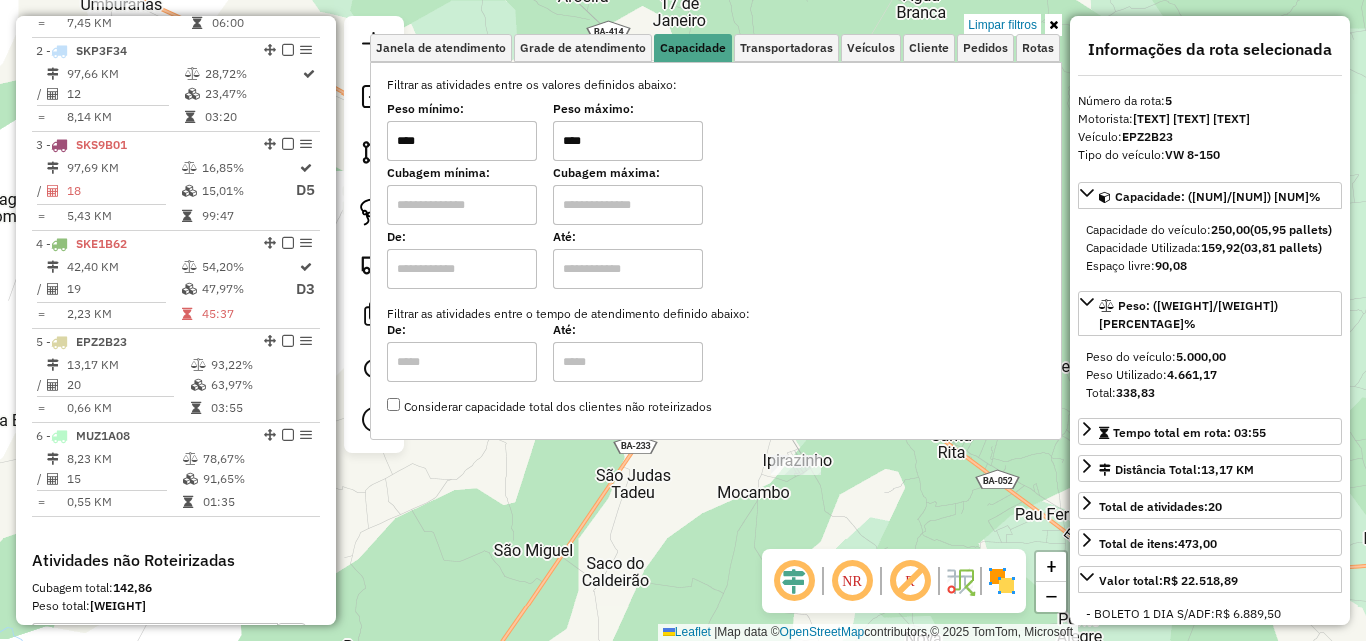 click on "****" at bounding box center (628, 141) 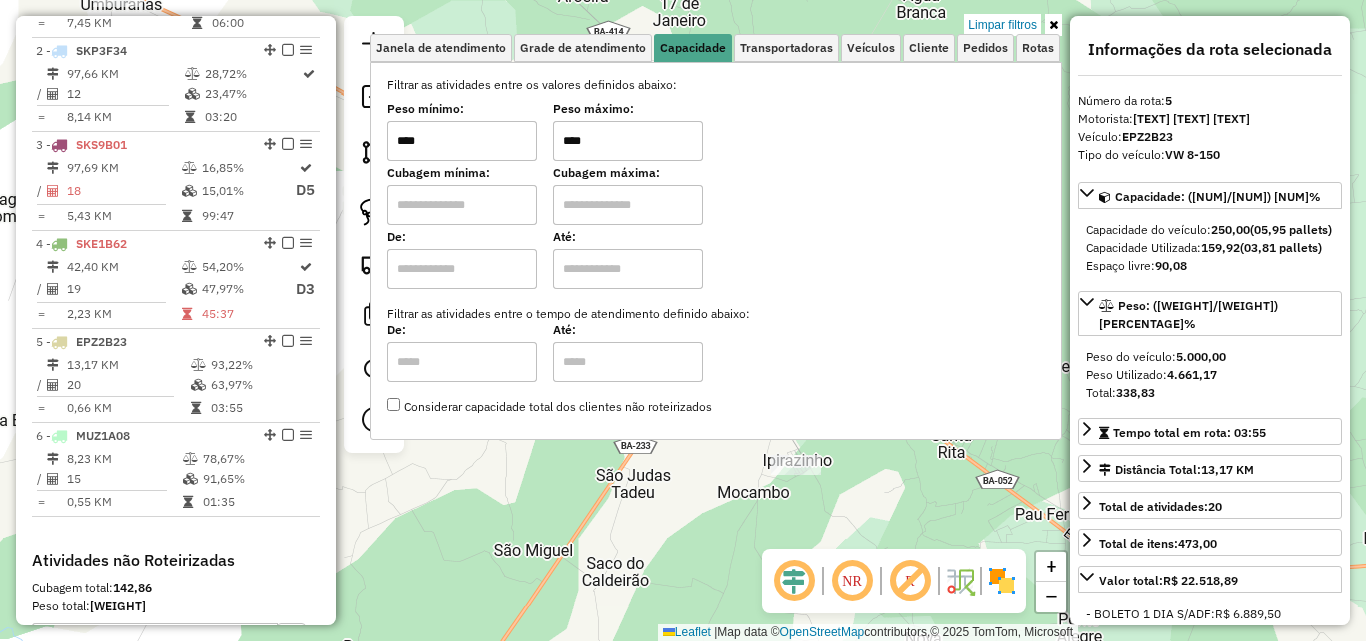 type on "****" 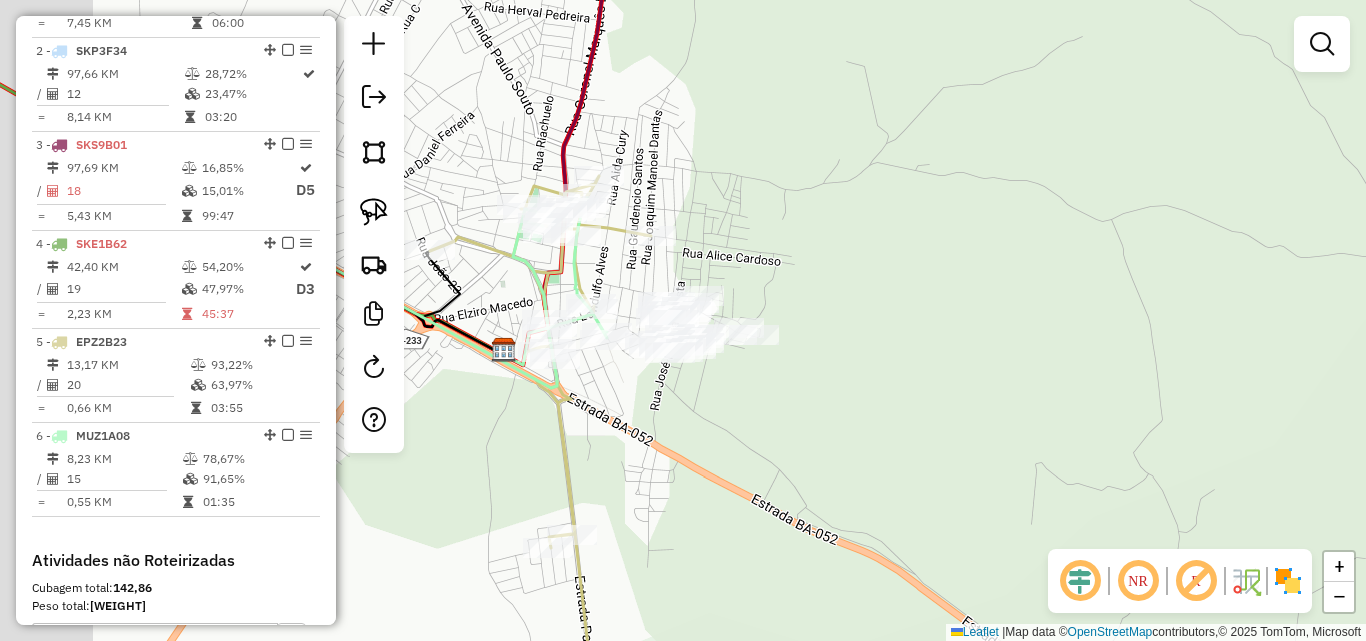 drag, startPoint x: 675, startPoint y: 474, endPoint x: 778, endPoint y: 472, distance: 103.01942 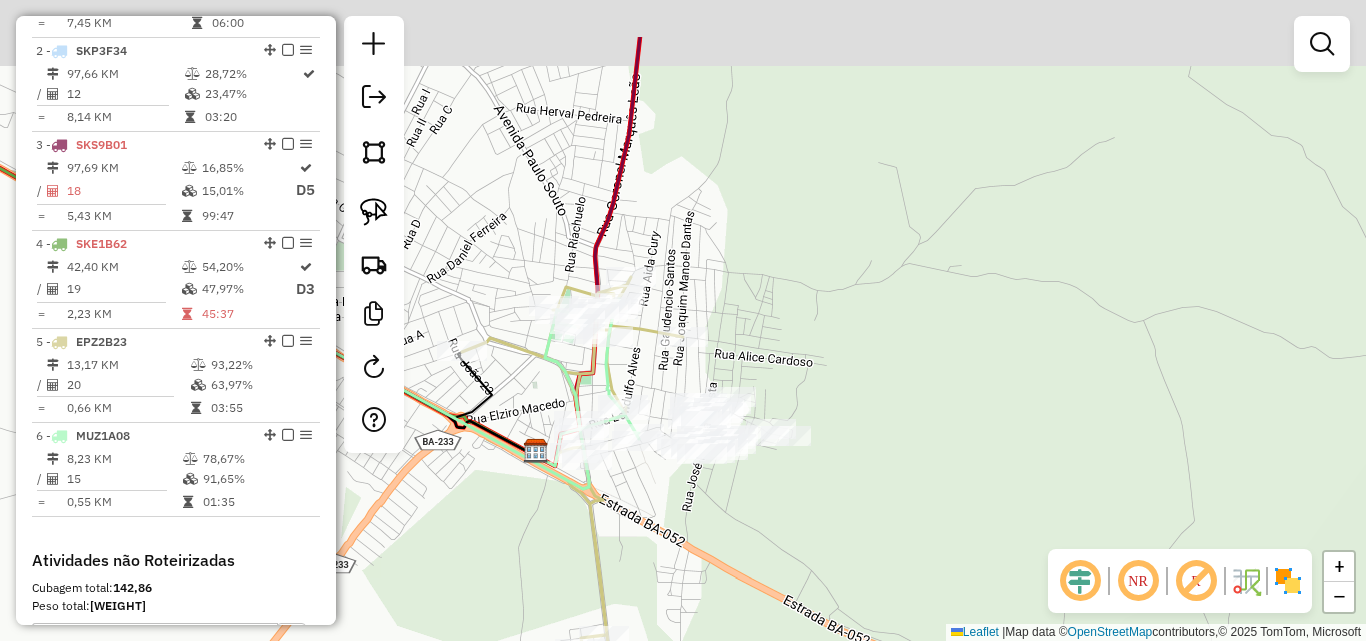 drag, startPoint x: 756, startPoint y: 397, endPoint x: 777, endPoint y: 494, distance: 99.24717 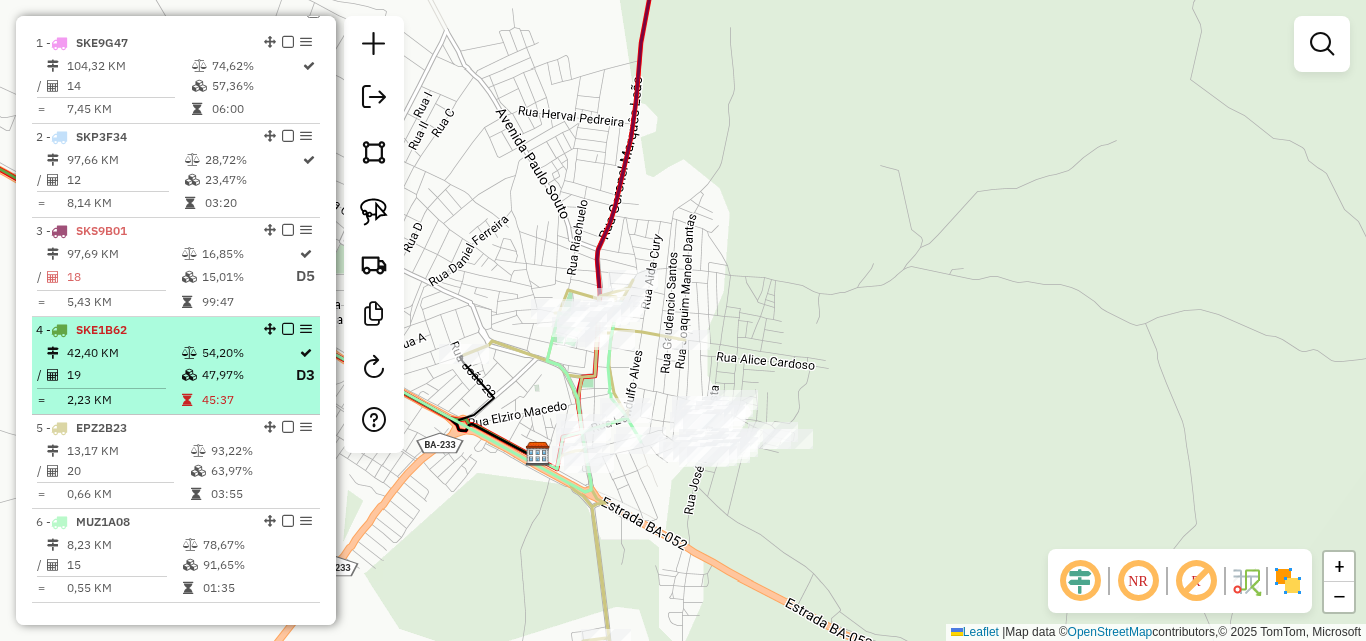 scroll, scrollTop: 646, scrollLeft: 0, axis: vertical 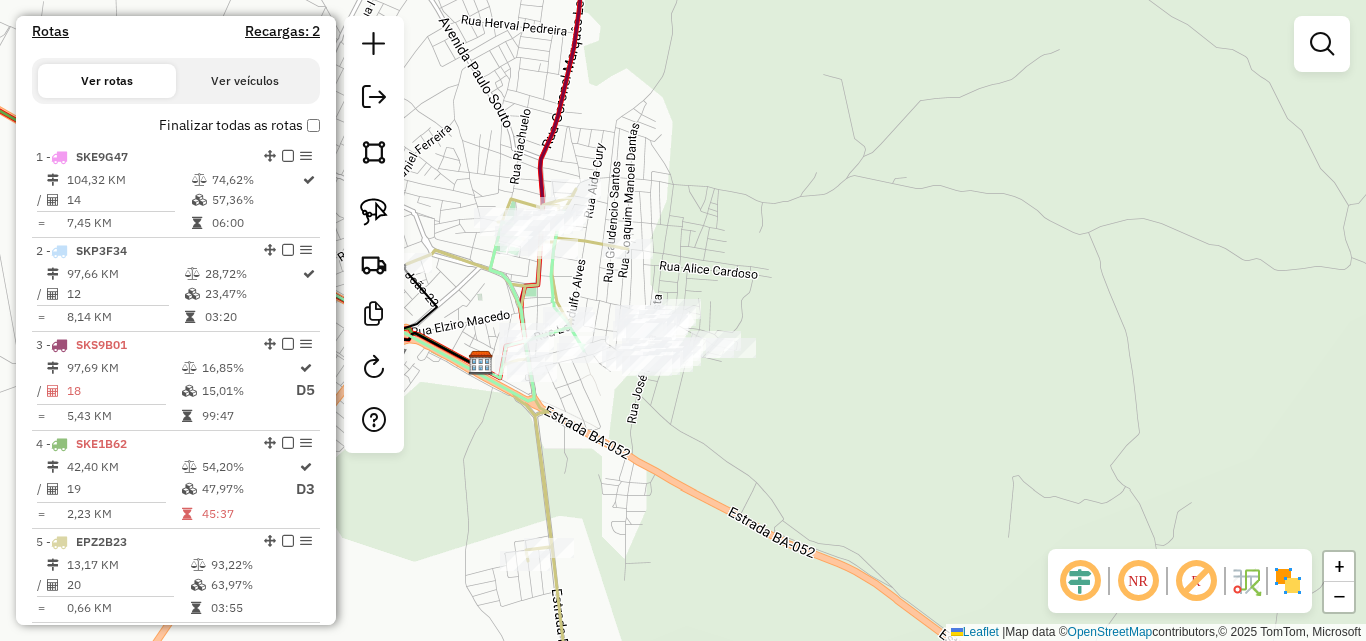 drag, startPoint x: 748, startPoint y: 308, endPoint x: 782, endPoint y: 299, distance: 35.17101 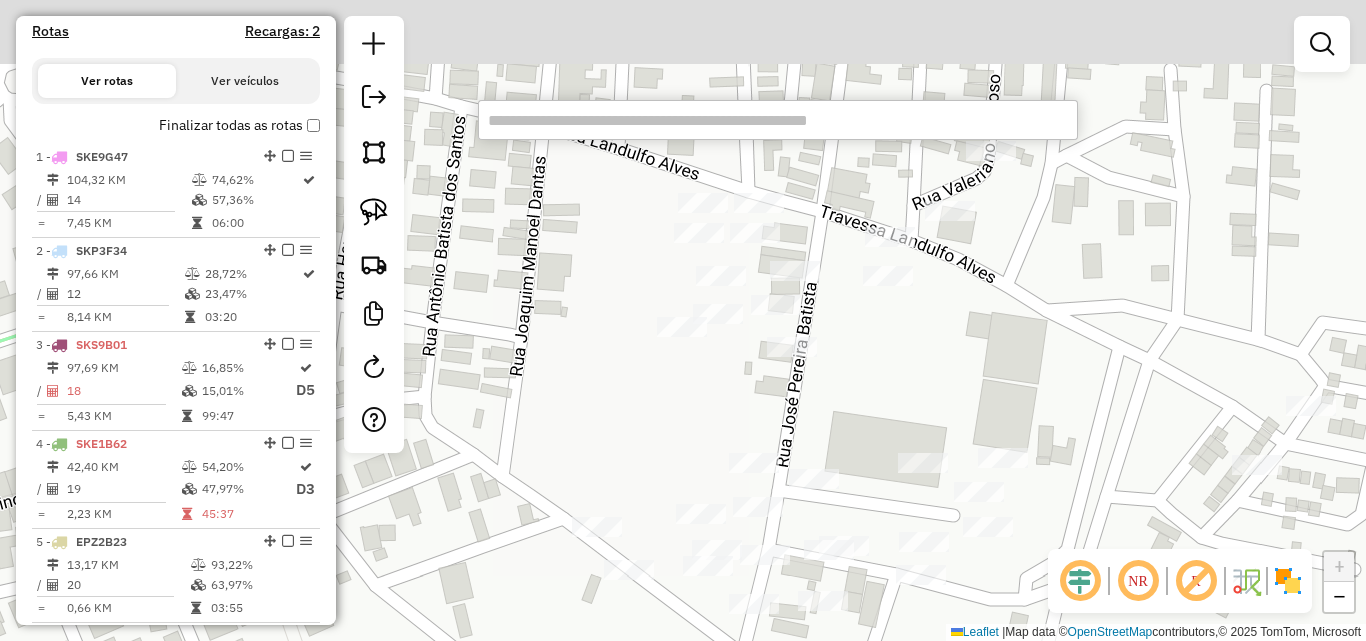 drag, startPoint x: 753, startPoint y: 191, endPoint x: 881, endPoint y: 493, distance: 328.0061 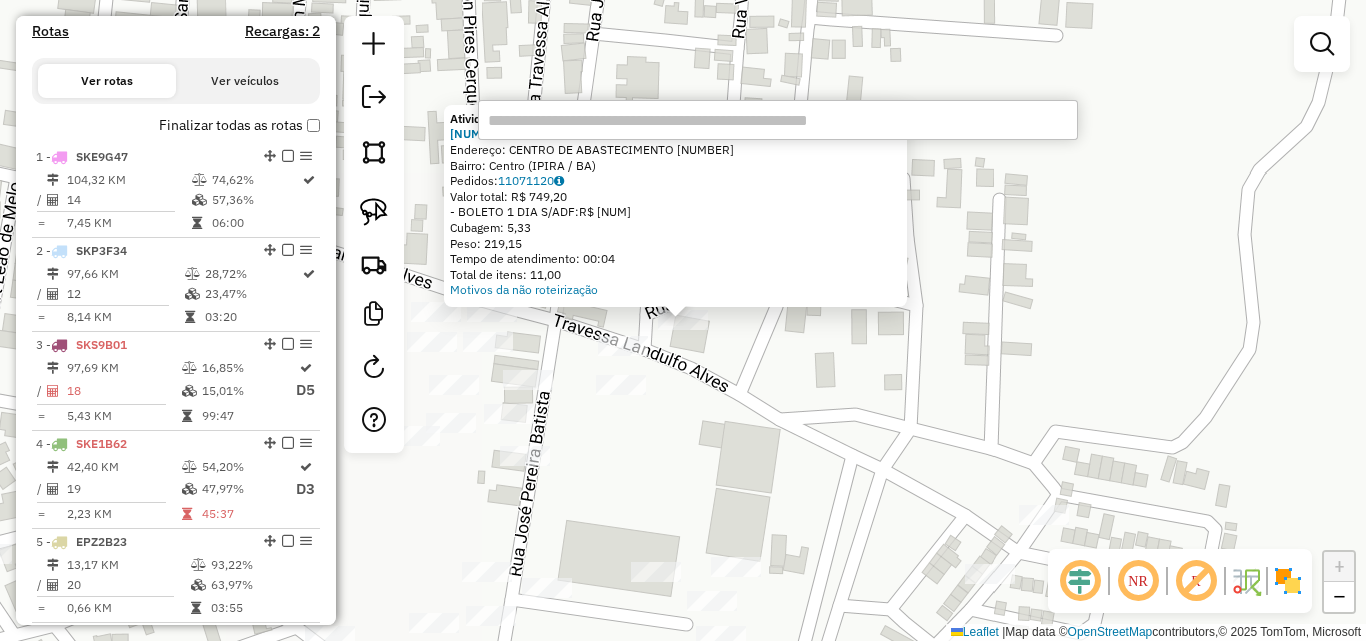 click on "Atividade não roteirizada [NUMBER] - [PERSON] Endereço:  CENTRO DE ABASTECIMENTO [NUMBER] Bairro: [NEIGHBORHOOD] ([CITY] / [STATE]) Pedidos: [ORDER_NUMBER] Valor total: [CURRENCY] [PRICE] - [PAYMENT_METHOD]: [CURRENCY] [PRICE] Cubagem: [CUBAGE] Peso: [WEIGHT] Tempo de atendimento: [TIME] Total de itens: [ITEMS] Motivos da não roteirização × Janela de atendimento Grade de atendimento Capacidade Transportadoras Veículos Cliente Pedidos Rotas Selecione os dias de semana para filtrar as janelas de atendimento Seg Ter Qua Qui Sex Sáb Dom Informe o período da janela de atendimento: De: Até: Filtrar exatamente a janela do cliente Considerar janela de atendimento padrão Selecione os dias de semana para filtrar as grades de atendimento Seg Ter Qua Qui Sex Sáb Dom Considerar clientes sem dia de atendimento cadastrado Clientes fora do dia de atendimento selecionado Filtrar as atividades entre os valores definidos abaixo: Peso mínimo: **** Peso máximo: **** Cubagem mínima: Cubagem máxima:" 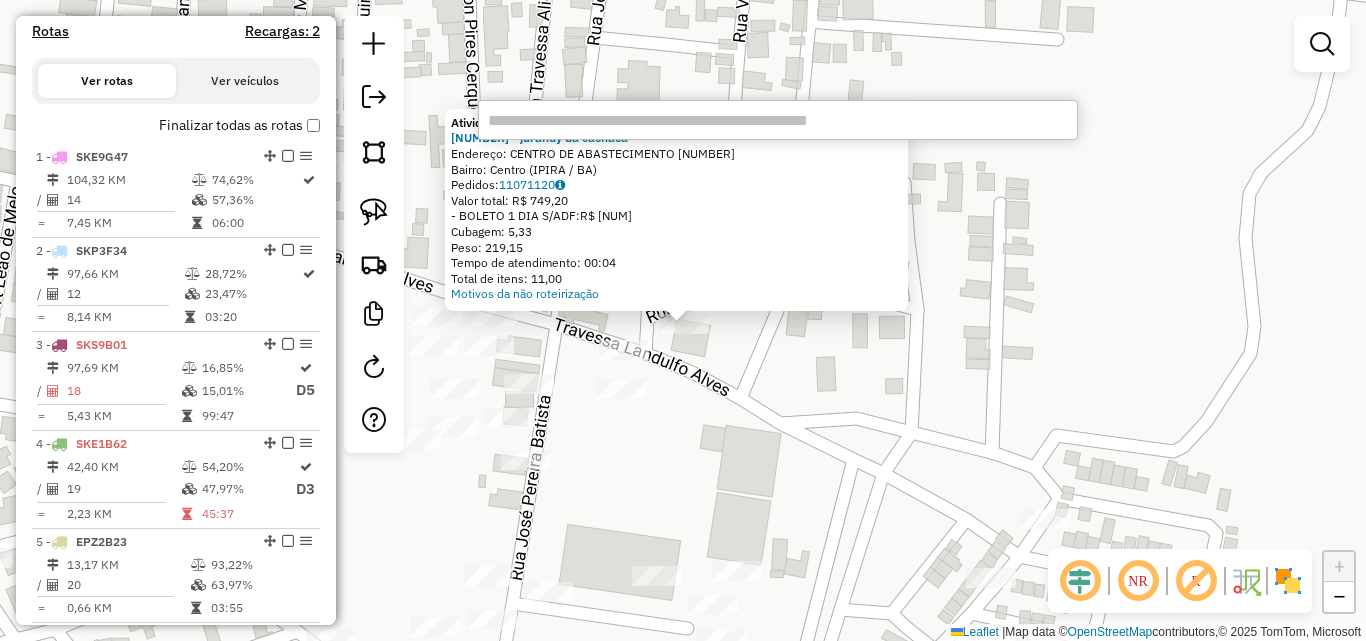 drag, startPoint x: 880, startPoint y: 413, endPoint x: 894, endPoint y: 427, distance: 19.79899 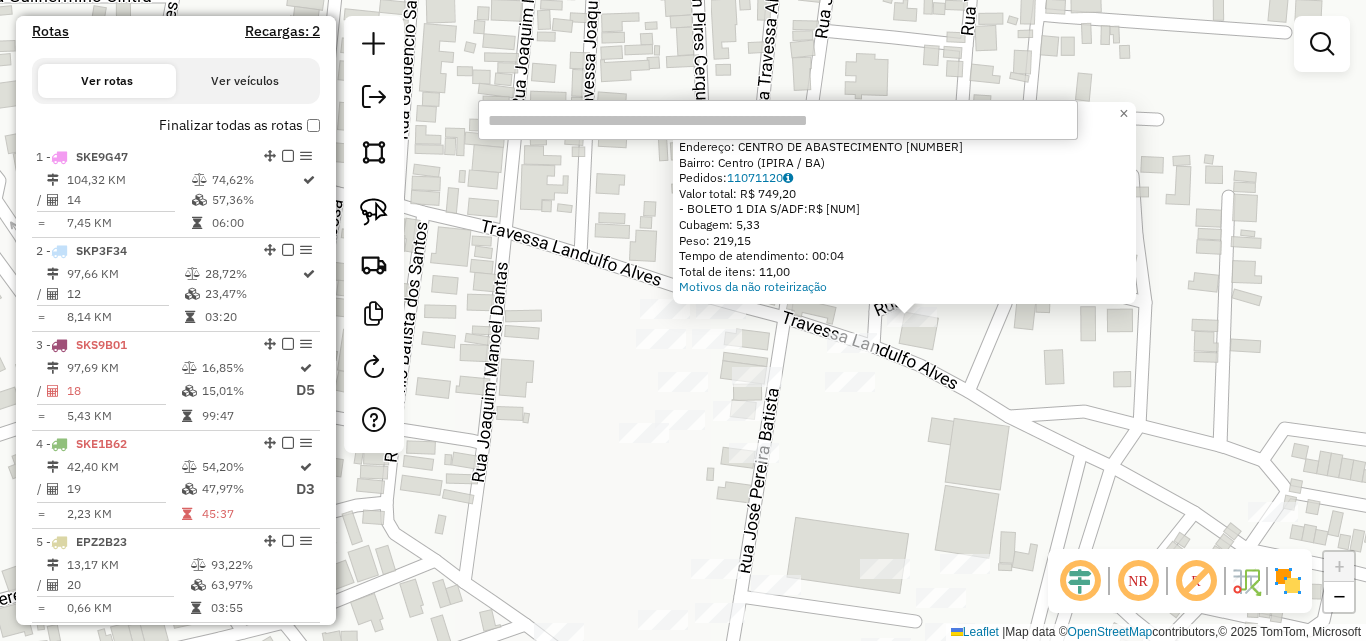 drag, startPoint x: 702, startPoint y: 419, endPoint x: 929, endPoint y: 409, distance: 227.22015 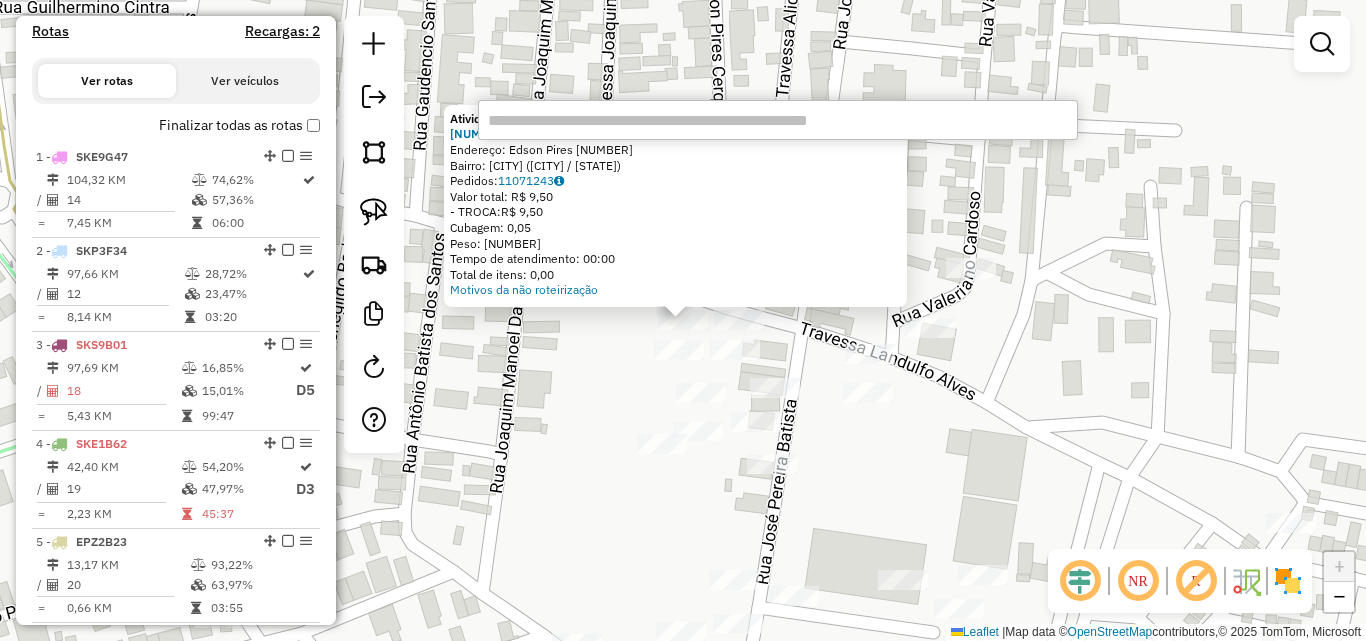 click on "Atividade não roteirizada [NUMBER] - [BRAND] Endereço:  [PERSON] [NUMBER] Bairro: [NEIGHBORHOOD] ([CITY] / [STATE]) Pedidos: [ORDER_NUMBER] Valor total: [CURRENCY] [PRICE] - [PAYMENT_METHOD]: [CURRENCY] [PRICE] Cubagem: [CUBAGE] Peso: [WEIGHT] Tempo de atendimento: [TIME] Total de itens: [ITEMS] Motivos da não roteirização × Janela de atendimento Grade de atendimento Capacidade Transportadoras Veículos Cliente Pedidos Rotas Selecione os dias de semana para filtrar as janelas de atendimento Seg Ter Qua Qui Sex Sáb Dom Informe o período da janela de atendimento: De: Até: Filtrar exatamente a janela do cliente Considerar janela de atendimento padrão Selecione os dias de semana para filtrar as grades de atendimento Seg Ter Qua Qui Sex Sáb Dom Considerar clientes sem dia de atendimento cadastrado Clientes fora do dia de atendimento selecionado Filtrar as atividades entre os valores definidos abaixo: Peso mínimo: **** Peso máximo: **** Cubagem mínima: Cubagem máxima: De: Até: De: +" 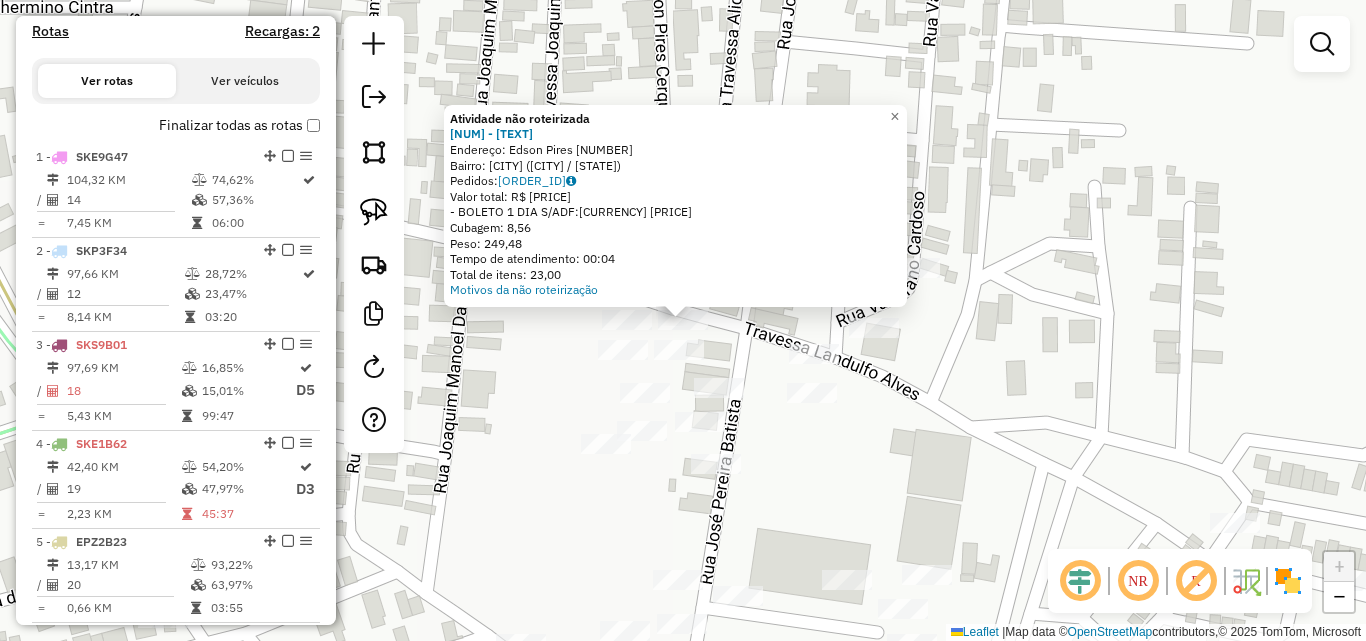 click on "Atividade não roteirizada [NUMBER] - Mercearia  do Joao  Endereço:  Edson Pires [NUMBER]   Bairro: [CITY] ([CITY] / [STATE])   Pedidos:  [ORDER_ID]   Valor total: R$ [PRICE]   - BOLETO [DAYS] DIA S/ADF:  R$ [PRICE]   Cubagem: [CUBAGE]   Peso: [WEIGHT]   Tempo de atendimento: [TIME]   Total de itens: [ITEMS]  Motivos da não roteirização × Janela de atendimento Grade de atendimento Capacidade Transportadoras Veículos Cliente Pedidos  Rotas Selecione os dias de semana para filtrar as janelas de atendimento  Seg   Ter   Qua   Qui   Sex   Sáb   Dom  Informe o período da janela de atendimento: De: [TIME] Até: [TIME]  Filtrar exatamente a janela do cliente  Considerar janela de atendimento padrão  Selecione os dias de semana para filtrar as grades de atendimento  Seg   Ter   Qua   Qui   Sex   Sáb   Dom   Considerar clientes sem dia de atendimento cadastrado  Clientes fora do dia de atendimento selecionado Filtrar as atividades entre os valores definidos abaixo:  Peso mínimo:  ****  Peso máximo:  ****  Cubagem mínima:   De:   Até:  +" 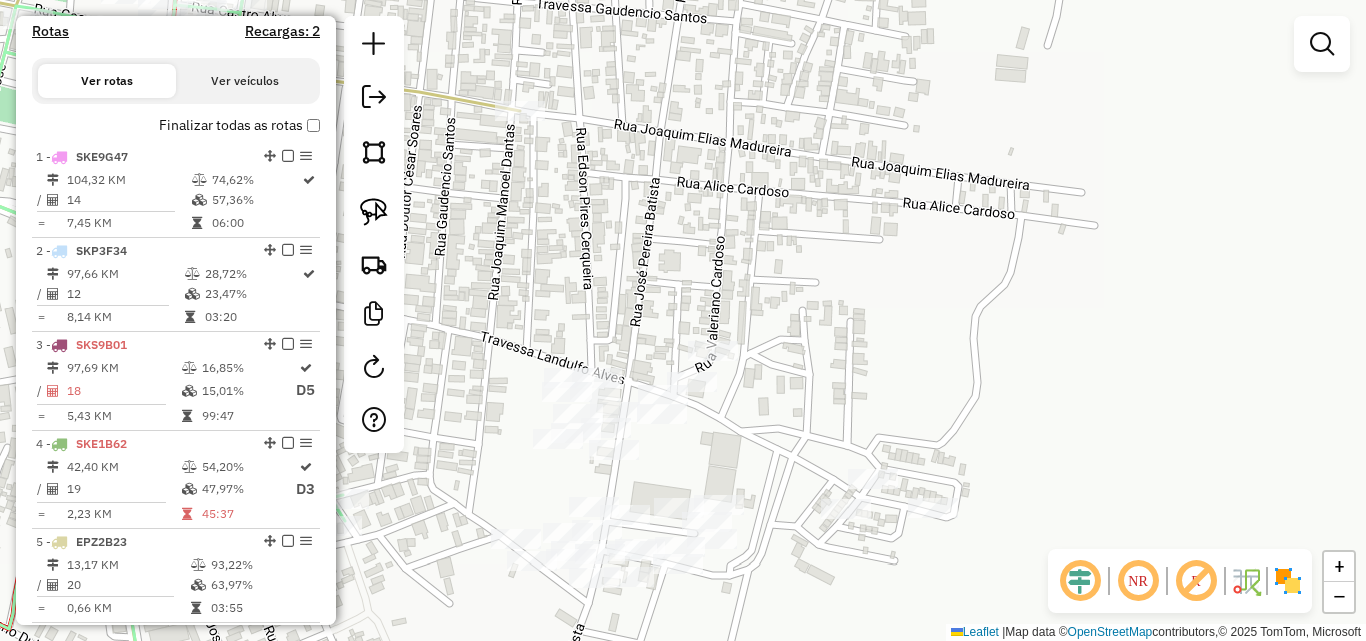 drag, startPoint x: 553, startPoint y: 229, endPoint x: 800, endPoint y: 260, distance: 248.93774 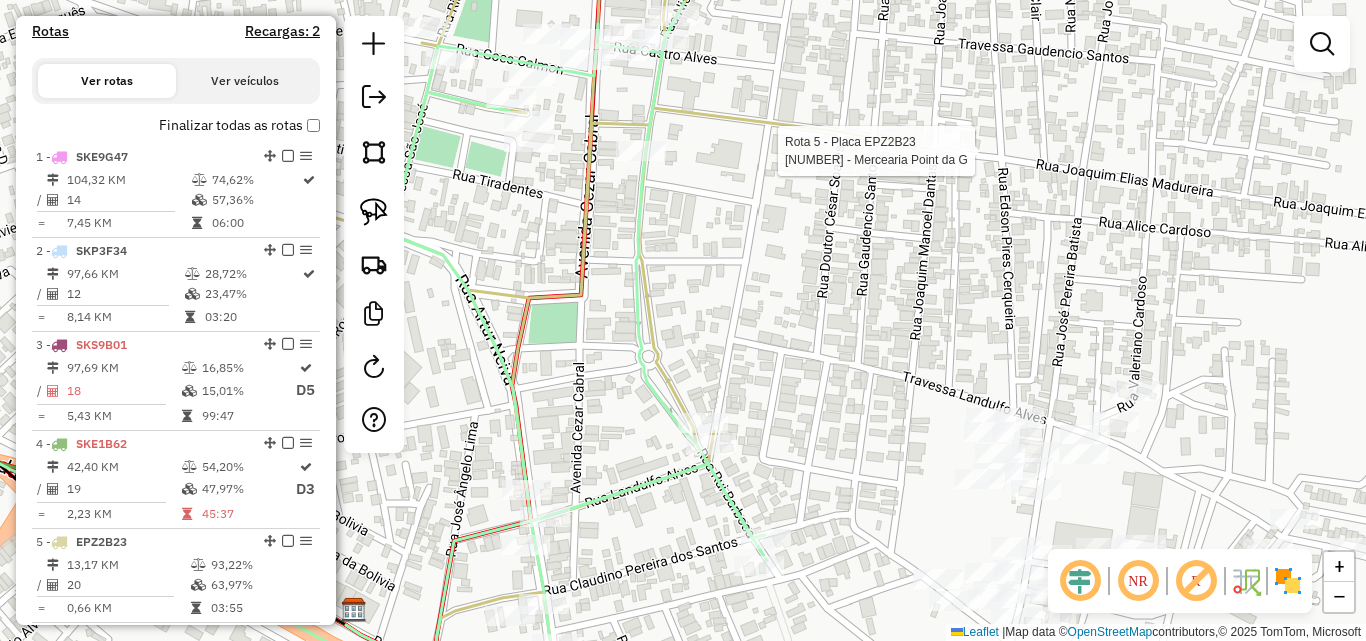 select on "**********" 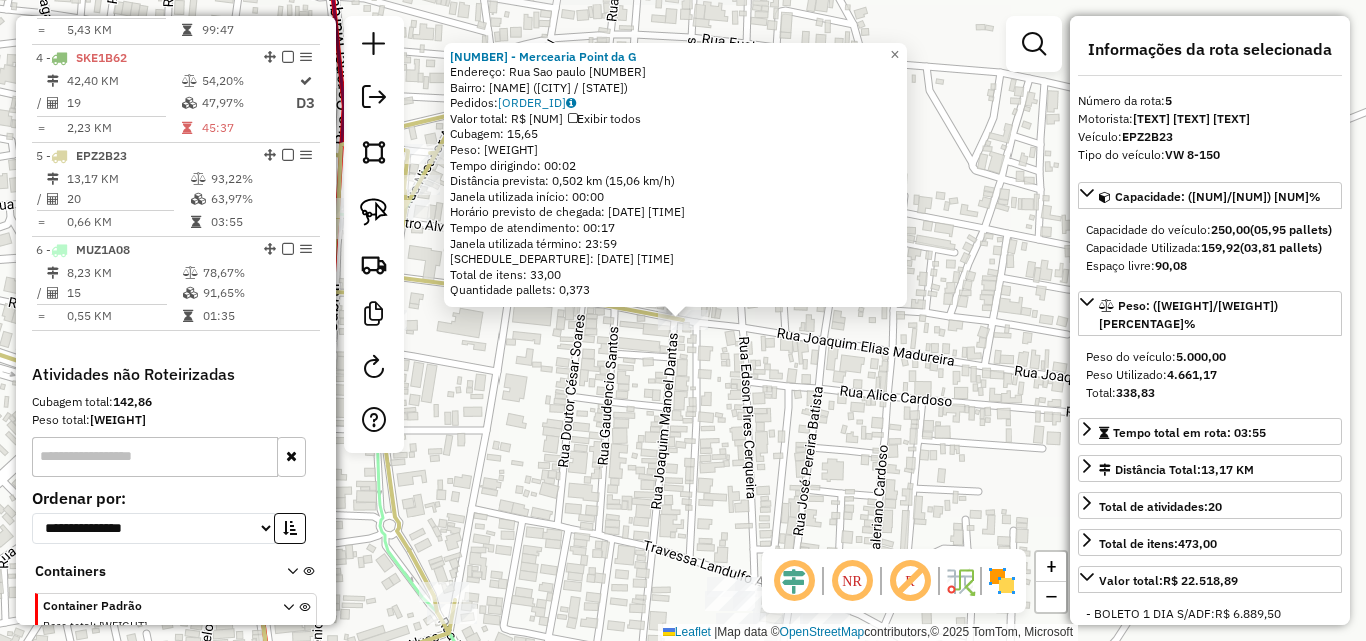 scroll, scrollTop: 1132, scrollLeft: 0, axis: vertical 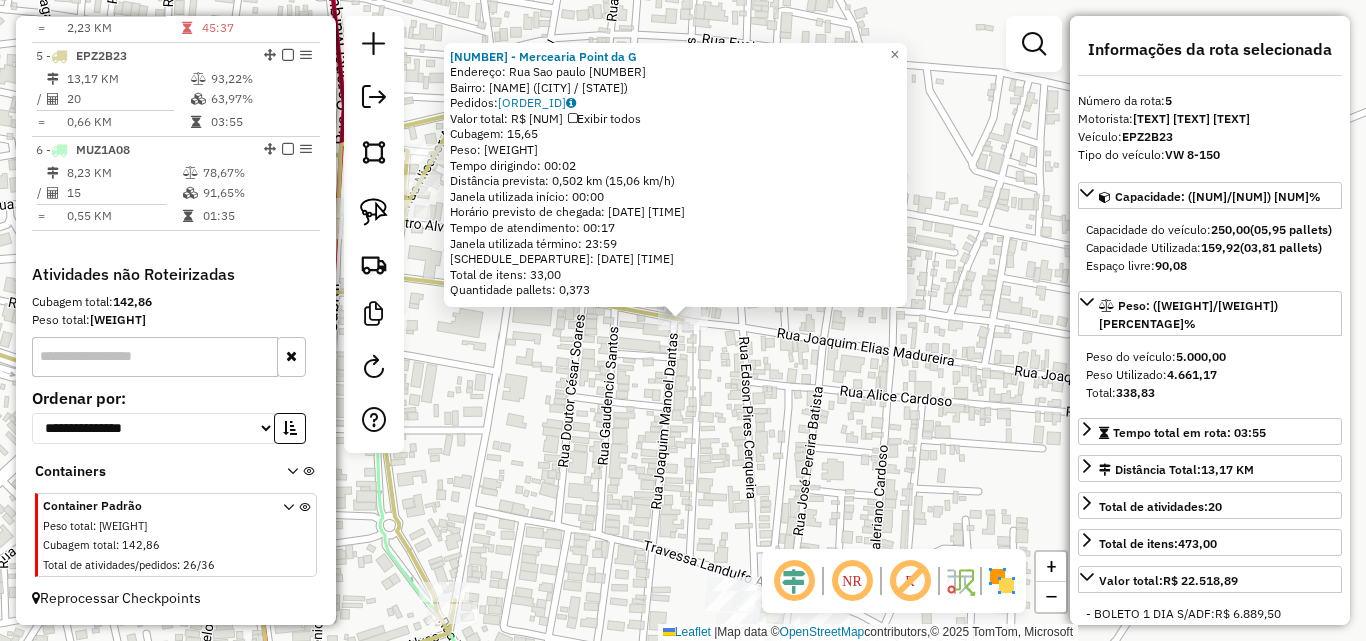 click on "[NUMBER] - Mercearia Point da G  Endereço:  Rua Sao paulo [NUMBER]   Bairro: [CITY] ([CITY] / [STATE])   Pedidos:  [ORDER_ID]   Valor total: R$ [PRICE]   Exibir todos   Cubagem: [CUBAGE]  Peso: [WEIGHT]  Tempo dirigindo: [TIME]   Distância prevista: [DISTANCE] ([SPEED])   Janela utilizada início: [TIME]   Horário previsto de chegada: [DATE] [TIME]   Tempo de atendimento: [TIME]   Janela utilizada término: [TIME]   Horário previsto de saída: [DATE] [TIME]   Total de itens: [ITEMS]   Quantidade pallets: [PALLETS]  × Janela de atendimento Grade de atendimento Capacidade Transportadoras Veículos Cliente Pedidos  Rotas Selecione os dias de semana para filtrar as janelas de atendimento  Seg   Ter   Qua   Qui   Sex   Sáb   Dom  Informe o período da janela de atendimento: De: [TIME] Até: [TIME]  Filtrar exatamente a janela do cliente  Considerar janela de atendimento padrão  Selecione os dias de semana para filtrar as grades de atendimento  Seg   Ter   Qua   Qui   Sex   Sáb   Dom   Considerar clientes sem dia de atendimento cadastrado  **** **** +" 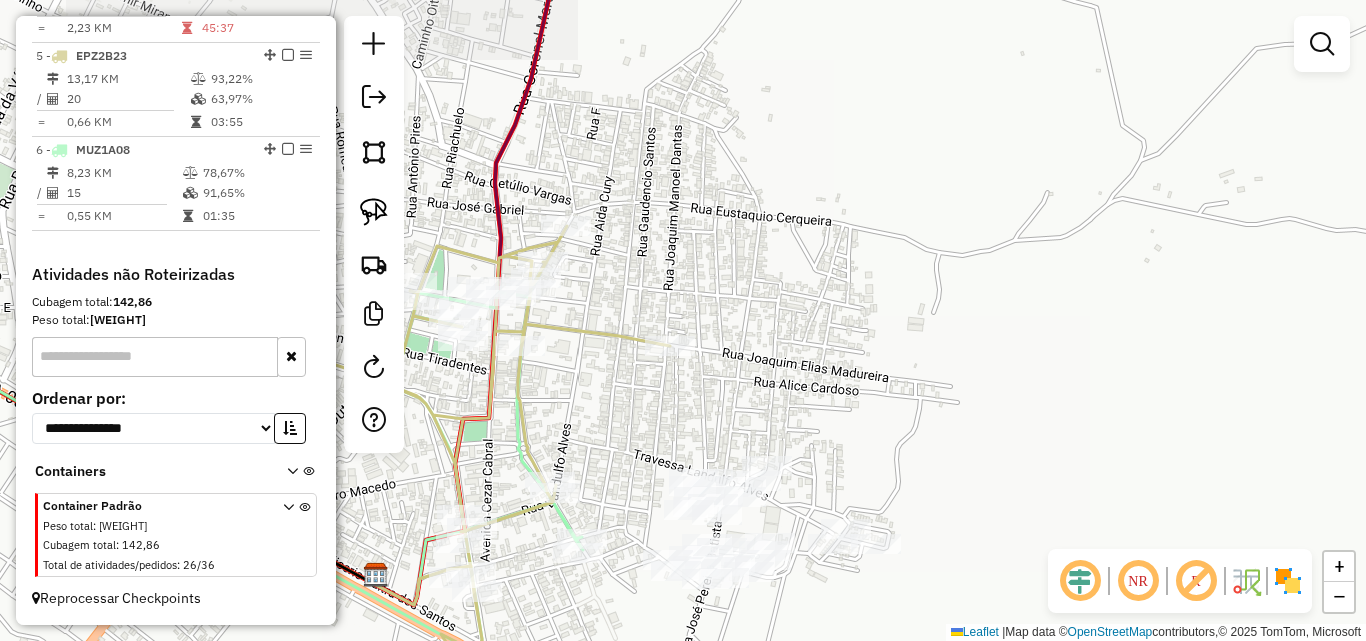 drag, startPoint x: 813, startPoint y: 318, endPoint x: 921, endPoint y: 231, distance: 138.68309 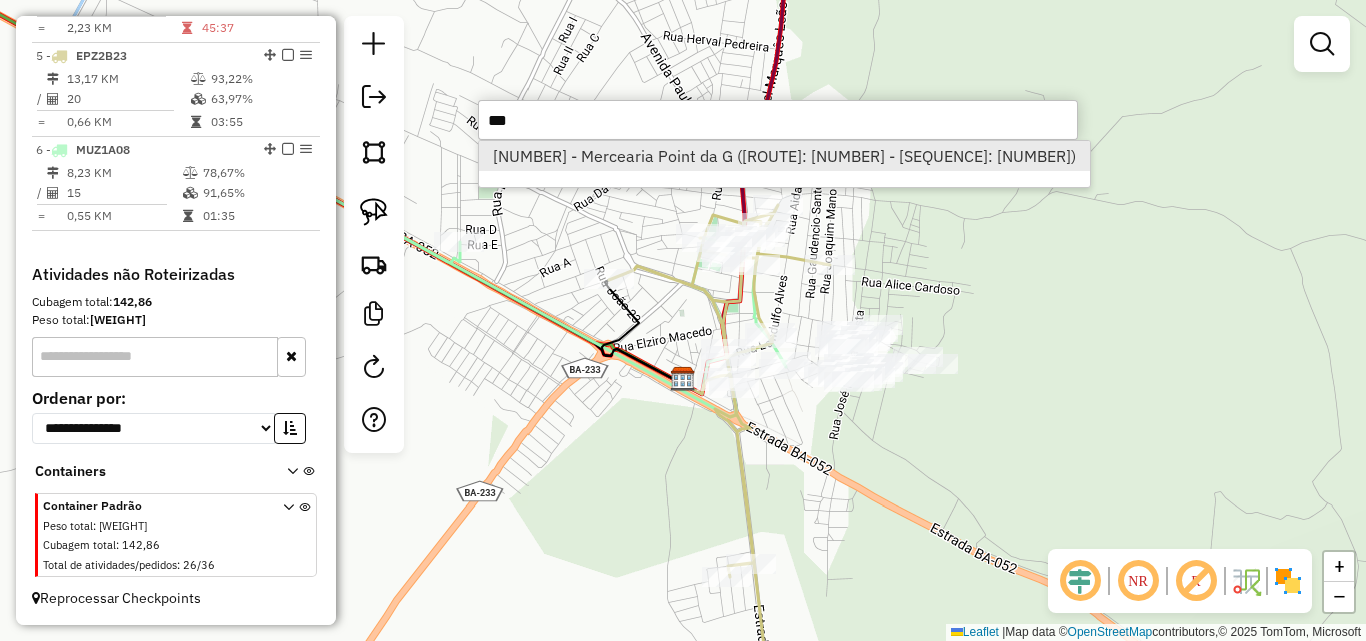 type on "***" 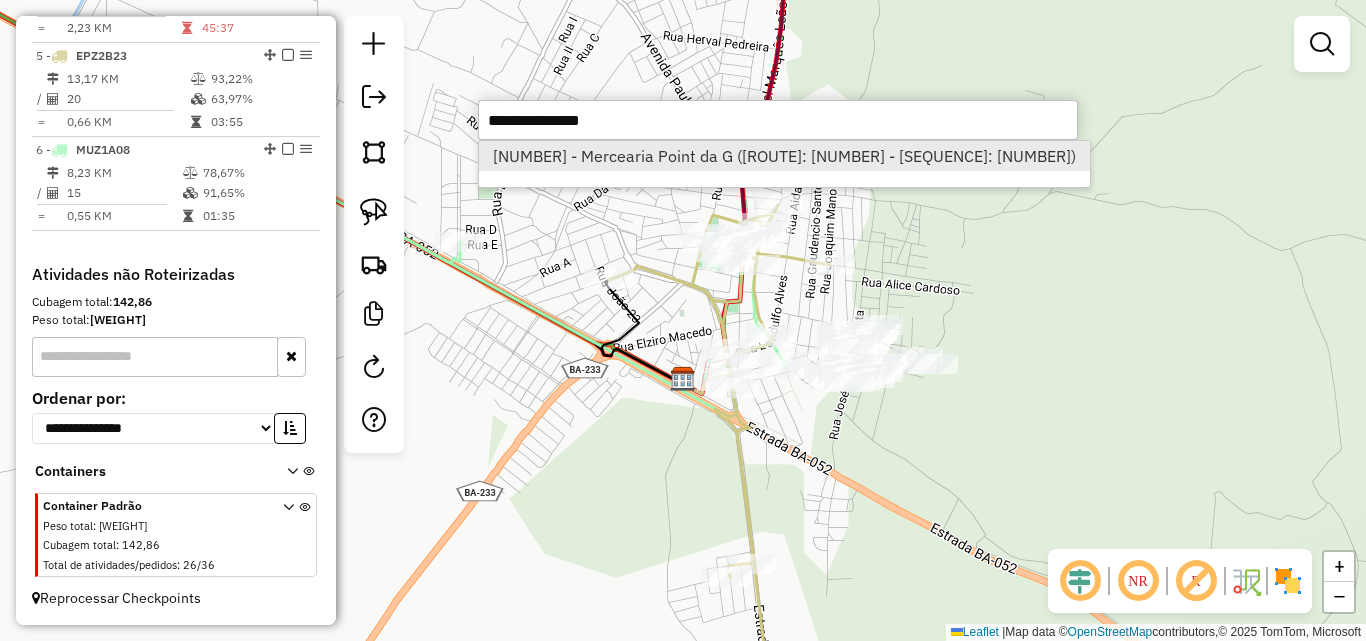 select on "**********" 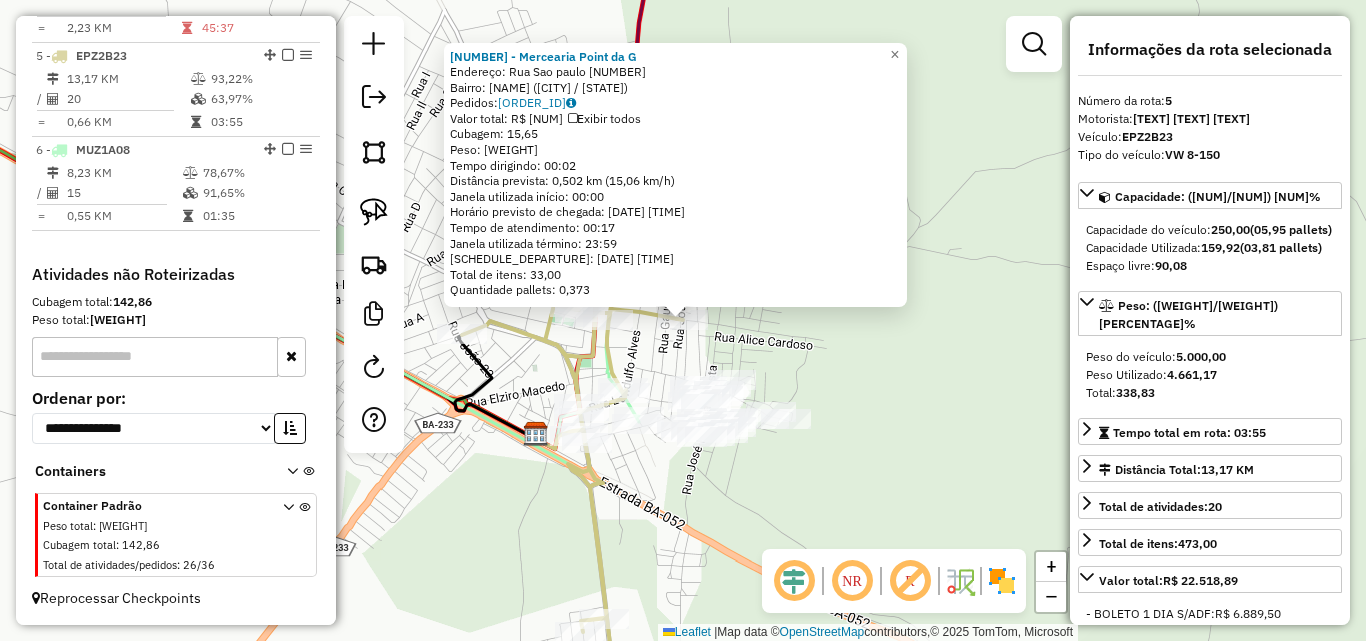click on "[NUMBER] - Mercearia Point da G  Endereço:  Rua Sao paulo [NUMBER]   Bairro: [CITY] ([CITY] / [STATE])   Pedidos:  [ORDER_ID]   Valor total: R$ [PRICE]   Exibir todos   Cubagem: [CUBAGE]  Peso: [WEIGHT]  Tempo dirigindo: [TIME]   Distância prevista: [DISTANCE] ([SPEED])   Janela utilizada início: [TIME]   Horário previsto de chegada: [DATE] [TIME]   Tempo de atendimento: [TIME]   Janela utilizada término: [TIME]   Horário previsto de saída: [DATE] [TIME]   Total de itens: [ITEMS]   Quantidade pallets: [PALLETS]  × Janela de atendimento Grade de atendimento Capacidade Transportadoras Veículos Cliente Pedidos  Rotas Selecione os dias de semana para filtrar as janelas de atendimento  Seg   Ter   Qua   Qui   Sex   Sáb   Dom  Informe o período da janela de atendimento: De: [TIME] Até: [TIME]  Filtrar exatamente a janela do cliente  Considerar janela de atendimento padrão  Selecione os dias de semana para filtrar as grades de atendimento  Seg   Ter   Qua   Qui   Sex   Sáb   Dom   Considerar clientes sem dia de atendimento cadastrado  **** **** +" 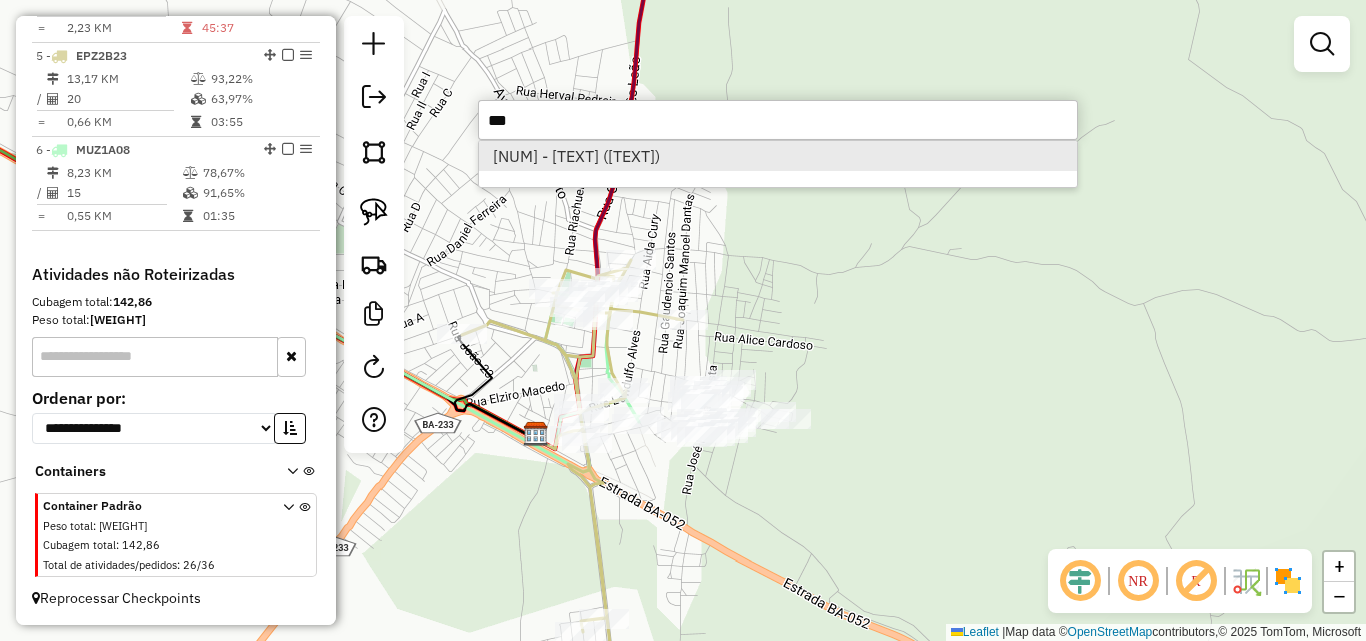 type on "***" 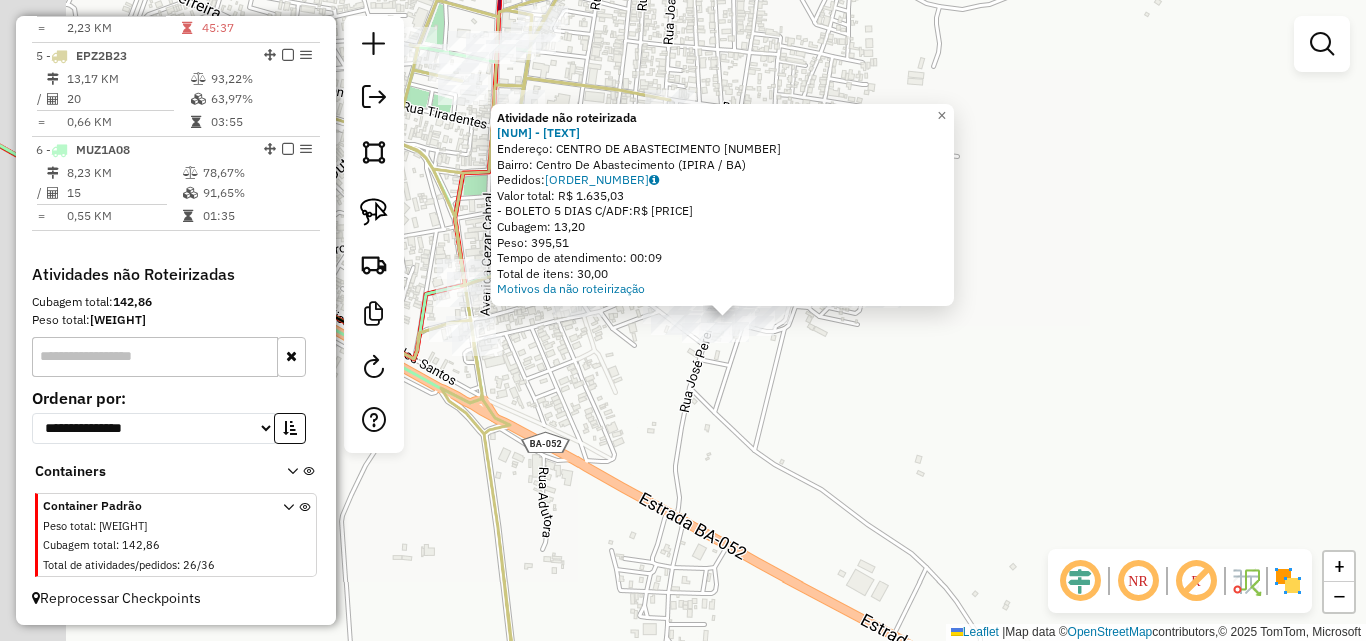 drag, startPoint x: 700, startPoint y: 384, endPoint x: 790, endPoint y: 469, distance: 123.79418 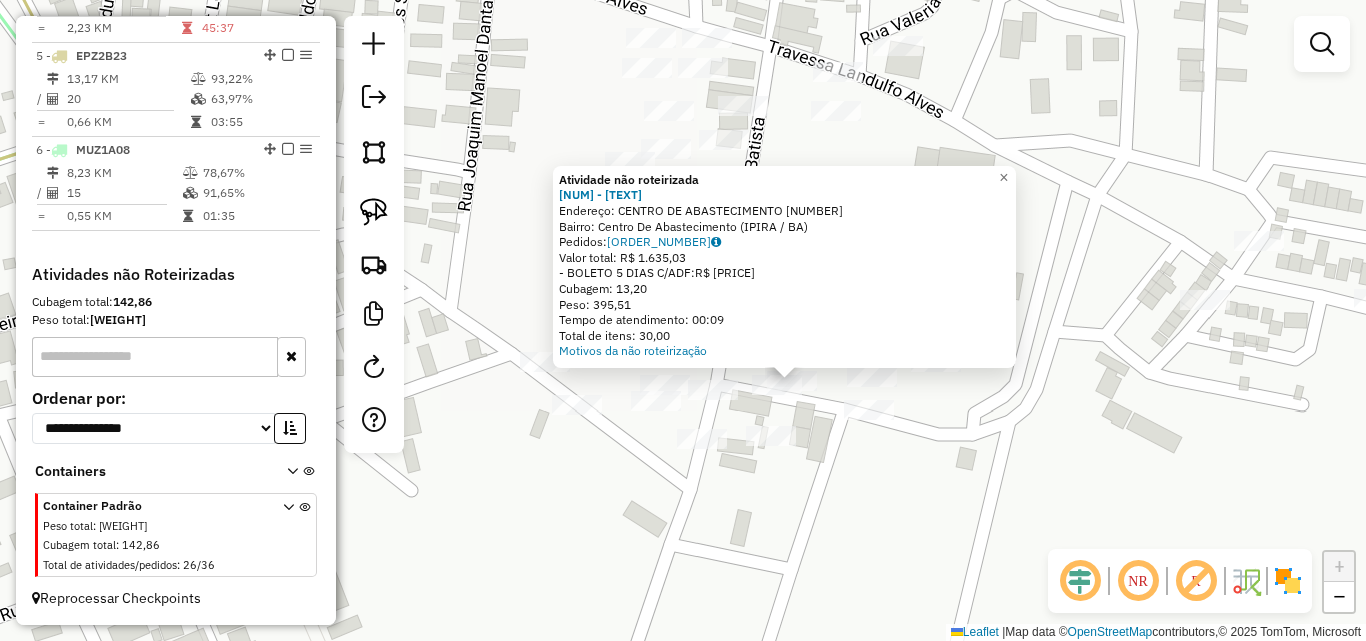 drag, startPoint x: 805, startPoint y: 387, endPoint x: 805, endPoint y: 415, distance: 28 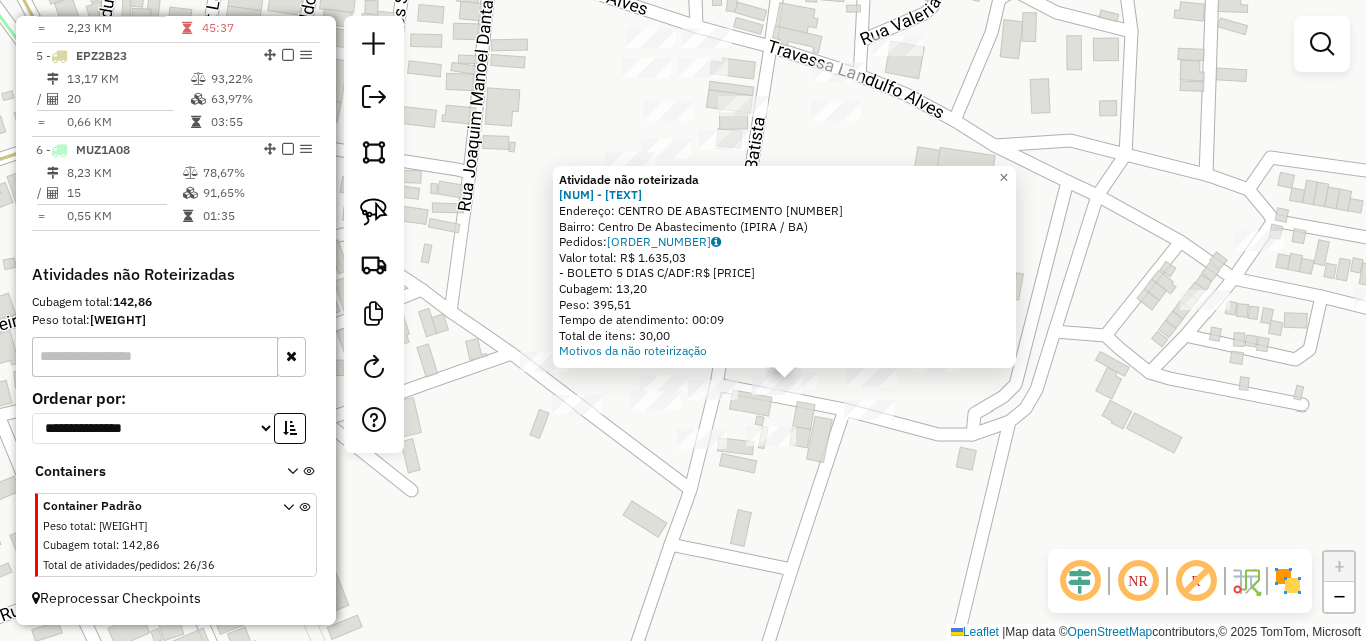 click on "Atividade não roteirizada 960 - Restaurante churrasc  Endereço:  CENTRO DE ABASTECIMENTO 10   Bairro: Centro De Abastecimento ([CITY] / [STATE])   Pedidos:  11071156   Valor total: R$ 1.635,03   - BOLETO 5 DIAS C/ADF:  R$ 1.635,03   Cubagem: 13,20   Peso: 395,51   Tempo de atendimento: 00:09   Total de itens: 30,00  Motivos da não roteirização × Janela de atendimento Grade de atendimento Capacidade Transportadoras Veículos Cliente Pedidos  Rotas Selecione os dias de semana para filtrar as janelas de atendimento  Seg   Ter   Qua   Qui   Sex   Sáb   Dom  Informe o período da janela de atendimento: De: Até:  Filtrar exatamente a janela do cliente  Considerar janela de atendimento padrão  Selecione os dias de semana para filtrar as grades de atendimento  Seg   Ter   Qua   Qui   Sex   Sáb   Dom   Considerar clientes sem dia de atendimento cadastrado  Clientes fora do dia de atendimento selecionado Filtrar as atividades entre os valores definidos abaixo:  Peso mínimo:  ****  Peso máximo:  ****  De:   Até:" 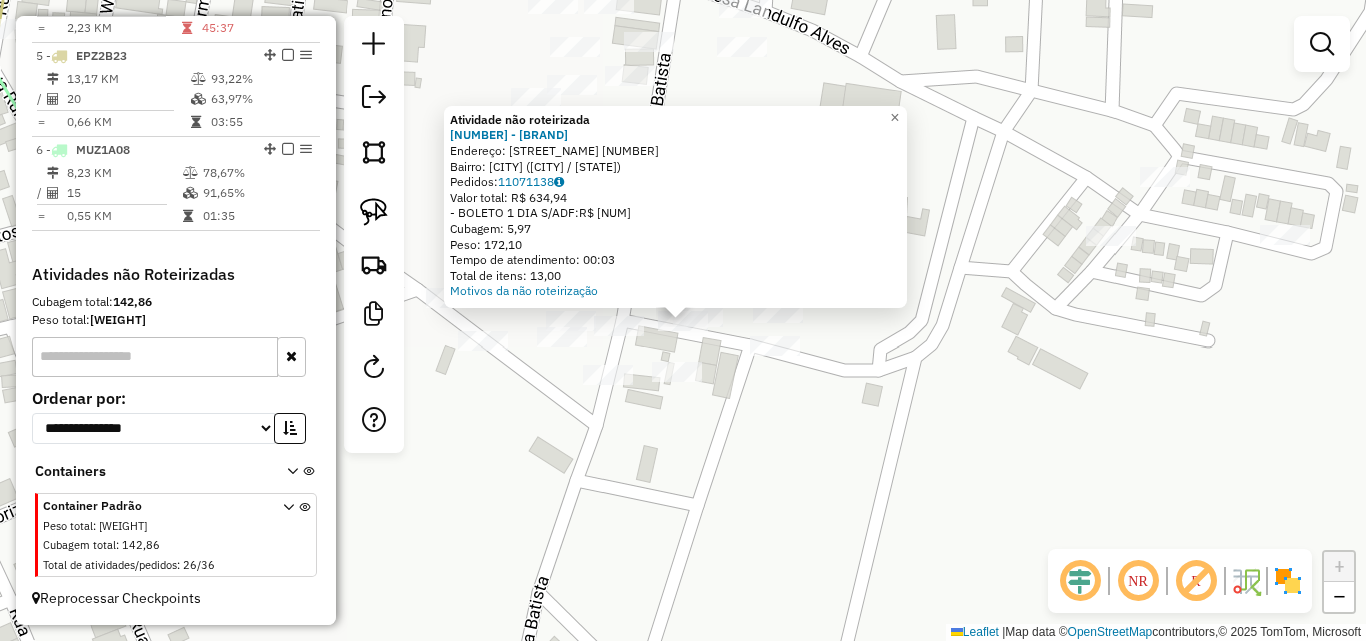 click on "Atividade não roteirizada [NUMBER] - [BRAND]  Endereço:  [STREET_NAME] [NUMBER]   Bairro: [NEIGHBORHOOD] ([CITY] / [STATE])   Pedidos:  [ORDER_ID]   Valor total: R$ [PRICE]   - BOLETO 1 DIA S/ADF:  R$ [PRICE]   Cubagem: [CUBAGE]   Peso: [WEIGHT]   Tempo de atendimento: [TIME]   Total de itens: [ITEM_COUNT]  Motivos da não roteirização × Janela de atendimento Grade de atendimento Capacidade Transportadoras Veículos Cliente Pedidos  Rotas Selecione os dias de semana para filtrar as janelas de atendimento  Seg   Ter   Qua   Qui   Sex   Sáb   Dom  Informe o período da janela de atendimento: De: Até:  Filtrar exatamente a janela do cliente  Considerar janela de atendimento padrão  Selecione os dias de semana para filtrar as grades de atendimento  Seg   Ter   Qua   Qui   Sex   Sáb   Dom   Considerar clientes sem dia de atendimento cadastrado  Clientes fora do dia de atendimento selecionado Filtrar as atividades entre os valores definidos abaixo:  Peso mínimo:  ****  Peso máximo:  ****  Cubagem mínima:   De:  +" 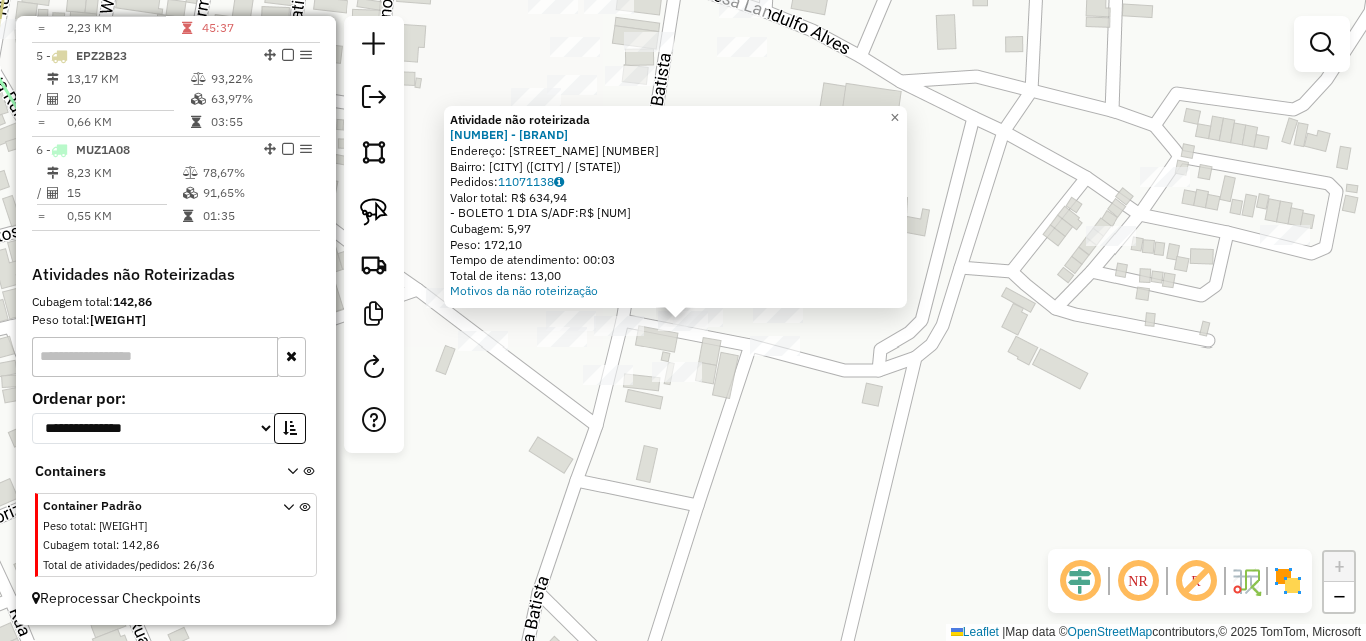 click on "Atividade não roteirizada [NUMBER] - [BRAND]  Endereço:  [STREET_NAME] [NUMBER]   Bairro: [NEIGHBORHOOD] ([CITY] / [STATE])   Pedidos:  [ORDER_ID]   Valor total: R$ [PRICE]   - BOLETO 1 DIA S/ADF:  R$ [PRICE]   Cubagem: [CUBAGE]   Peso: [WEIGHT]   Tempo de atendimento: [TIME]   Total de itens: [ITEM_COUNT]  Motivos da não roteirização × Janela de atendimento Grade de atendimento Capacidade Transportadoras Veículos Cliente Pedidos  Rotas Selecione os dias de semana para filtrar as janelas de atendimento  Seg   Ter   Qua   Qui   Sex   Sáb   Dom  Informe o período da janela de atendimento: De: Até:  Filtrar exatamente a janela do cliente  Considerar janela de atendimento padrão  Selecione os dias de semana para filtrar as grades de atendimento  Seg   Ter   Qua   Qui   Sex   Sáb   Dom   Considerar clientes sem dia de atendimento cadastrado  Clientes fora do dia de atendimento selecionado Filtrar as atividades entre os valores definidos abaixo:  Peso mínimo:  ****  Peso máximo:  ****  Cubagem mínima:   De:  +" 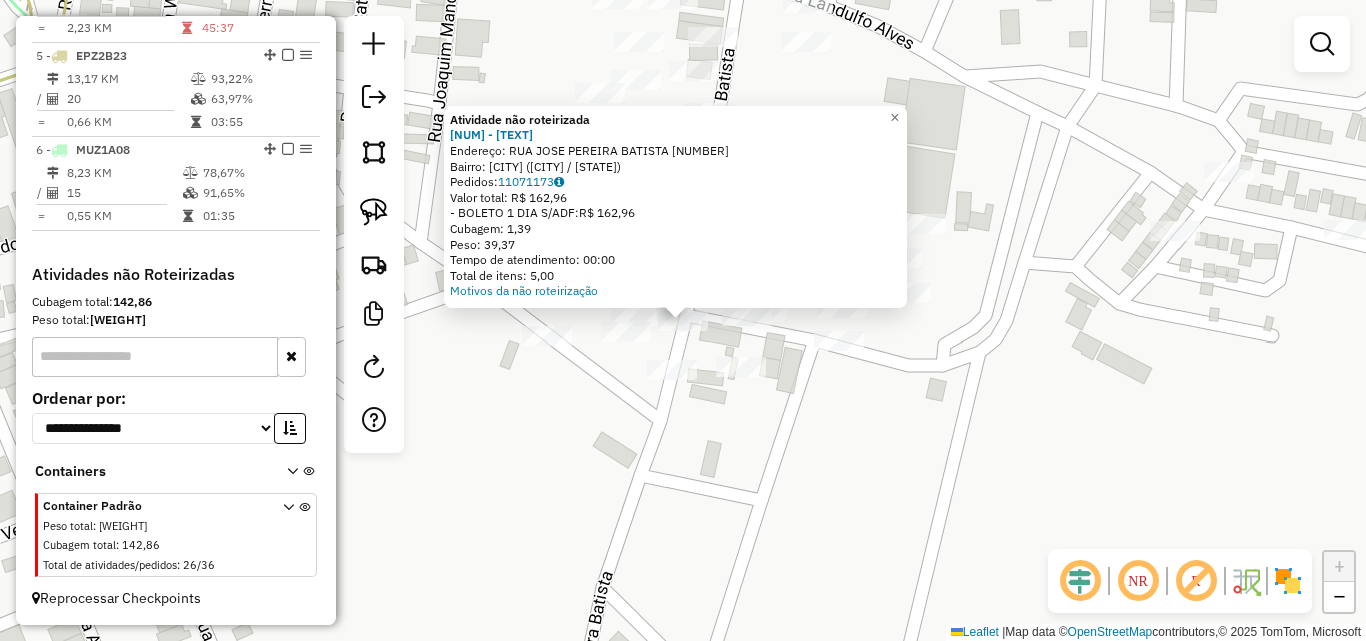 click on "Atividade não roteirizada [NUMBER] - [BRAND] Endereço:  RUA [PERSON] [NUMBER] Bairro: [NEIGHBORHOOD] ([CITY] / [STATE]) Pedidos: [ORDER_NUMBER] Valor total: [CURRENCY] [PRICE] - [PAYMENT_METHOD]: [CURRENCY] [PRICE] Cubagem: [CUBAGE] Peso: [WEIGHT] Tempo de atendimento: [TIME] Total de itens: [ITEMS] Motivos da não roteirização × Janela de atendimento Grade de atendimento Capacidade Transportadoras Veículos Cliente Pedidos Rotas Selecione os dias de semana para filtrar as janelas de atendimento Seg Ter Qua Qui Sex Sáb Dom Informe o período da janela de atendimento: De: Até: Filtrar exatamente a janela do cliente Considerar janela de atendimento padrão Selecione os dias de semana para filtrar as grades de atendimento Seg Ter Qua Qui Sex Sáb Dom Considerar clientes sem dia de atendimento cadastrado Clientes fora do dia de atendimento selecionado Filtrar as atividades entre os valores definidos abaixo: Peso mínimo: **** Peso máximo: **** Cubagem mínima: De:" 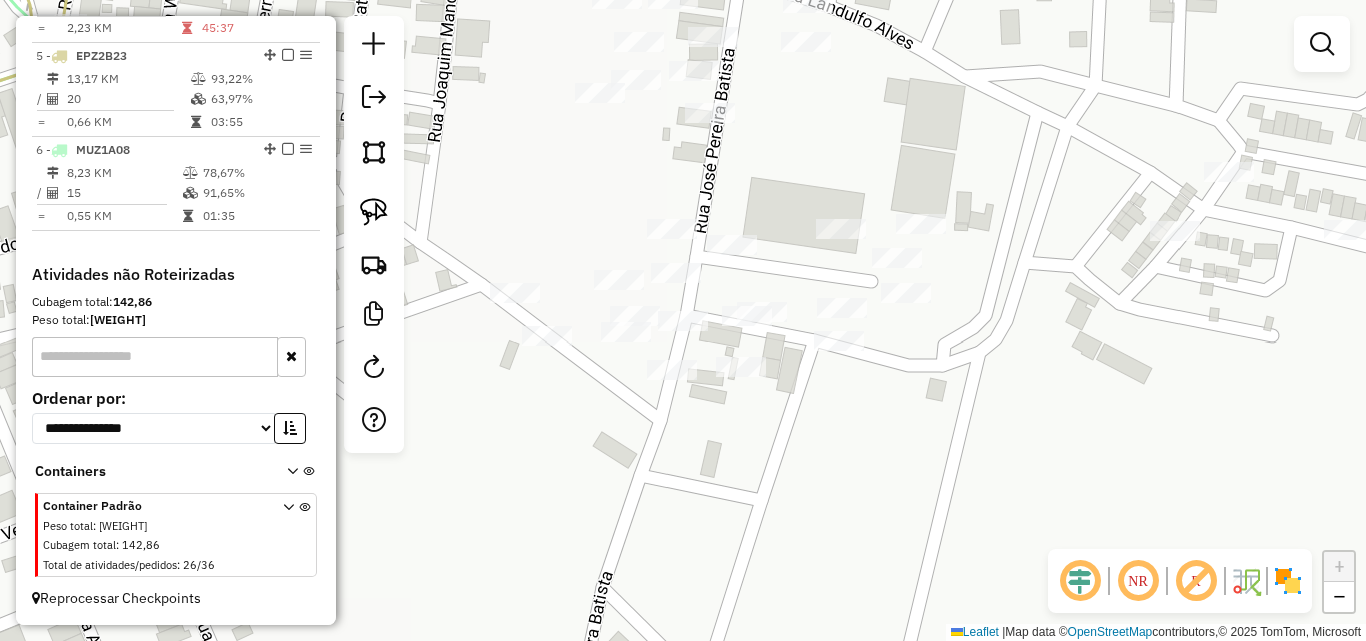click on "Janela de atendimento Grade de atendimento Capacidade Transportadoras Veículos Cliente Pedidos  Rotas Selecione os dias de semana para filtrar as janelas de atendimento  Seg   Ter   Qua   Qui   Sex   Sáb   Dom  Informe o período da janela de atendimento: De: Até:  Filtrar exatamente a janela do cliente  Considerar janela de atendimento padrão  Selecione os dias de semana para filtrar as grades de atendimento  Seg   Ter   Qua   Qui   Sex   Sáb   Dom   Considerar clientes sem dia de atendimento cadastrado  Clientes fora do dia de atendimento selecionado Filtrar as atividades entre os valores definidos abaixo:  Peso mínimo:  ****  Peso máximo:  ****  Cubagem mínima:   Cubagem máxima:   De:   Até:  Filtrar as atividades entre o tempo de atendimento definido abaixo:  De:   Até:   Considerar capacidade total dos clientes não roteirizados Transportadora: Selecione um ou mais itens Tipo de veículo: Selecione um ou mais itens Veículo: Selecione um ou mais itens Motorista: Selecione um ou mais itens De:" 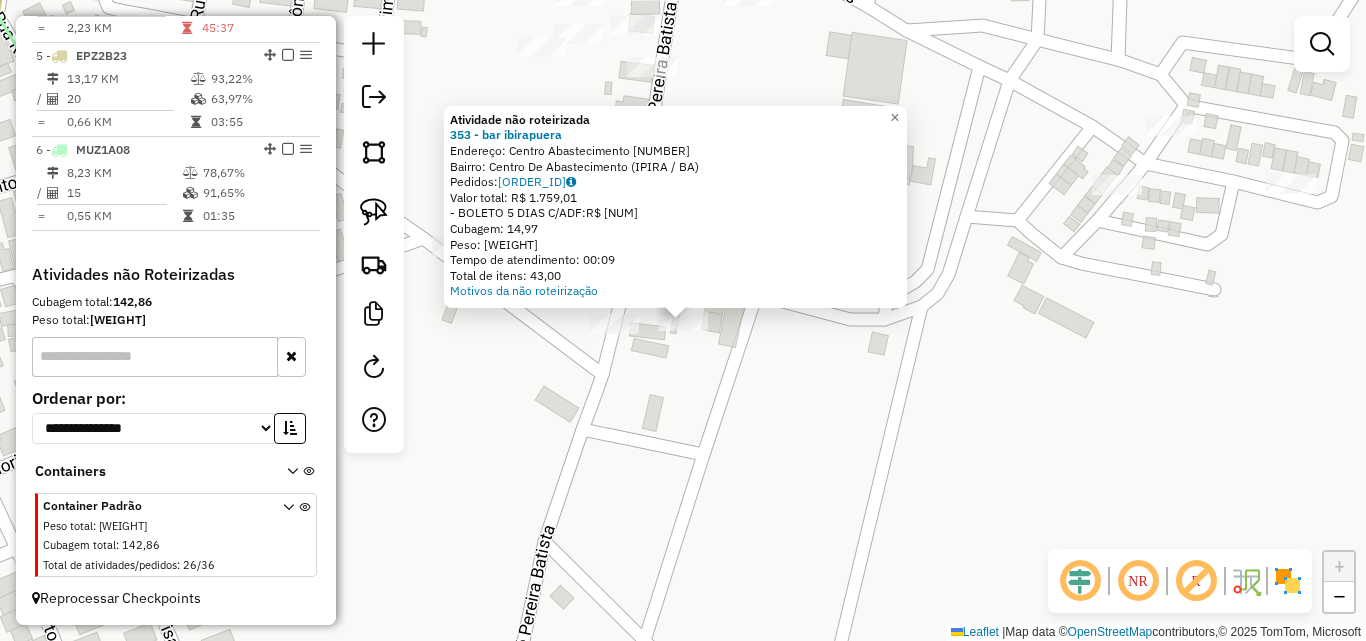 click on "Atividade não roteirizada [NUMBER] - bar ibirapuera Endereço: Centro Abastecimento [NUMBER] Bairro: Centro De Abastecimento (IPIRA / BA) Pedidos: [NUMBER] Valor total: R$ [PRICE] - BOLETO [NUMBER] DIAS C/ADF: R$ [PRICE] Cubagem: [NUMBER] Peso: [NUMBER] Tempo de atendimento: [TIME] Total de itens: [NUMBER] Motivos da não roteirização × Janela de atendimento Grade de atendimento Capacidade Transportadoras Veículos Cliente Pedidos Rotas Selecione os dias de semana para filtrar as janelas de atendimento Seg Ter Qua Qui Sex Sáb Dom Informe o período da janela de atendimento: De: [DATE] Até: [DATE] Filtrar exatamente a janela do cliente Considerar janela de atendimento padrão Selecione os dias de semana para filtrar as grades de atendimento Seg Ter Qua Qui Sex Sáb Dom Considerar clientes sem dia de atendimento cadastrado Clientes fora do dia de atendimento selecionado Filtrar as atividades entre os valores definidos abaixo: Peso mínimo: **** Peso máximo: **** Cubagem mínima: De: [NUMBER]" 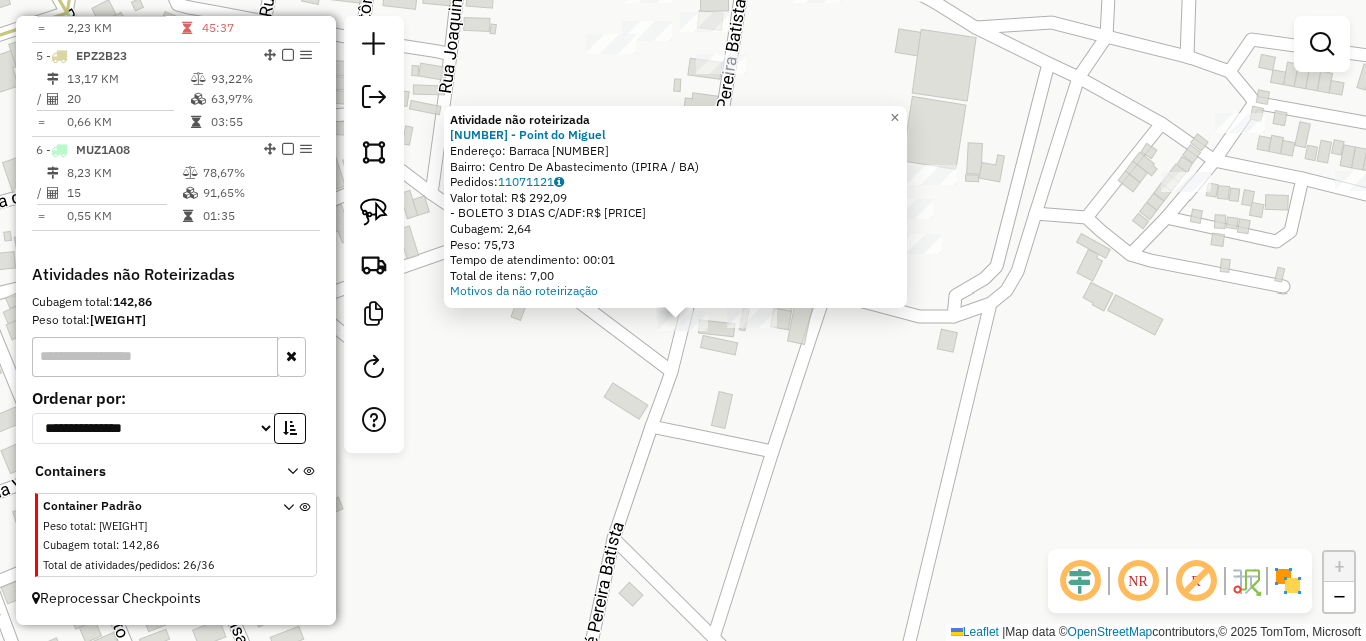click on "Atividade não roteirizada [NUMBER] - Point do Miguel  Endereço:  Barraca [NUMBER]   Bairro: [CITY] ([CITY] / [STATE])   Pedidos:  [ORDER_ID]   Valor total: R$ [PRICE]   - BOLETO [DAYS] DIAS C/ADF:  R$ [PRICE]   Cubagem: [CUBAGE]   Peso: [WEIGHT]   Tempo de atendimento: [TIME]   Total de itens: [ITEMS]  Motivos da não roteirização × Janela de atendimento Grade de atendimento Capacidade Transportadoras Veículos Cliente Pedidos  Rotas Selecione os dias de semana para filtrar as janelas de atendimento  Seg   Ter   Qua   Qui   Sex   Sáb   Dom  Informe o período da janela de atendimento: De: [TIME] Até: [TIME]  Filtrar exatamente a janela do cliente  Considerar janela de atendimento padrão  Selecione os dias de semana para filtrar as grades de atendimento  Seg   Ter   Qua   Qui   Sex   Sáb   Dom   Considerar clientes sem dia de atendimento cadastrado  Clientes fora do dia de atendimento selecionado Filtrar as atividades entre os valores definidos abaixo:  Peso mínimo:  ****  Peso máximo:  ****  Cubagem mínima:   Cubagem máxima:  De:" 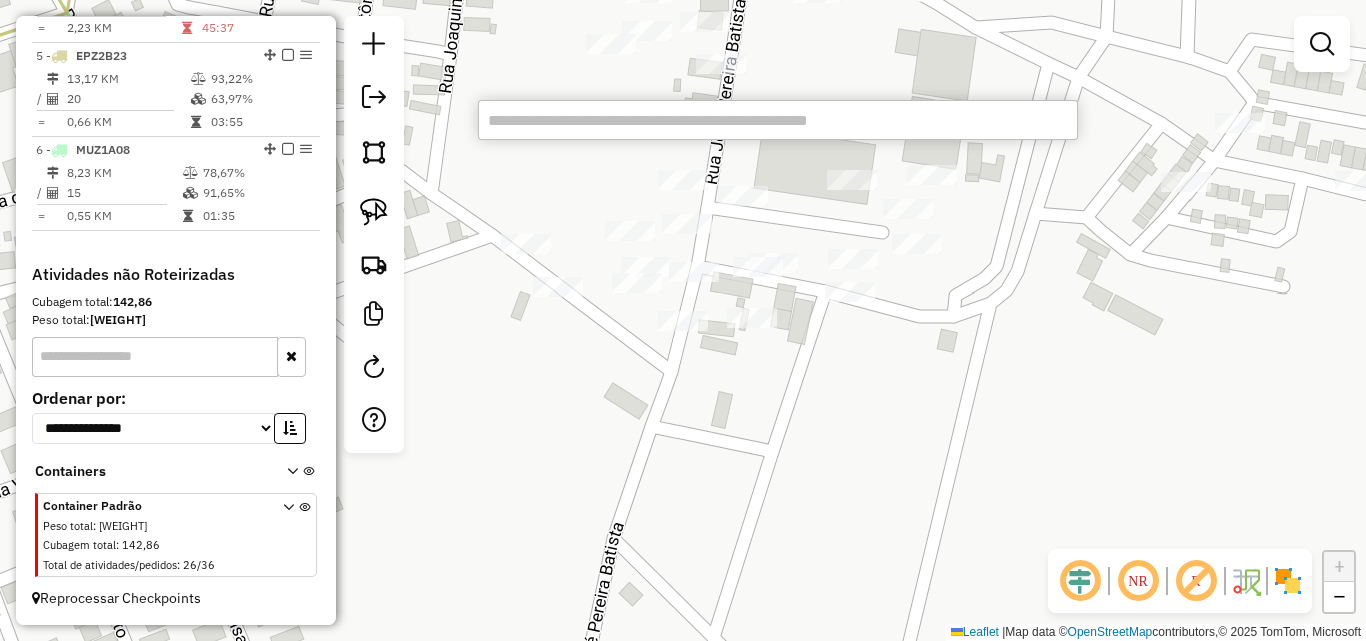 type on "*" 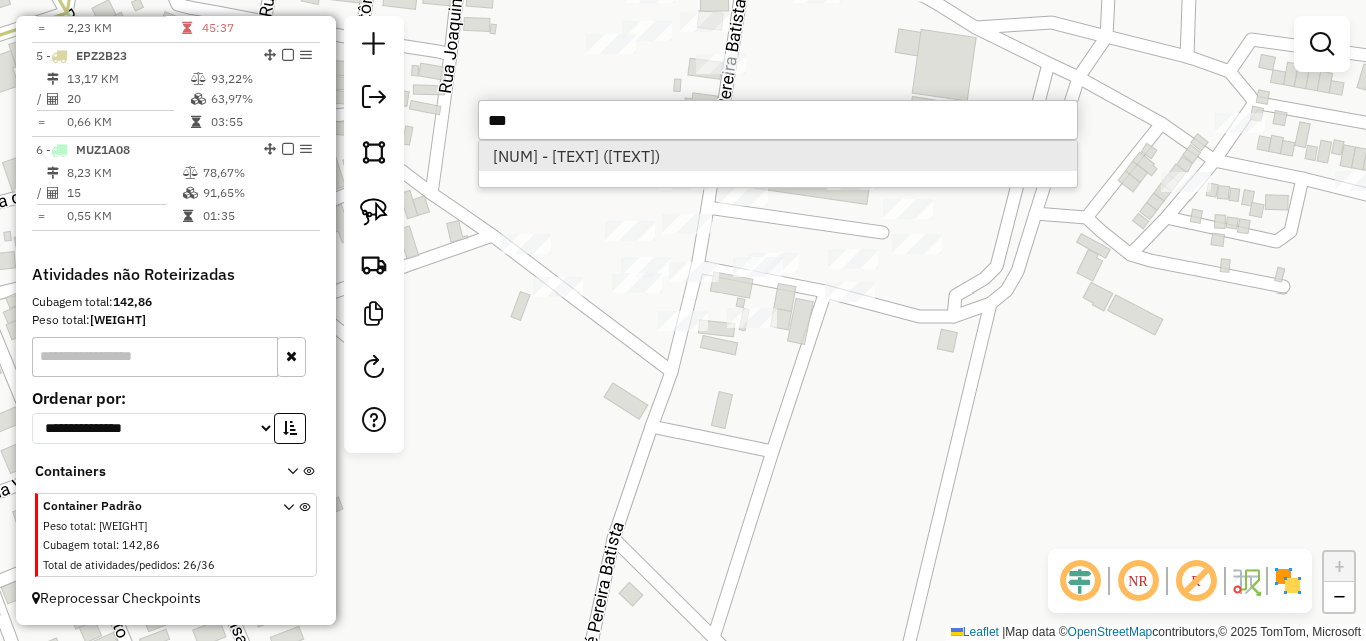type on "***" 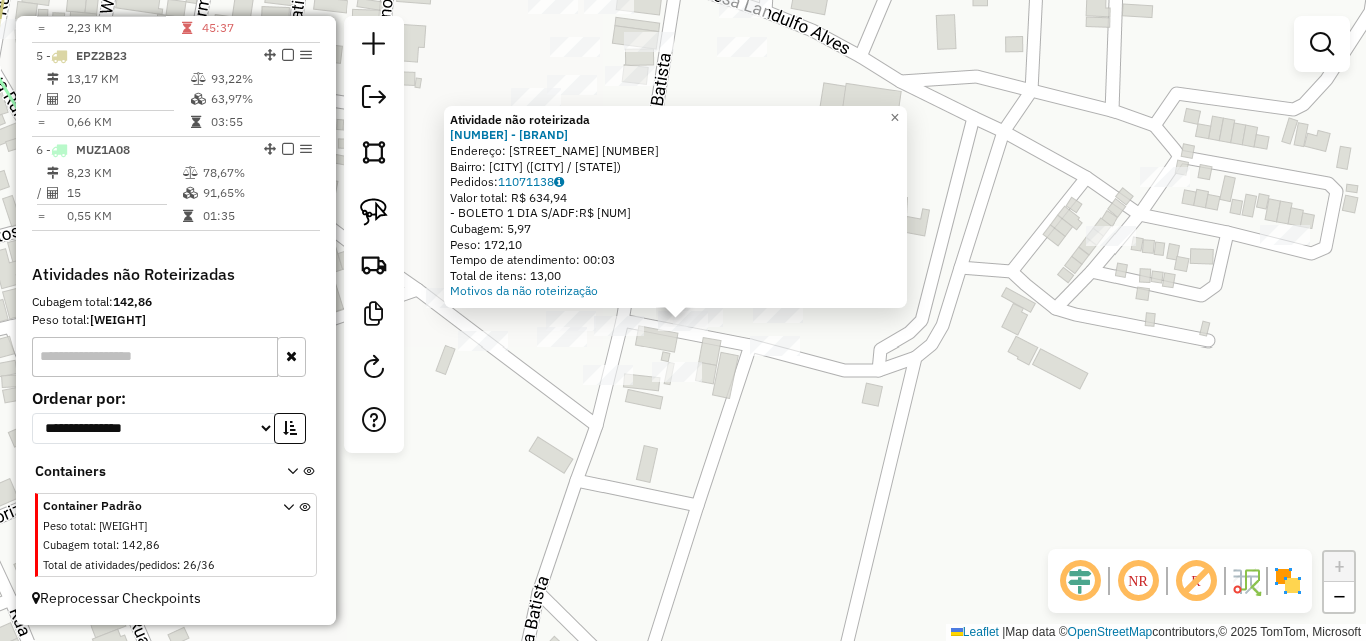 click on "Atividade não roteirizada [NUMBER] - [BRAND]  Endereço:  [STREET_NAME] [NUMBER]   Bairro: [NEIGHBORHOOD] ([CITY] / [STATE])   Pedidos:  [ORDER_ID]   Valor total: R$ [PRICE]   - BOLETO 1 DIA S/ADF:  R$ [PRICE]   Cubagem: [CUBAGE]   Peso: [WEIGHT]   Tempo de atendimento: [TIME]   Total de itens: [ITEM_COUNT]  Motivos da não roteirização × Janela de atendimento Grade de atendimento Capacidade Transportadoras Veículos Cliente Pedidos  Rotas Selecione os dias de semana para filtrar as janelas de atendimento  Seg   Ter   Qua   Qui   Sex   Sáb   Dom  Informe o período da janela de atendimento: De: Até:  Filtrar exatamente a janela do cliente  Considerar janela de atendimento padrão  Selecione os dias de semana para filtrar as grades de atendimento  Seg   Ter   Qua   Qui   Sex   Sáb   Dom   Considerar clientes sem dia de atendimento cadastrado  Clientes fora do dia de atendimento selecionado Filtrar as atividades entre os valores definidos abaixo:  Peso mínimo:  ****  Peso máximo:  ****  Cubagem mínima:   De:  +" 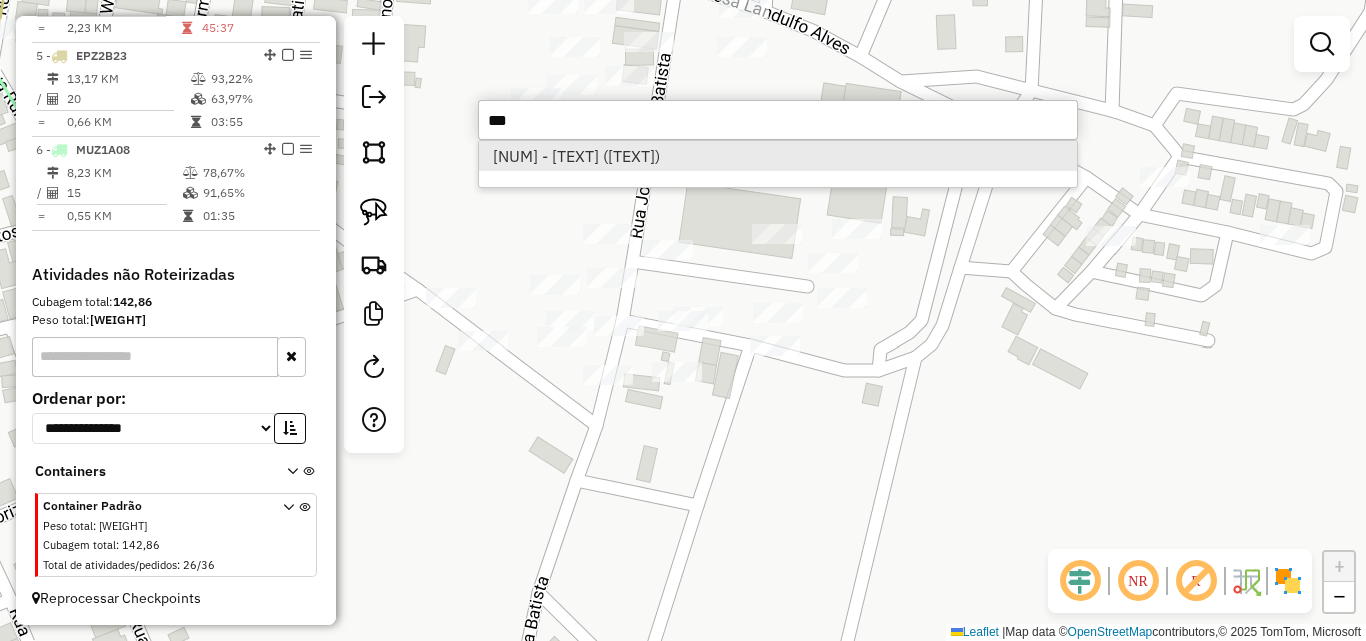 type on "***" 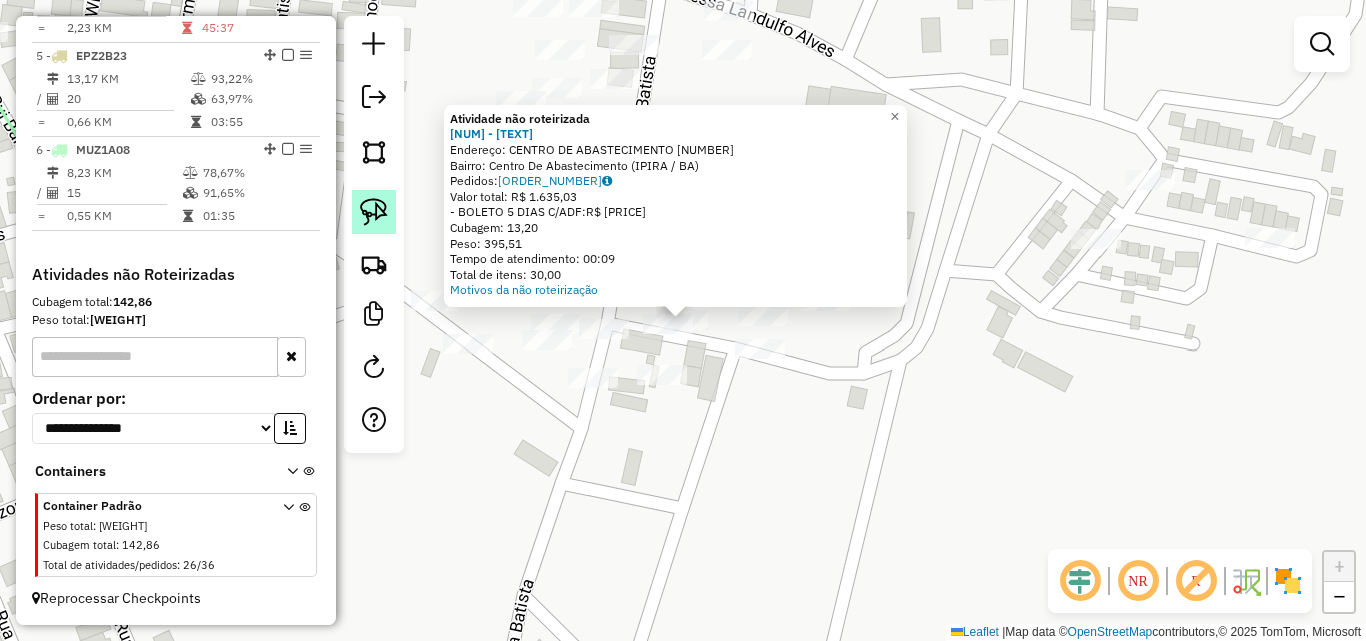 click 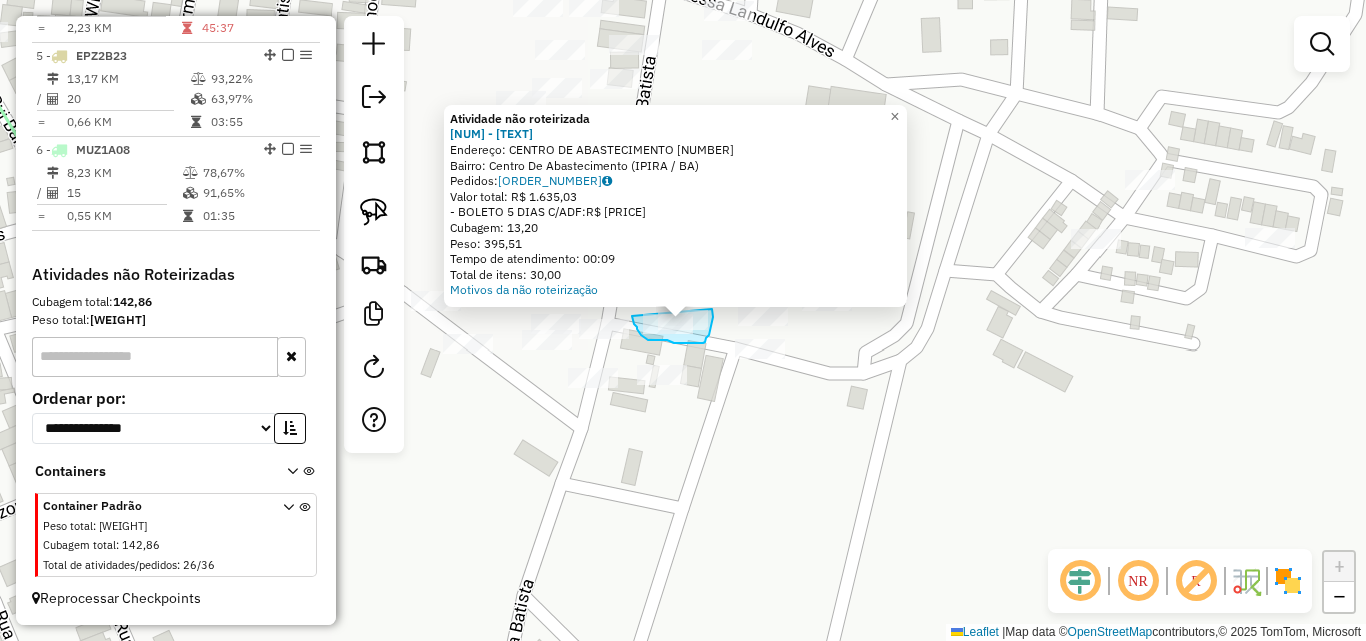 drag, startPoint x: 632, startPoint y: 316, endPoint x: 712, endPoint y: 308, distance: 80.399 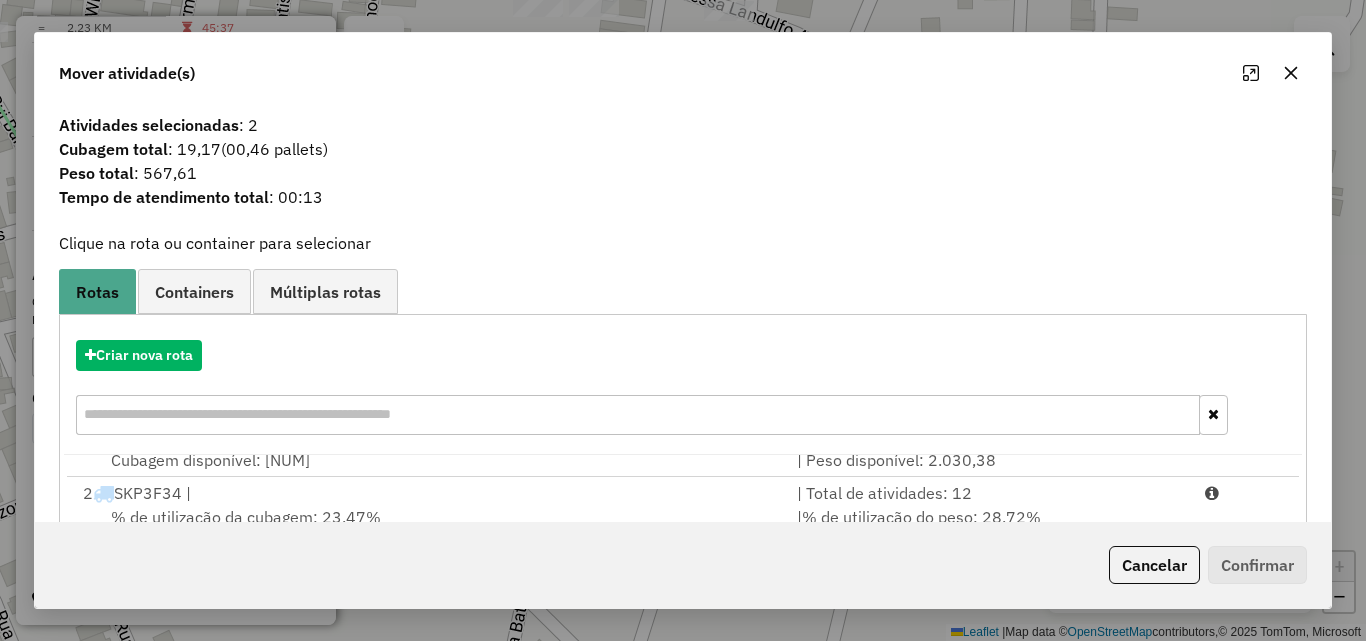 scroll, scrollTop: 86, scrollLeft: 0, axis: vertical 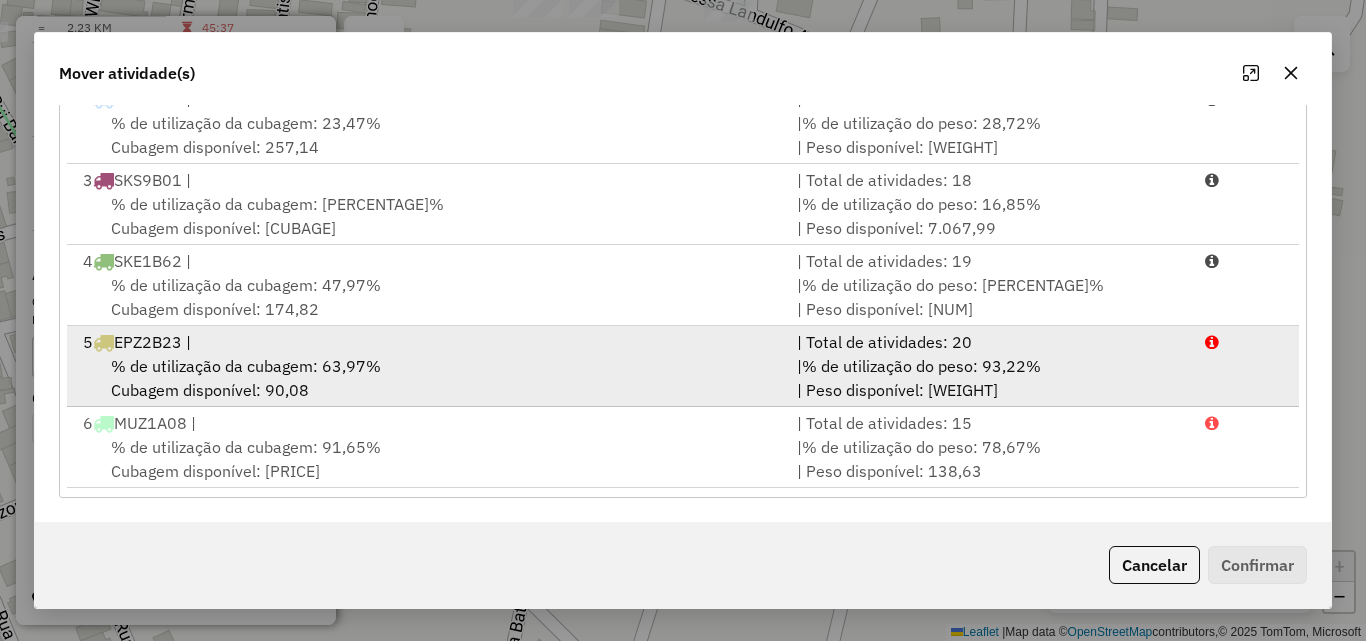 click on "% de utilização da cubagem: 63,97%" at bounding box center (246, 366) 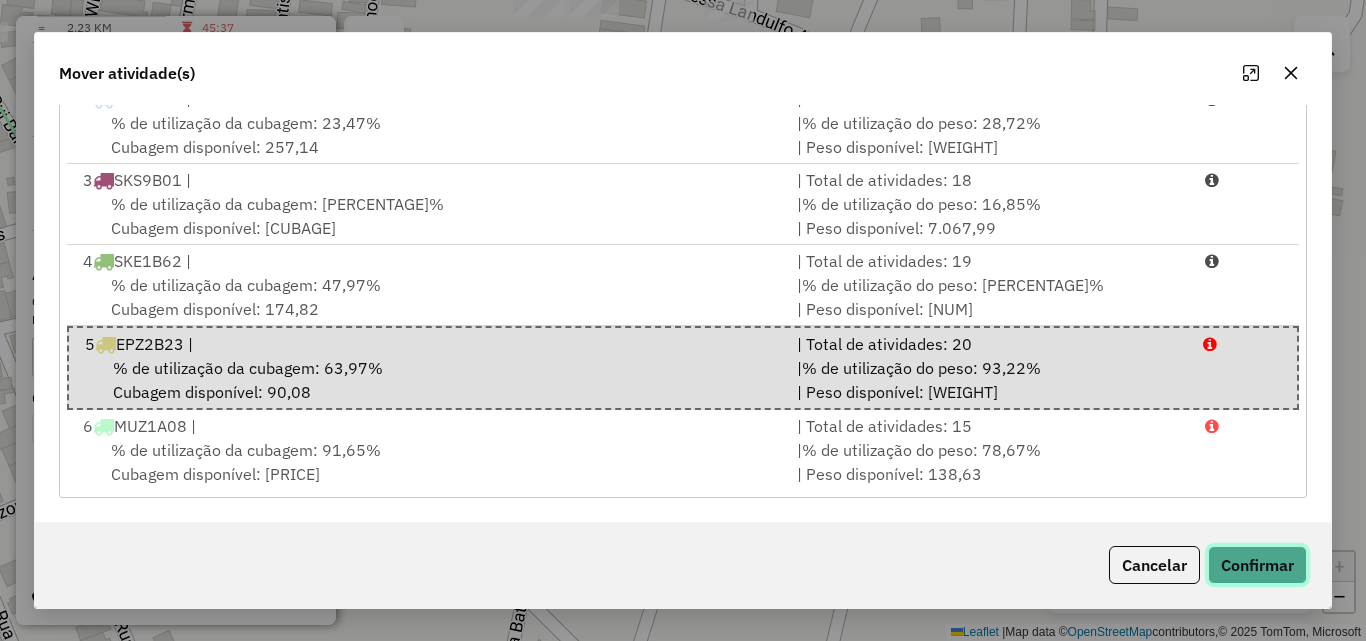 click on "Confirmar" 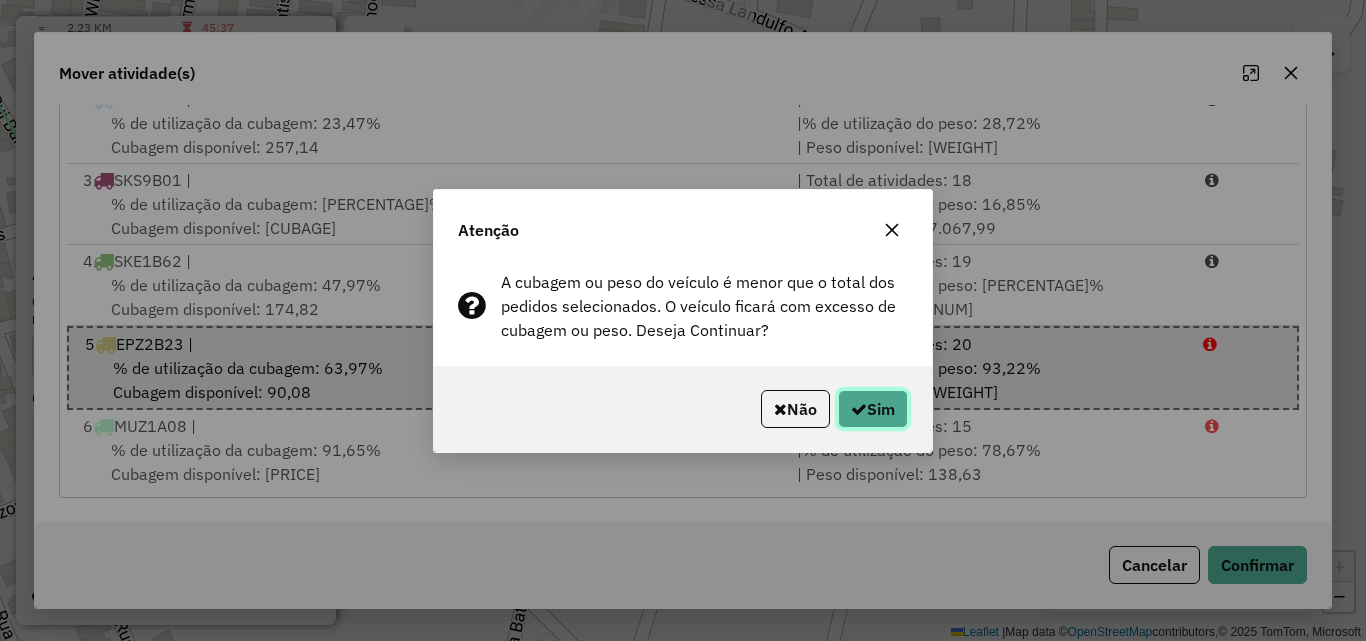 click on "Sim" 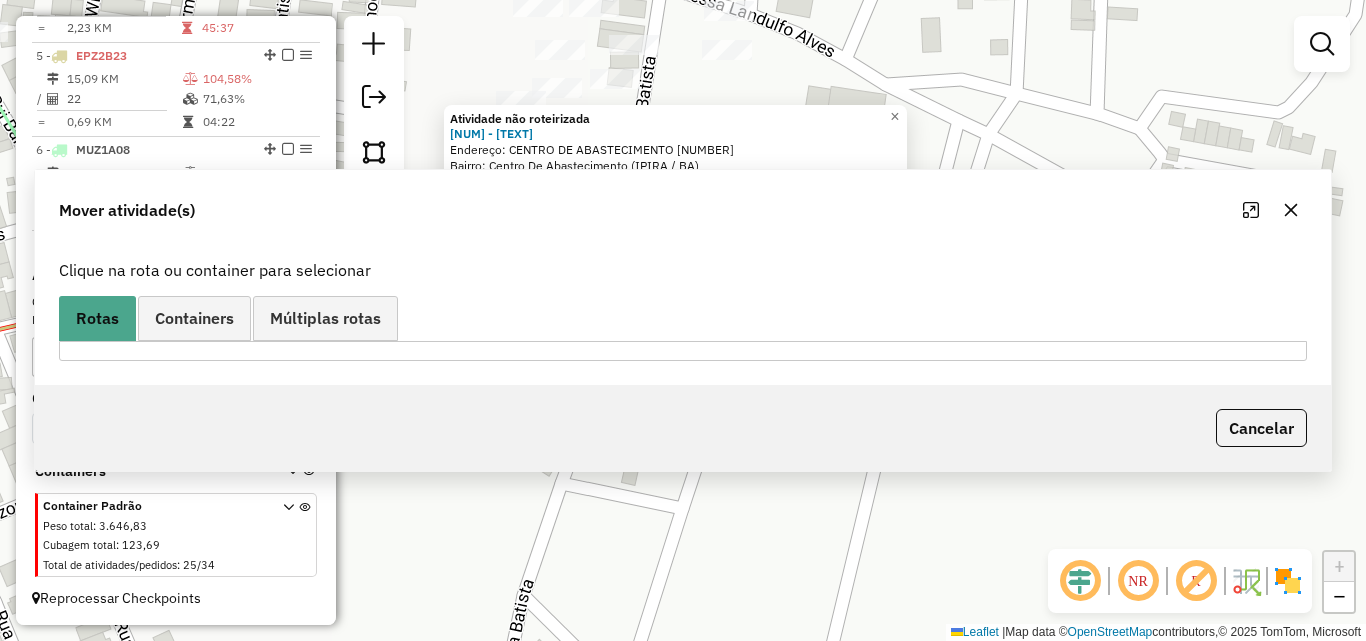 scroll, scrollTop: 0, scrollLeft: 0, axis: both 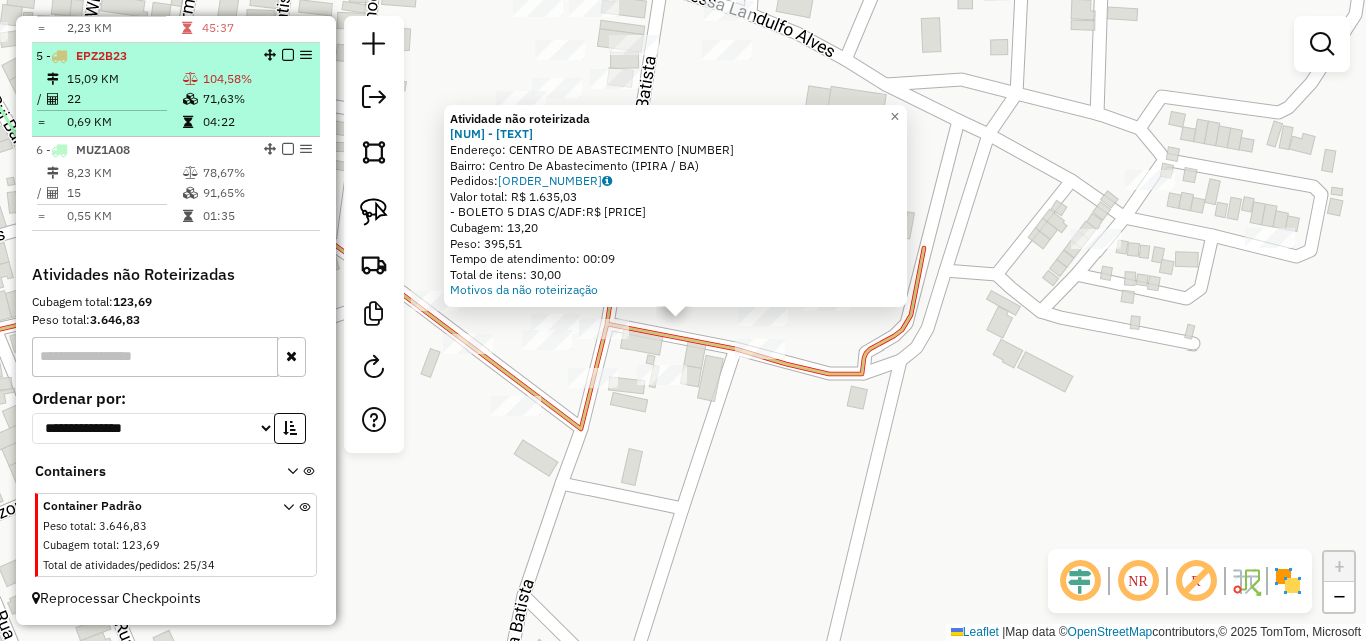 click on "22" at bounding box center (124, 99) 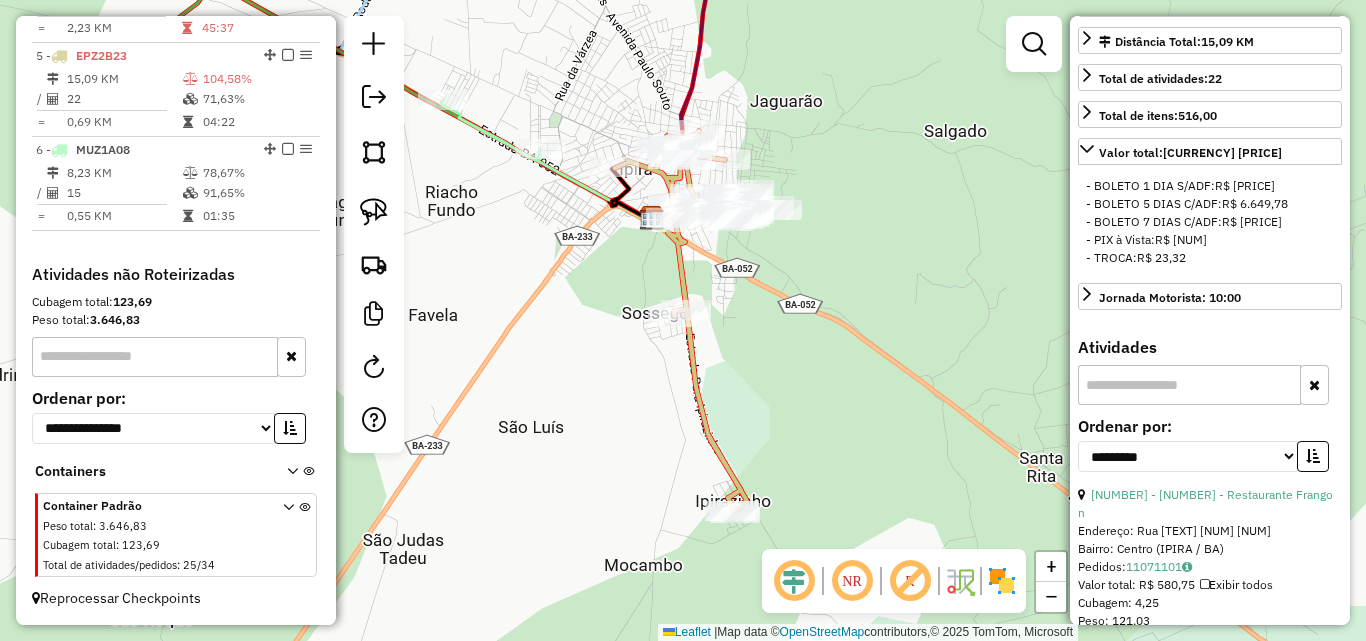 scroll, scrollTop: 500, scrollLeft: 0, axis: vertical 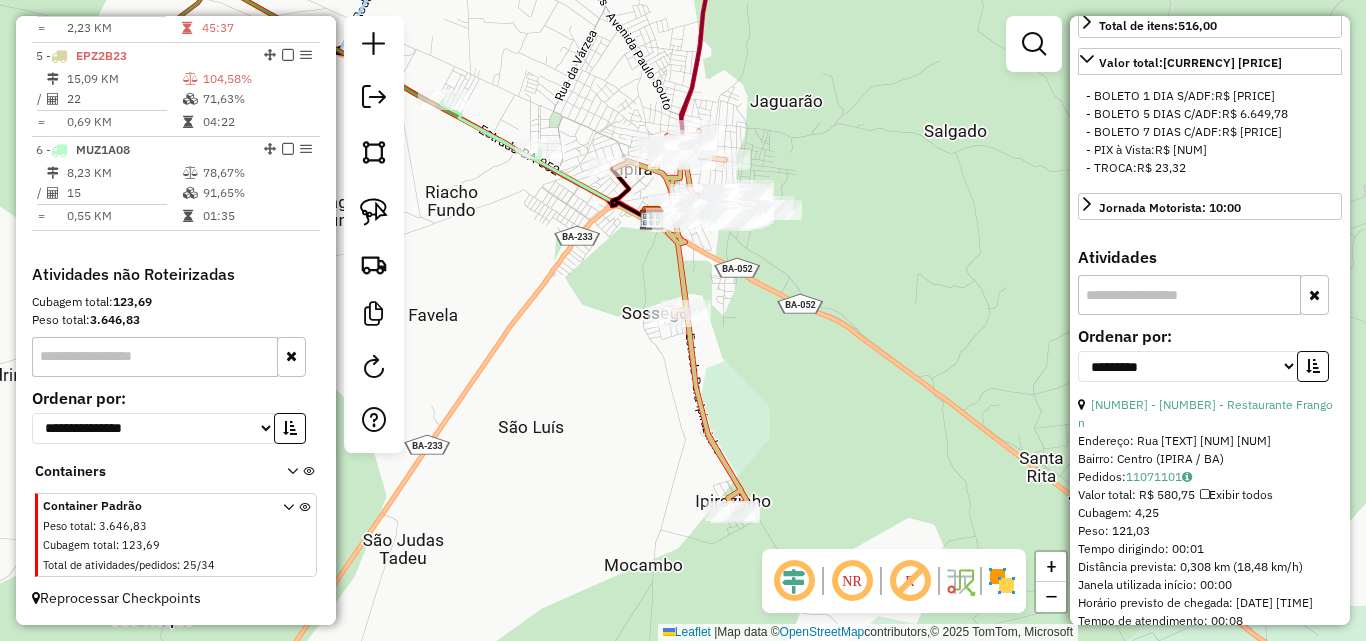 click at bounding box center (1189, 295) 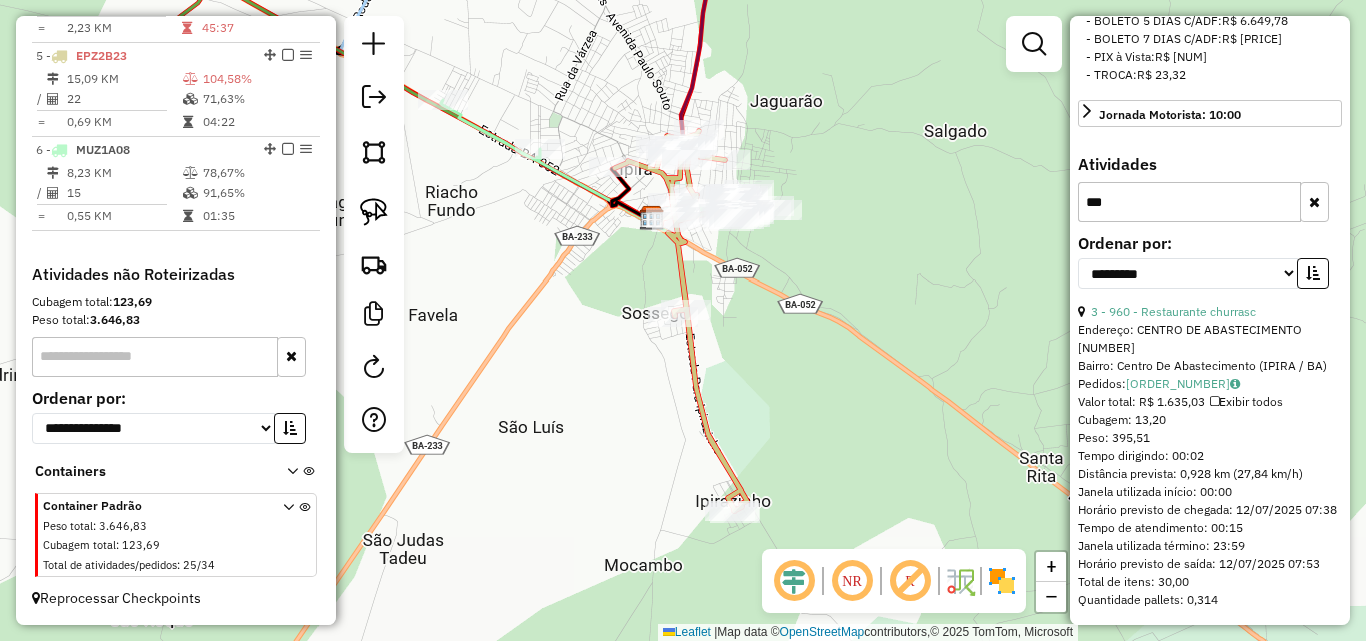 scroll, scrollTop: 629, scrollLeft: 0, axis: vertical 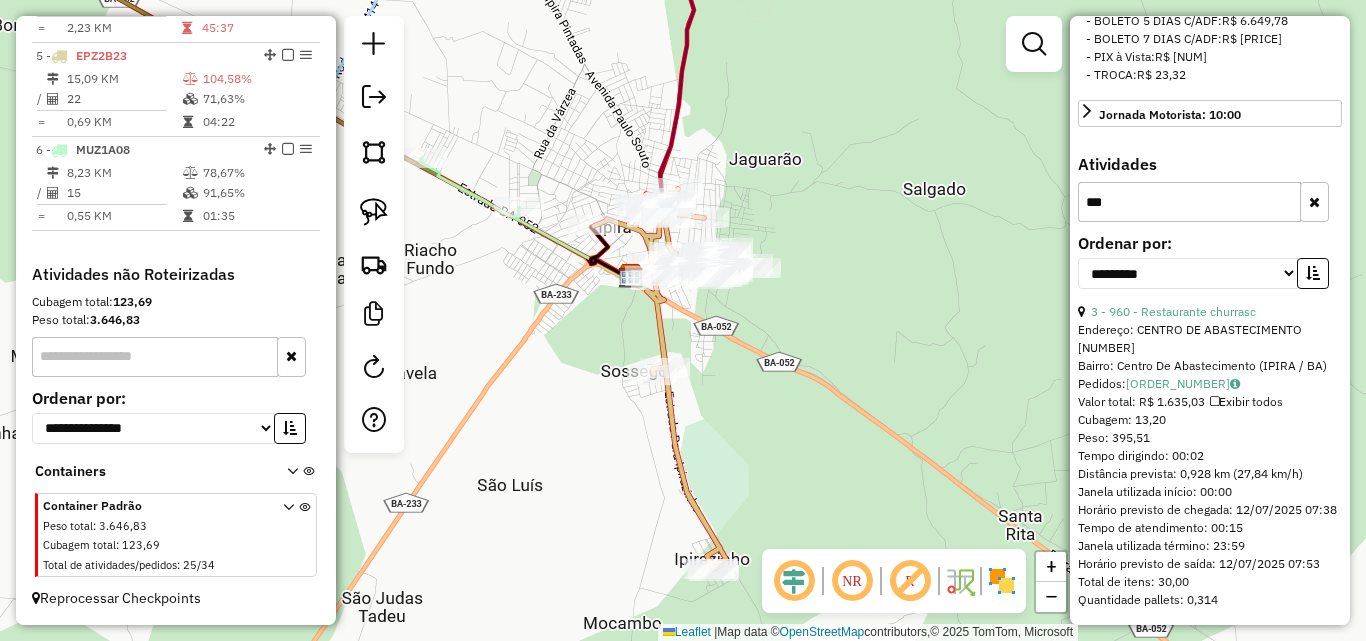 drag, startPoint x: 759, startPoint y: 265, endPoint x: 723, endPoint y: 382, distance: 122.41323 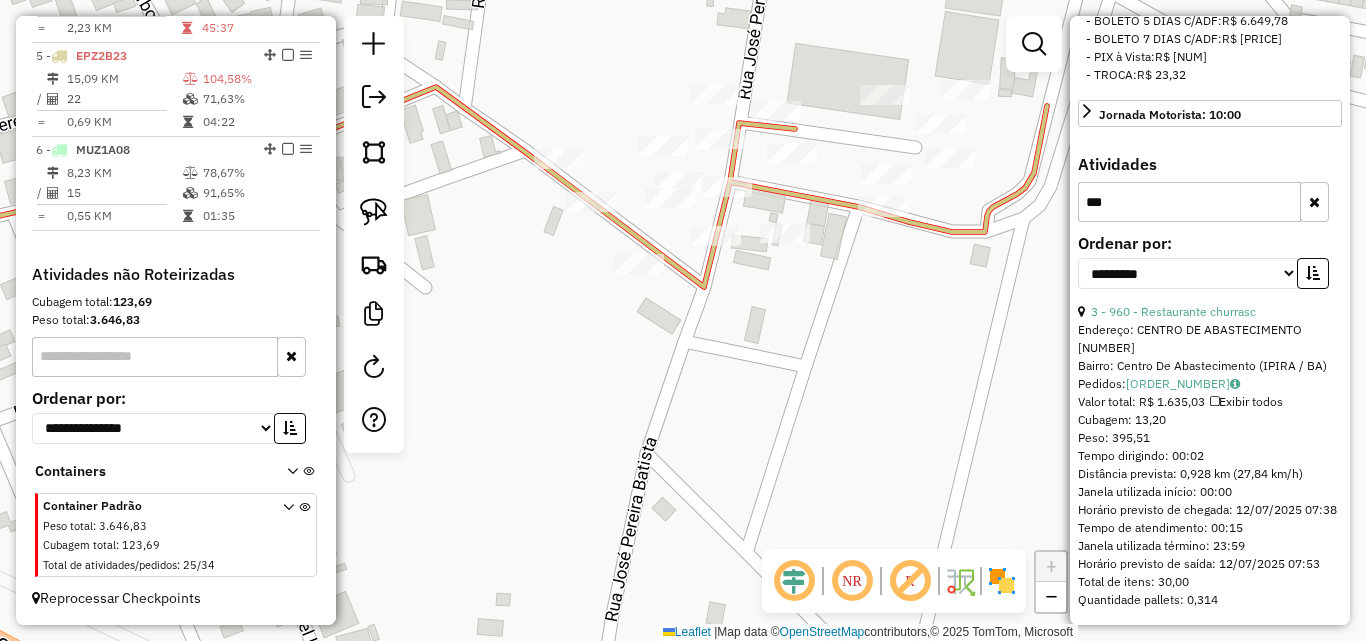 drag, startPoint x: 694, startPoint y: 315, endPoint x: 566, endPoint y: 424, distance: 168.12198 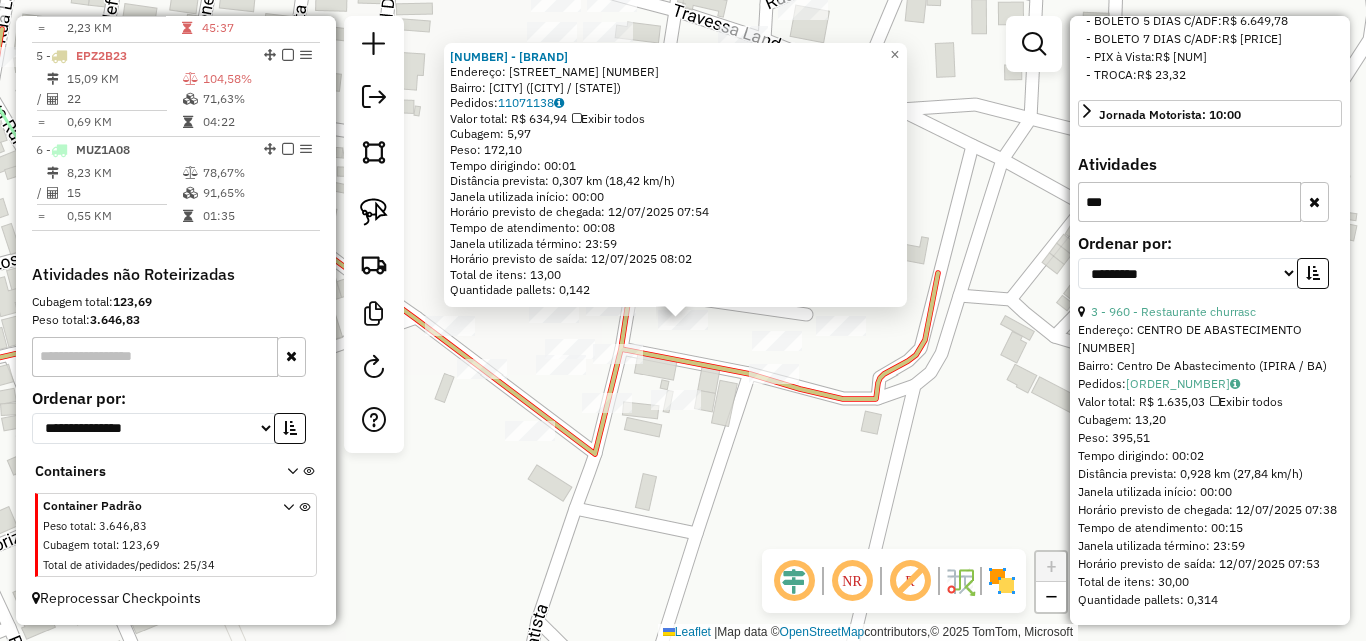 click on "[NUMBER] - Bar do Antonio  Brit  Endereço:  Box mercado de Farinha [NUMBER]   Bairro: [CITY] ([CITY] / [STATE])   Pedidos:  [ORDER_ID]   Valor total: R$ [PRICE]   Exibir todos   Cubagem: [CUBAGE]  Peso: [WEIGHT]  Tempo dirigindo: [TIME]   Distância prevista: [DISTANCE] ([SPEED])   Janela utilizada início: [TIME]   Horário previsto de chegada: [DATE] [TIME]   Tempo de atendimento: [TIME]   Janela utilizada término: [TIME]   Horário previsto de saída: [DATE] [TIME]   Total de itens: [ITEMS]   Quantidade pallets: [PALLETS]  × Janela de atendimento Grade de atendimento Capacidade Transportadoras Veículos Cliente Pedidos  Rotas Selecione os dias de semana para filtrar as janelas de atendimento  Seg   Ter   Qua   Qui   Sex   Sáb   Dom  Informe o período da janela de atendimento: De: [TIME] Até: [TIME]  Filtrar exatamente a janela do cliente  Considerar janela de atendimento padrão  Selecione os dias de semana para filtrar as grades de atendimento  Seg   Ter   Qua   Qui   Sex   Sáb   Dom   Peso mínimo:  ****  Peso máximo:  **** De:" 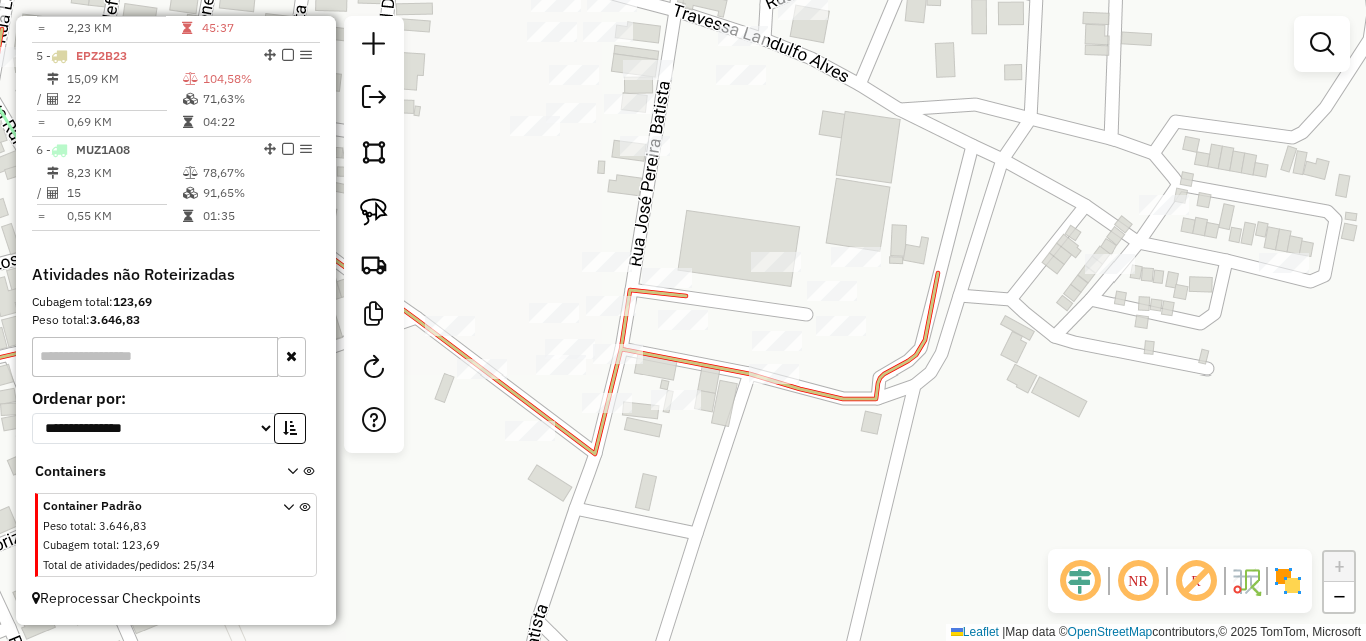 select on "**********" 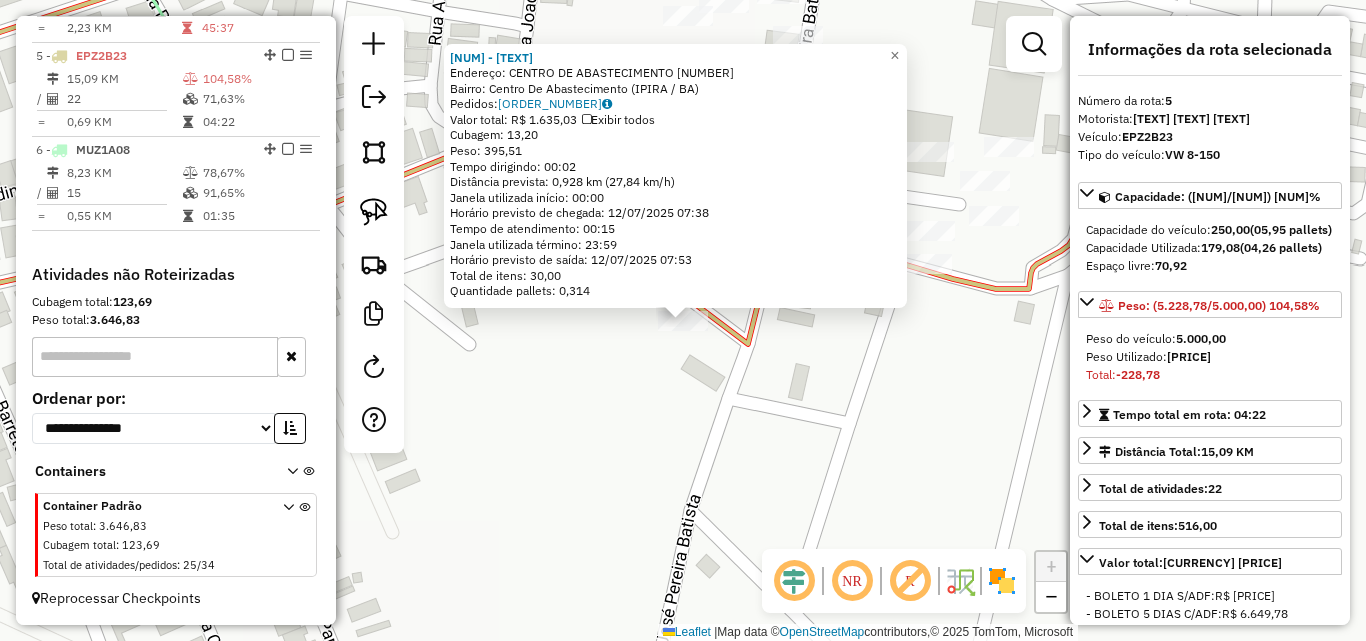 click on "[NUMBER] - [BRAND] Endereço:  [STREET_NAME] [NUMBER] Bairro: [NEIGHBORHOOD] ([CITY] / [STATE]) Pedidos: [ORDER_NUMBER] Valor total: [CURRENCY] [PRICE] Exibir todos Cubagem: [CUBAGE] Peso: [WEIGHT] Tempo dirigindo: [TIME] Distância prevista: [DISTANCE] [DISTANCE_UNIT] ([SPEED] [SPEED_UNIT]) Janela utilizada início: [TIME] Horário previsto de chegada: [DATE] [TIME] Tempo de atendimento: [TIME] Janela utilizada término: [TIME] Horário previsto de saída: [DATE] [TIME] Total de itens: [ITEMS] Quantidade pallets: [PALLETS] × Janela de atendimento Grade de atendimento Capacidade Transportadoras Veículos Cliente Pedidos Rotas Selecione os dias de semana para filtrar as janelas de atendimento Seg Ter Qua Qui Sex Sáb Dom Informe o período da janela de atendimento: De: Até: Filtrar exatamente a janela do cliente Considerar janela de atendimento padrão Selecione os dias de semana para filtrar as grades de atendimento Seg Ter Qua Qui Sex Sáb Dom Peso mínimo: **** **** De: De:" 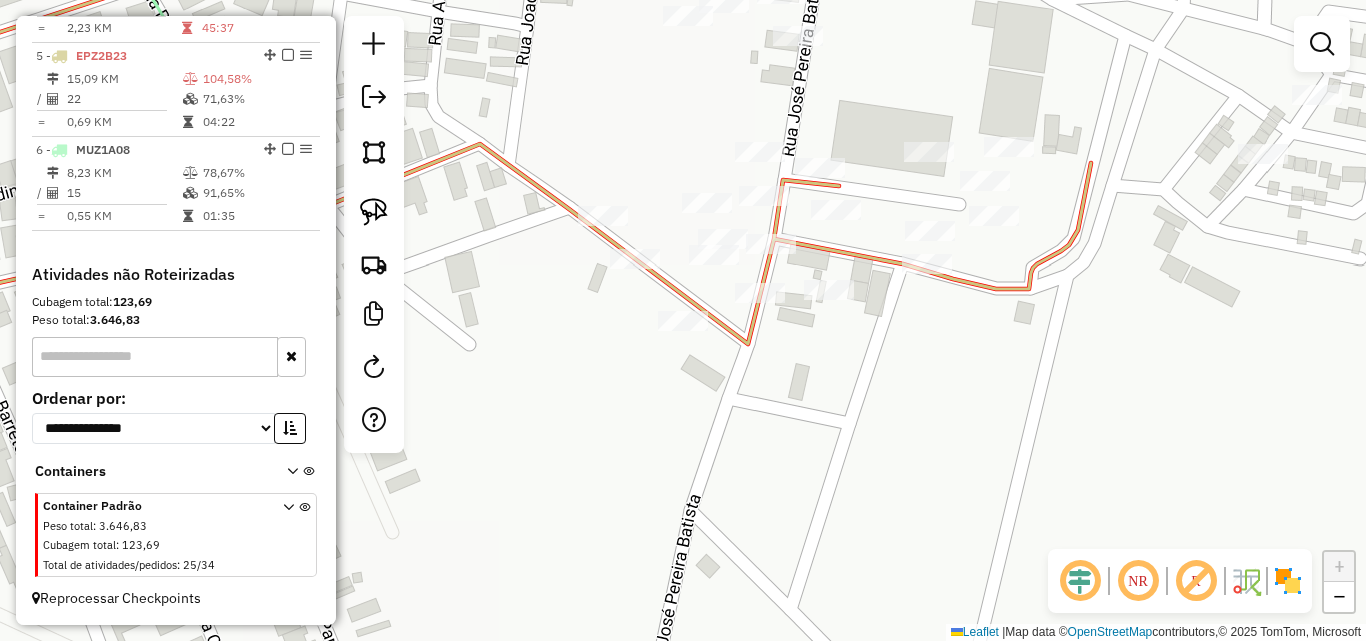 drag, startPoint x: 883, startPoint y: 381, endPoint x: 854, endPoint y: 434, distance: 60.41523 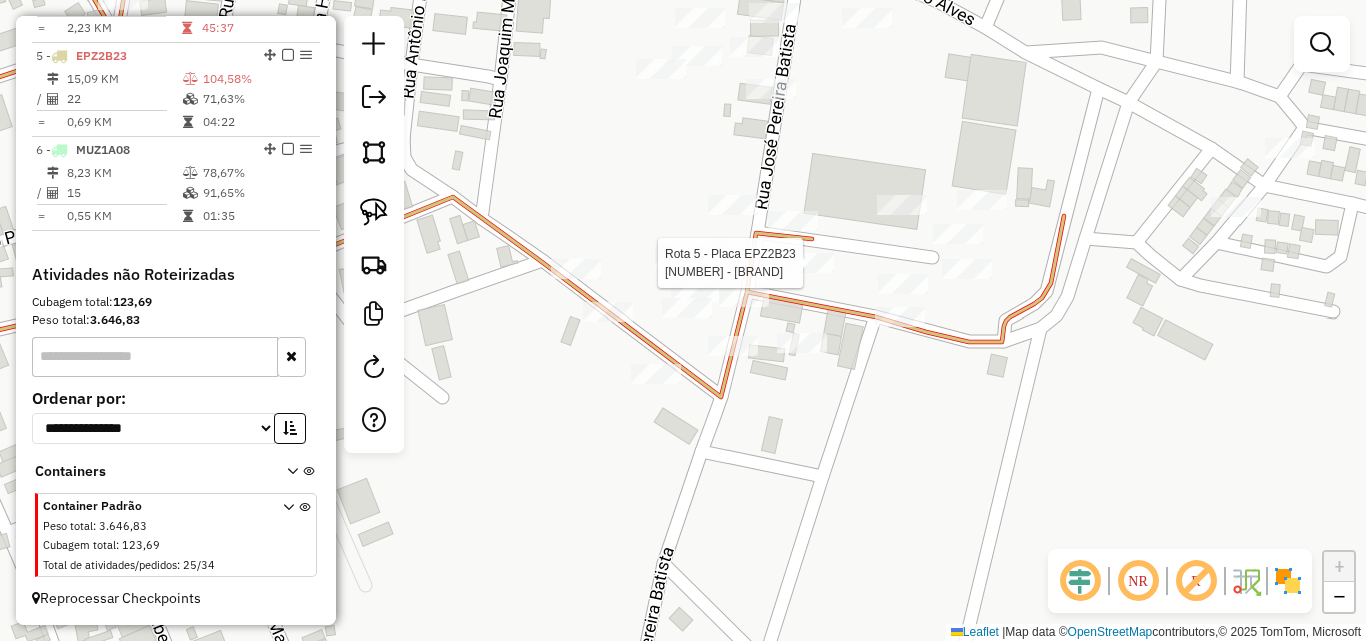 select on "**********" 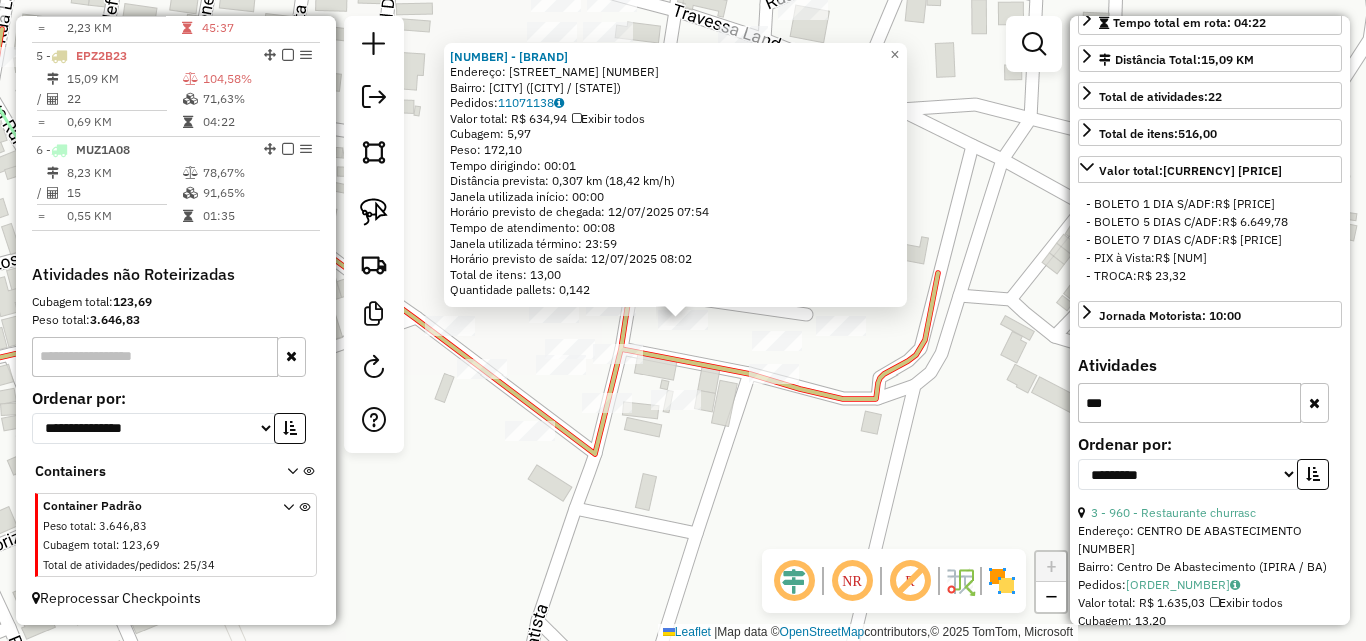 scroll, scrollTop: 400, scrollLeft: 0, axis: vertical 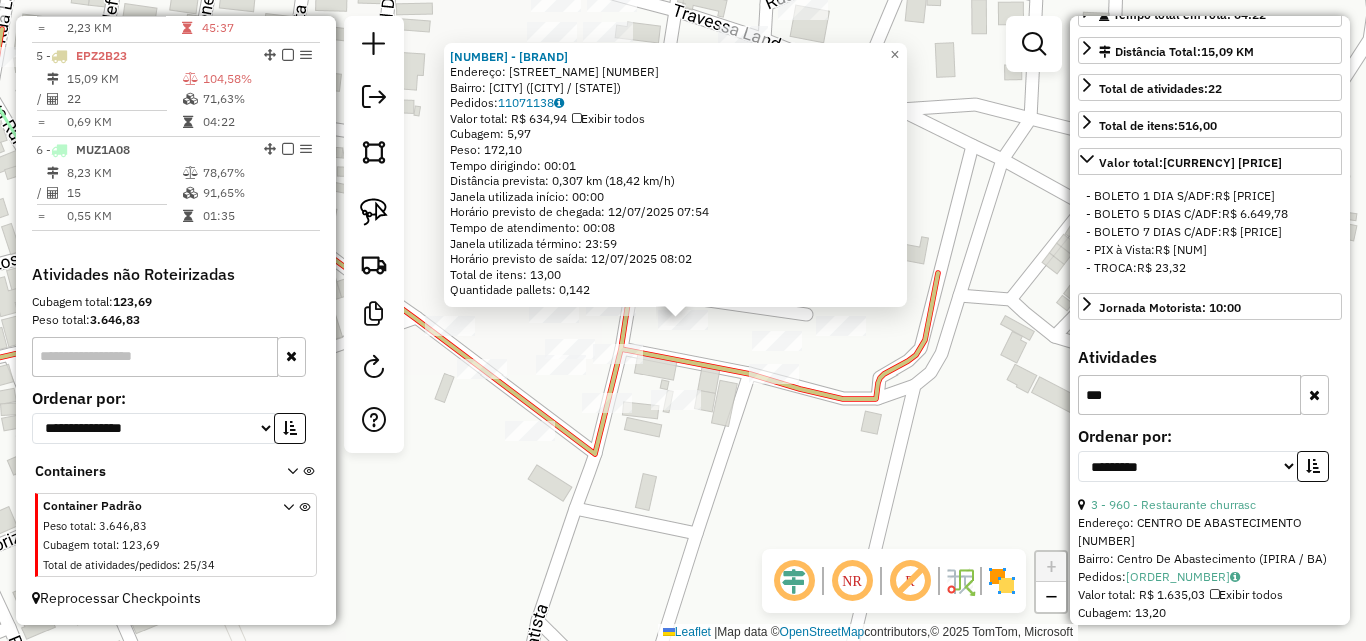 click on "***" at bounding box center (1189, 395) 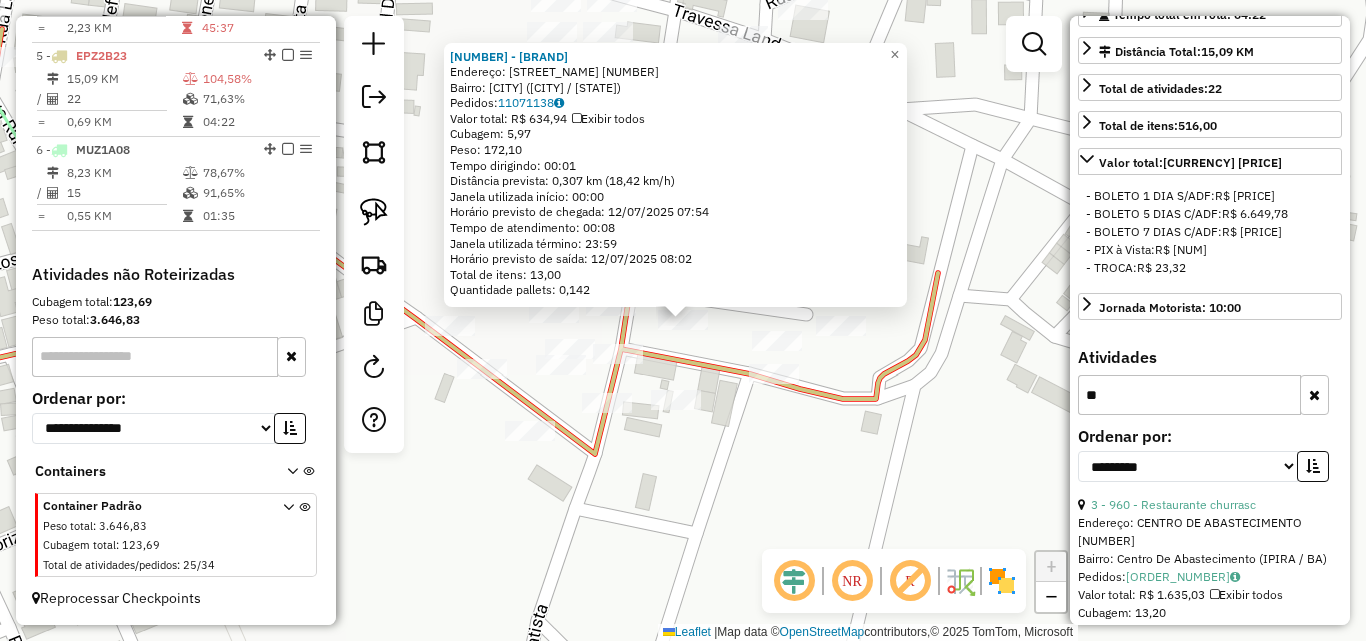 type on "*" 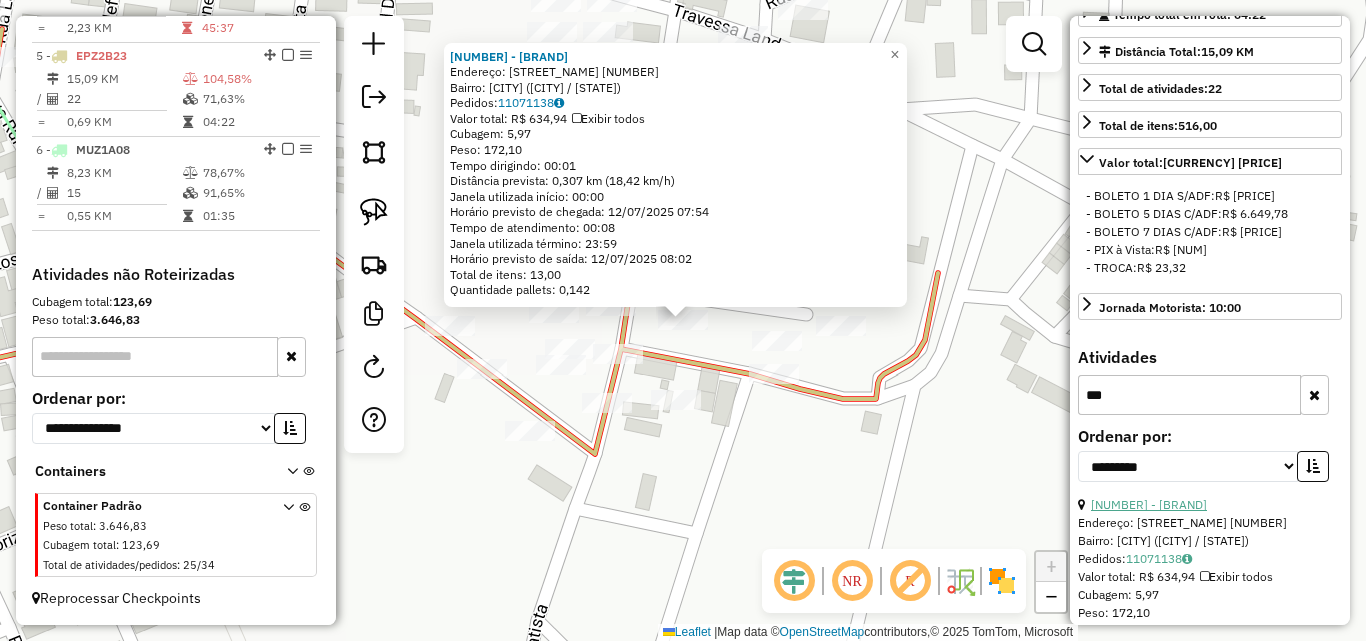 type on "***" 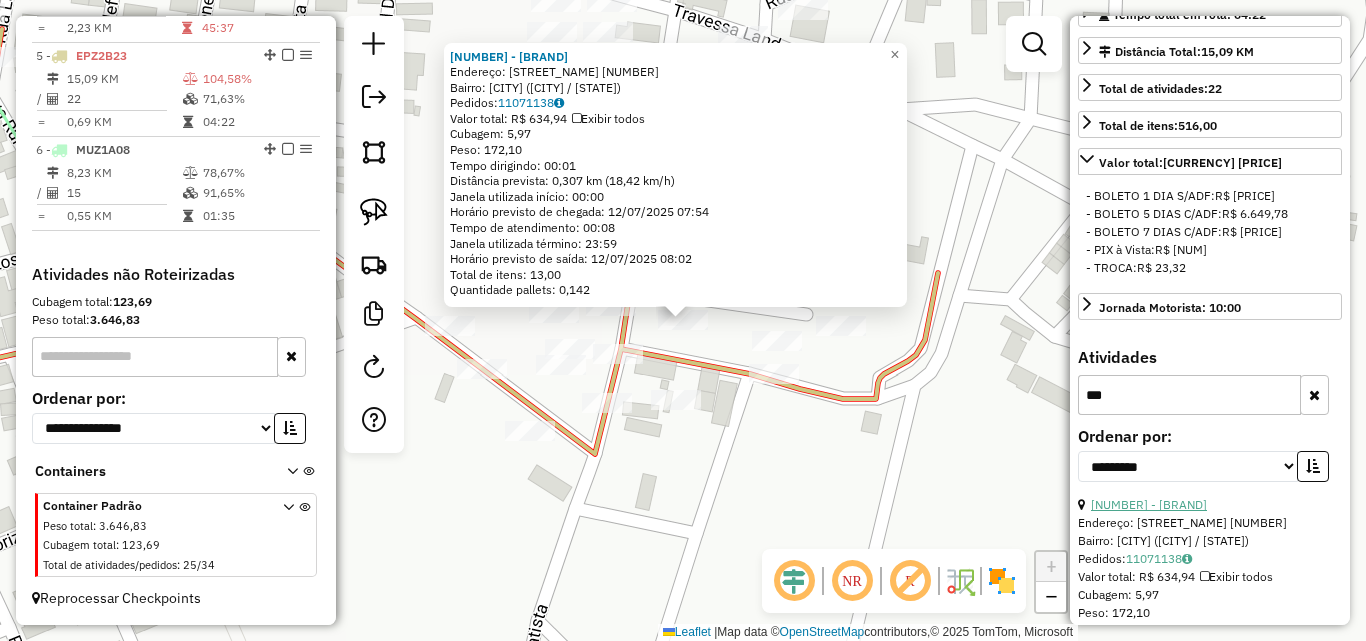 click on "[NUMBER] - [BRAND]" at bounding box center (1149, 504) 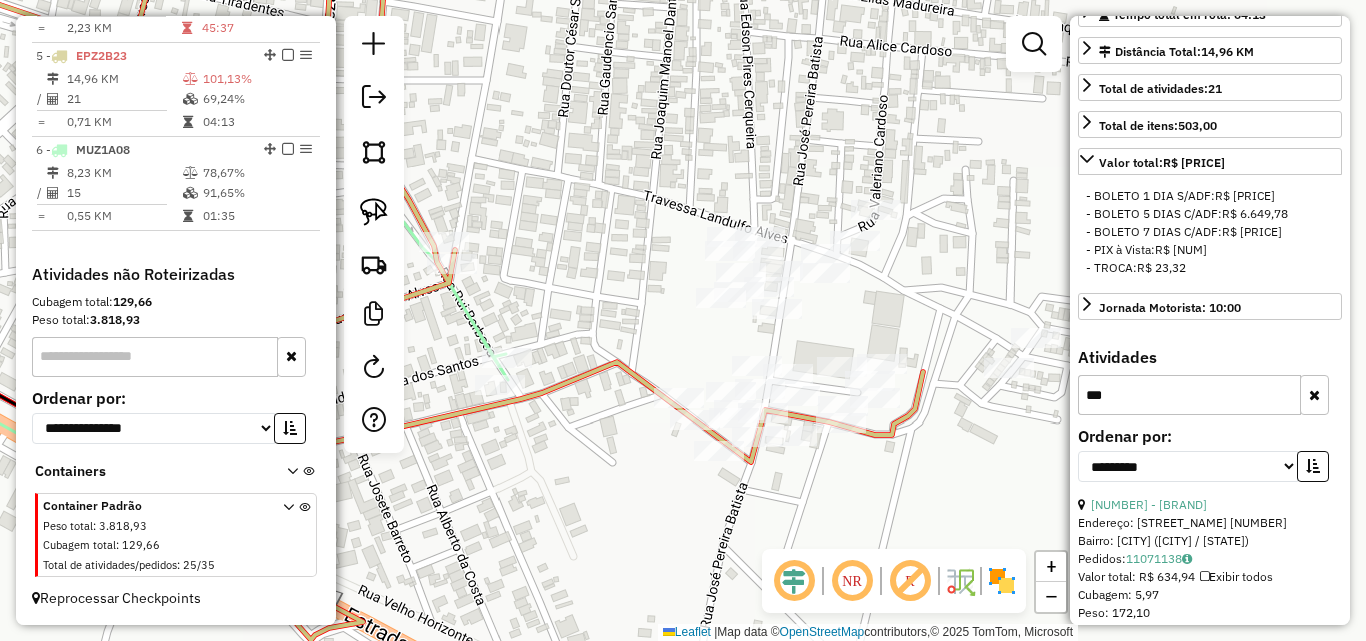 click on "Janela de atendimento Grade de atendimento Capacidade Transportadoras Veículos Cliente Pedidos  Rotas Selecione os dias de semana para filtrar as janelas de atendimento  Seg   Ter   Qua   Qui   Sex   Sáb   Dom  Informe o período da janela de atendimento: De: Até:  Filtrar exatamente a janela do cliente  Considerar janela de atendimento padrão  Selecione os dias de semana para filtrar as grades de atendimento  Seg   Ter   Qua   Qui   Sex   Sáb   Dom   Considerar clientes sem dia de atendimento cadastrado  Clientes fora do dia de atendimento selecionado Filtrar as atividades entre os valores definidos abaixo:  Peso mínimo:  ****  Peso máximo:  ****  Cubagem mínima:   Cubagem máxima:   De:   Até:  Filtrar as atividades entre o tempo de atendimento definido abaixo:  De:   Até:   Considerar capacidade total dos clientes não roteirizados Transportadora: Selecione um ou mais itens Tipo de veículo: Selecione um ou mais itens Veículo: Selecione um ou mais itens Motorista: Selecione um ou mais itens De:" 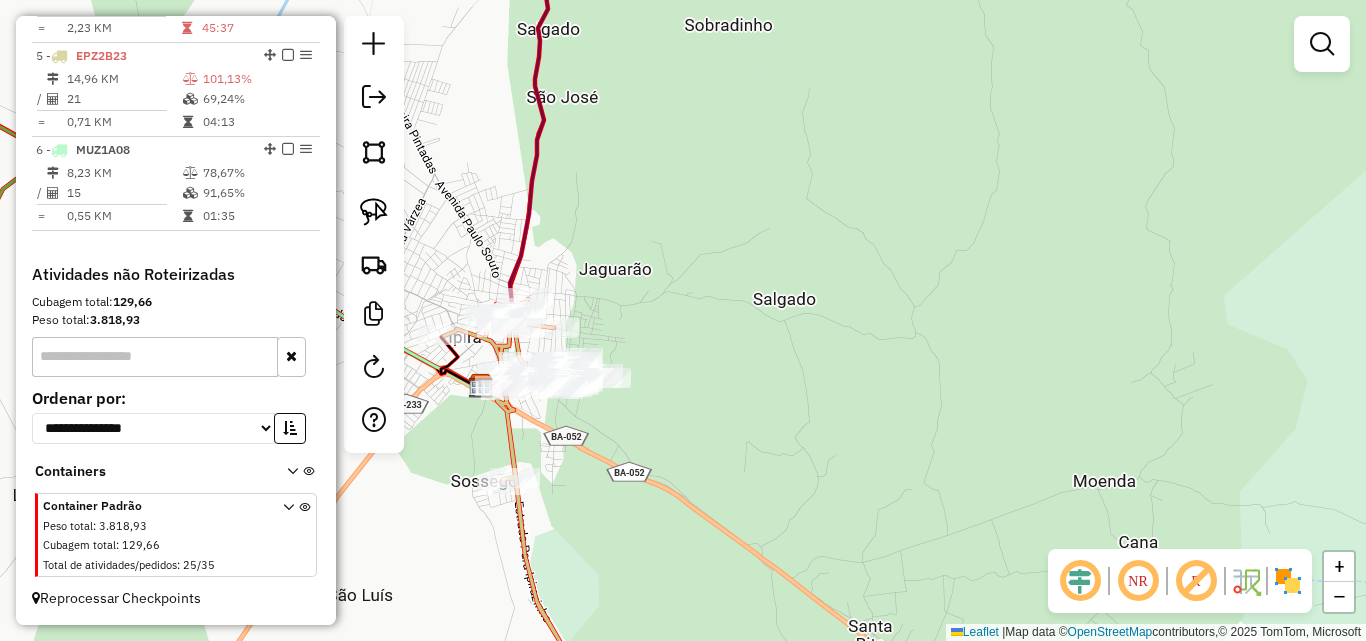 drag, startPoint x: 644, startPoint y: 231, endPoint x: 725, endPoint y: 313, distance: 115.260574 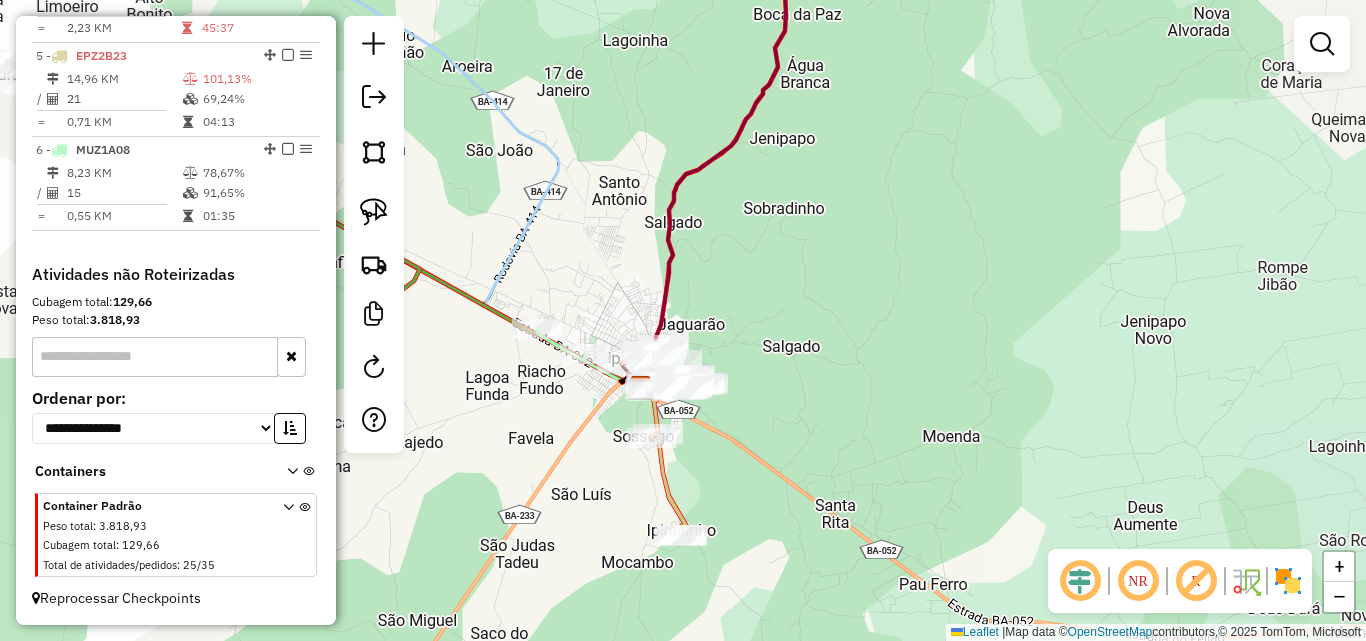 drag, startPoint x: 762, startPoint y: 289, endPoint x: 797, endPoint y: 317, distance: 44.82187 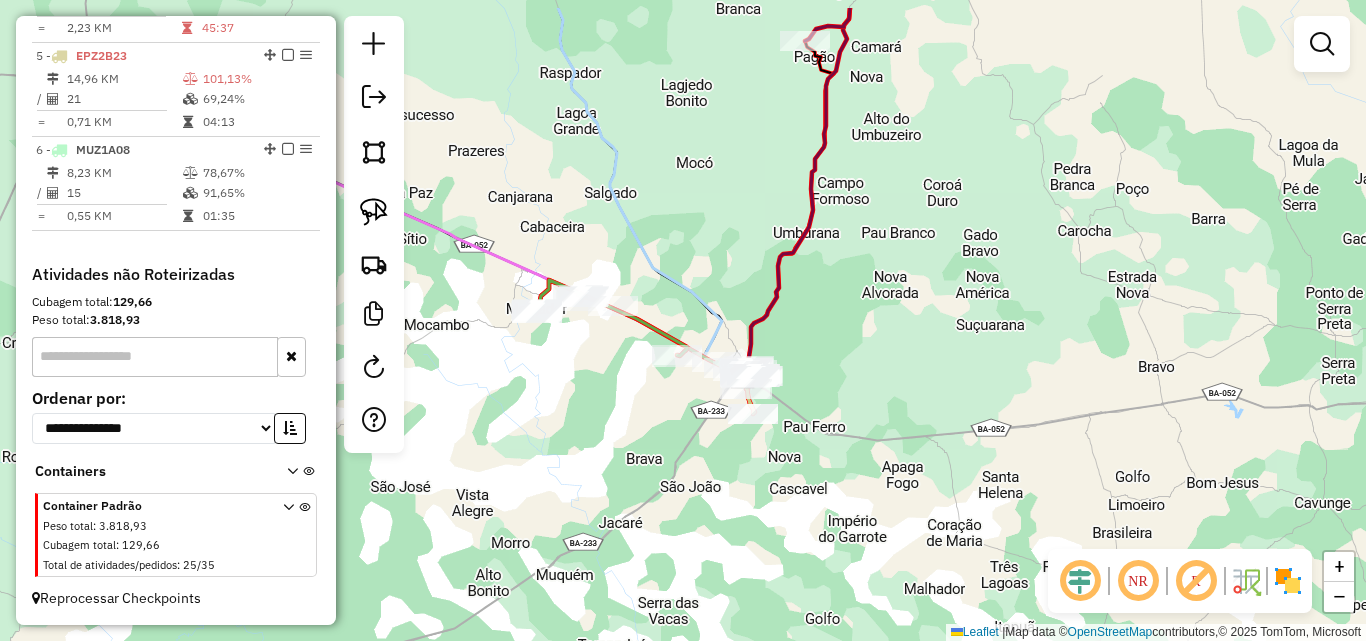 drag, startPoint x: 777, startPoint y: 253, endPoint x: 856, endPoint y: 386, distance: 154.69324 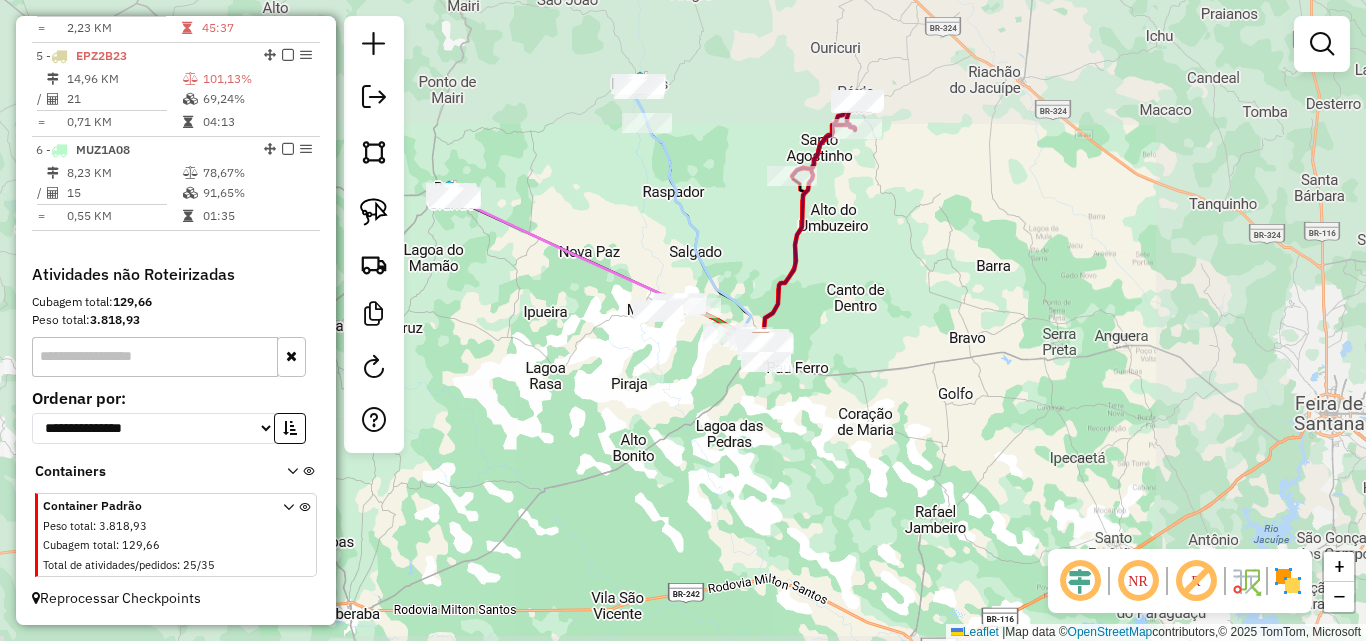 drag, startPoint x: 725, startPoint y: 211, endPoint x: 779, endPoint y: 288, distance: 94.04786 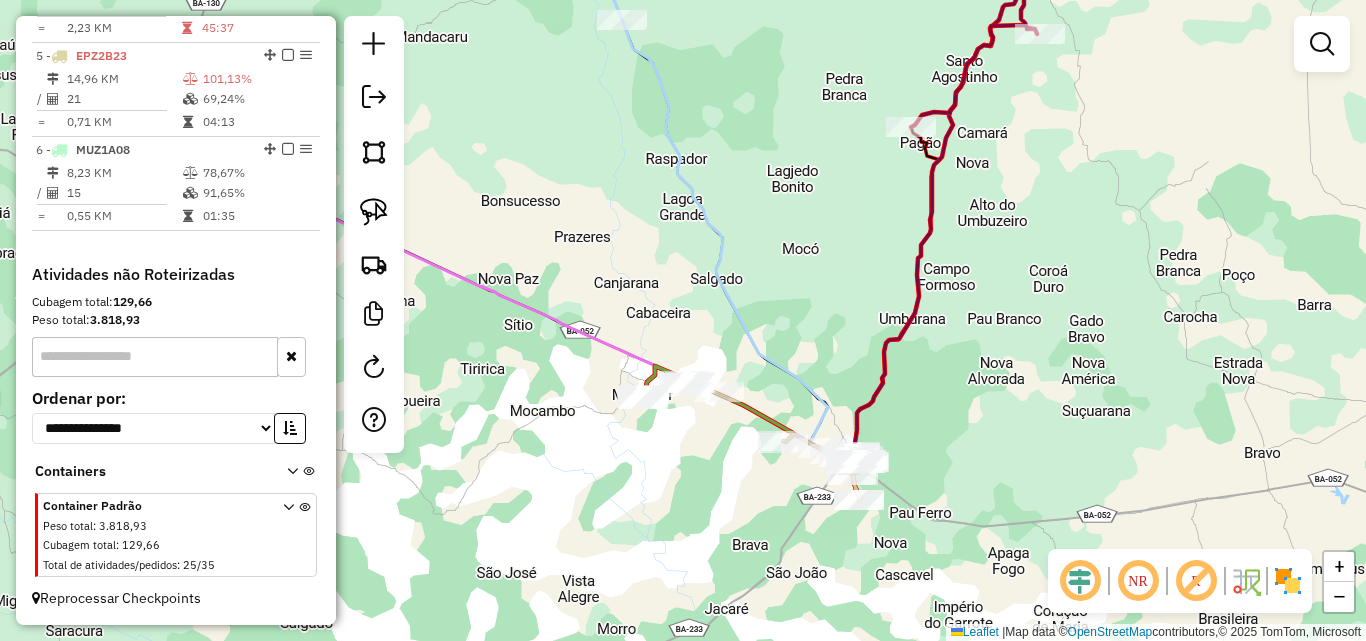 drag, startPoint x: 810, startPoint y: 396, endPoint x: 799, endPoint y: 349, distance: 48.270073 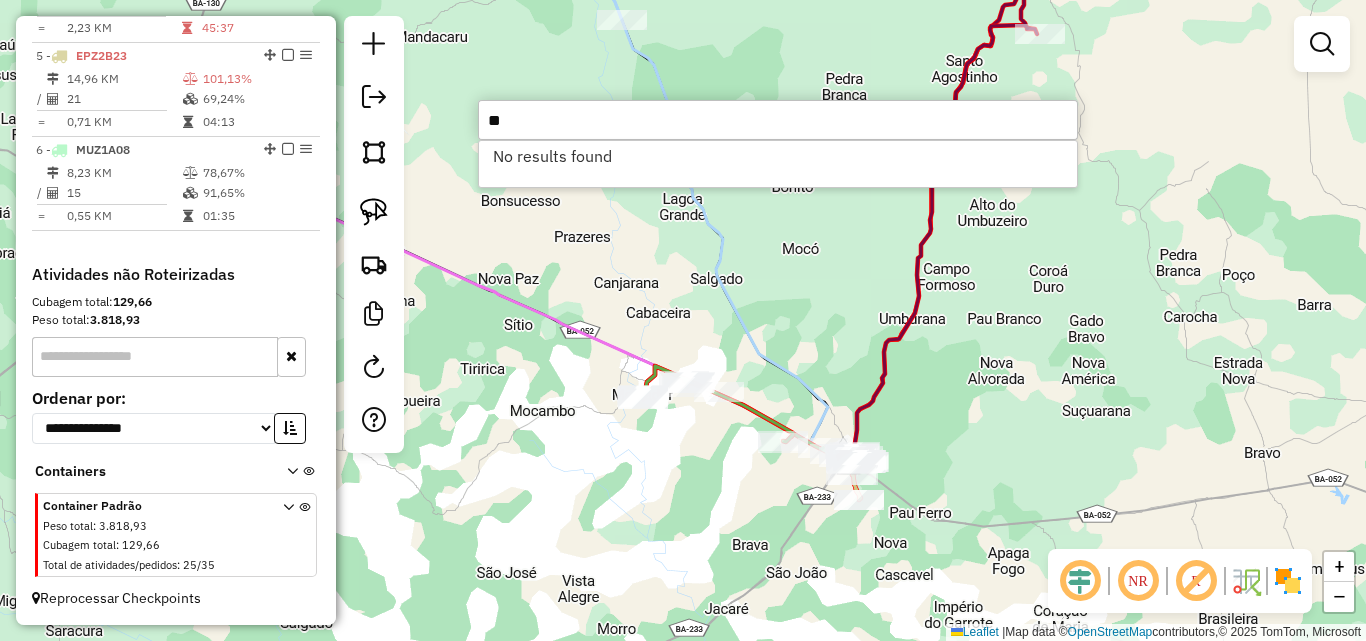 type on "*" 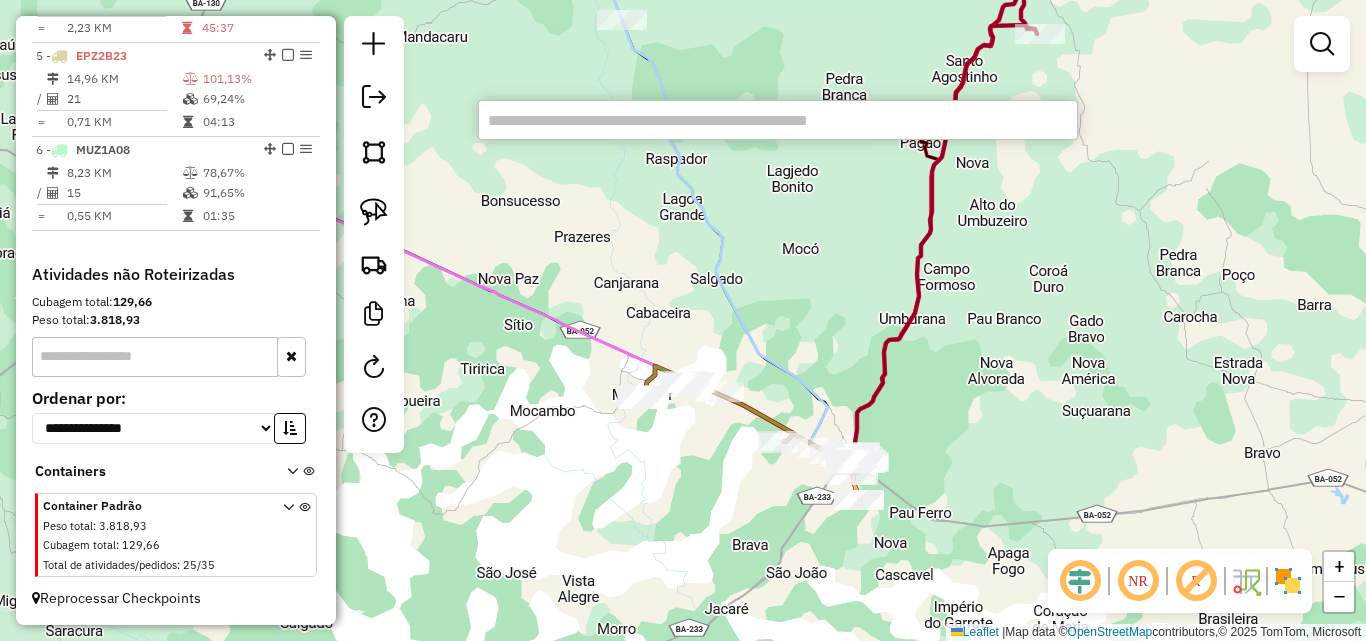type 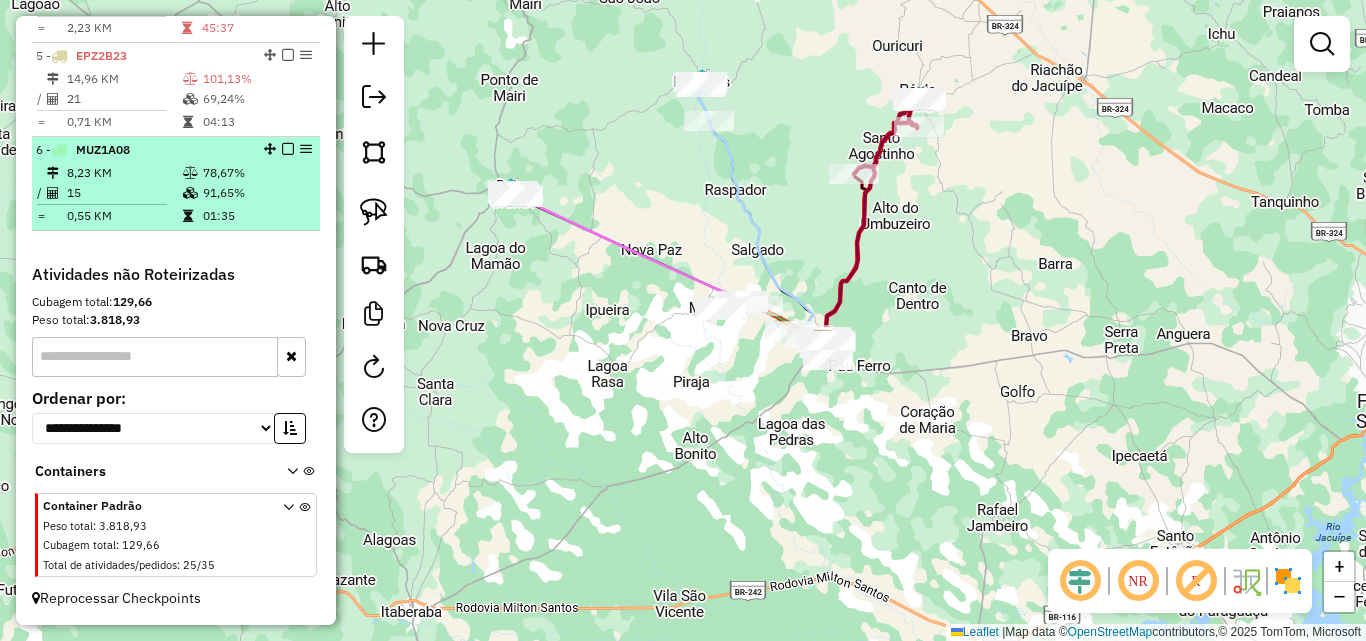 click on "8,23 KM" at bounding box center [124, 173] 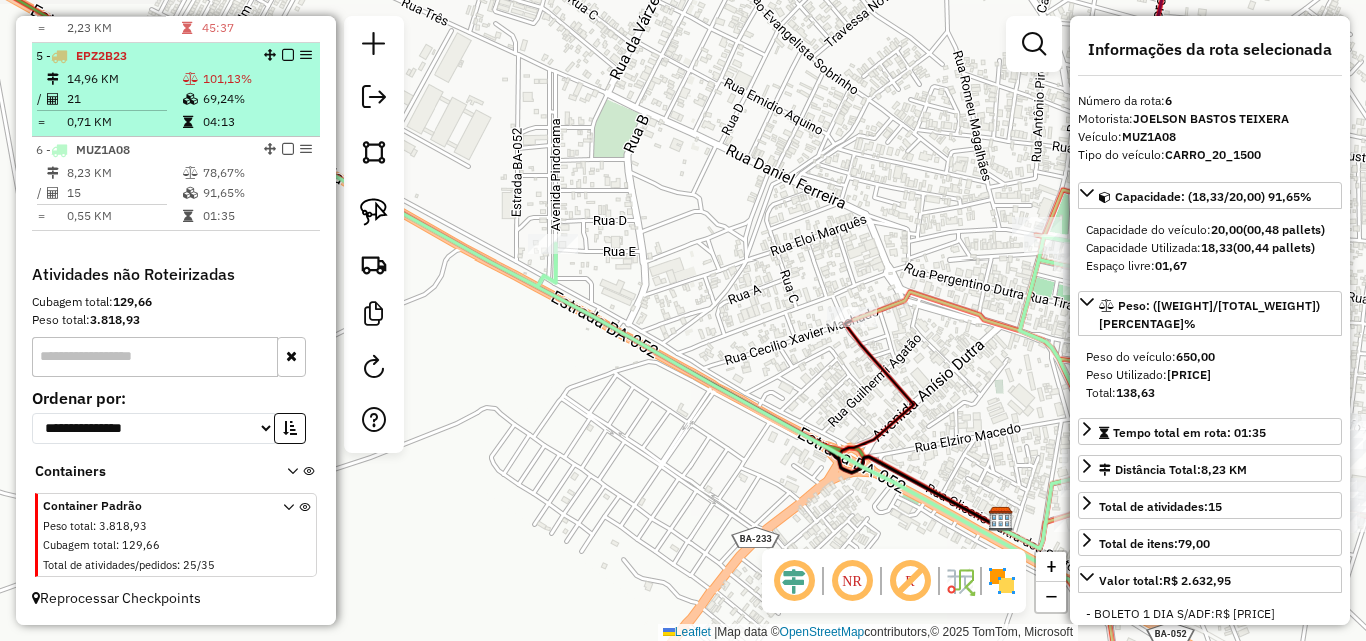 click on "14,96 KM" at bounding box center [124, 79] 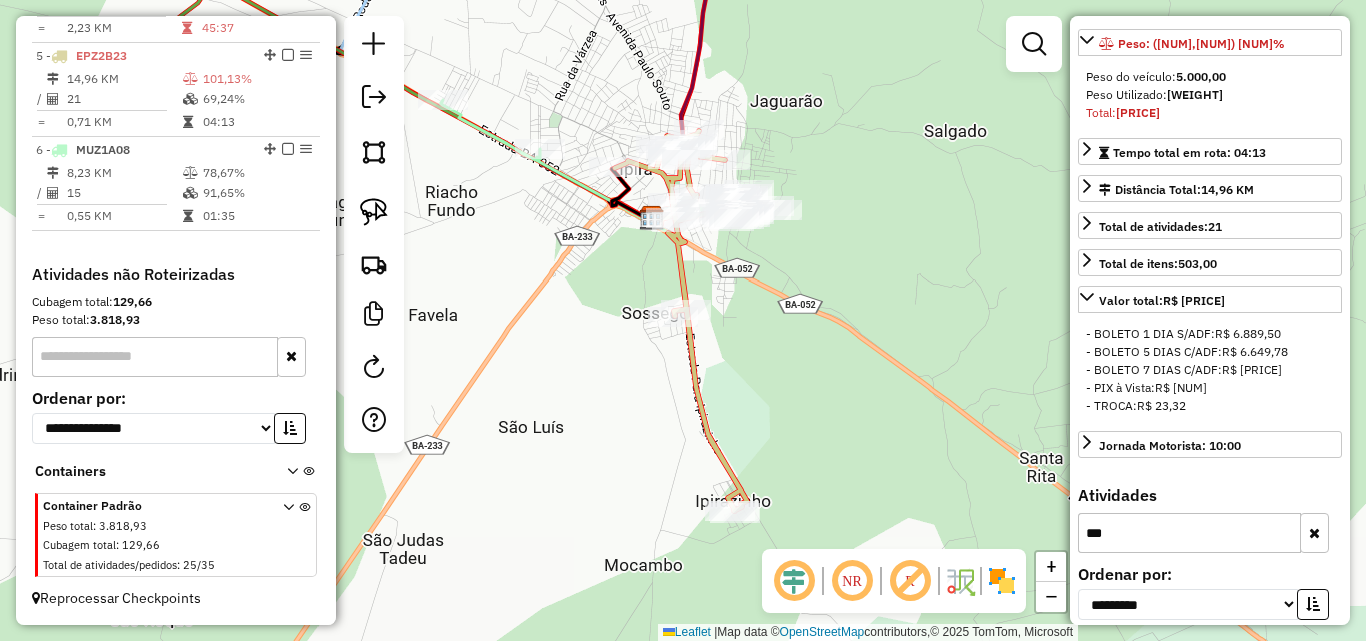 scroll, scrollTop: 315, scrollLeft: 0, axis: vertical 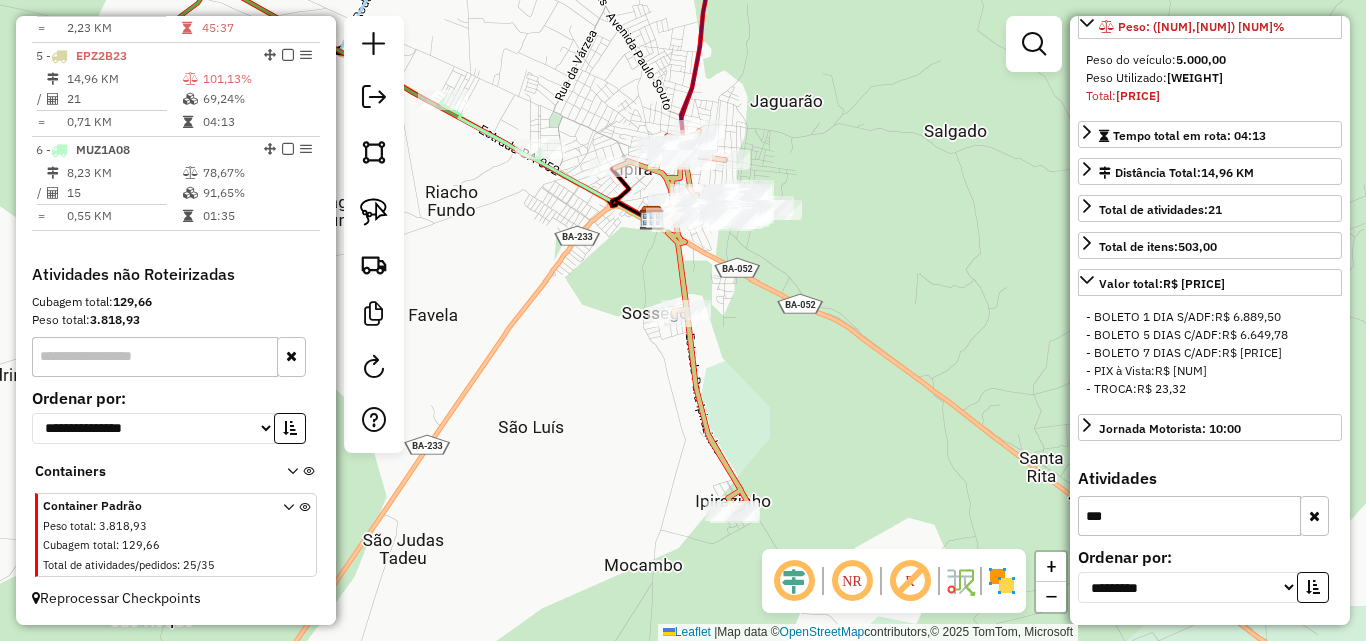 click on "***" at bounding box center (1189, 516) 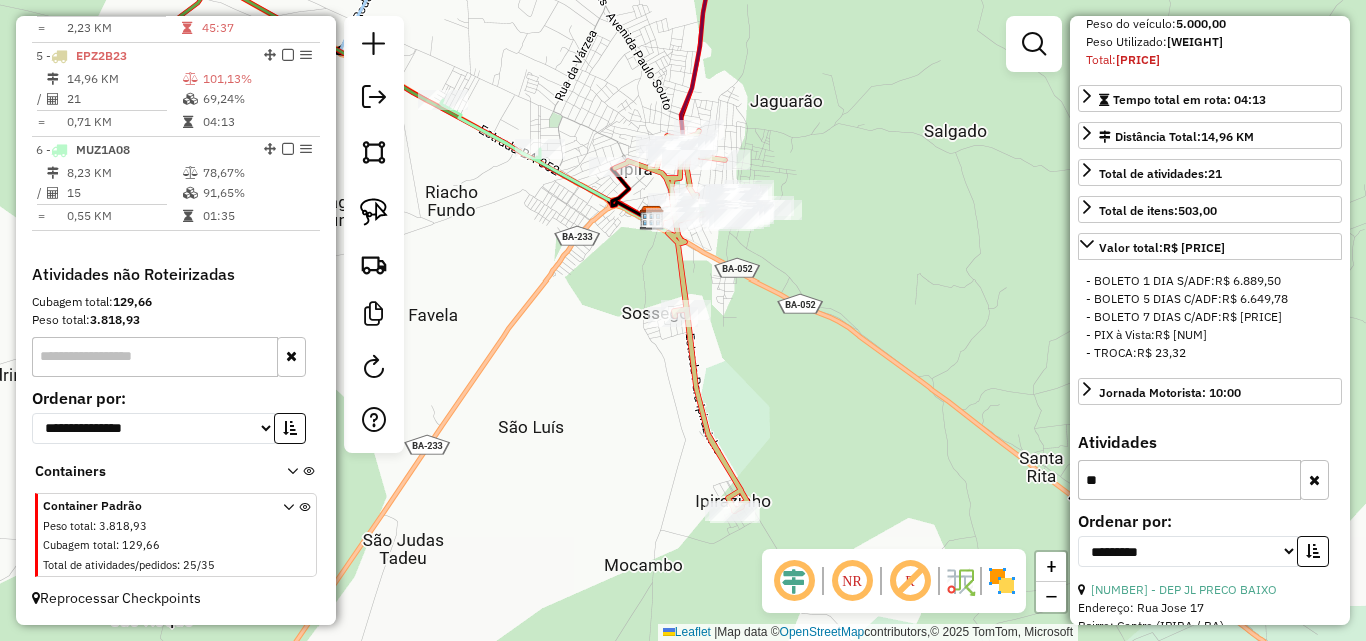 type on "*" 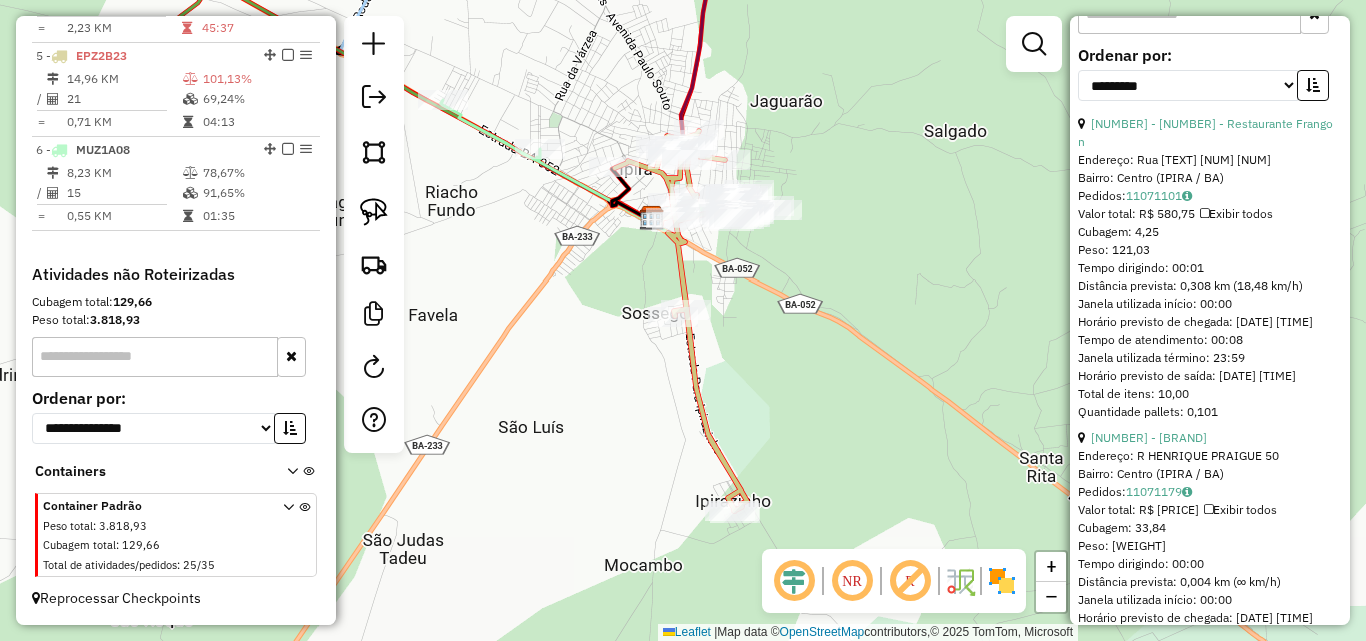 scroll, scrollTop: 815, scrollLeft: 0, axis: vertical 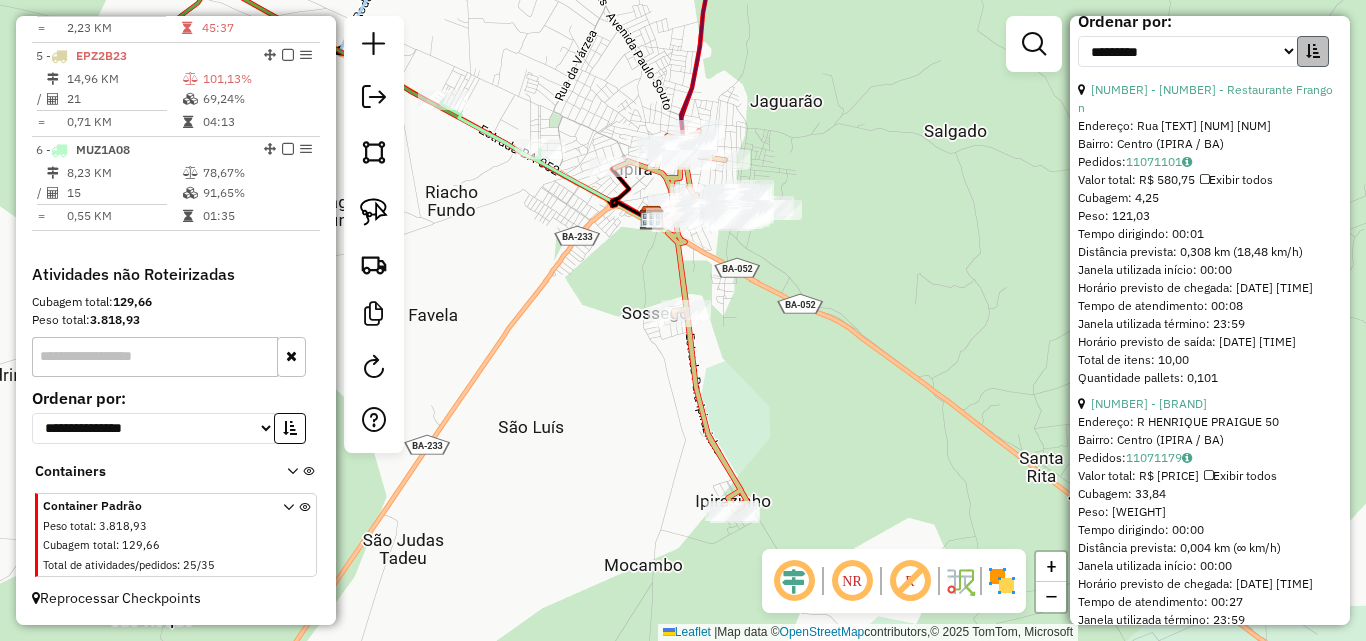 type 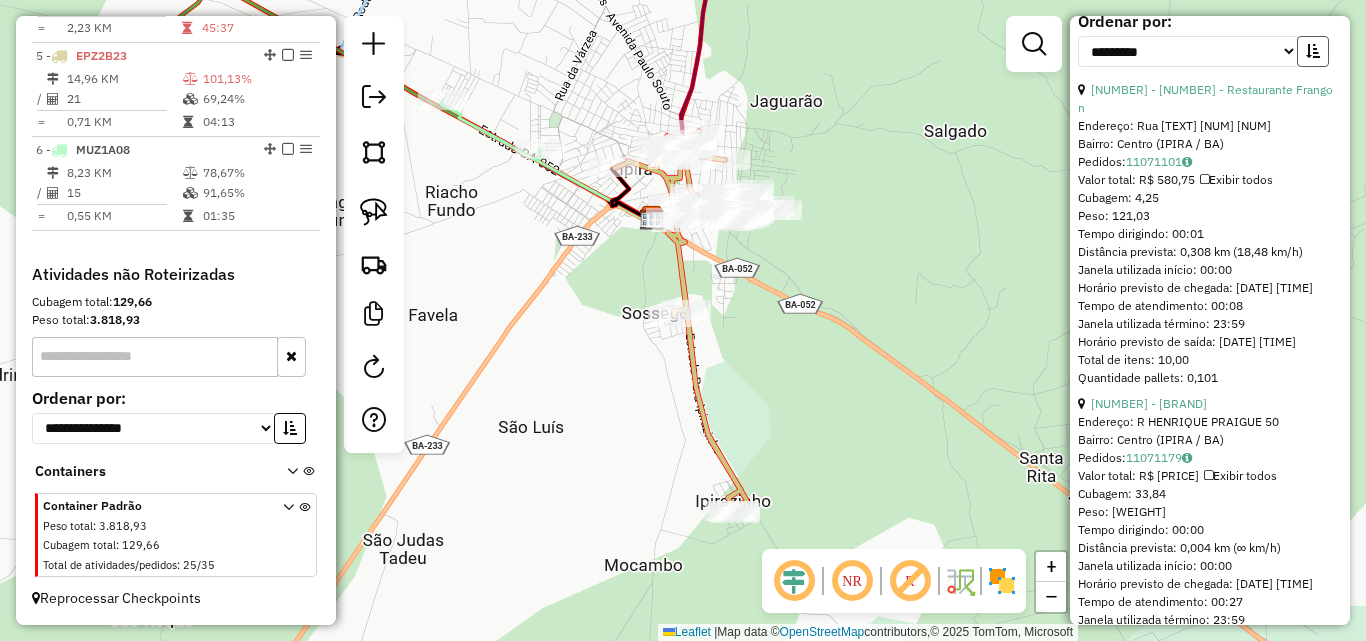 click at bounding box center (1313, 51) 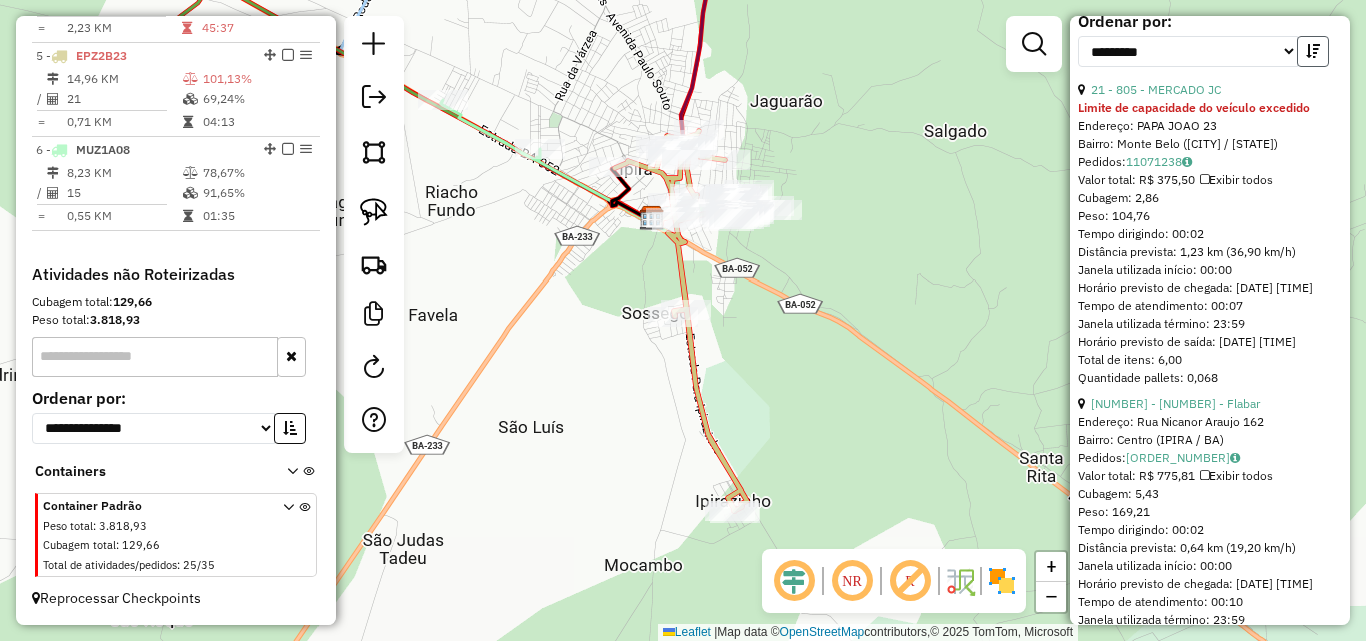 click at bounding box center (1313, 51) 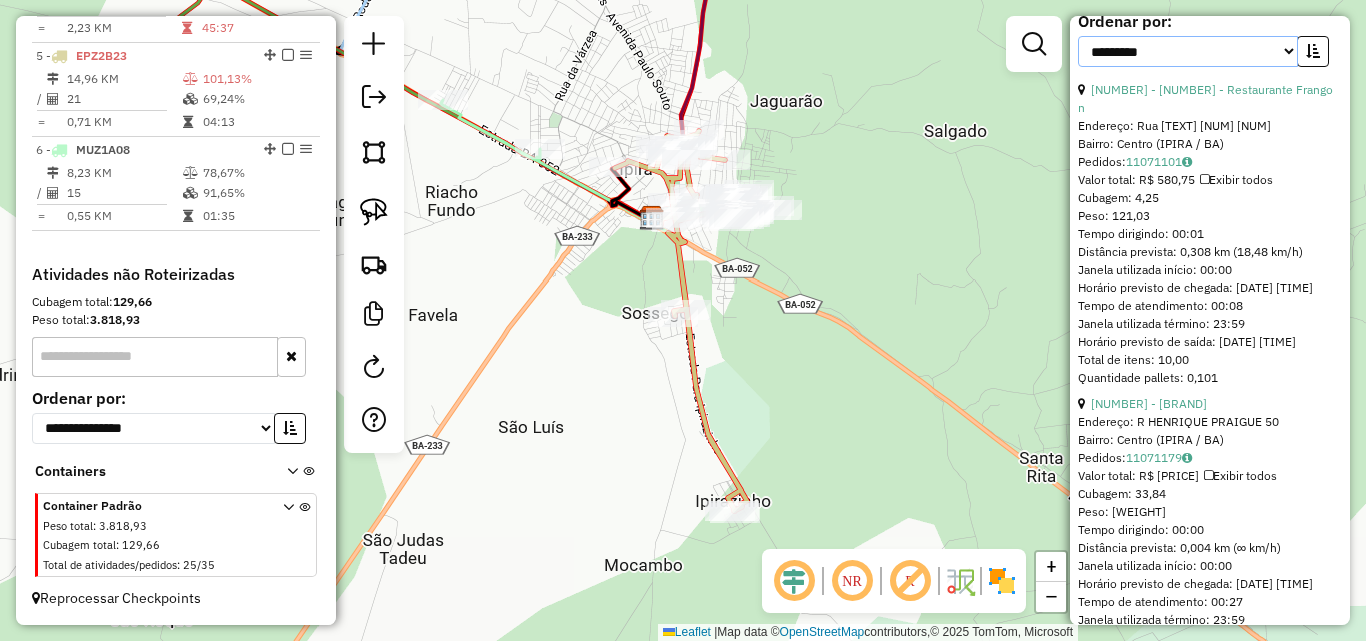 click on "**********" at bounding box center [1188, 51] 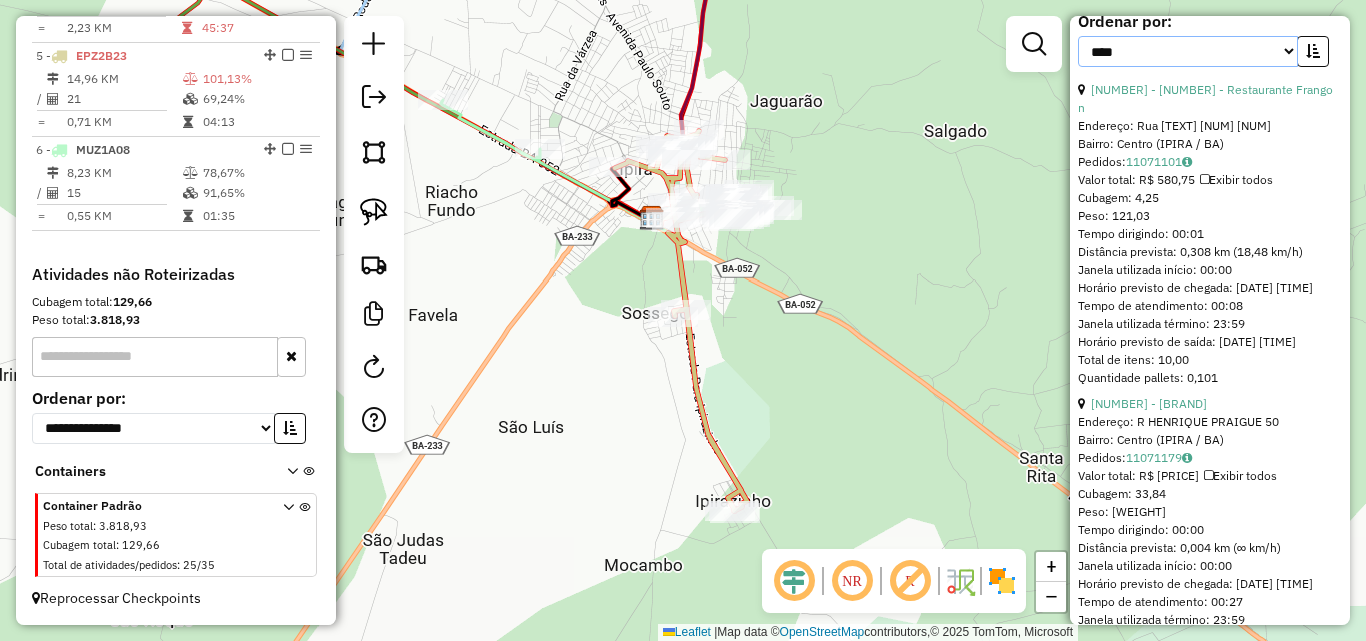 click on "**********" at bounding box center [1188, 51] 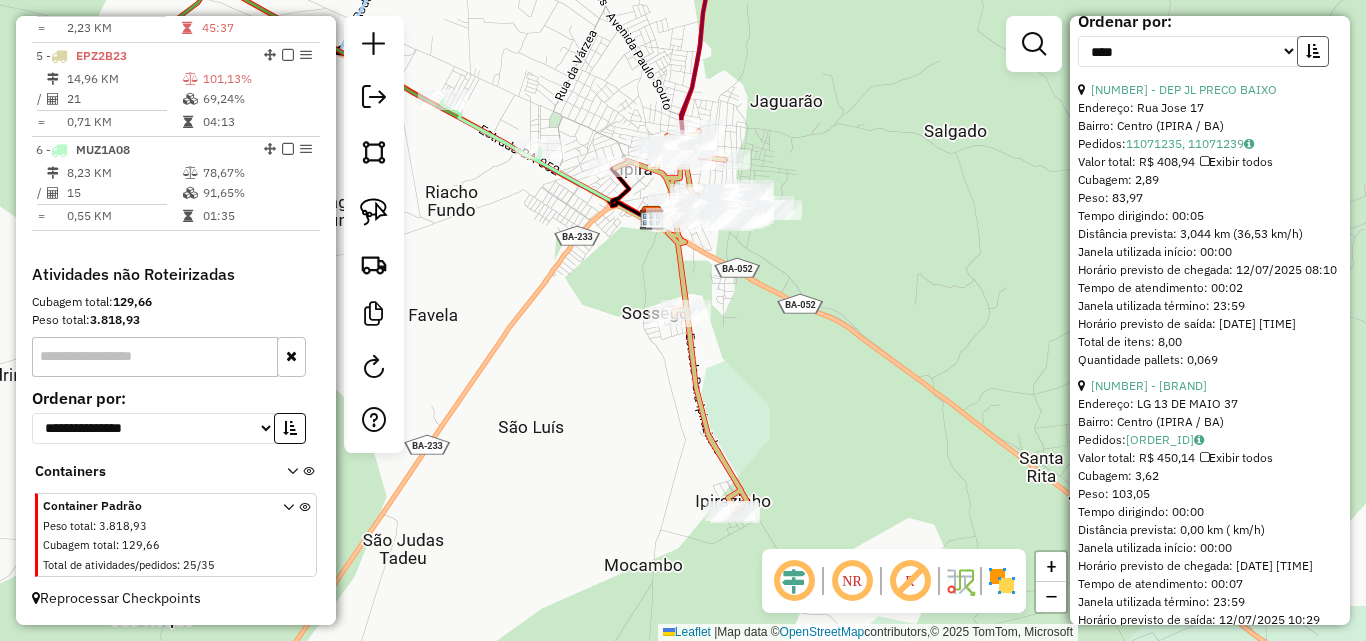 click at bounding box center [1313, 51] 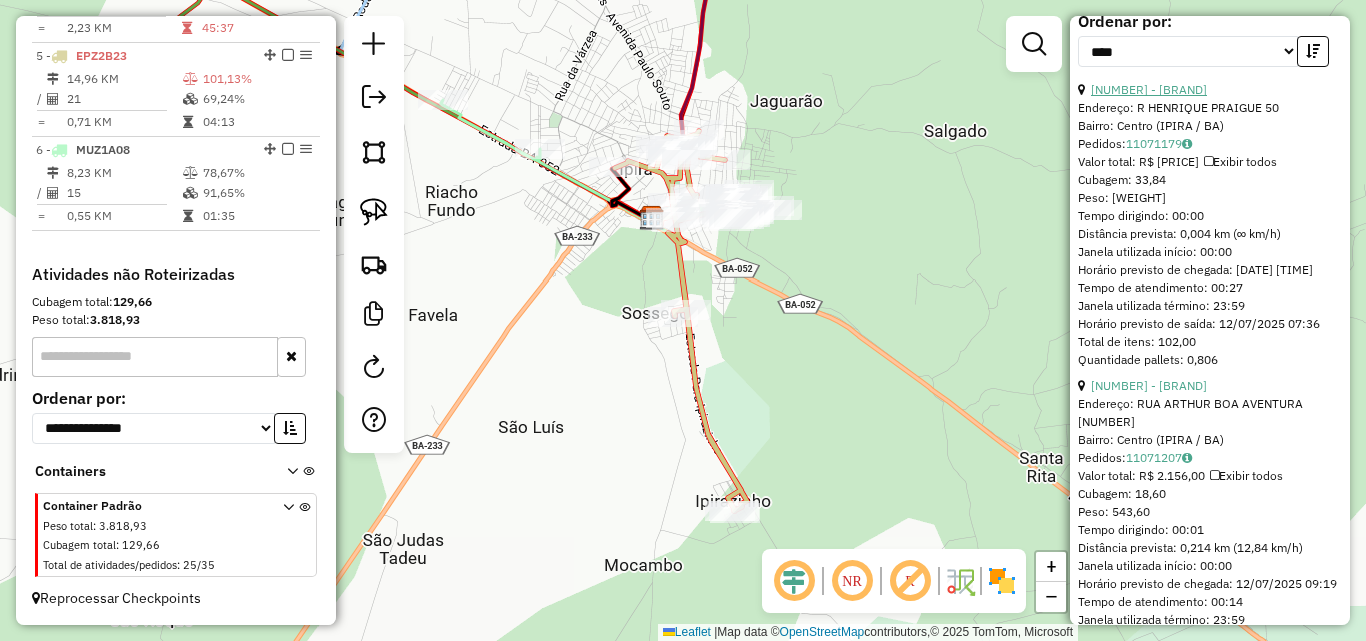 click on "[NUMBER] - [BRAND]" at bounding box center [1149, 89] 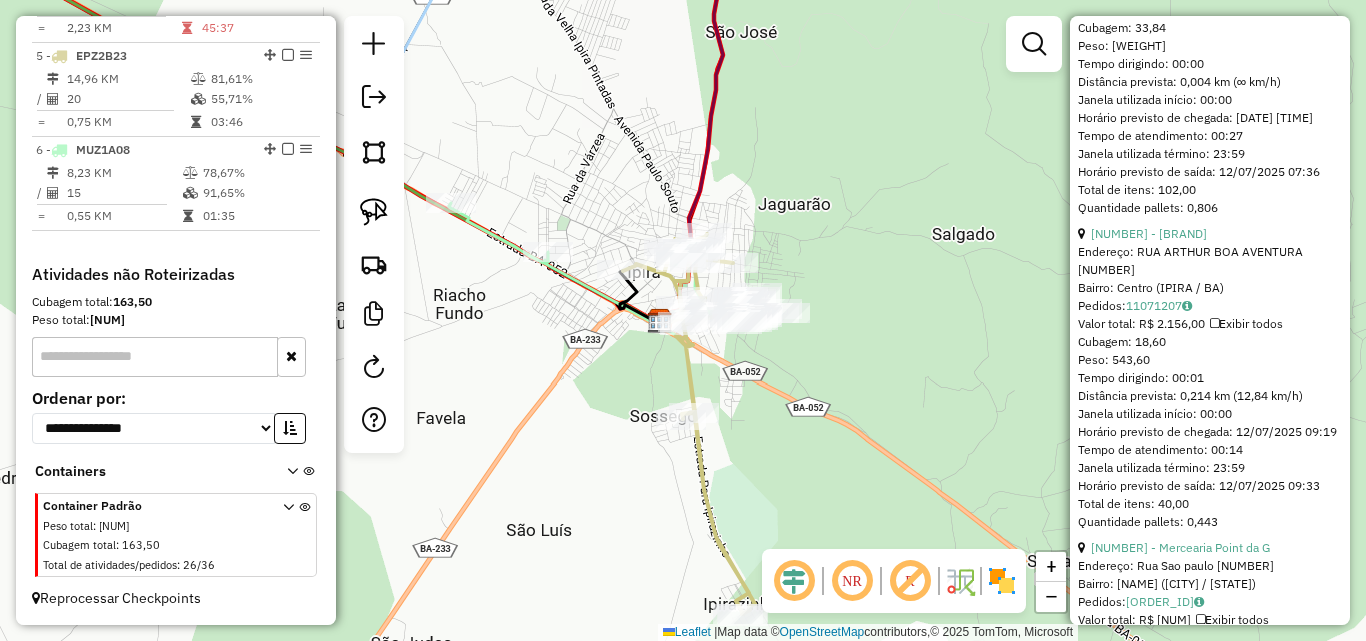 scroll, scrollTop: 1015, scrollLeft: 0, axis: vertical 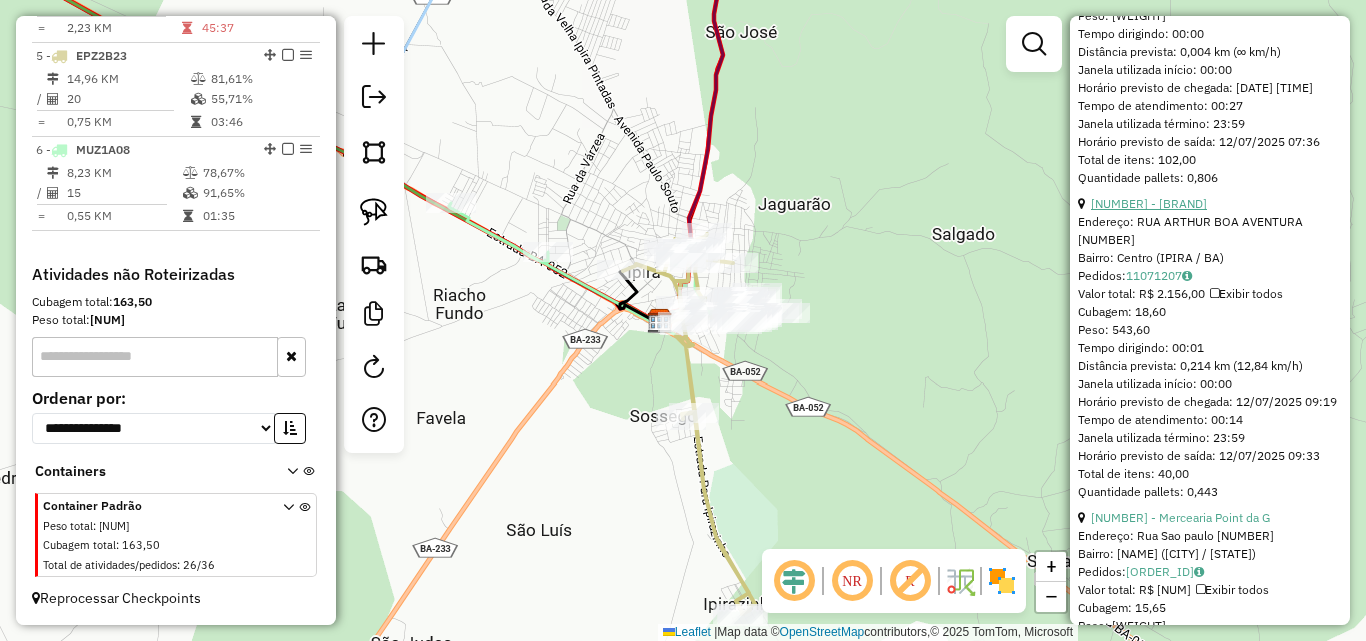 click on "[NUMBER] - [BRAND]" at bounding box center (1149, 203) 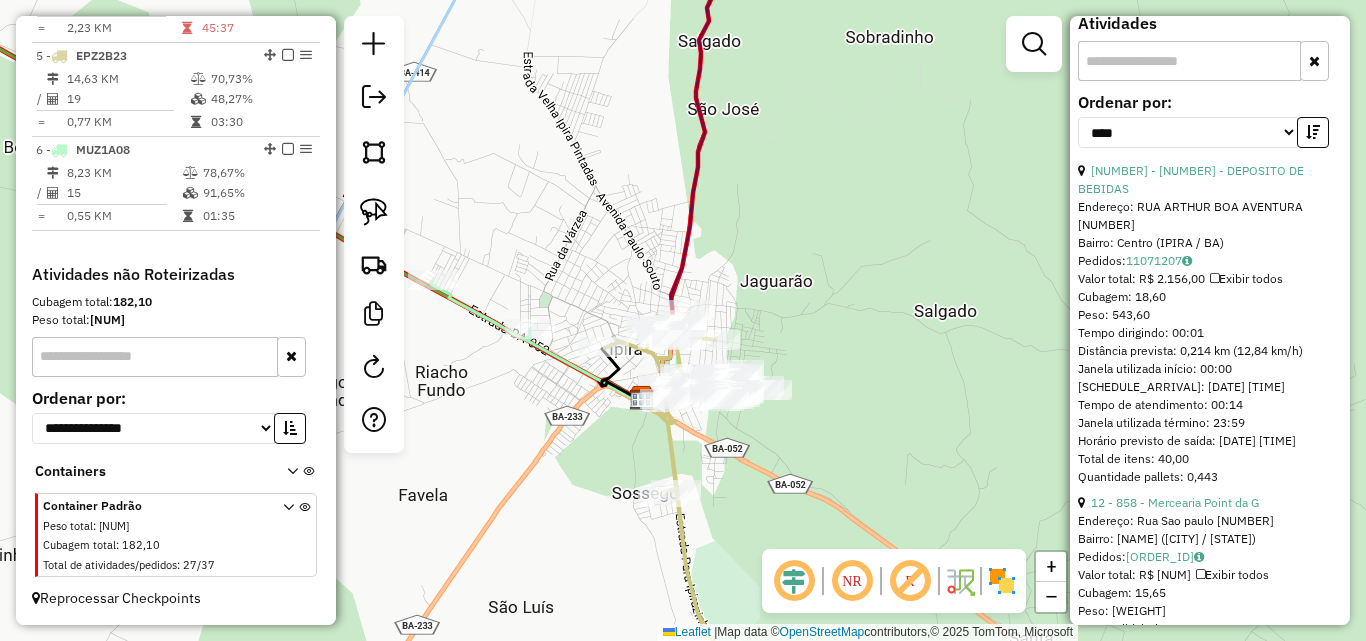 scroll, scrollTop: 783, scrollLeft: 0, axis: vertical 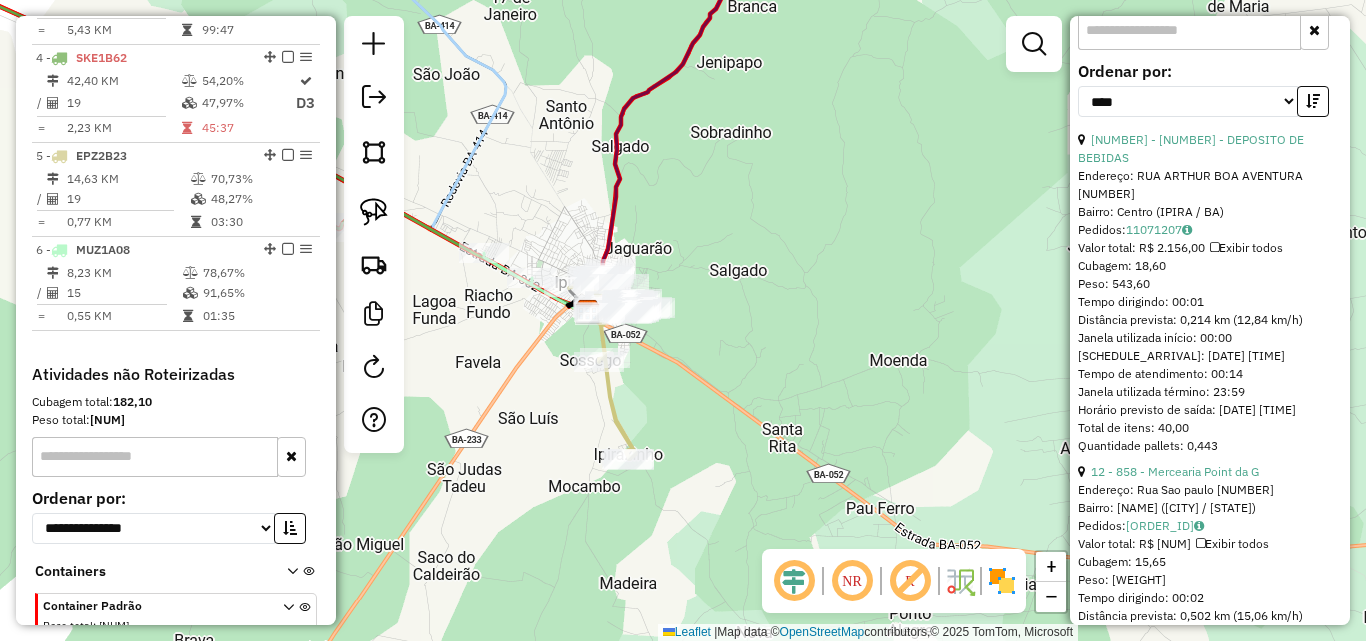 drag, startPoint x: 533, startPoint y: 182, endPoint x: 571, endPoint y: 217, distance: 51.662365 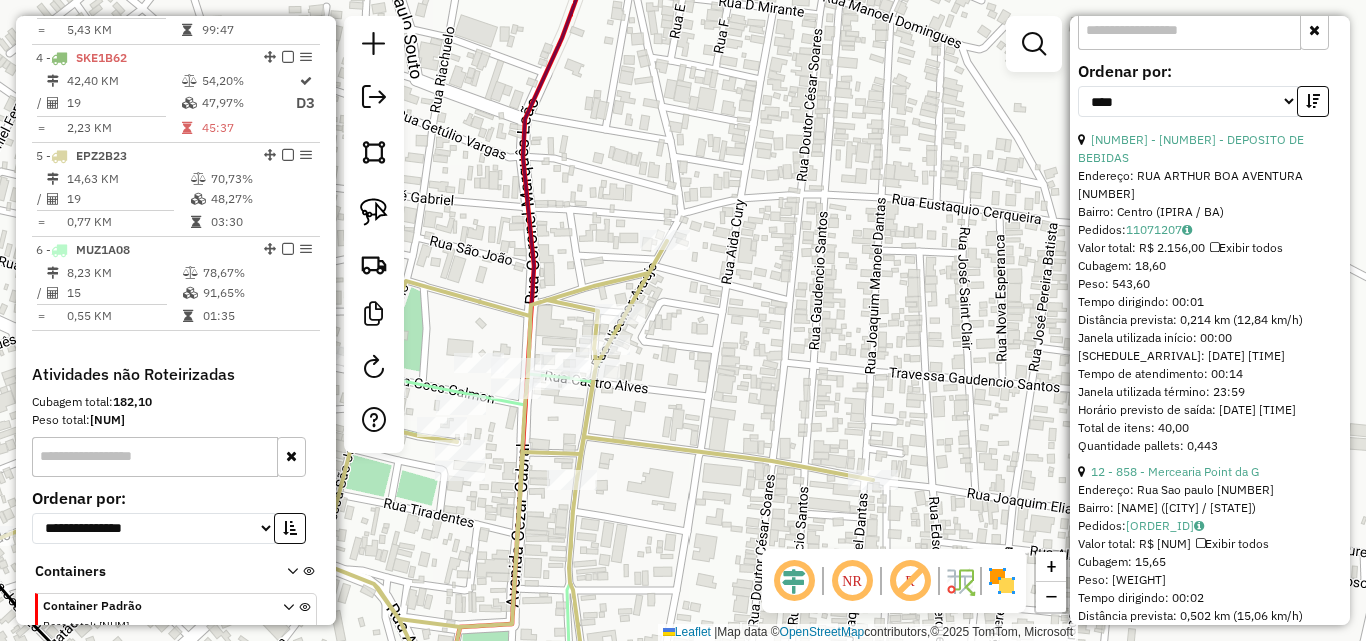 drag, startPoint x: 612, startPoint y: 343, endPoint x: 686, endPoint y: 325, distance: 76.15773 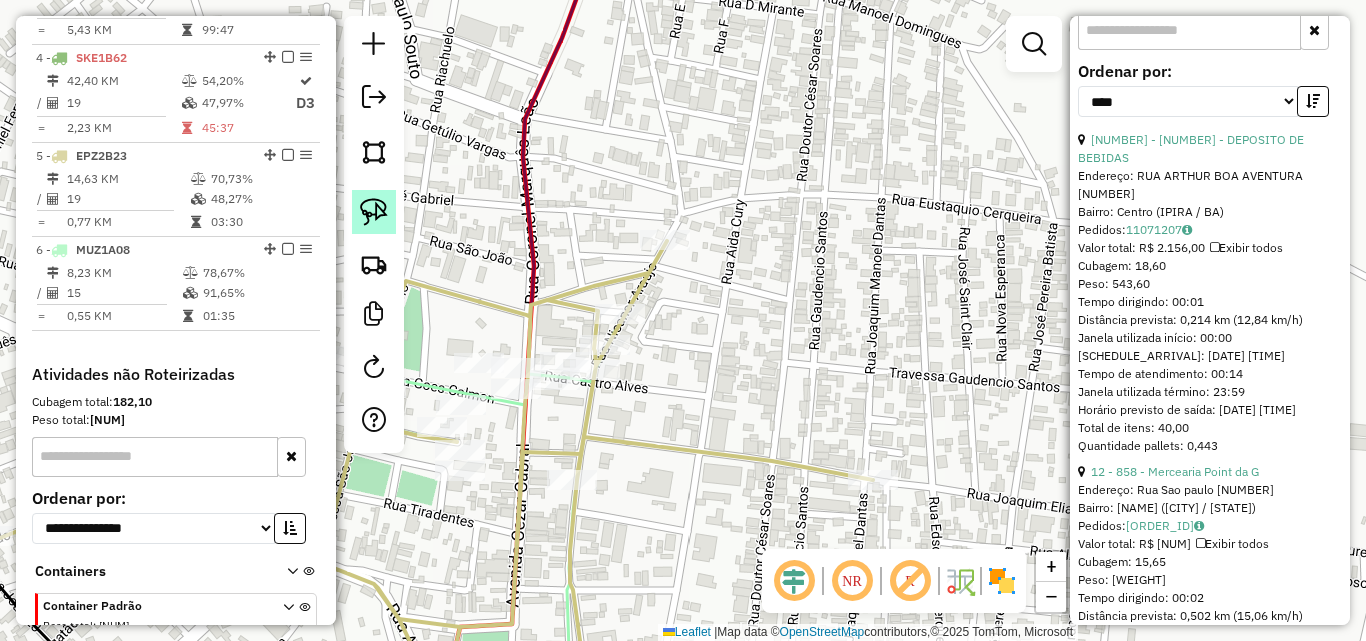 click 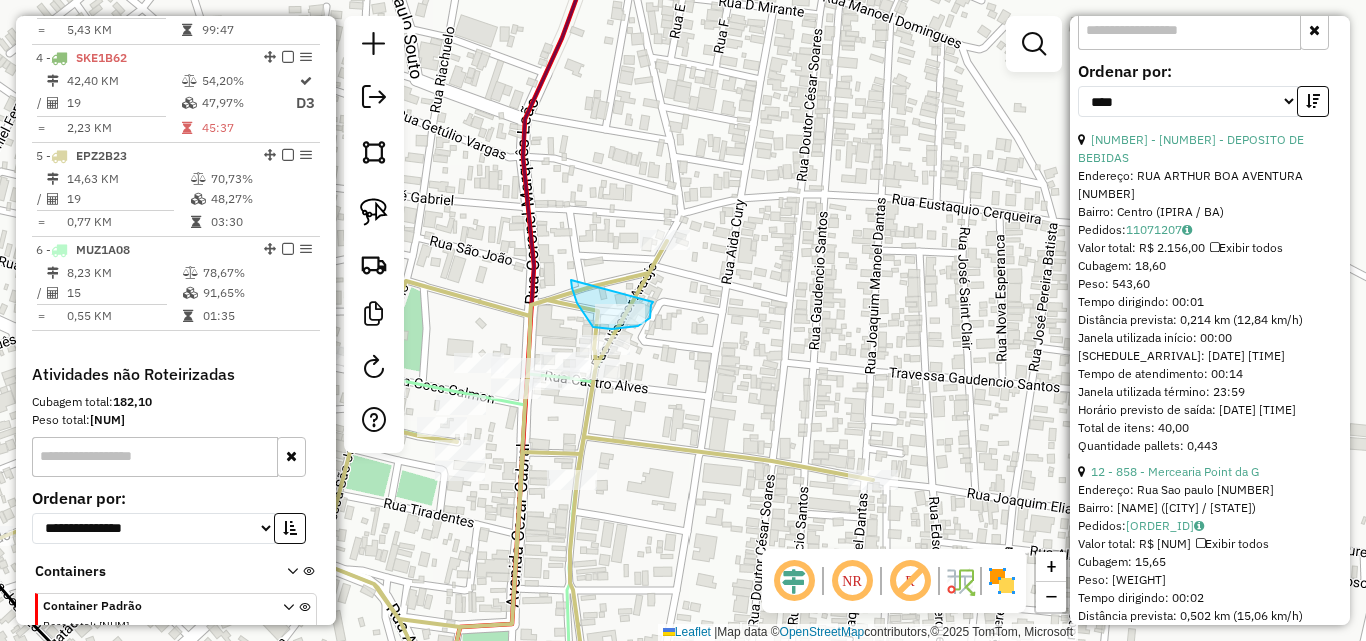 drag, startPoint x: 571, startPoint y: 280, endPoint x: 653, endPoint y: 300, distance: 84.40379 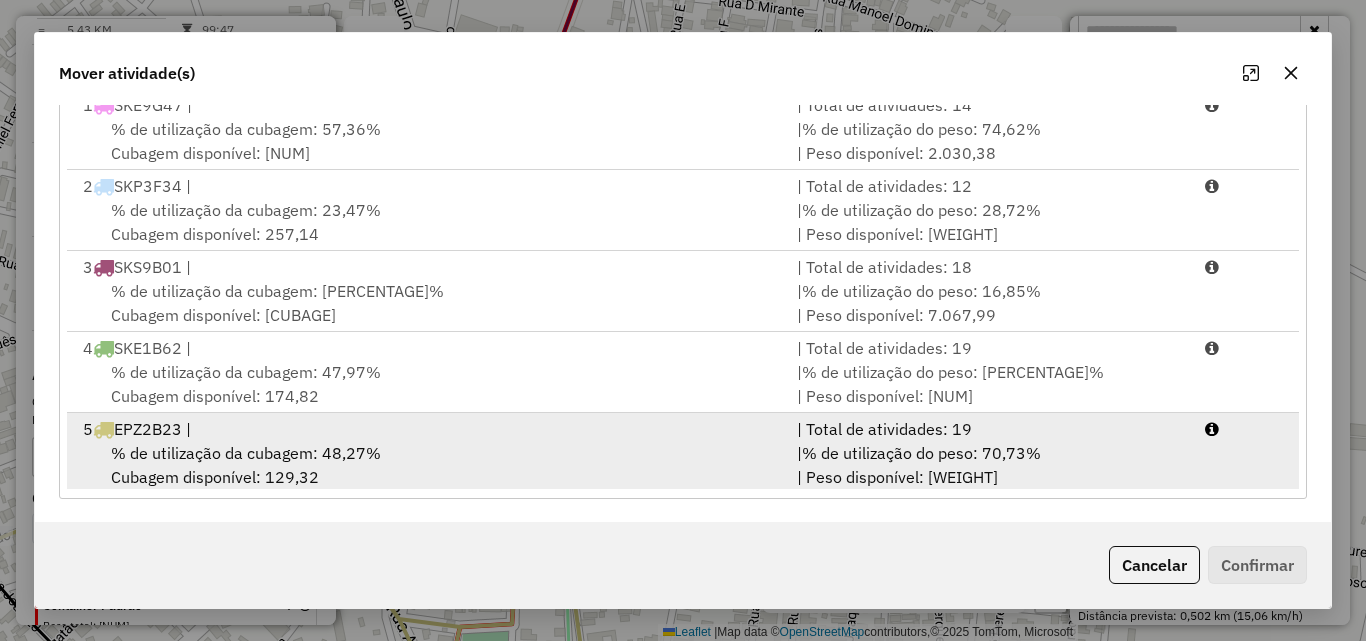 scroll, scrollTop: 367, scrollLeft: 0, axis: vertical 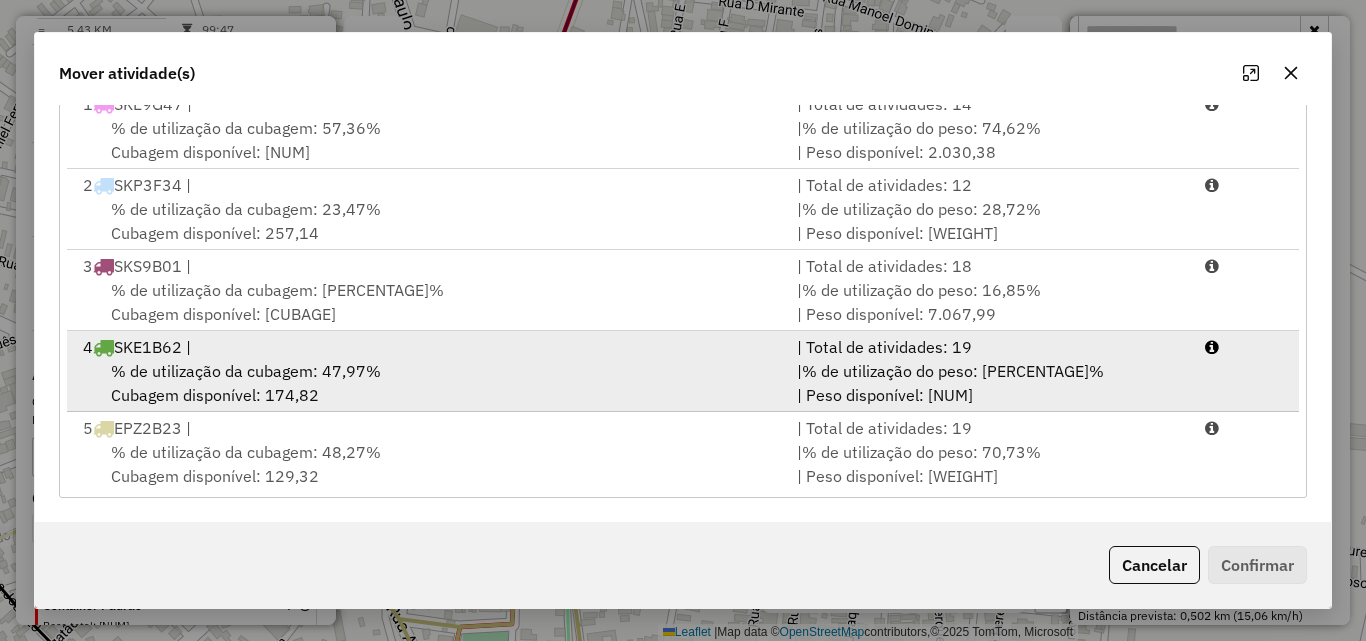 click on "[NUMBER] [PLATE] |" at bounding box center (428, 347) 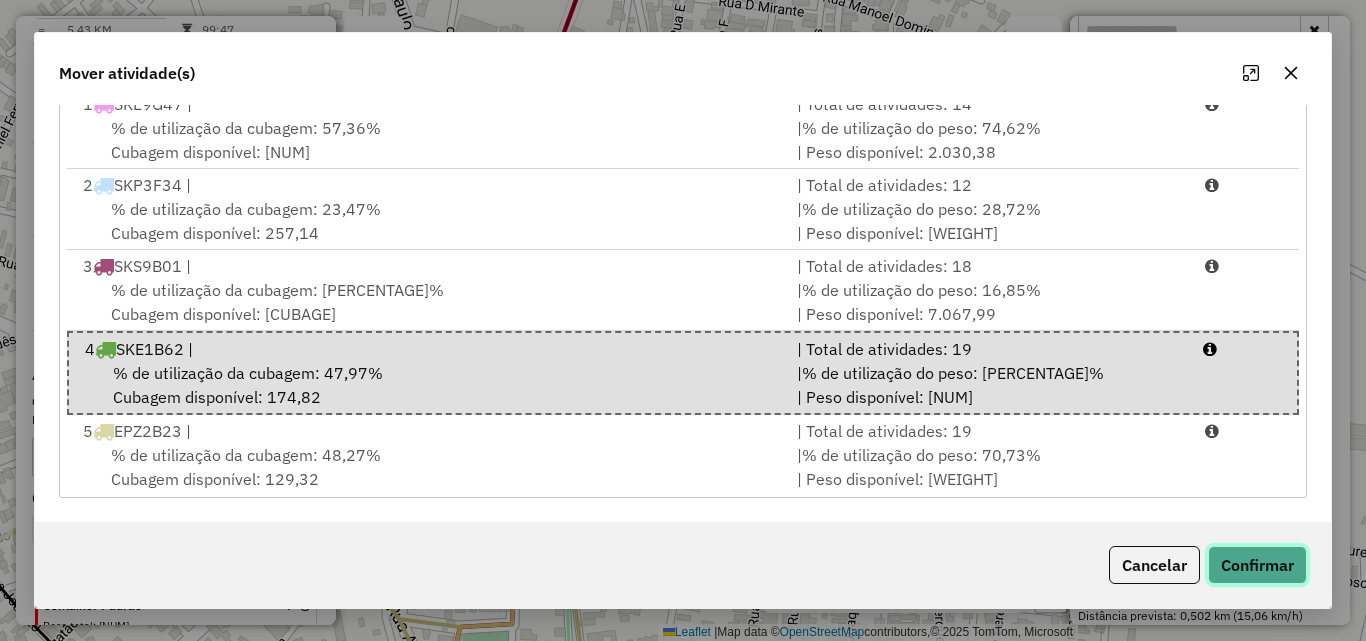 click on "Confirmar" 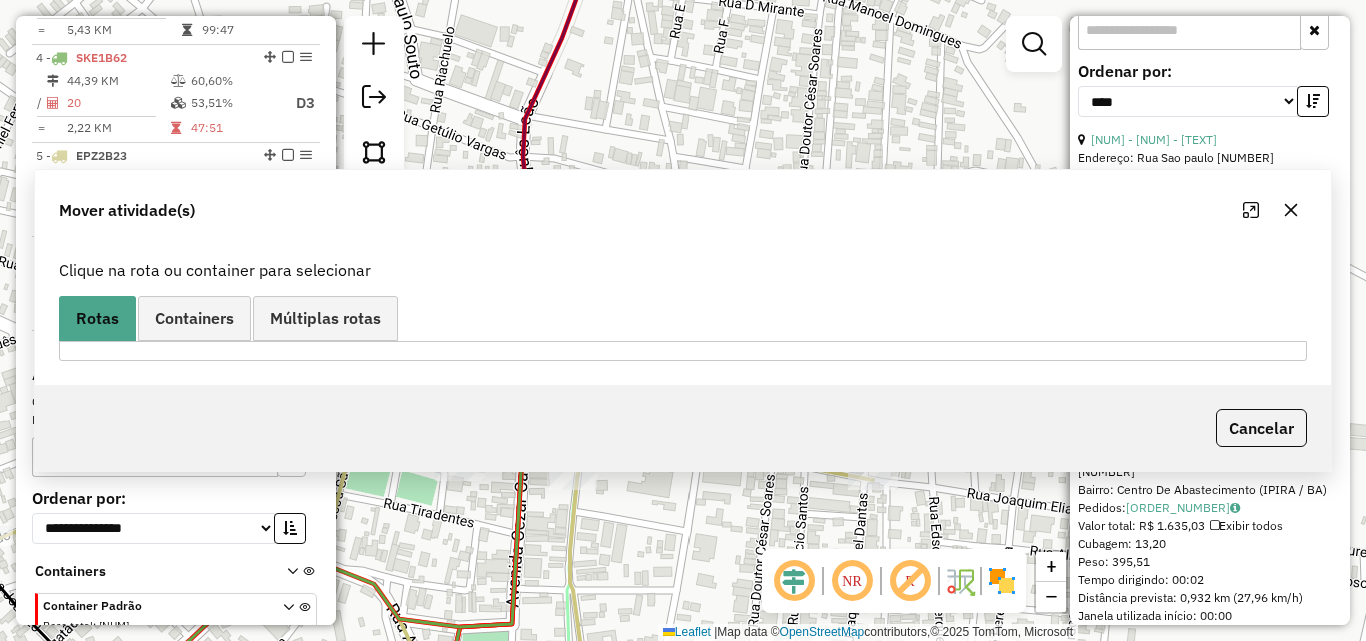scroll, scrollTop: 0, scrollLeft: 0, axis: both 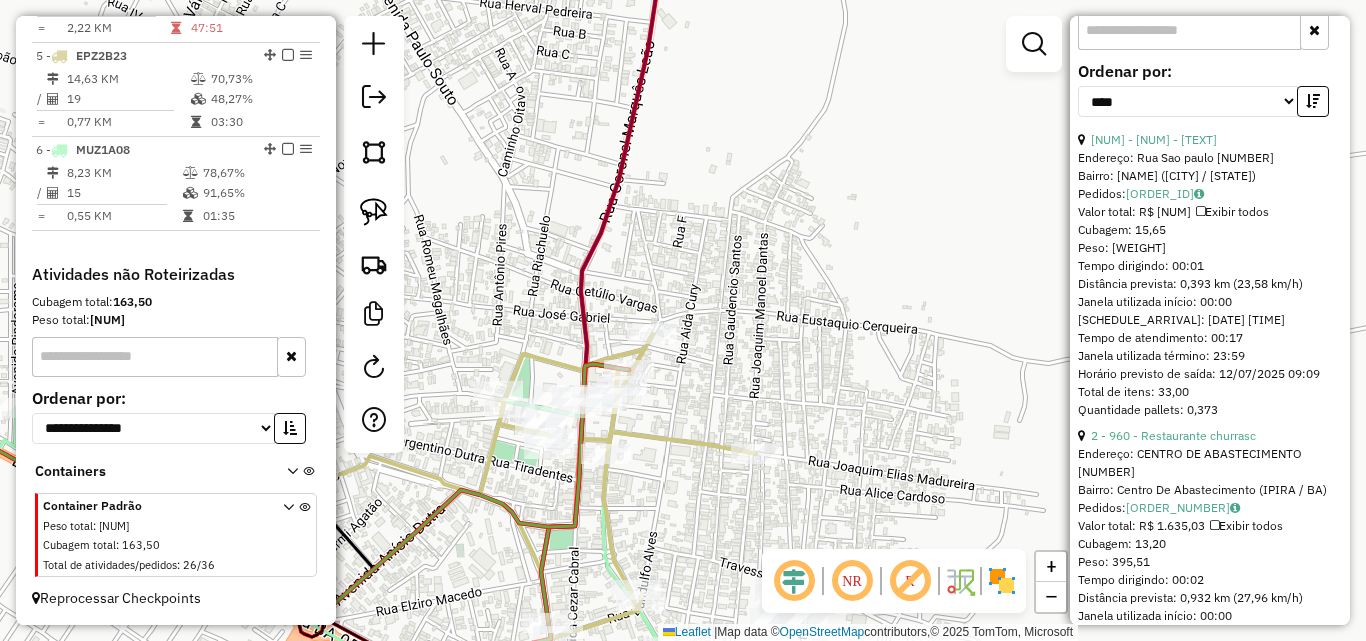 drag, startPoint x: 651, startPoint y: 477, endPoint x: 730, endPoint y: 309, distance: 185.64752 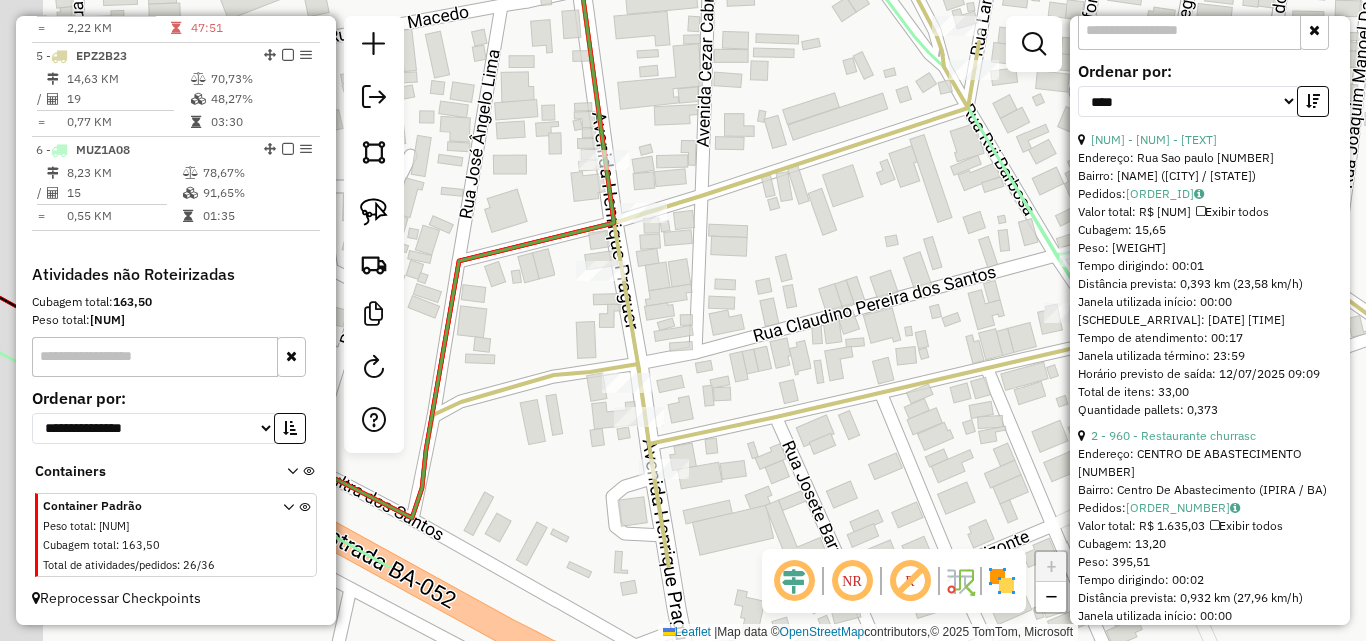 drag, startPoint x: 687, startPoint y: 464, endPoint x: 739, endPoint y: 338, distance: 136.30847 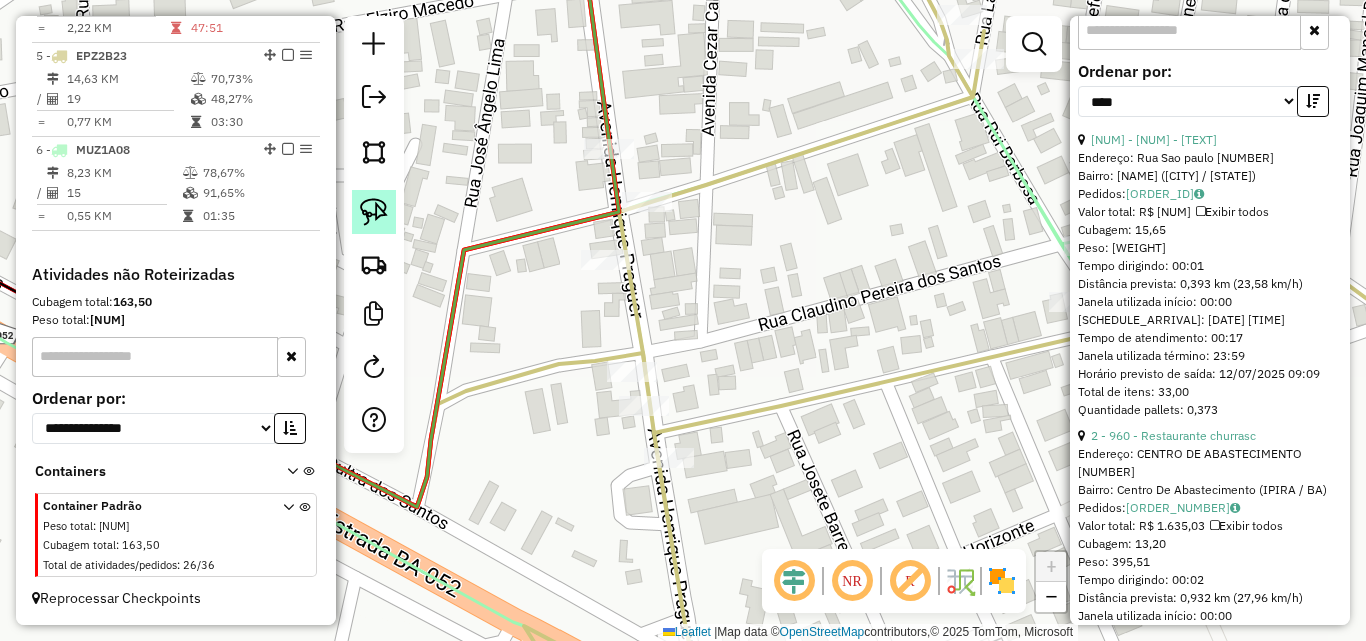 click 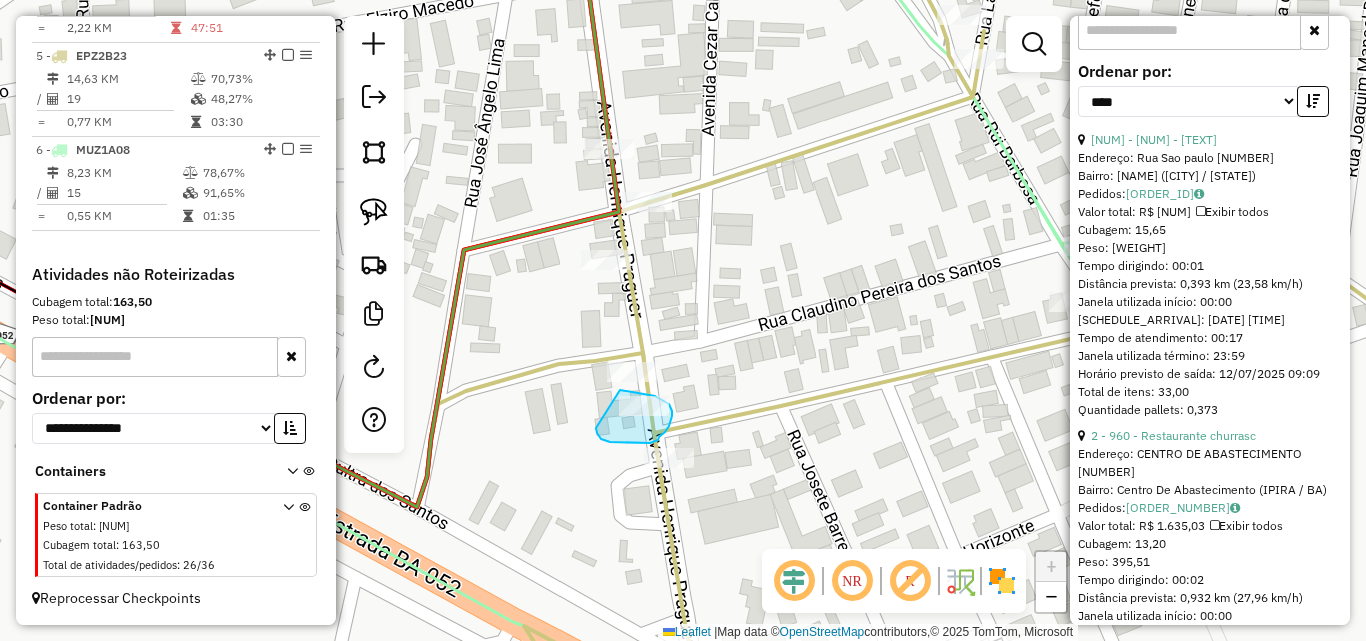 drag, startPoint x: 596, startPoint y: 428, endPoint x: 616, endPoint y: 390, distance: 42.941822 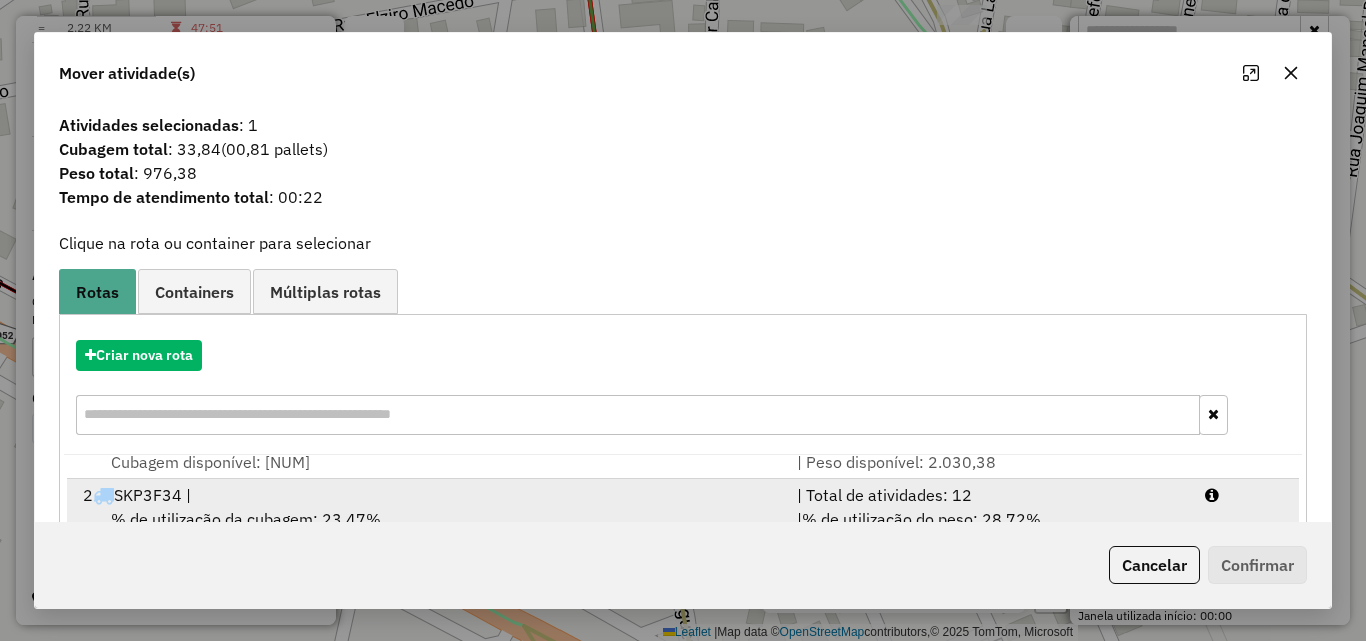 scroll, scrollTop: 86, scrollLeft: 0, axis: vertical 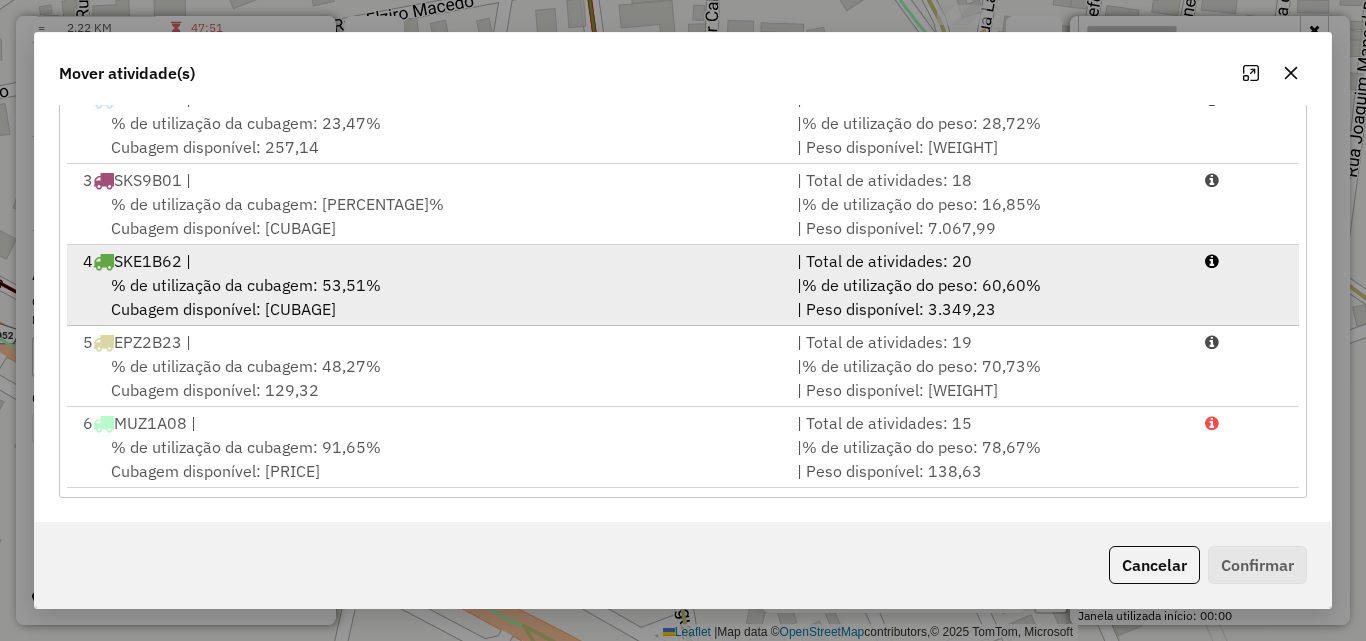 click on "% de utilização da cubagem: [PERCENTAGE]%  Cubagem disponível: [CUBAGE]" at bounding box center [428, 297] 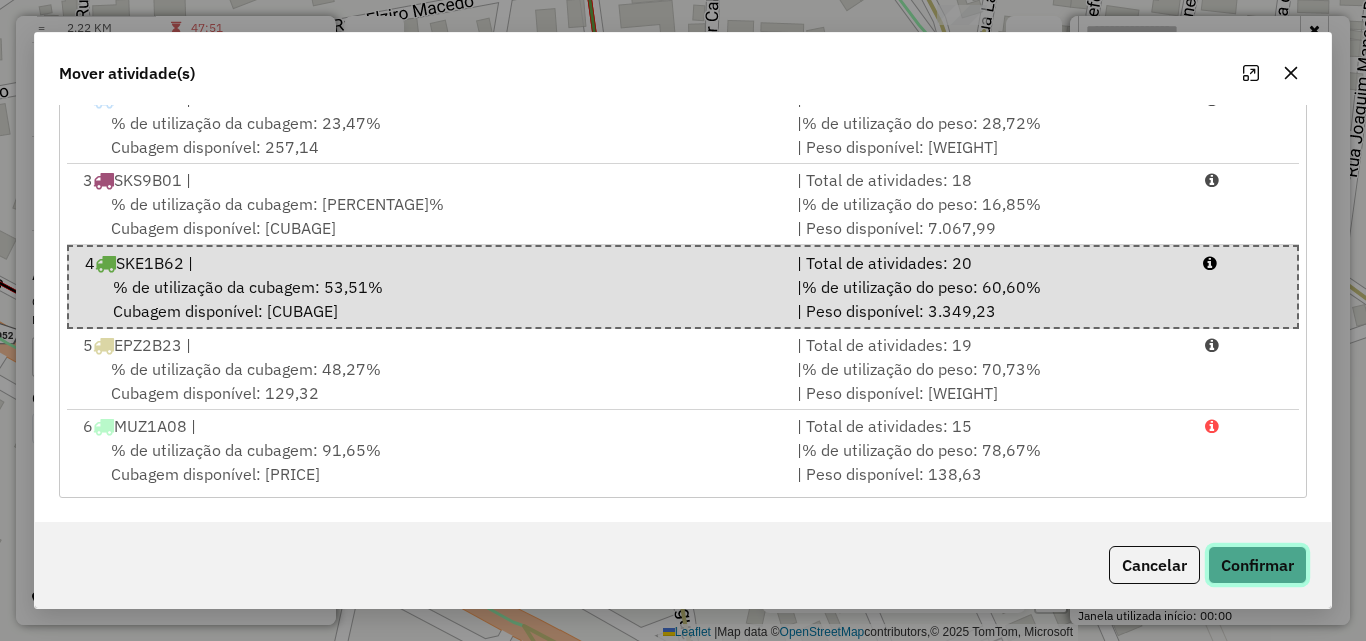 click on "Confirmar" 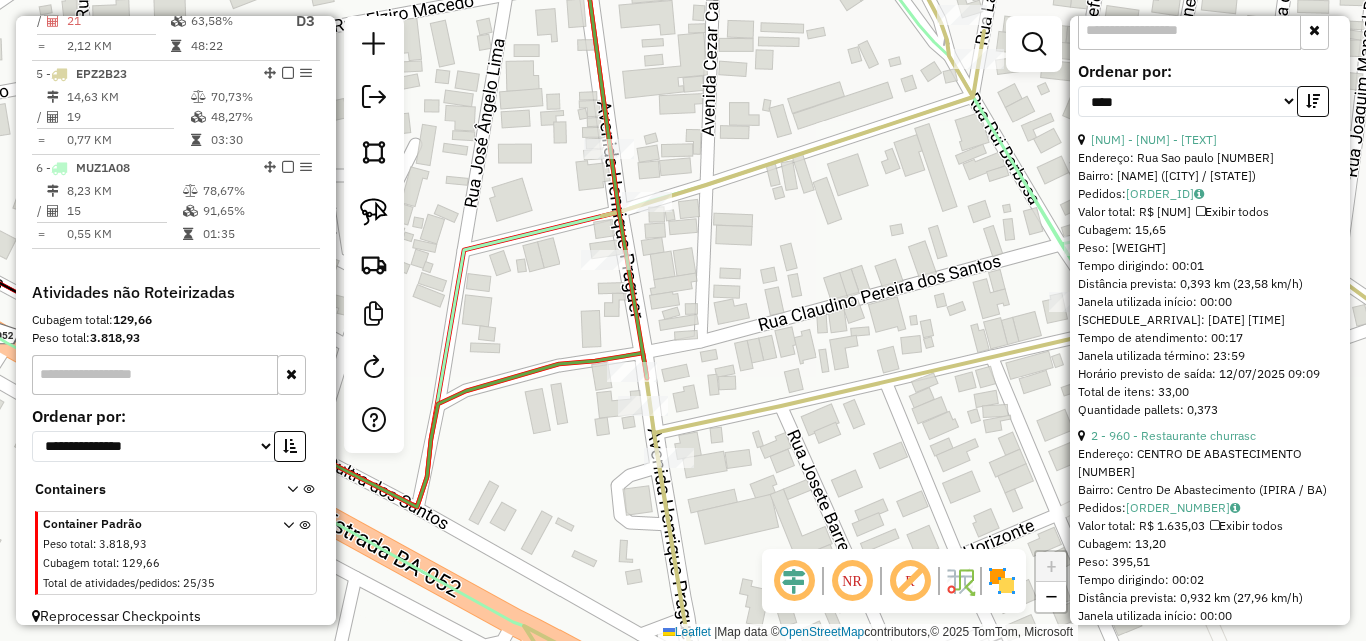 scroll, scrollTop: 1132, scrollLeft: 0, axis: vertical 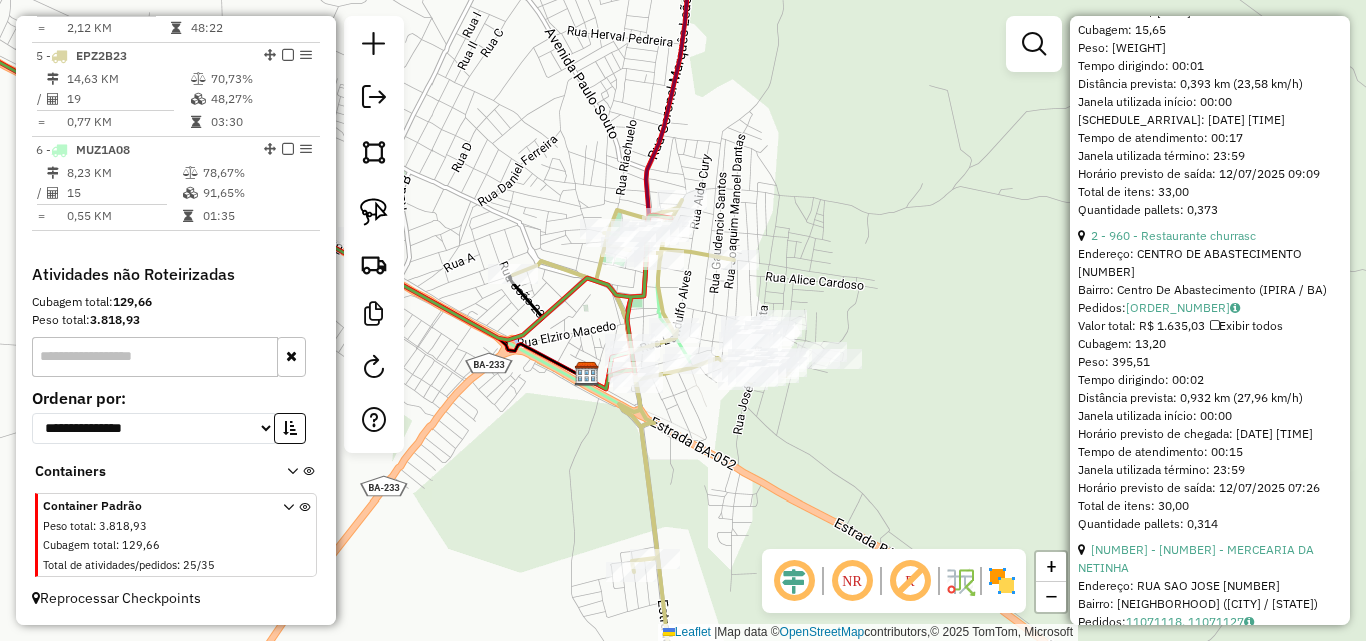 drag, startPoint x: 863, startPoint y: 459, endPoint x: 954, endPoint y: 423, distance: 97.862144 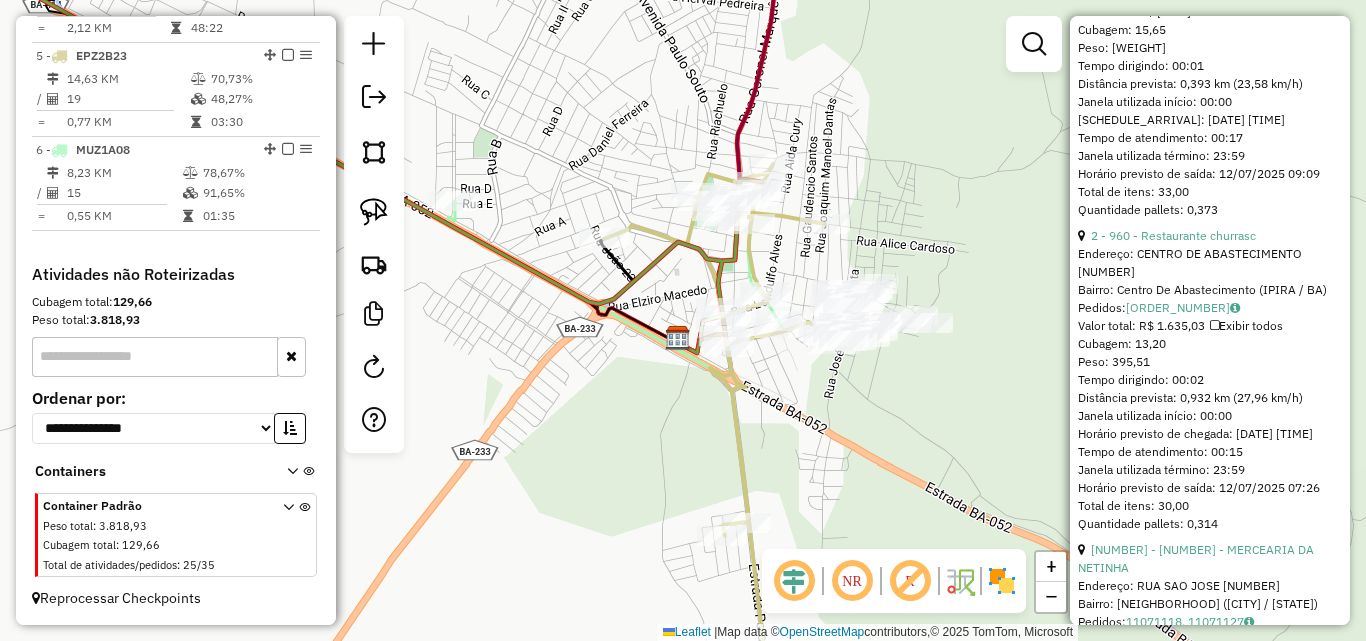 click on "Janela de atendimento Grade de atendimento Capacidade Transportadoras Veículos Cliente Pedidos  Rotas Selecione os dias de semana para filtrar as janelas de atendimento  Seg   Ter   Qua   Qui   Sex   Sáb   Dom  Informe o período da janela de atendimento: De: Até:  Filtrar exatamente a janela do cliente  Considerar janela de atendimento padrão  Selecione os dias de semana para filtrar as grades de atendimento  Seg   Ter   Qua   Qui   Sex   Sáb   Dom   Considerar clientes sem dia de atendimento cadastrado  Clientes fora do dia de atendimento selecionado Filtrar as atividades entre os valores definidos abaixo:  Peso mínimo:  ****  Peso máximo:  ****  Cubagem mínima:   Cubagem máxima:   De:   Até:  Filtrar as atividades entre o tempo de atendimento definido abaixo:  De:   Até:   Considerar capacidade total dos clientes não roteirizados Transportadora: Selecione um ou mais itens Tipo de veículo: Selecione um ou mais itens Veículo: Selecione um ou mais itens Motorista: Selecione um ou mais itens De:" 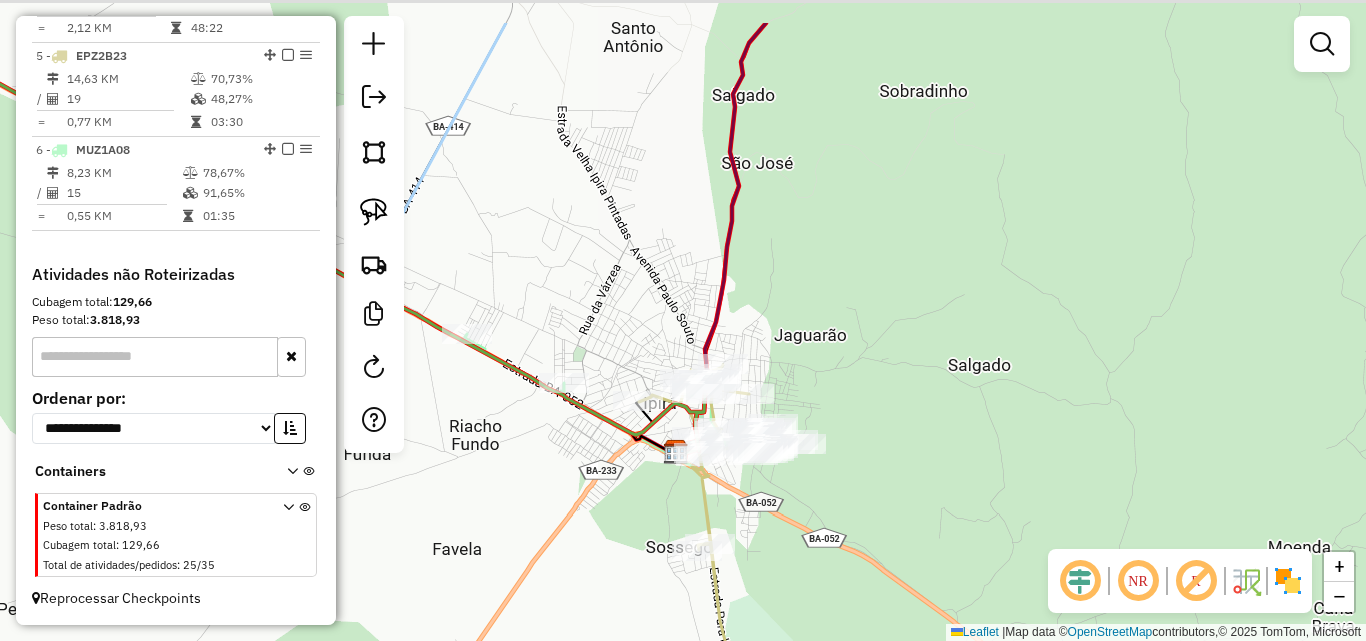 drag, startPoint x: 866, startPoint y: 273, endPoint x: 934, endPoint y: 356, distance: 107.298645 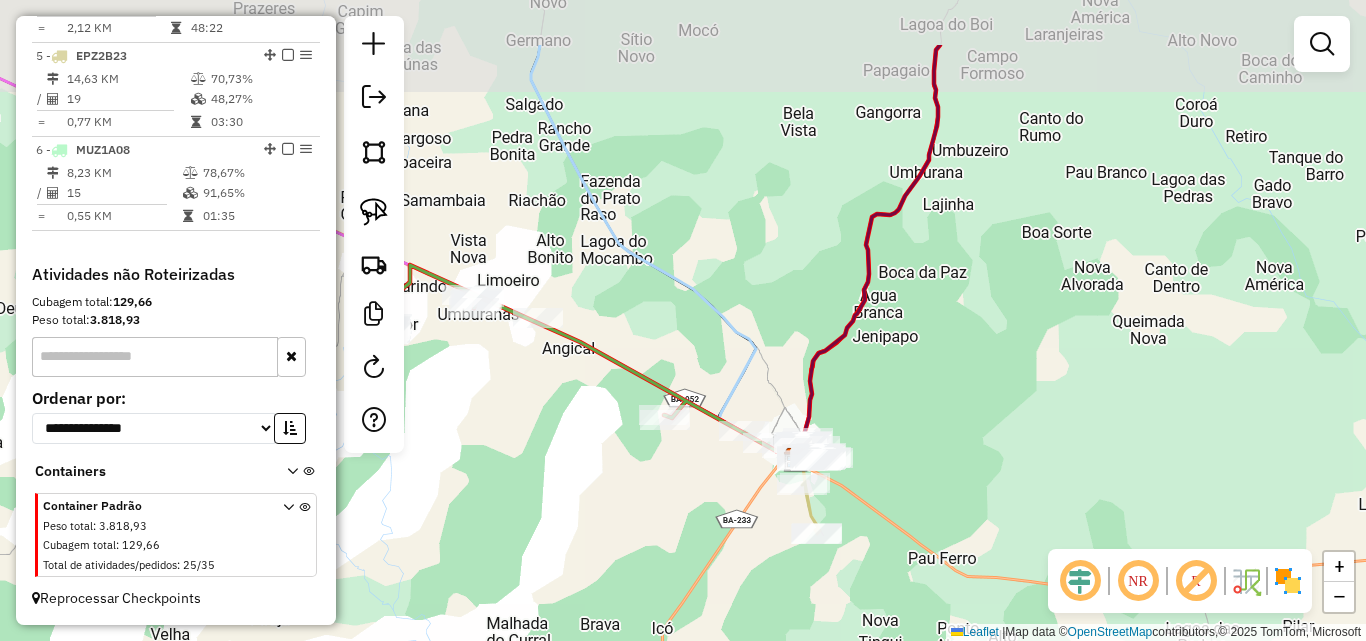 drag, startPoint x: 868, startPoint y: 314, endPoint x: 848, endPoint y: 368, distance: 57.58472 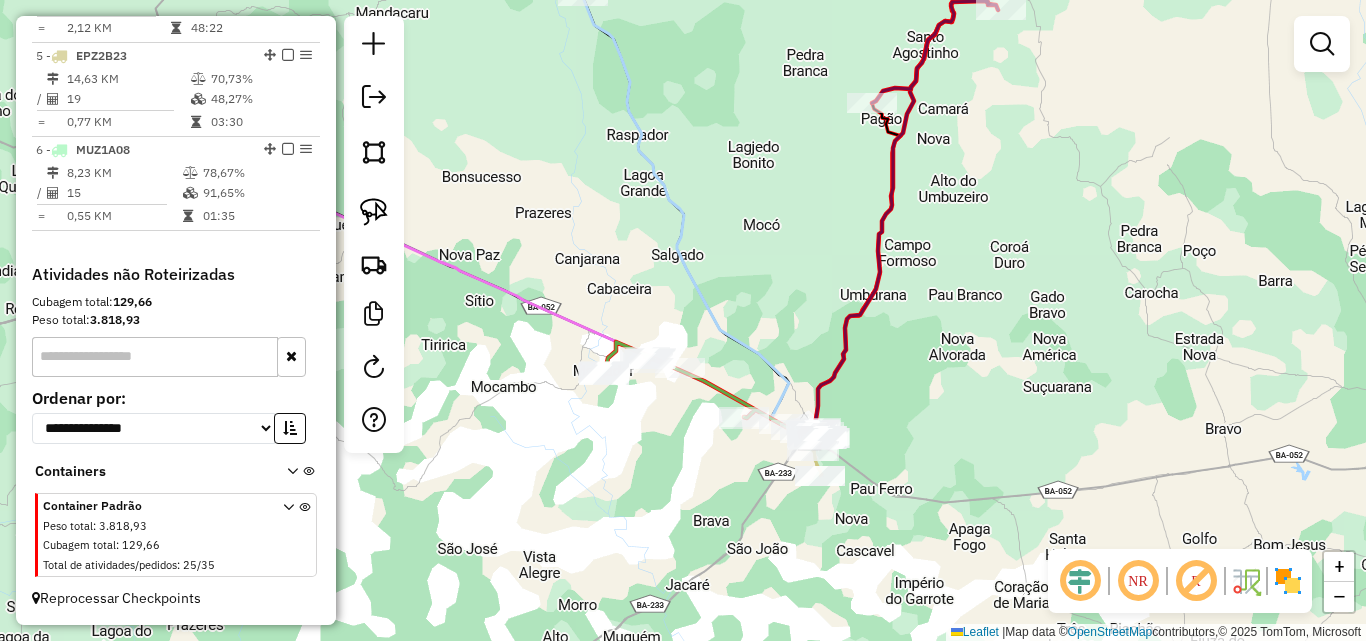 drag, startPoint x: 768, startPoint y: 240, endPoint x: 819, endPoint y: 348, distance: 119.43617 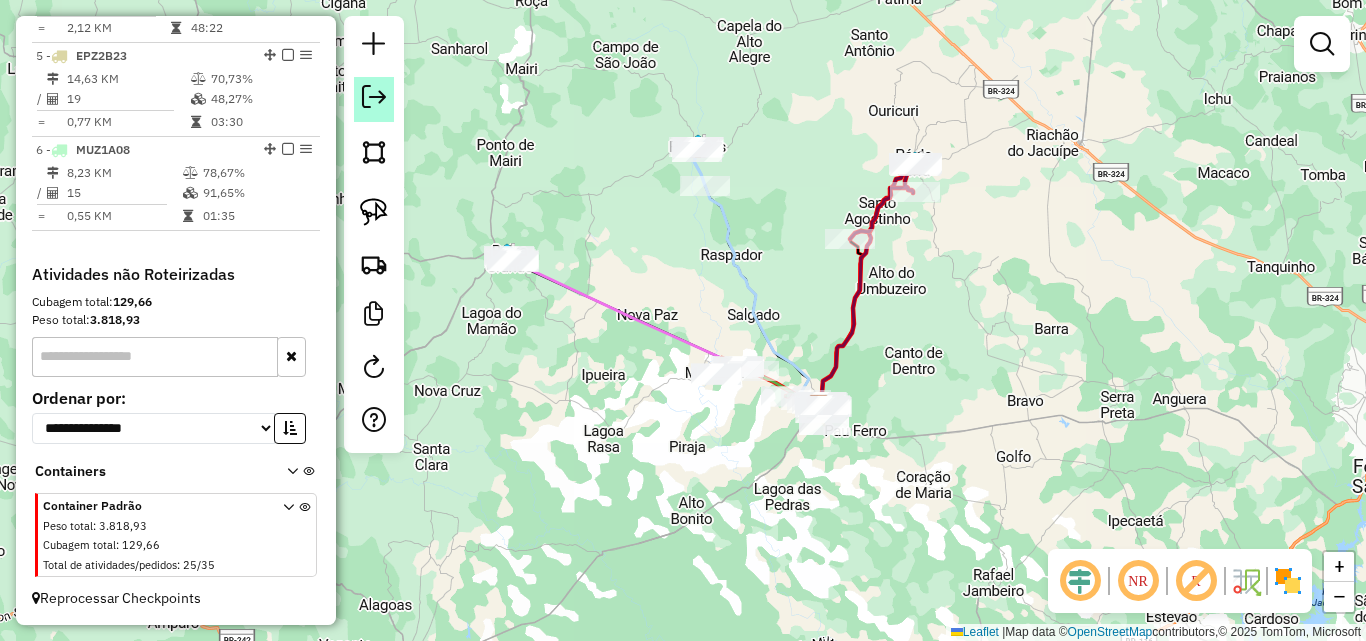 click 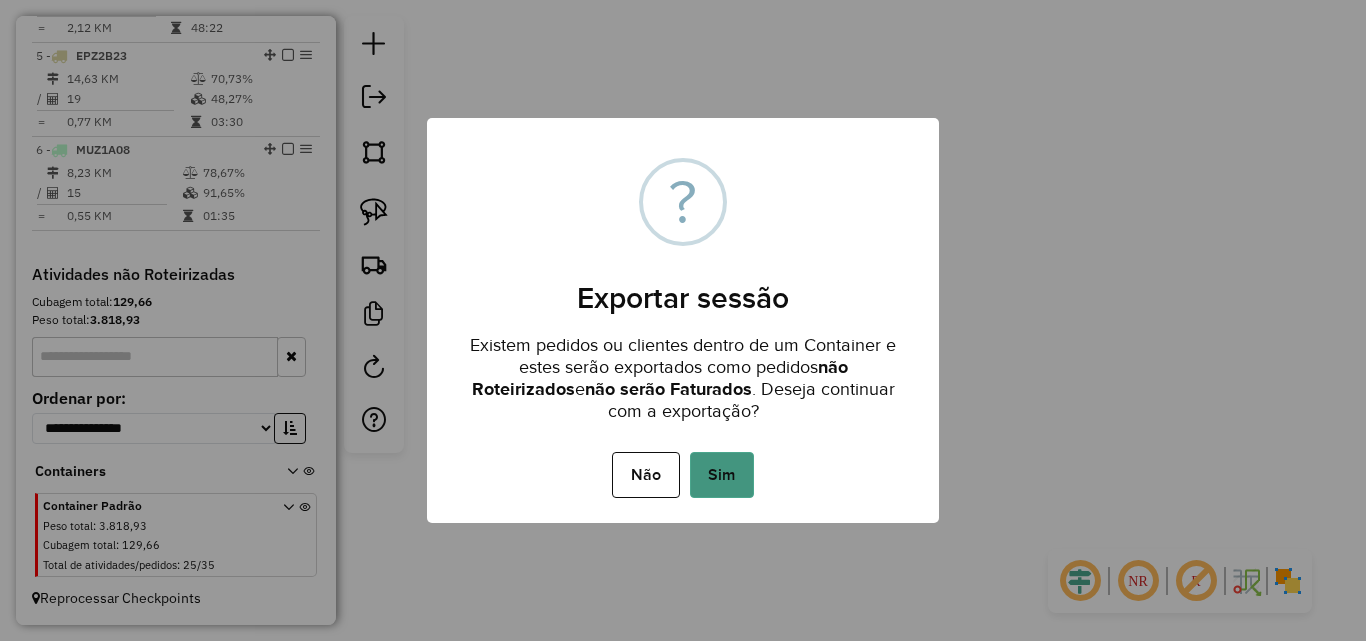 click on "Sim" at bounding box center (722, 475) 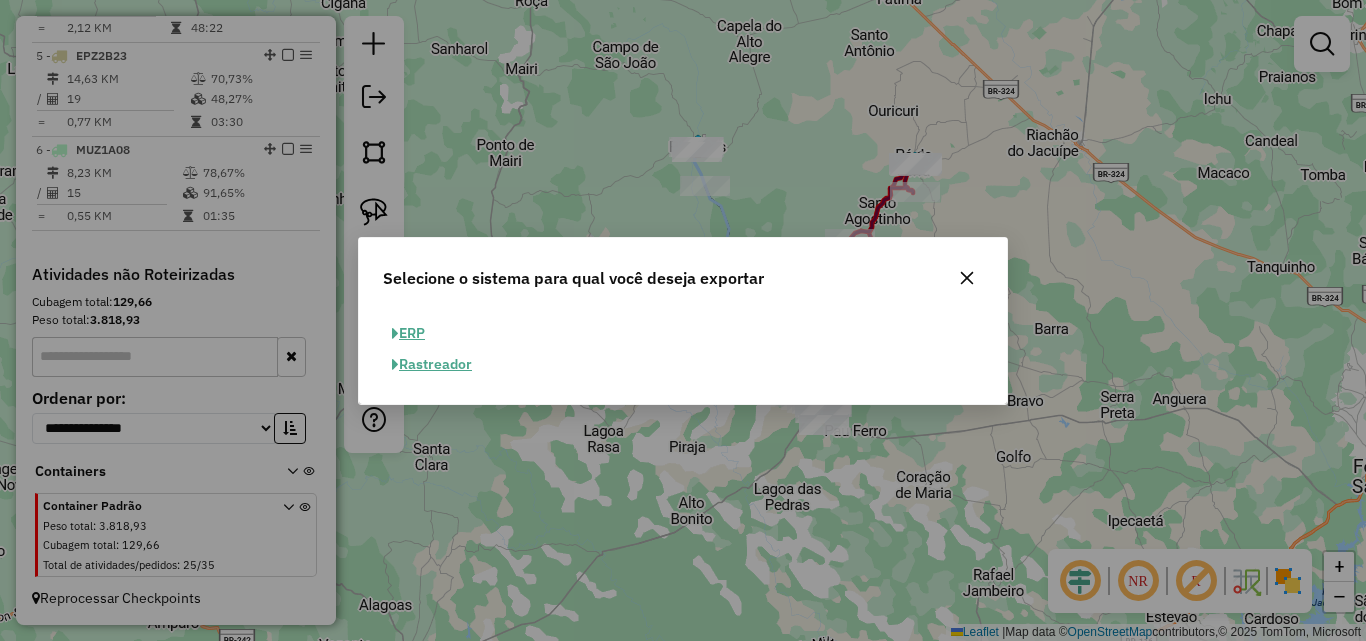 click on "ERP   Rastreador" 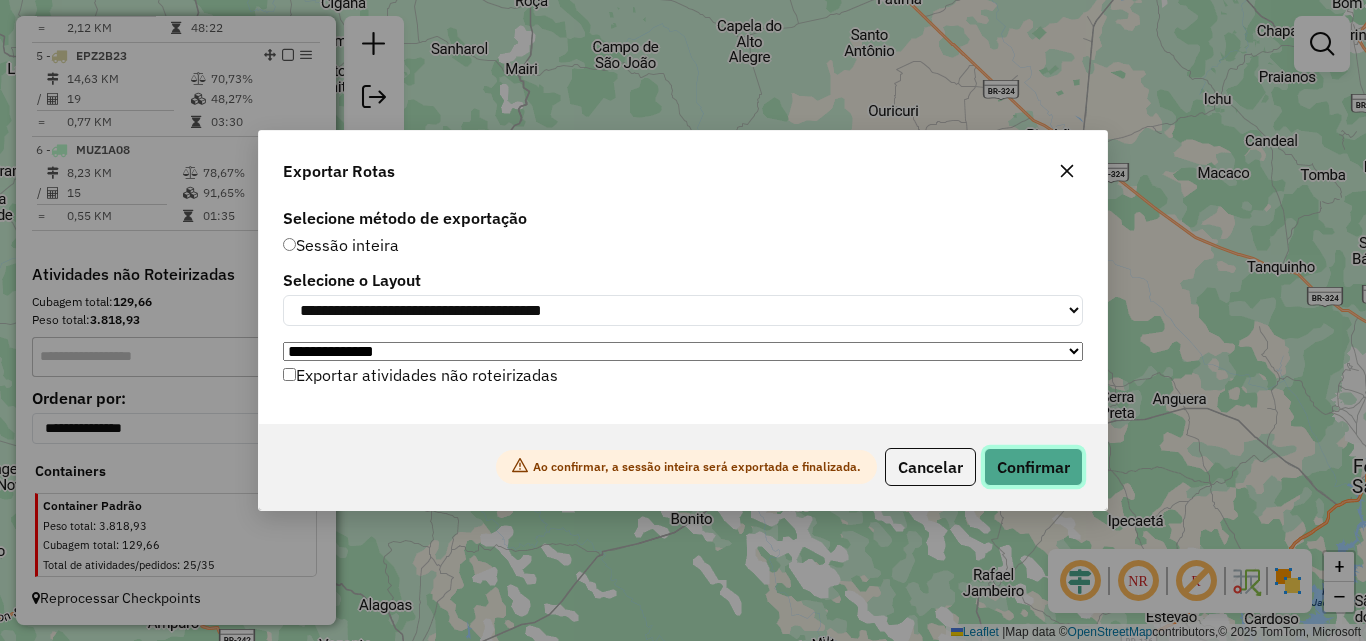 click on "Confirmar" 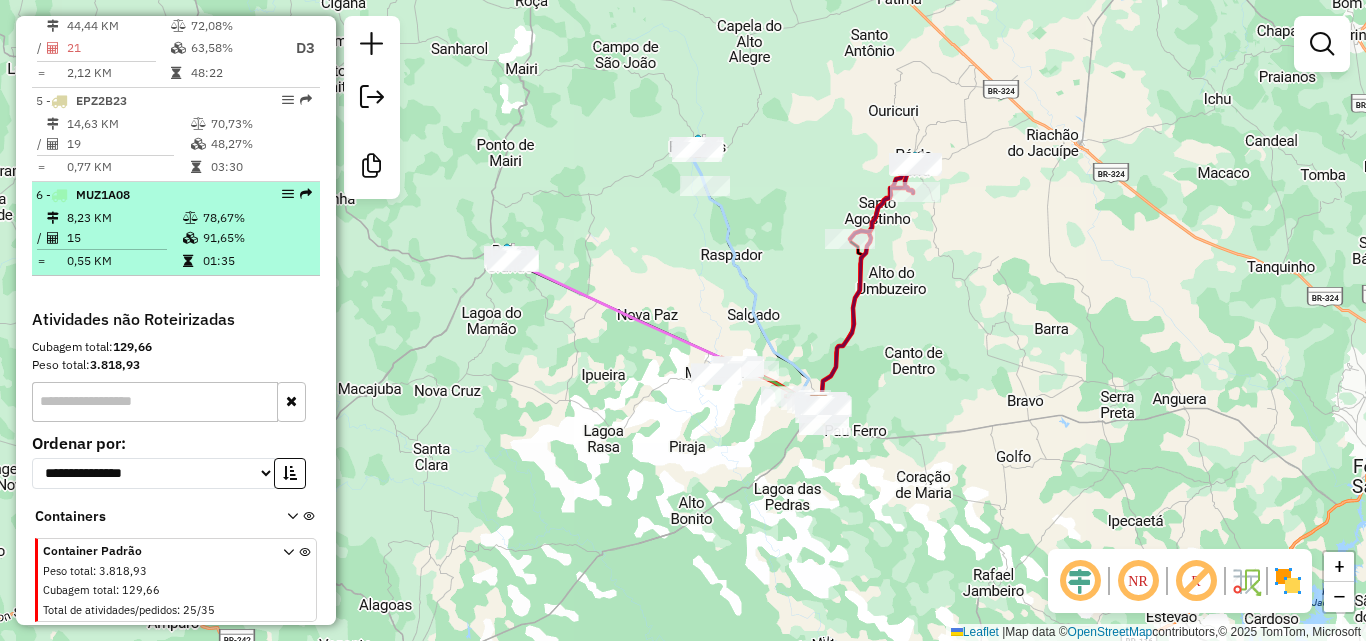 scroll, scrollTop: 1001, scrollLeft: 0, axis: vertical 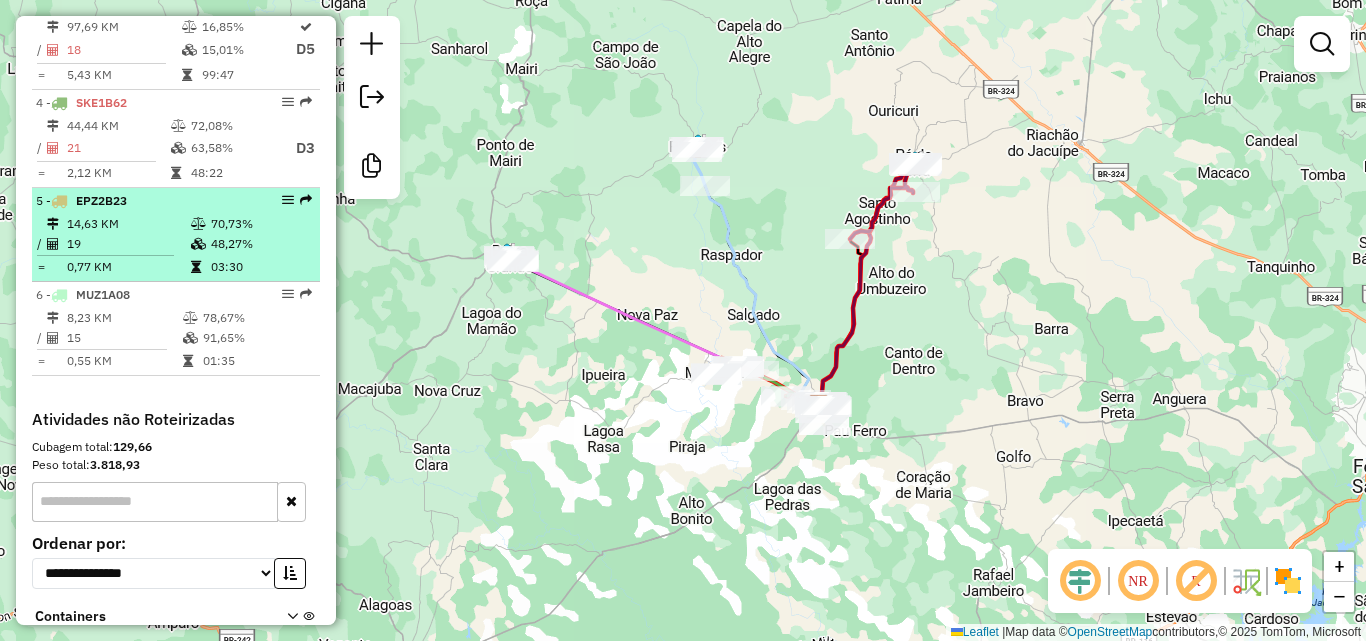 click on "14,63 KM" at bounding box center (128, 224) 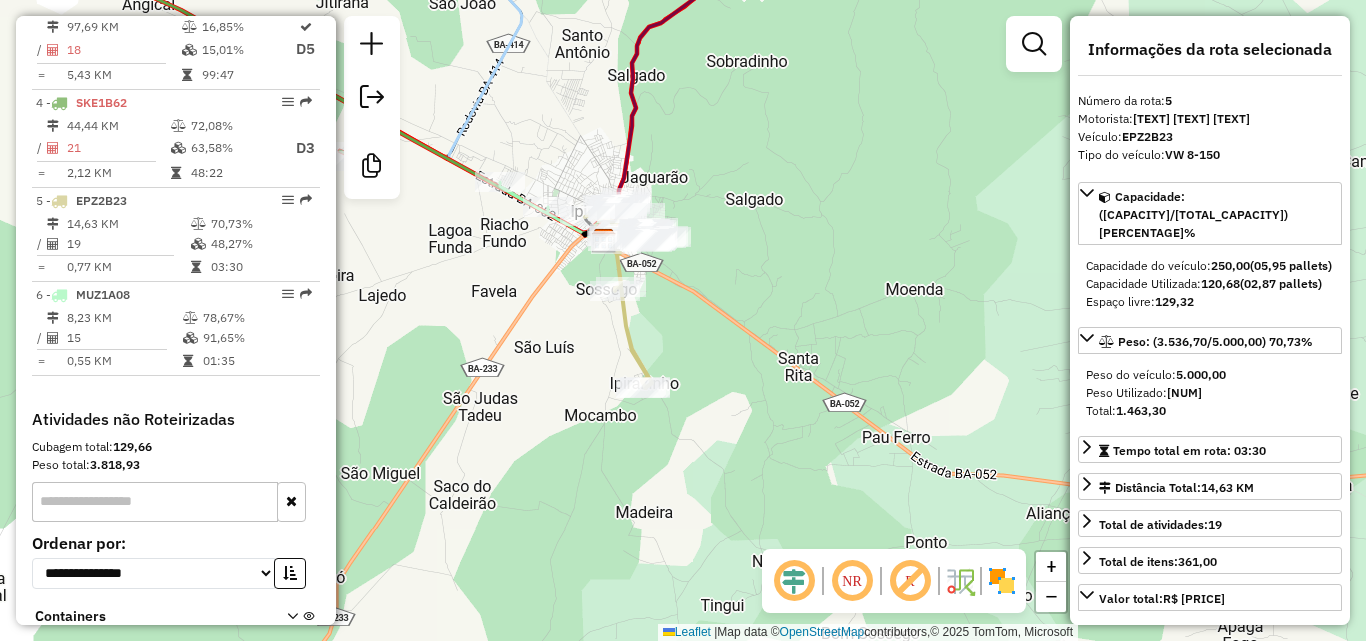 click on "Janela de atendimento Grade de atendimento Capacidade Transportadoras Veículos Cliente Pedidos  Rotas Selecione os dias de semana para filtrar as janelas de atendimento  Seg   Ter   Qua   Qui   Sex   Sáb   Dom  Informe o período da janela de atendimento: De: Até:  Filtrar exatamente a janela do cliente  Considerar janela de atendimento padrão  Selecione os dias de semana para filtrar as grades de atendimento  Seg   Ter   Qua   Qui   Sex   Sáb   Dom   Considerar clientes sem dia de atendimento cadastrado  Clientes fora do dia de atendimento selecionado Filtrar as atividades entre os valores definidos abaixo:  Peso mínimo:  ****  Peso máximo:  ****  Cubagem mínima:   Cubagem máxima:   De:   Até:  Filtrar as atividades entre o tempo de atendimento definido abaixo:  De:   Até:   Considerar capacidade total dos clientes não roteirizados Transportadora: Selecione um ou mais itens Tipo de veículo: Selecione um ou mais itens Veículo: Selecione um ou mais itens Motorista: Selecione um ou mais itens De:" 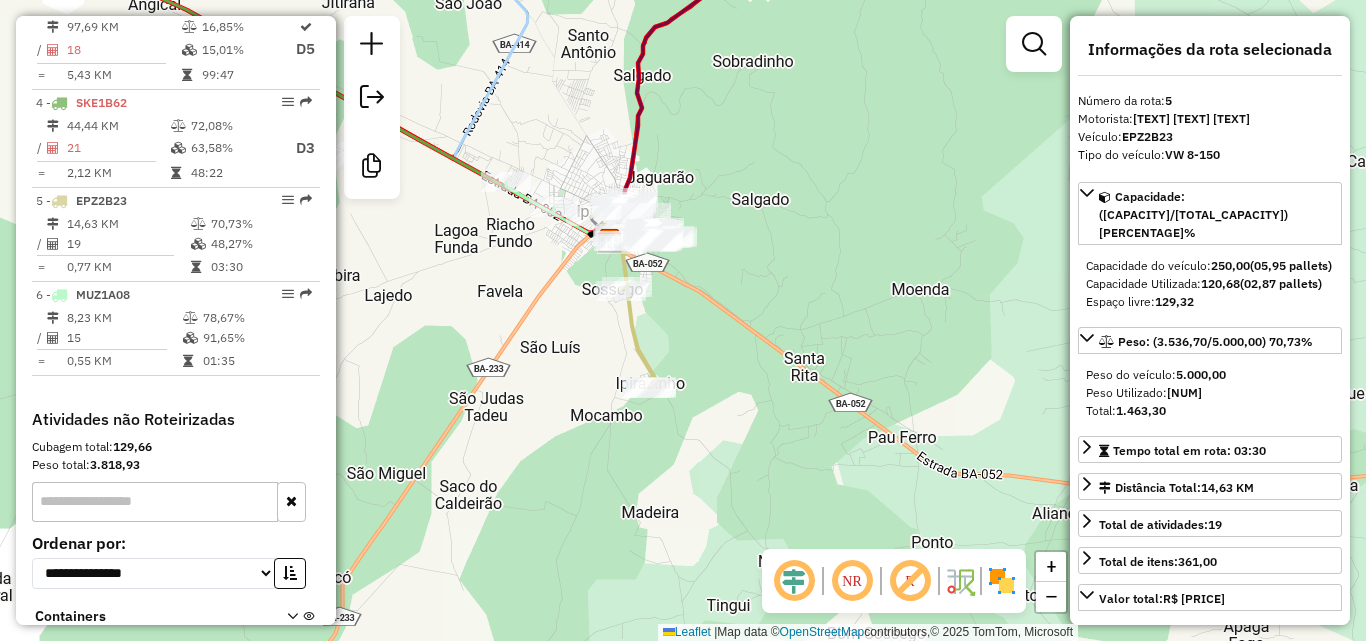 drag, startPoint x: 725, startPoint y: 169, endPoint x: 773, endPoint y: 212, distance: 64.44377 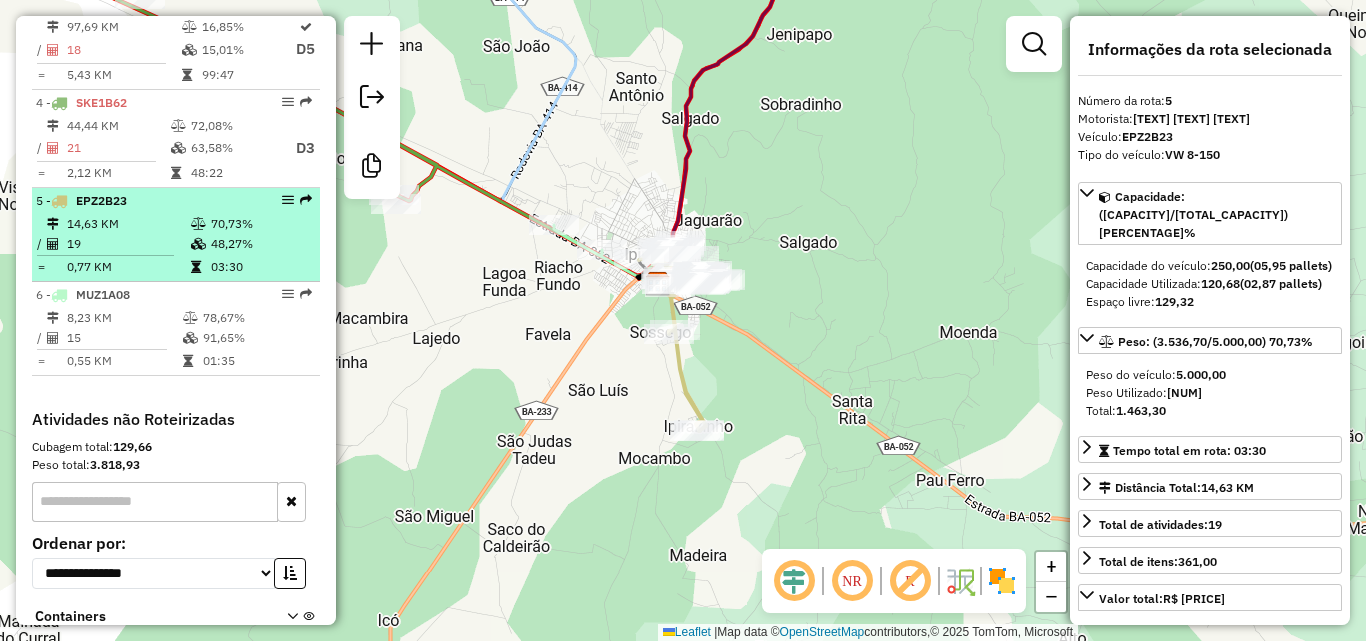 click on "14,63 KM" at bounding box center [128, 224] 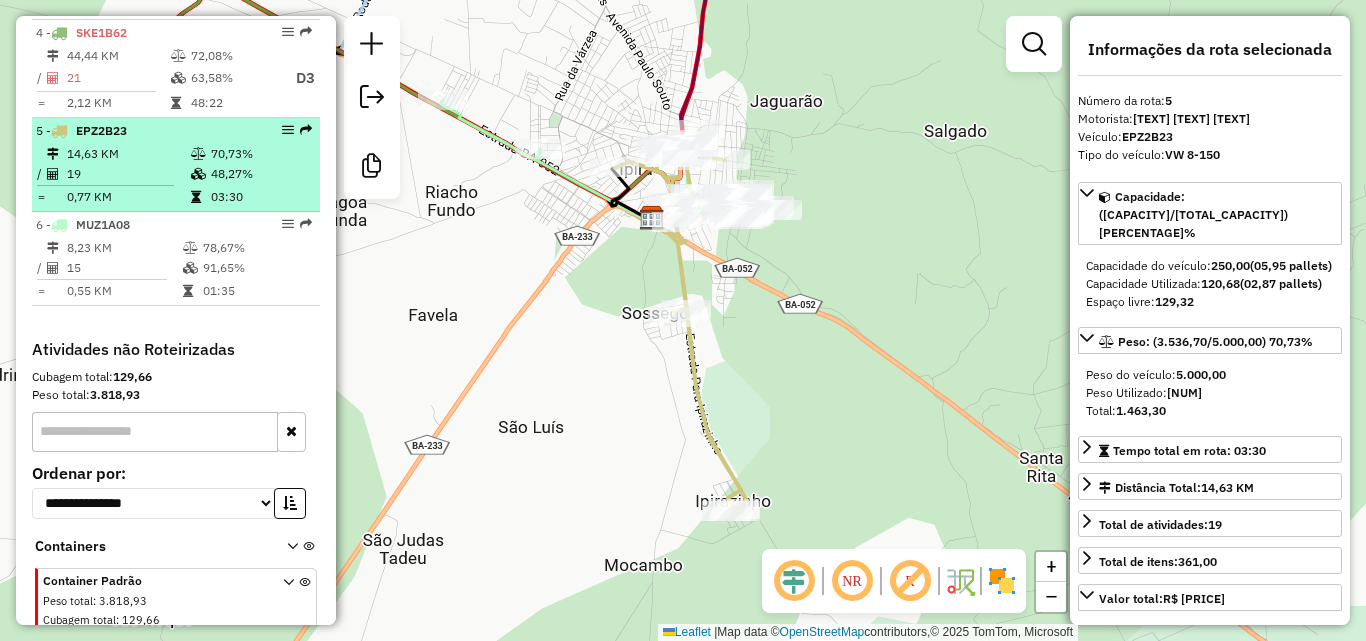 scroll, scrollTop: 1101, scrollLeft: 0, axis: vertical 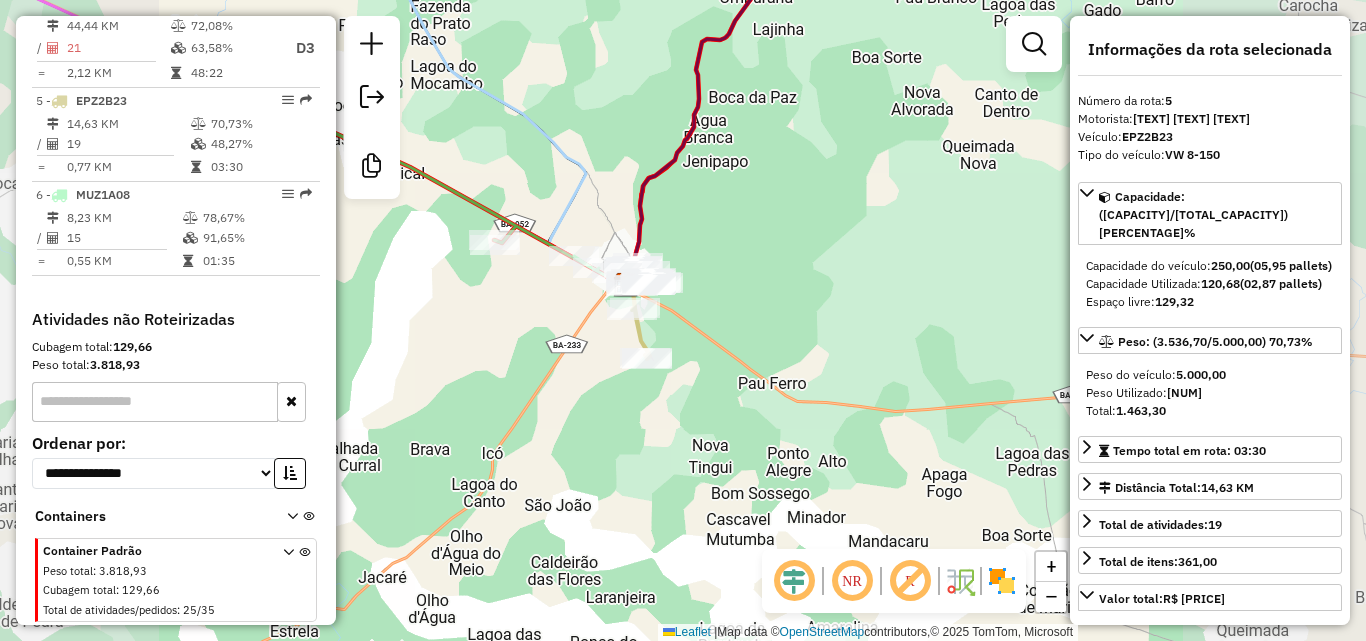 click on "Janela de atendimento Grade de atendimento Capacidade Transportadoras Veículos Cliente Pedidos  Rotas Selecione os dias de semana para filtrar as janelas de atendimento  Seg   Ter   Qua   Qui   Sex   Sáb   Dom  Informe o período da janela de atendimento: De: Até:  Filtrar exatamente a janela do cliente  Considerar janela de atendimento padrão  Selecione os dias de semana para filtrar as grades de atendimento  Seg   Ter   Qua   Qui   Sex   Sáb   Dom   Considerar clientes sem dia de atendimento cadastrado  Clientes fora do dia de atendimento selecionado Filtrar as atividades entre os valores definidos abaixo:  Peso mínimo:  ****  Peso máximo:  ****  Cubagem mínima:   Cubagem máxima:   De:   Até:  Filtrar as atividades entre o tempo de atendimento definido abaixo:  De:   Até:   Considerar capacidade total dos clientes não roteirizados Transportadora: Selecione um ou mais itens Tipo de veículo: Selecione um ou mais itens Veículo: Selecione um ou mais itens Motorista: Selecione um ou mais itens De:" 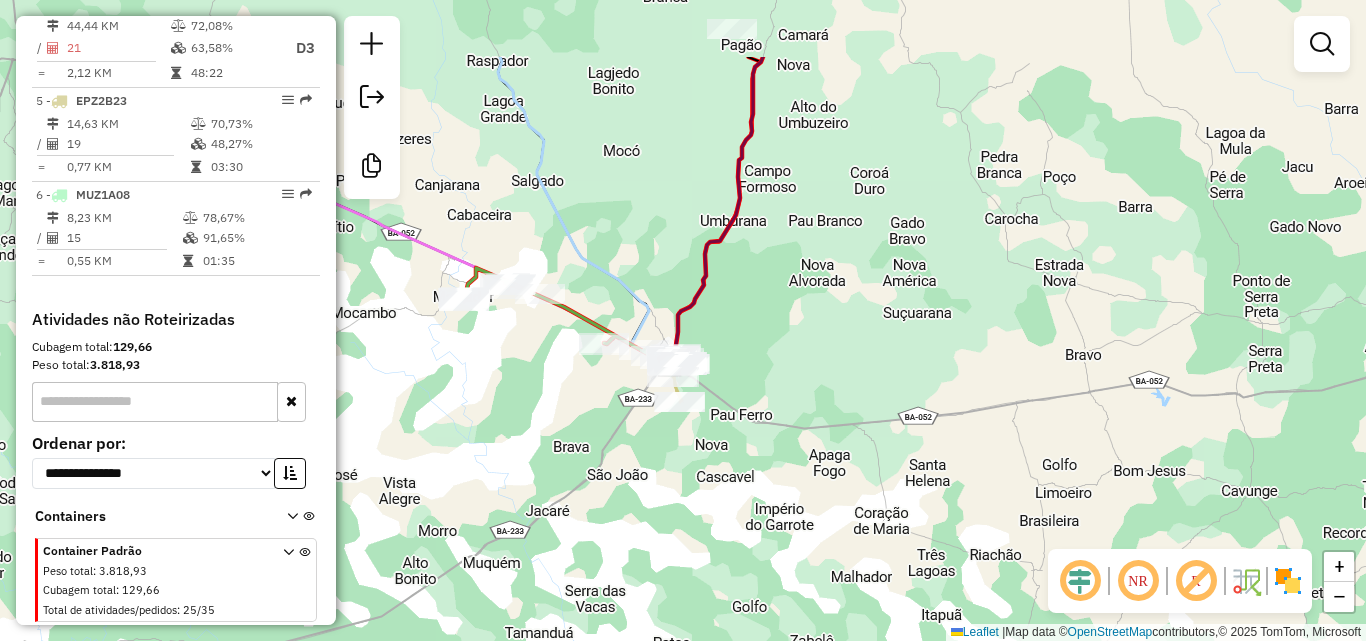 drag, startPoint x: 829, startPoint y: 185, endPoint x: 844, endPoint y: 324, distance: 139.807 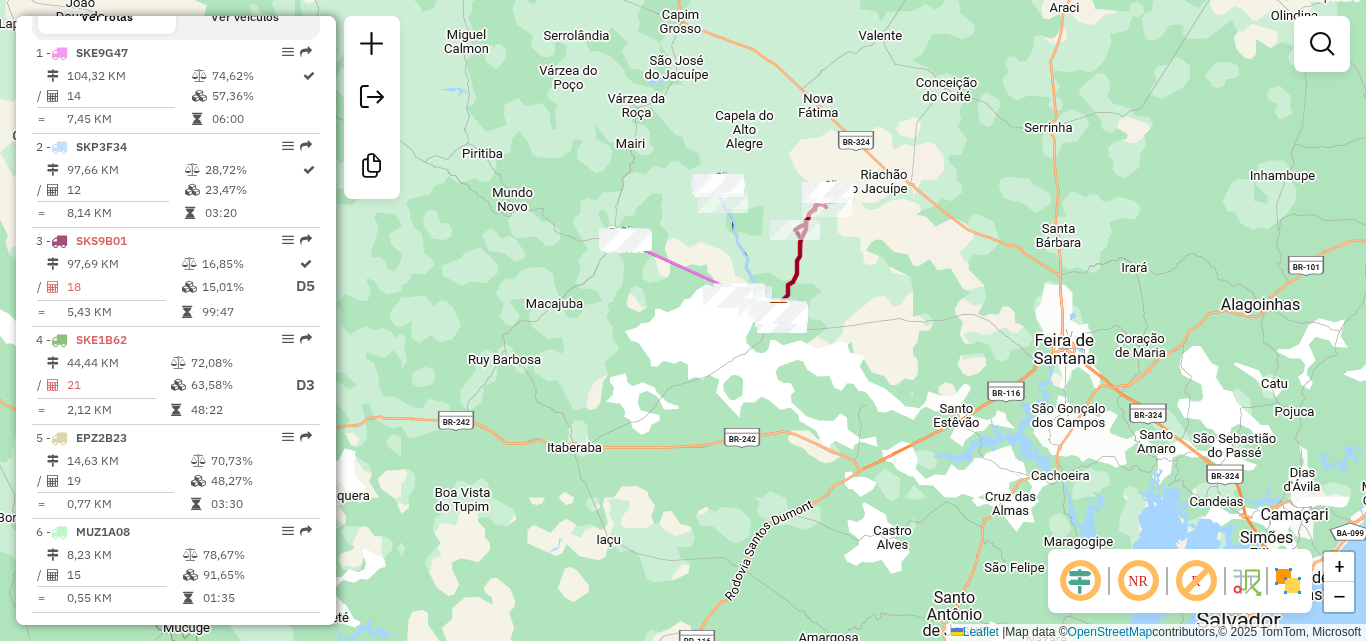 scroll, scrollTop: 701, scrollLeft: 0, axis: vertical 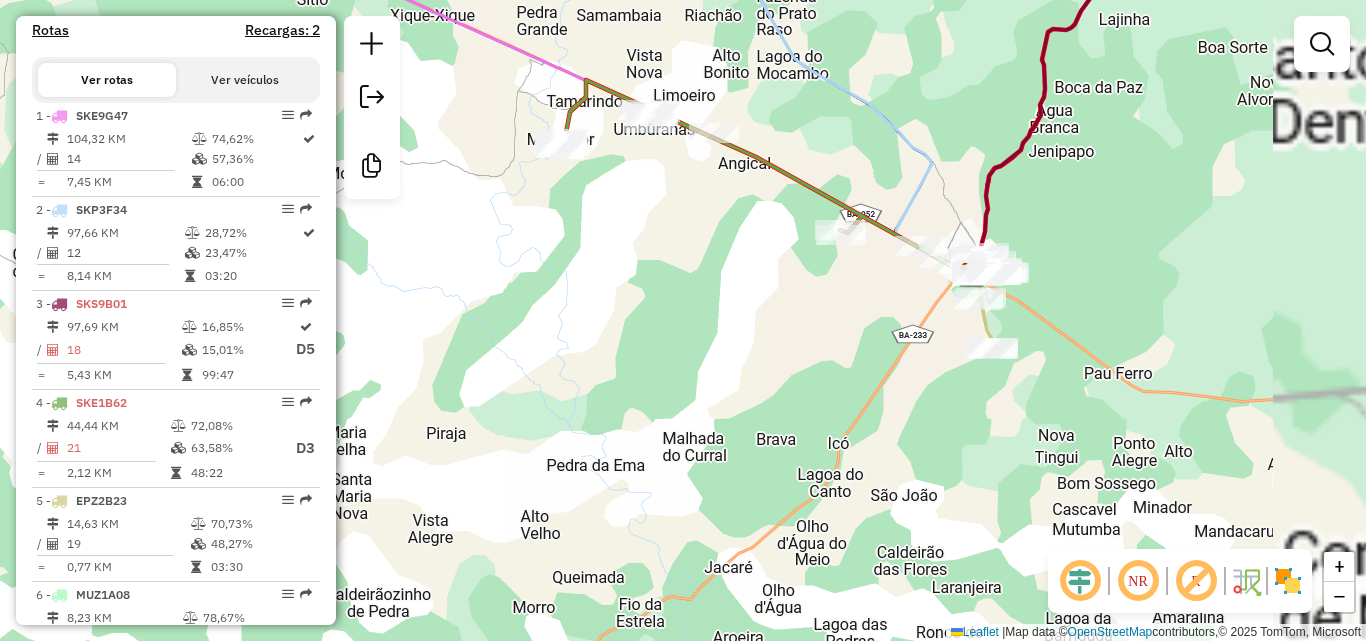 drag, startPoint x: 797, startPoint y: 295, endPoint x: 529, endPoint y: 292, distance: 268.01678 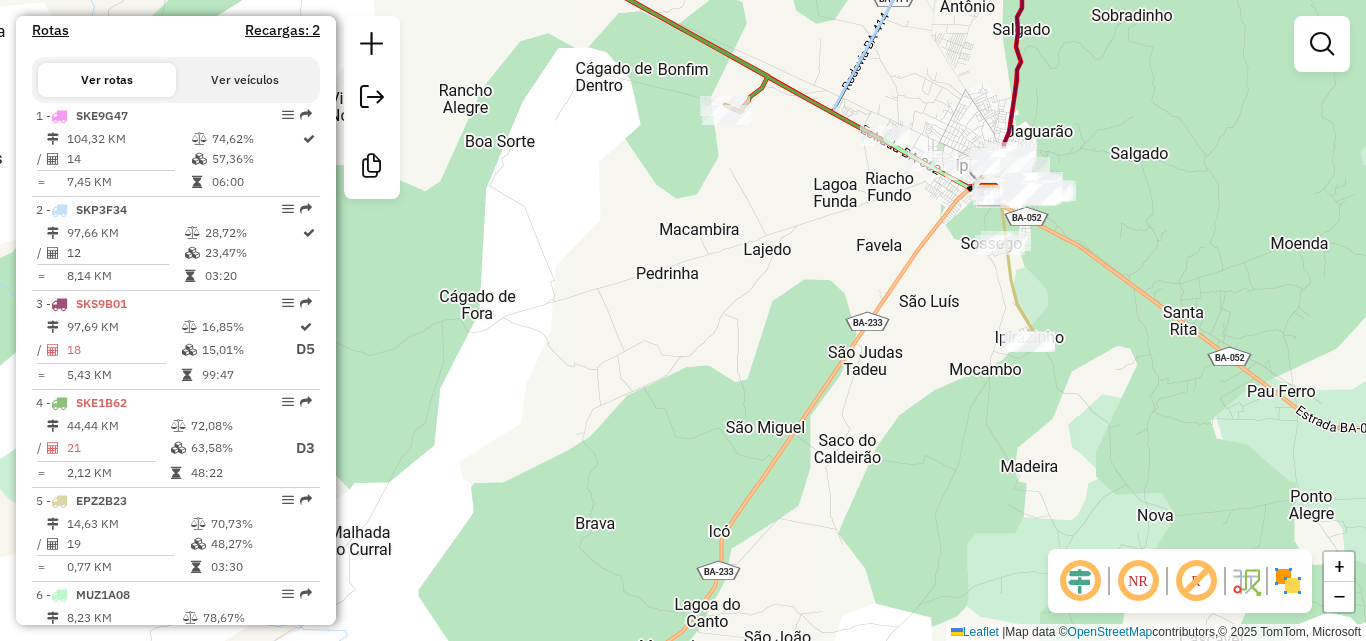 drag, startPoint x: 848, startPoint y: 300, endPoint x: 611, endPoint y: 328, distance: 238.64827 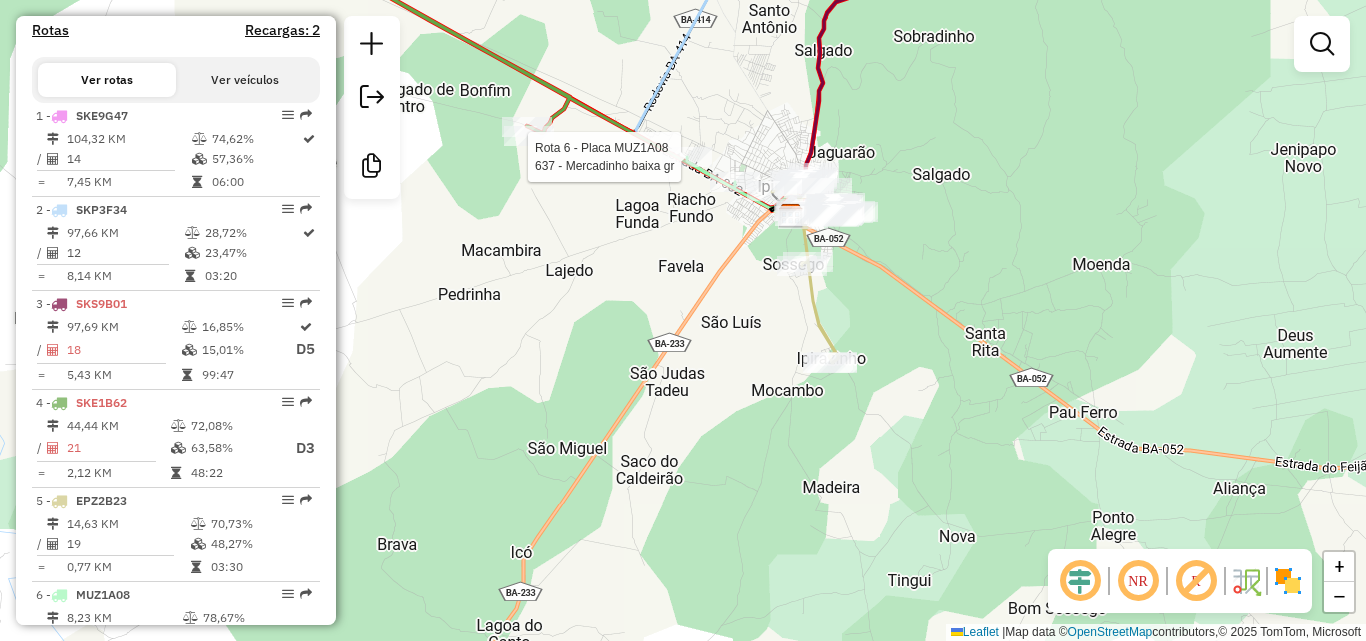select on "*********" 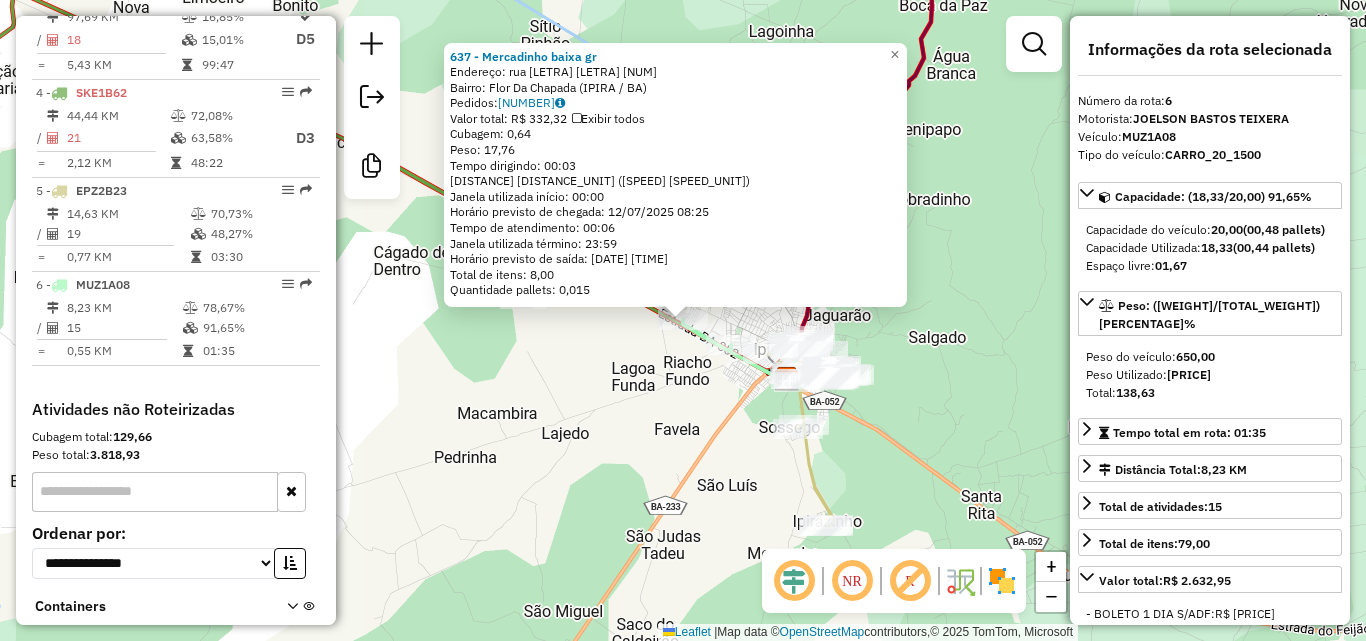 scroll, scrollTop: 1101, scrollLeft: 0, axis: vertical 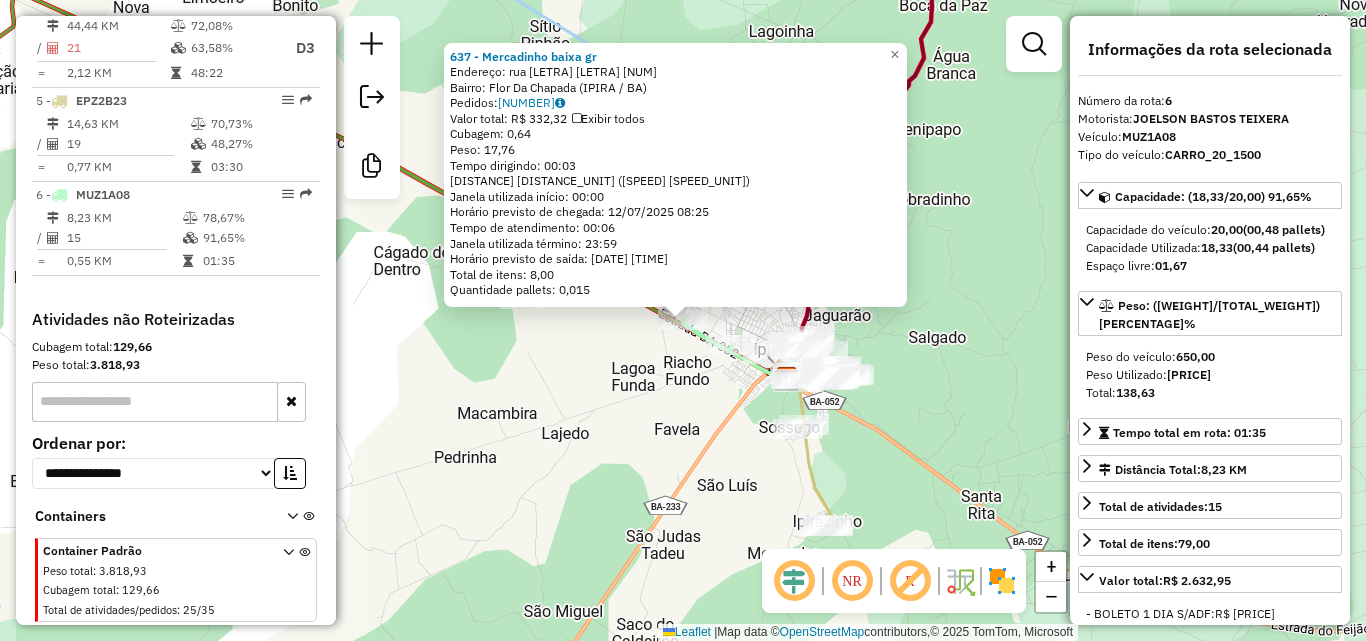 click on "[NUM] - [TEXT] [TEXT] Endereço: rua [TEXT] [TEXT] [NUM] Bairro: [TEXT] ([TEXT] / [TEXT]) Pedidos: [NUM] Valor total: R$ [NUM] Exibir todos Cubagem: [NUM] Peso: [NUM] Tempo dirigindo: [TIME] Distância prevista: [NUM] km ([NUM] km/h) Janela utilizada início: [TIME] Horário previsto de chegada: [DATE] [TIME] Tempo de atendimento: [TIME] Janela utilizada término: [TIME] Horário previsto de saída: [DATE] [TIME] Total de itens: [NUM] Quantidade pallets: [NUM] × Janela de atendimento Grade de atendimento Capacidade Transportadoras Veículos Cliente Pedidos Rotas Selecione os dias de semana para filtrar as janelas de atendimento Seg Ter Qua Qui Sex Sáb Dom Informe o período da janela de atendimento: De: Até: Filtrar exatamente a janela do cliente Considerar janela de atendimento padrão Selecione os dias de semana para filtrar as grades de atendimento Seg Ter Qua Qui Sex Sáb Dom Considerar clientes sem dia de atendimento cadastrado De:" 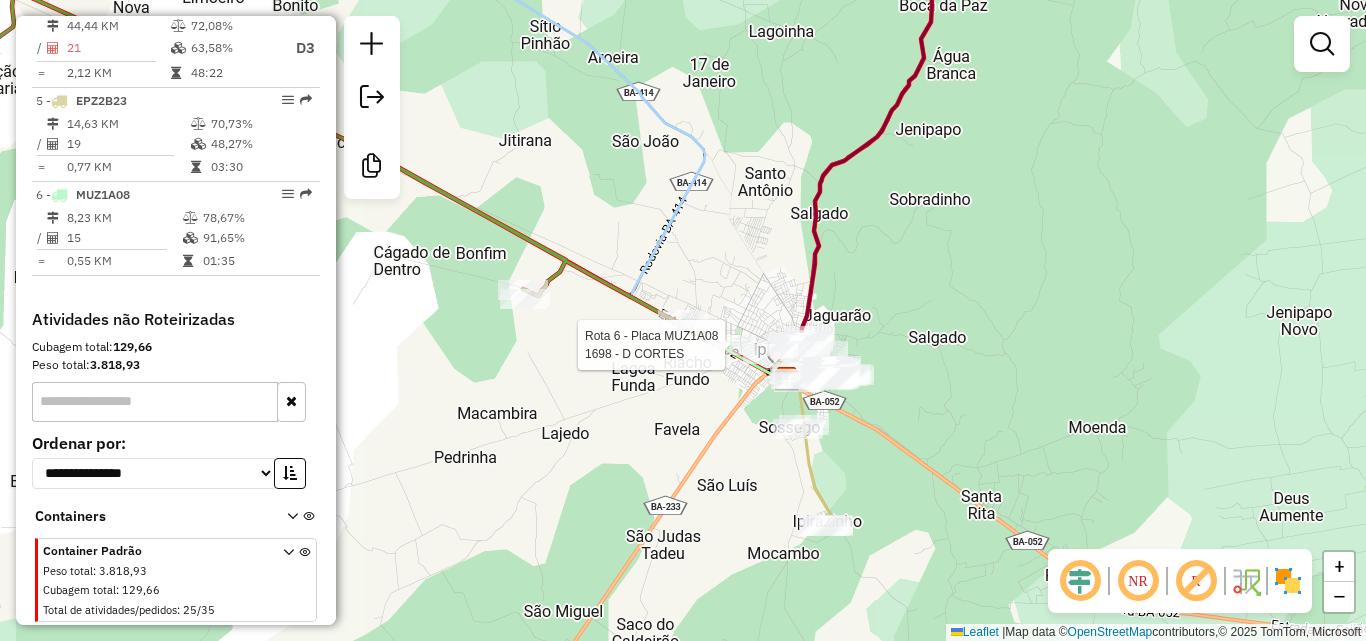 select on "*********" 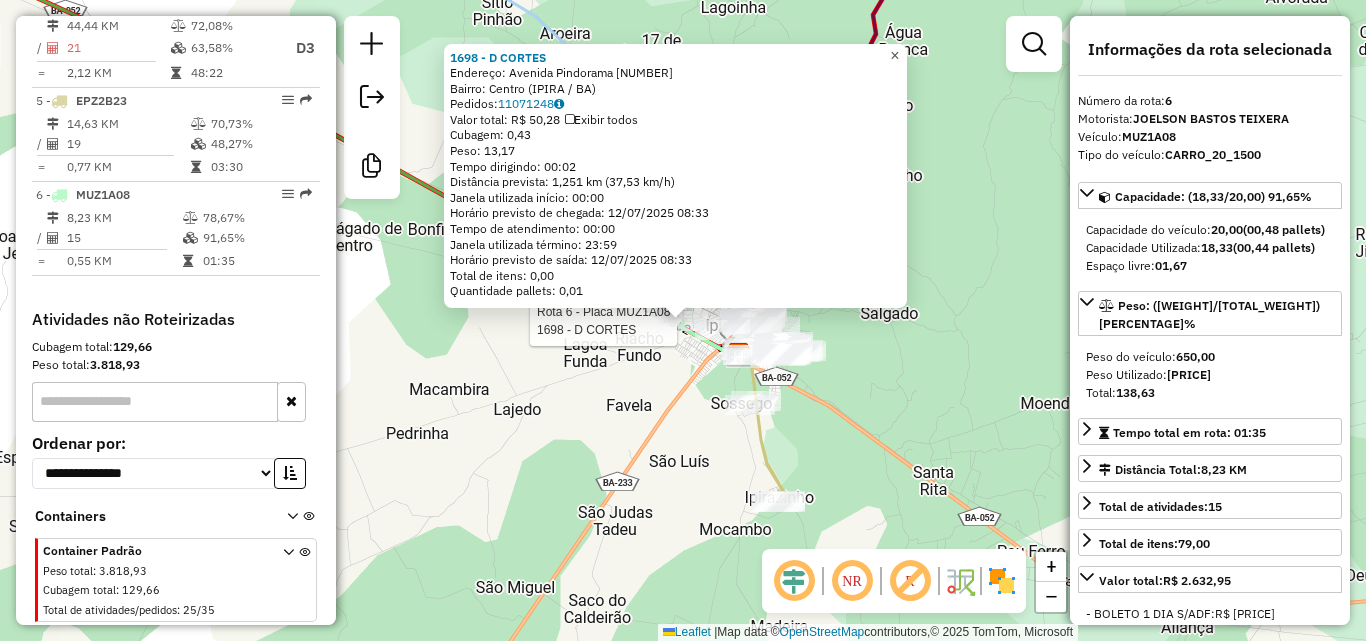 click on "×" 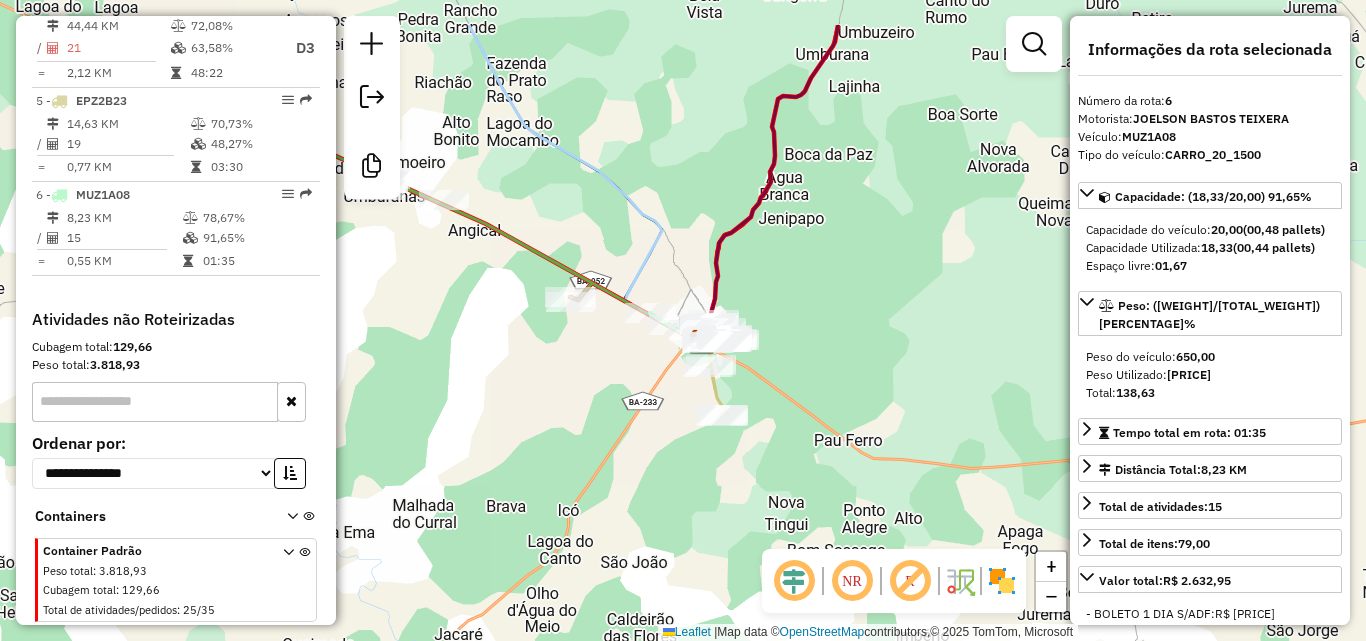 drag, startPoint x: 778, startPoint y: 183, endPoint x: 778, endPoint y: 272, distance: 89 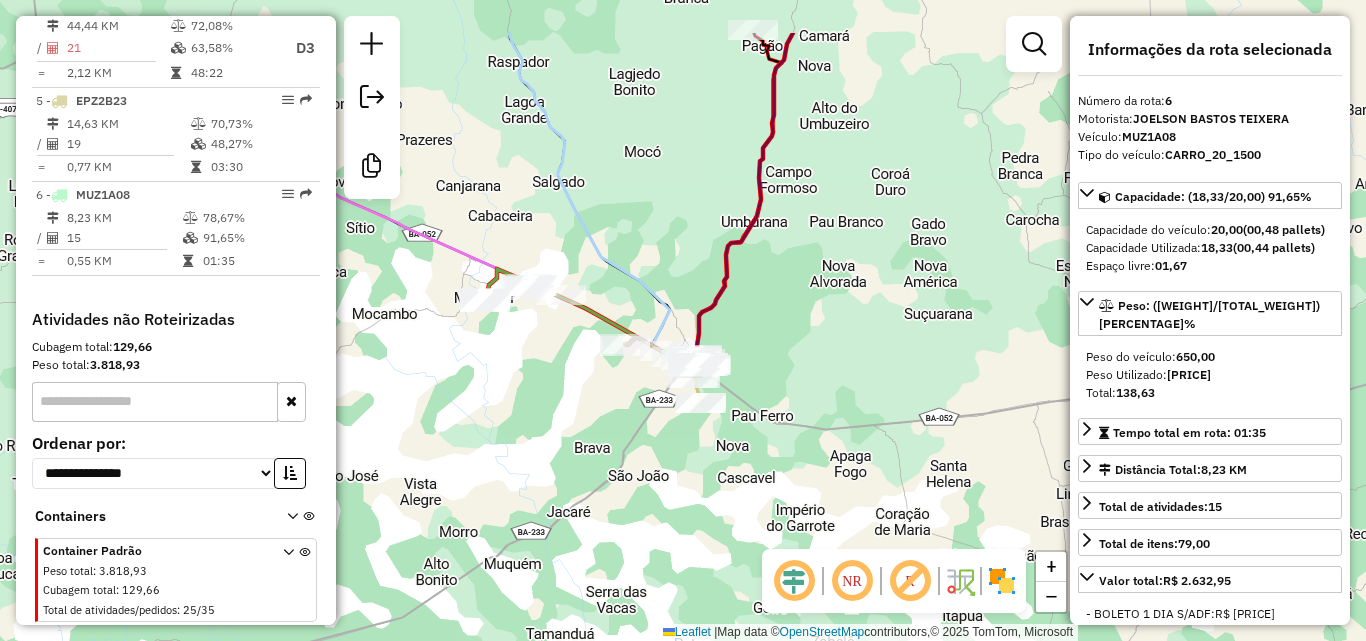 drag, startPoint x: 669, startPoint y: 142, endPoint x: 683, endPoint y: 239, distance: 98.005104 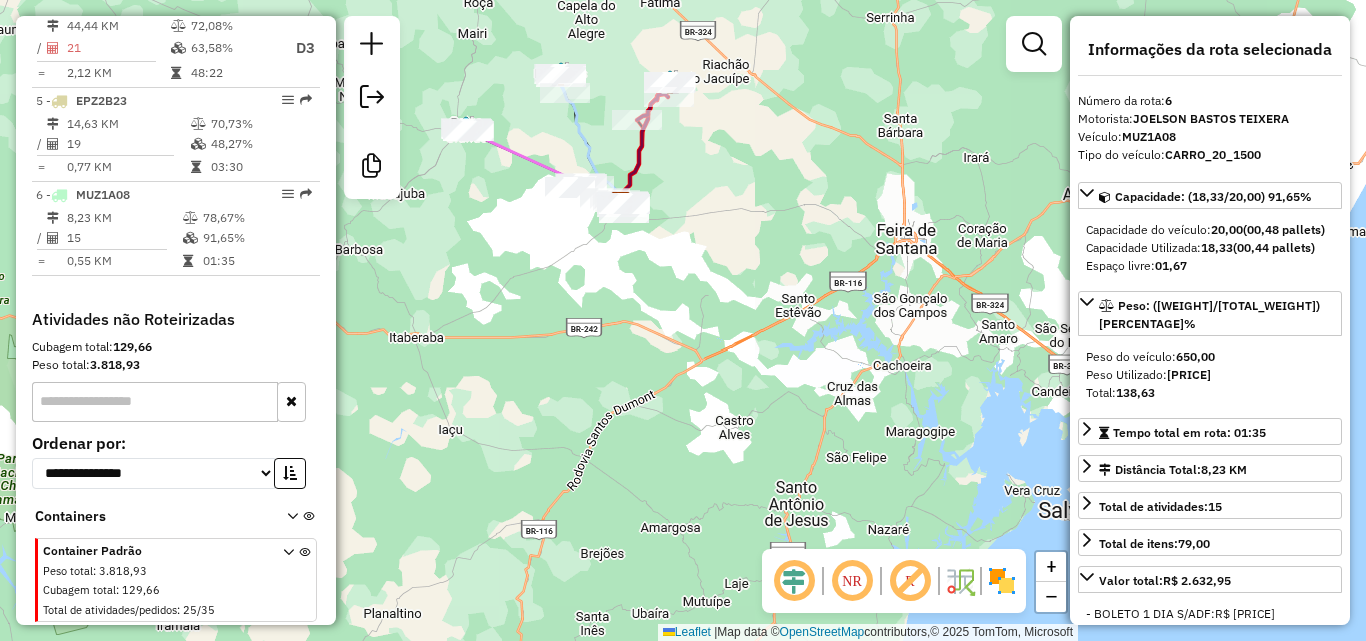 drag, startPoint x: 555, startPoint y: 322, endPoint x: 599, endPoint y: 354, distance: 54.405884 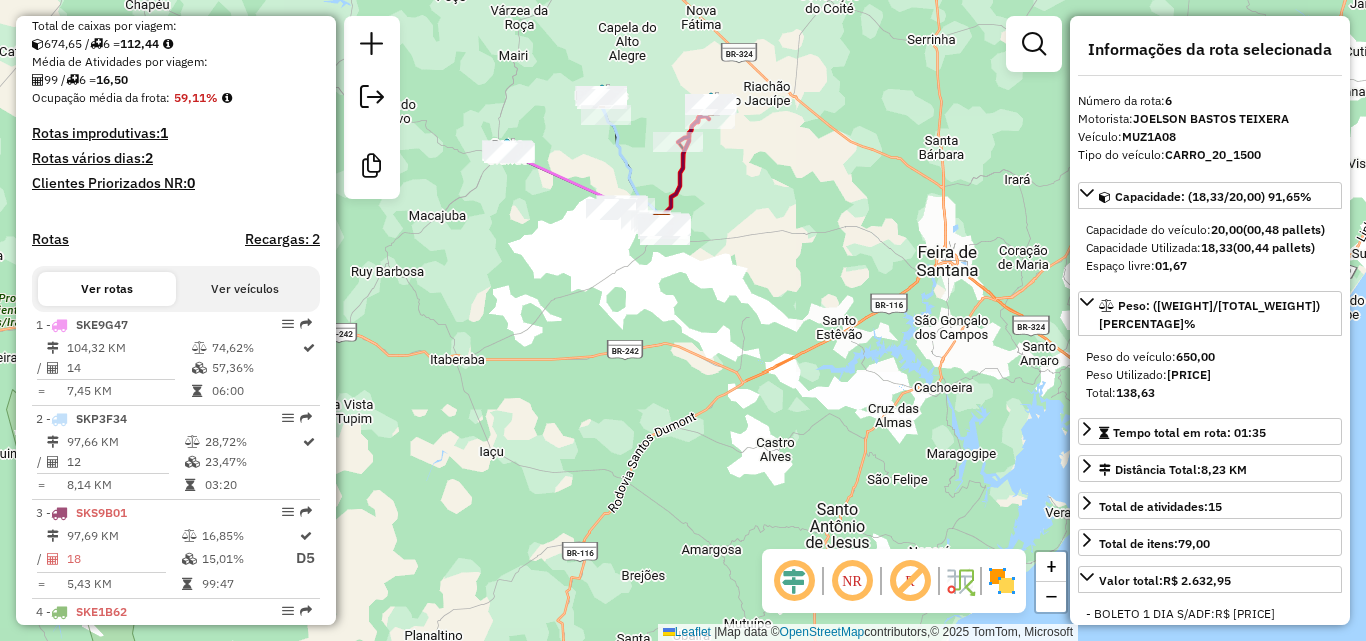 scroll, scrollTop: 301, scrollLeft: 0, axis: vertical 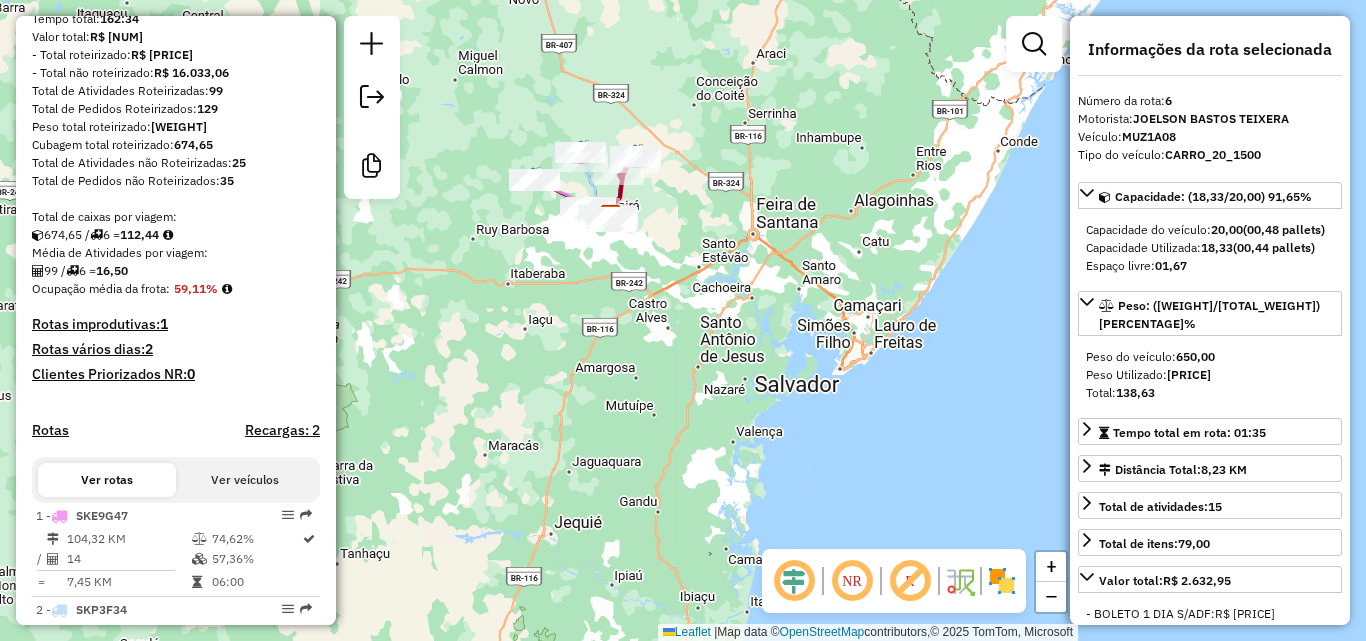 click on "Janela de atendimento Grade de atendimento Capacidade Transportadoras Veículos Cliente Pedidos  Rotas Selecione os dias de semana para filtrar as janelas de atendimento  Seg   Ter   Qua   Qui   Sex   Sáb   Dom  Informe o período da janela de atendimento: De: Até:  Filtrar exatamente a janela do cliente  Considerar janela de atendimento padrão  Selecione os dias de semana para filtrar as grades de atendimento  Seg   Ter   Qua   Qui   Sex   Sáb   Dom   Considerar clientes sem dia de atendimento cadastrado  Clientes fora do dia de atendimento selecionado Filtrar as atividades entre os valores definidos abaixo:  Peso mínimo:  ****  Peso máximo:  ****  Cubagem mínima:   Cubagem máxima:   De:   Até:  Filtrar as atividades entre o tempo de atendimento definido abaixo:  De:   Até:   Considerar capacidade total dos clientes não roteirizados Transportadora: Selecione um ou mais itens Tipo de veículo: Selecione um ou mais itens Veículo: Selecione um ou mais itens Motorista: Selecione um ou mais itens De:" 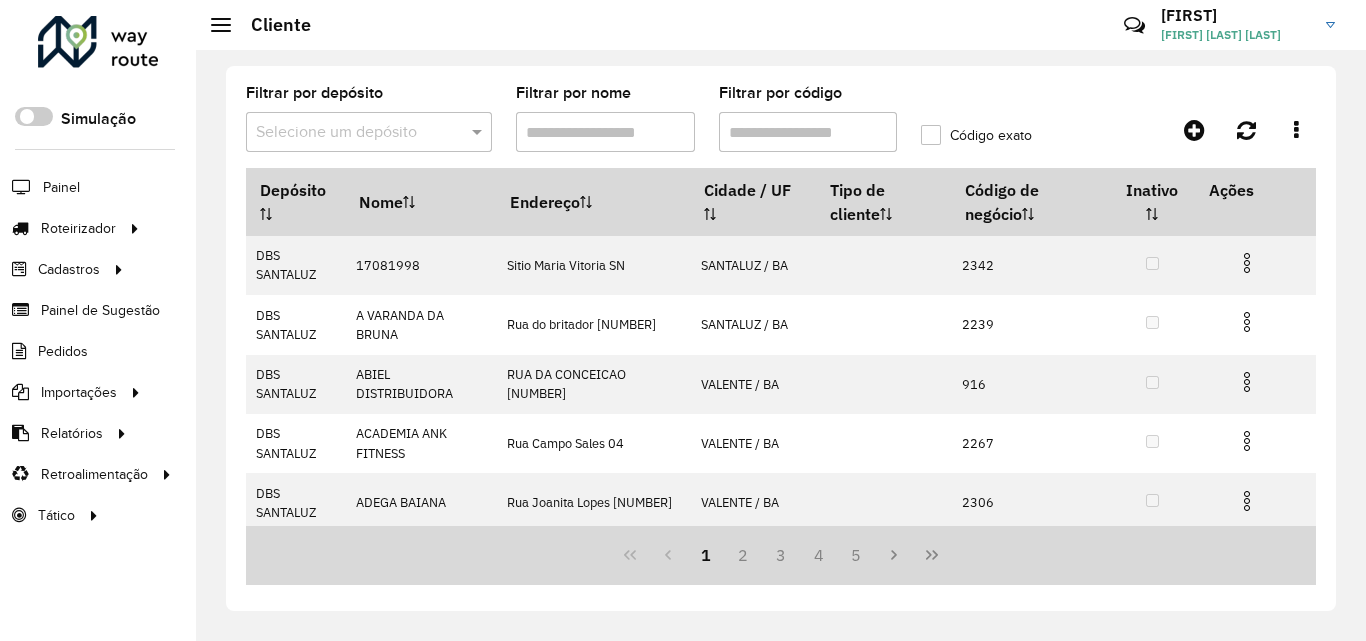 scroll, scrollTop: 0, scrollLeft: 0, axis: both 